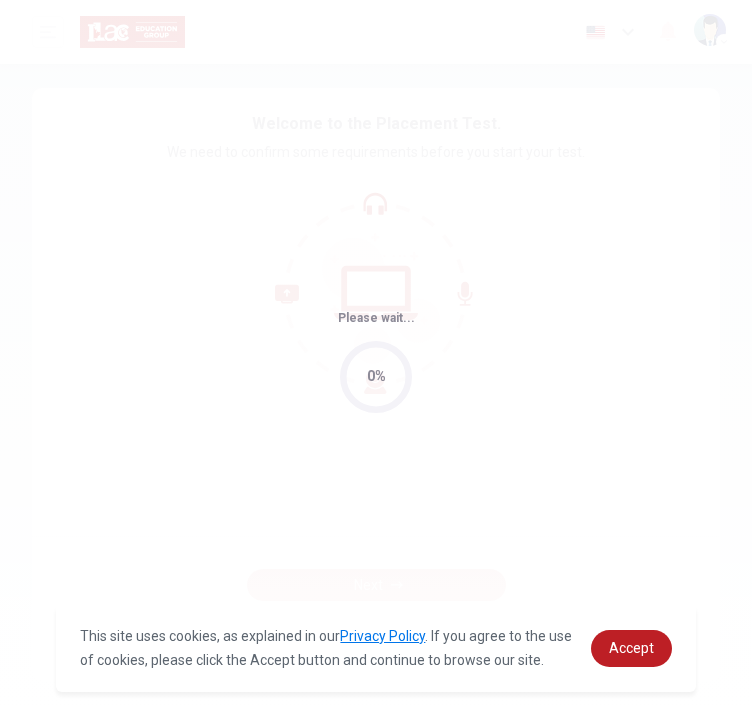 scroll, scrollTop: 0, scrollLeft: 0, axis: both 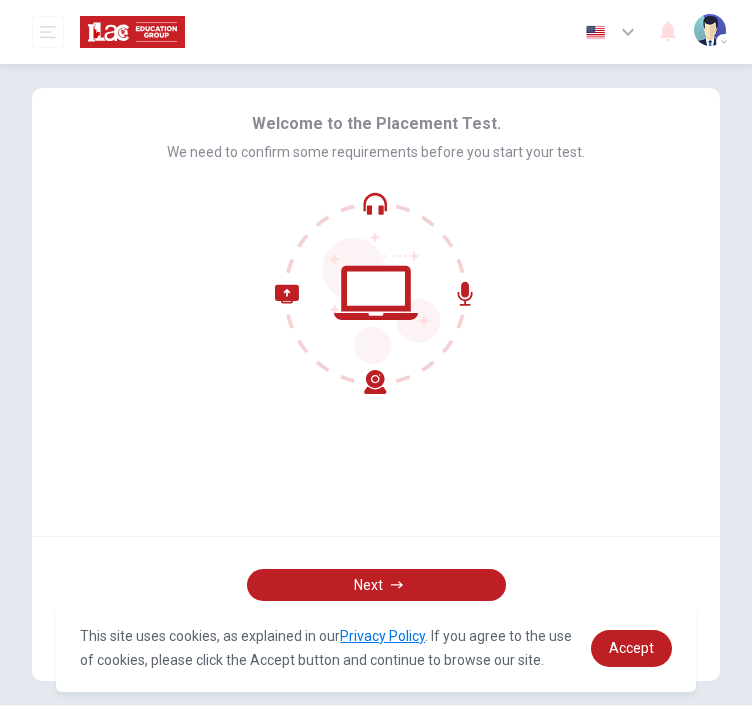 click on "Welcome to the Placement Test. We need to confirm some requirements before you start your test." at bounding box center (376, 312) 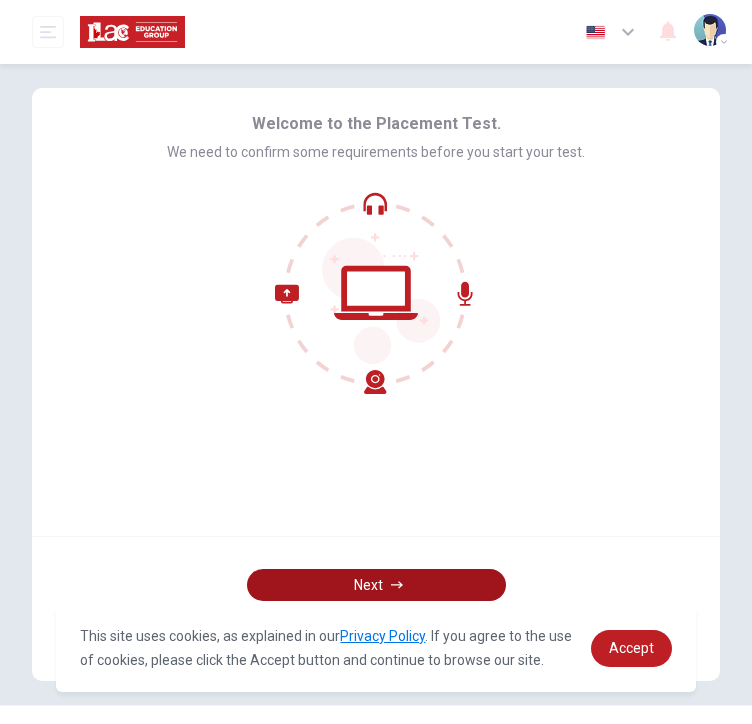 click on "Next" at bounding box center [376, 585] 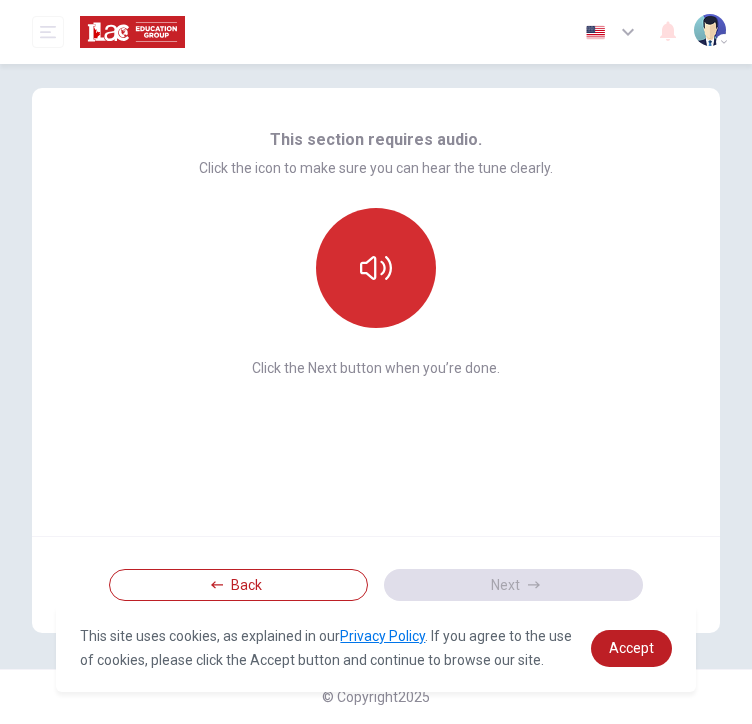 click at bounding box center [376, 268] 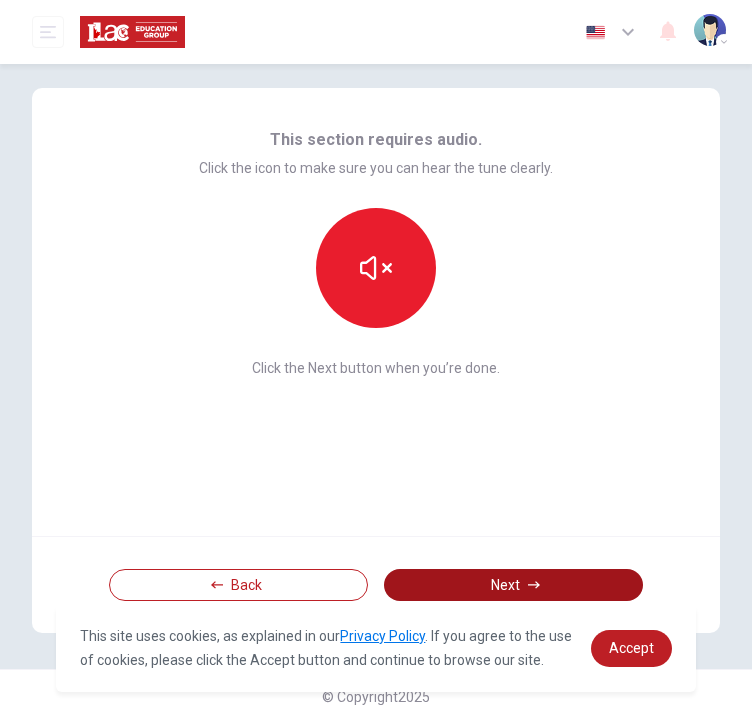 click on "Next" at bounding box center (513, 585) 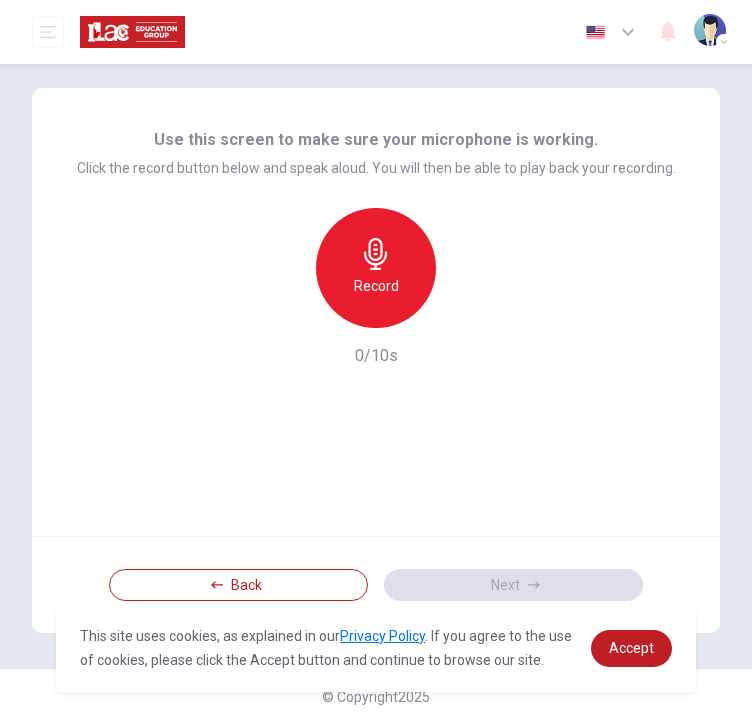 click on "Record" at bounding box center (376, 268) 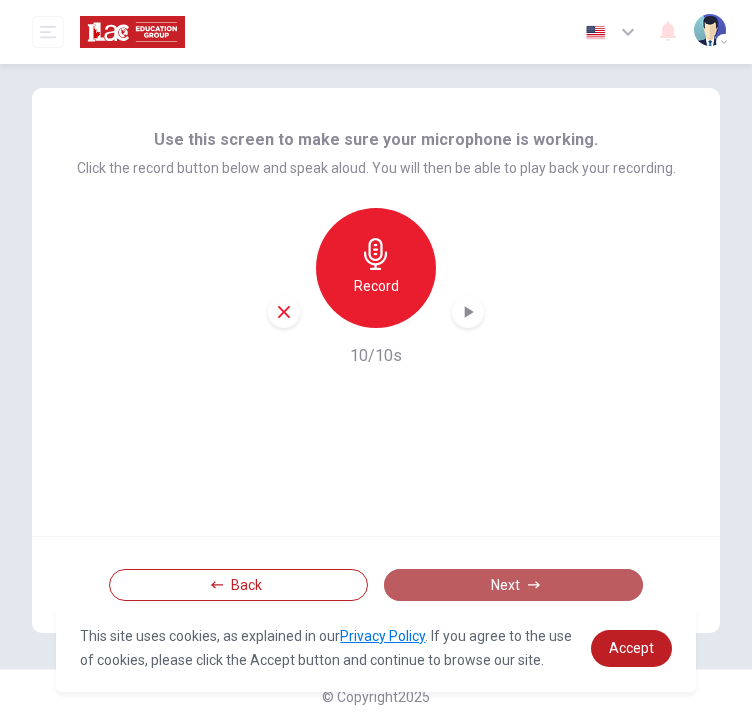 click on "Next" at bounding box center (513, 585) 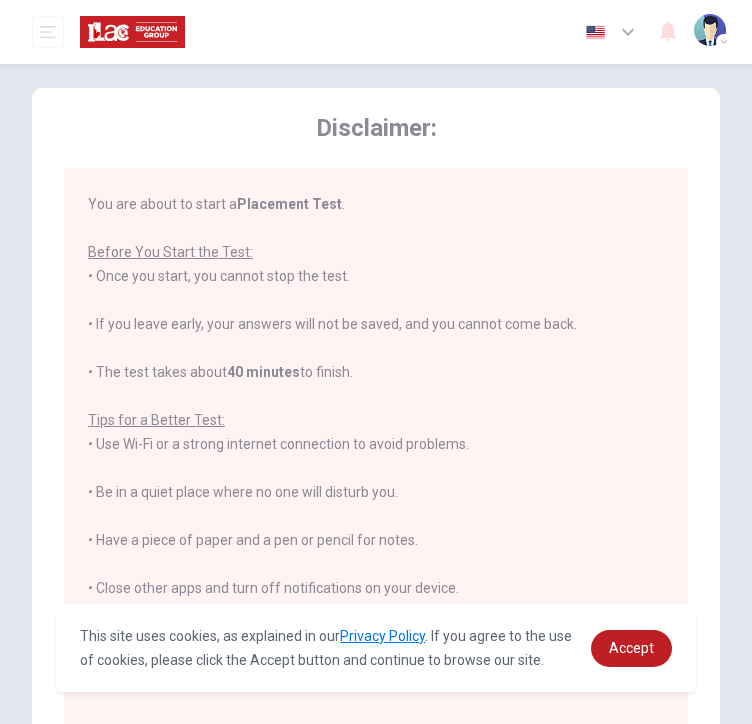 scroll, scrollTop: 0, scrollLeft: 0, axis: both 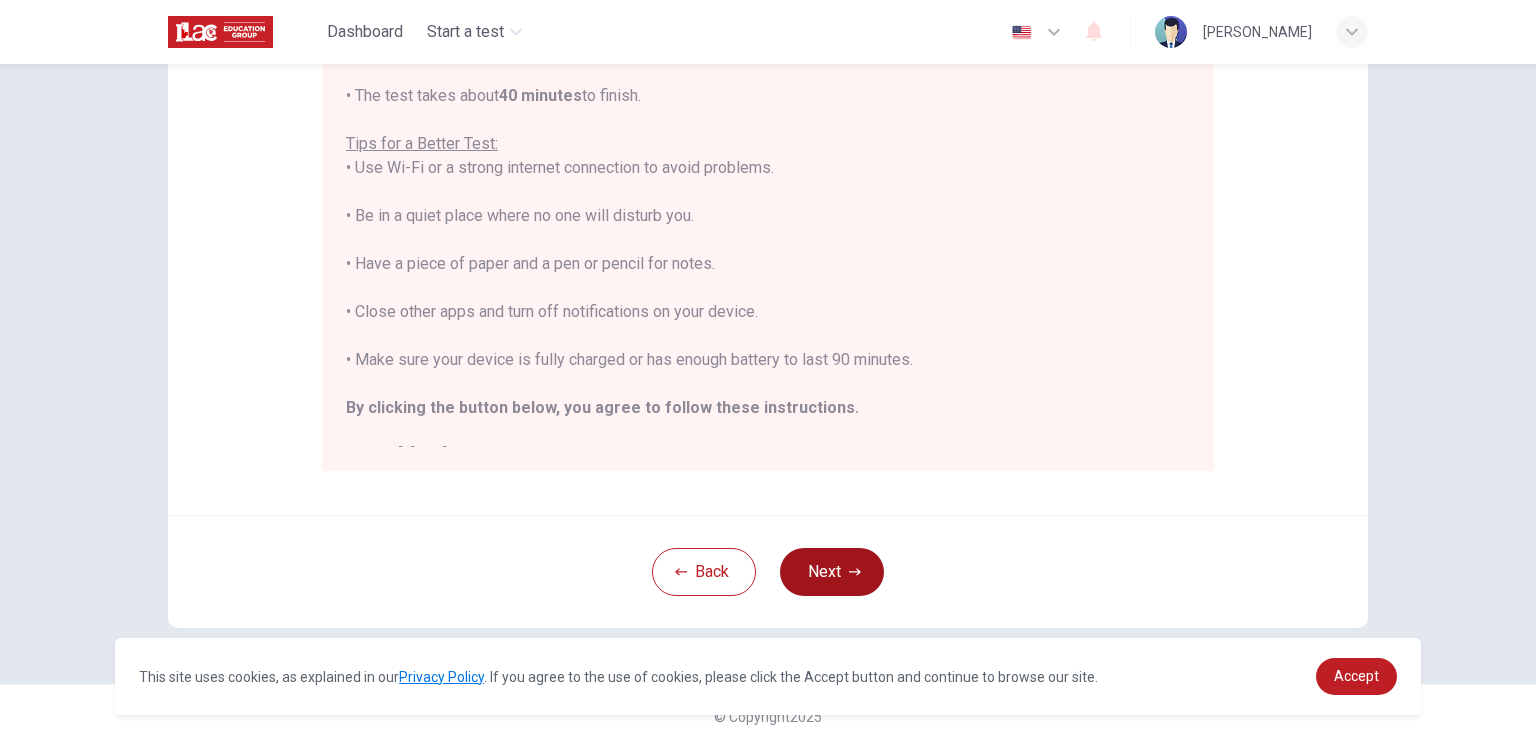 click 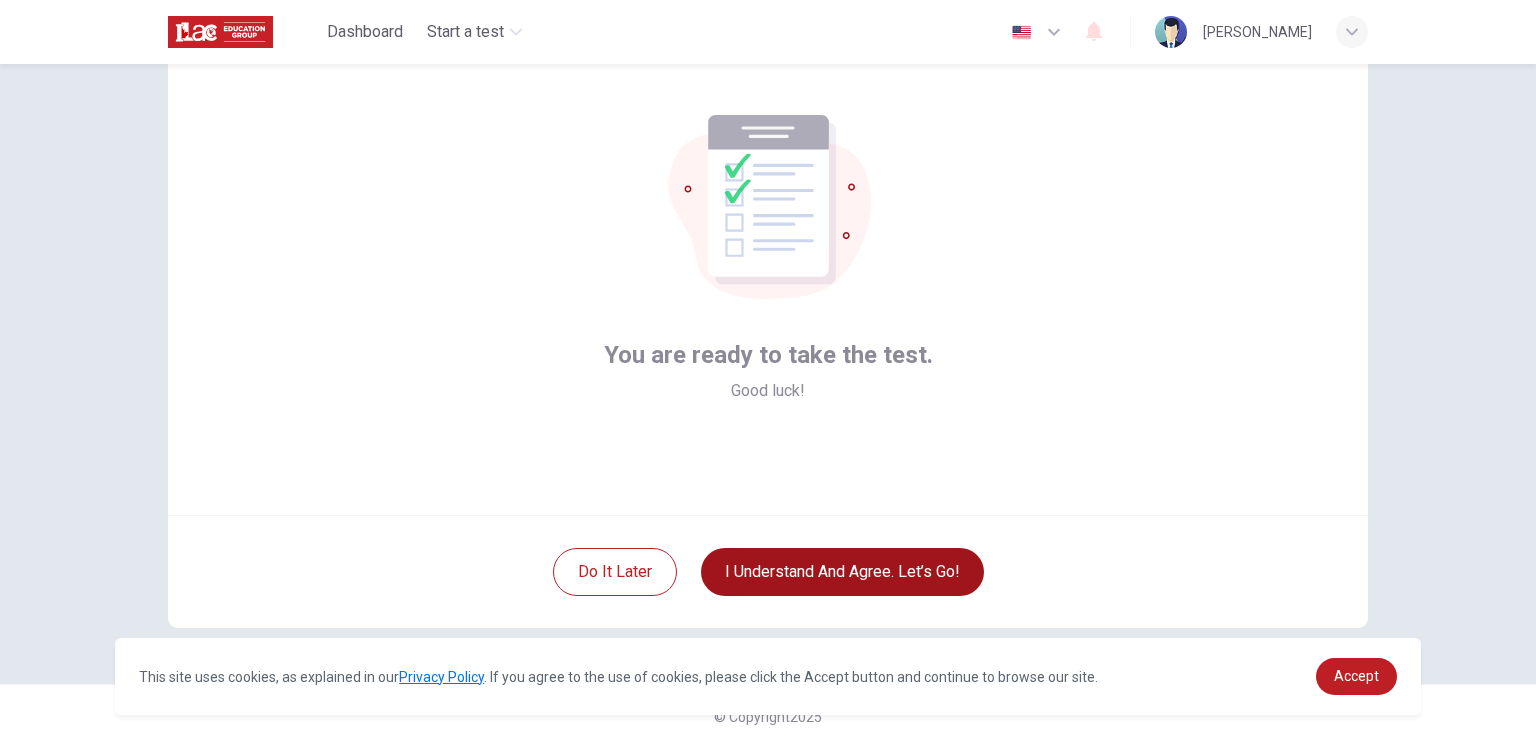 click on "I understand and agree. Let’s go!" at bounding box center [842, 572] 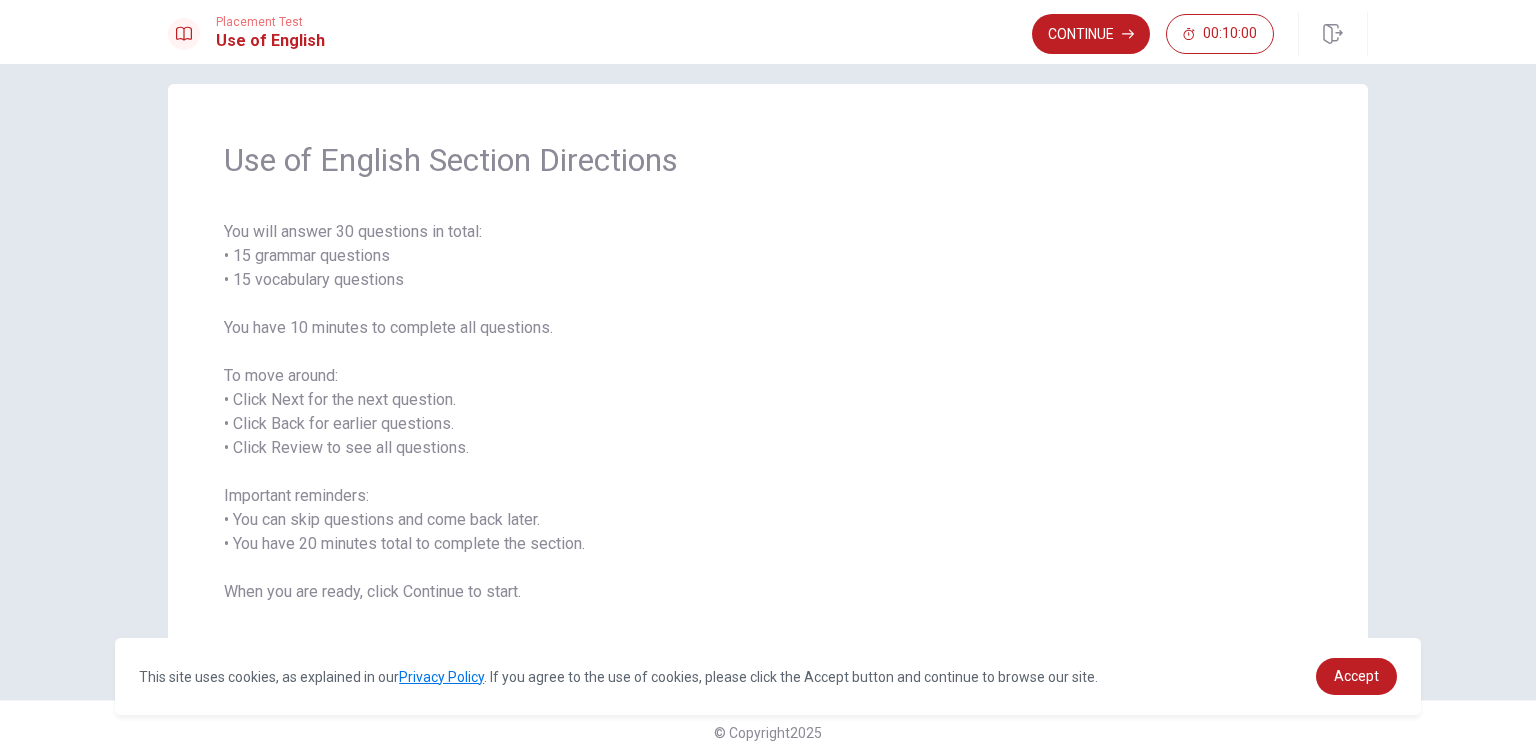 scroll, scrollTop: 36, scrollLeft: 0, axis: vertical 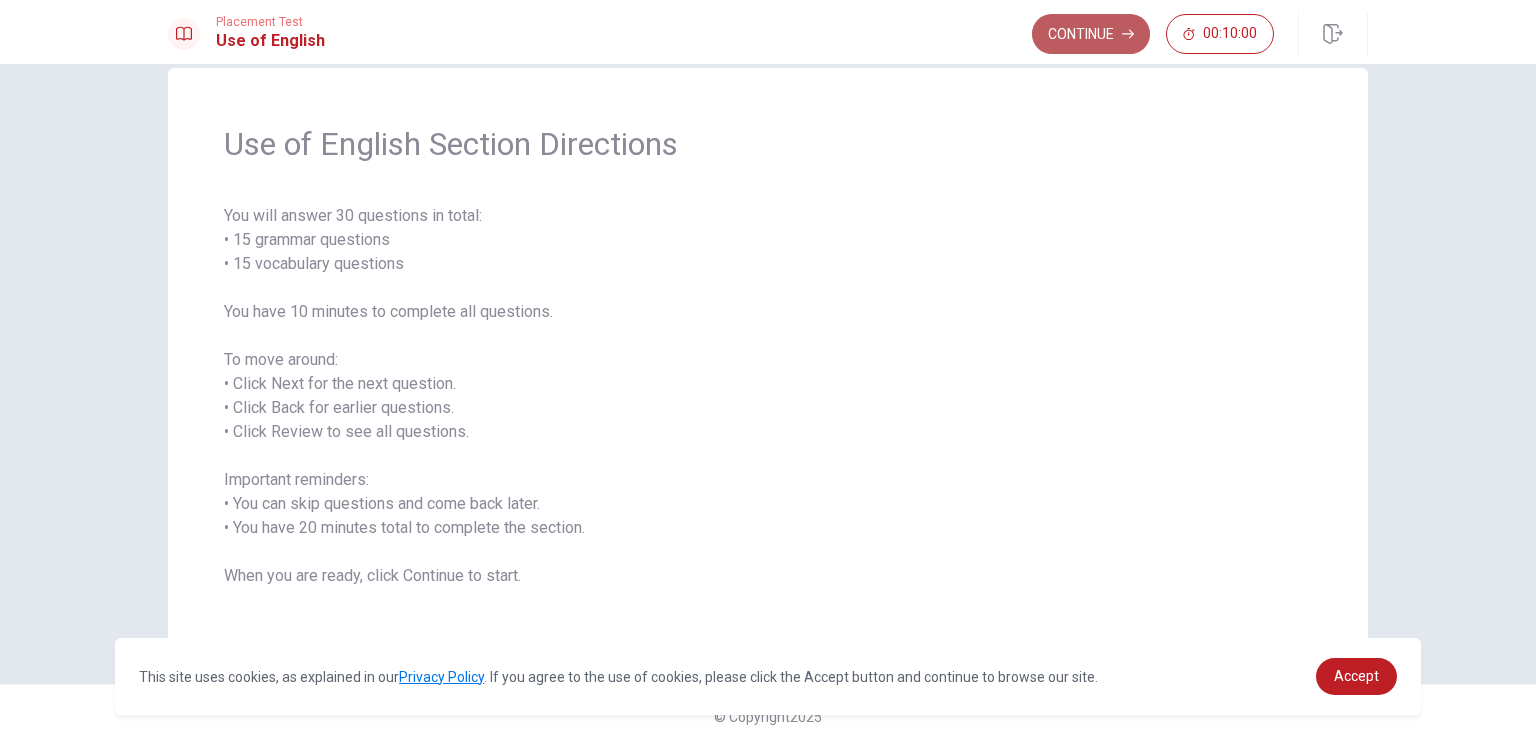 click on "Continue" at bounding box center (1091, 34) 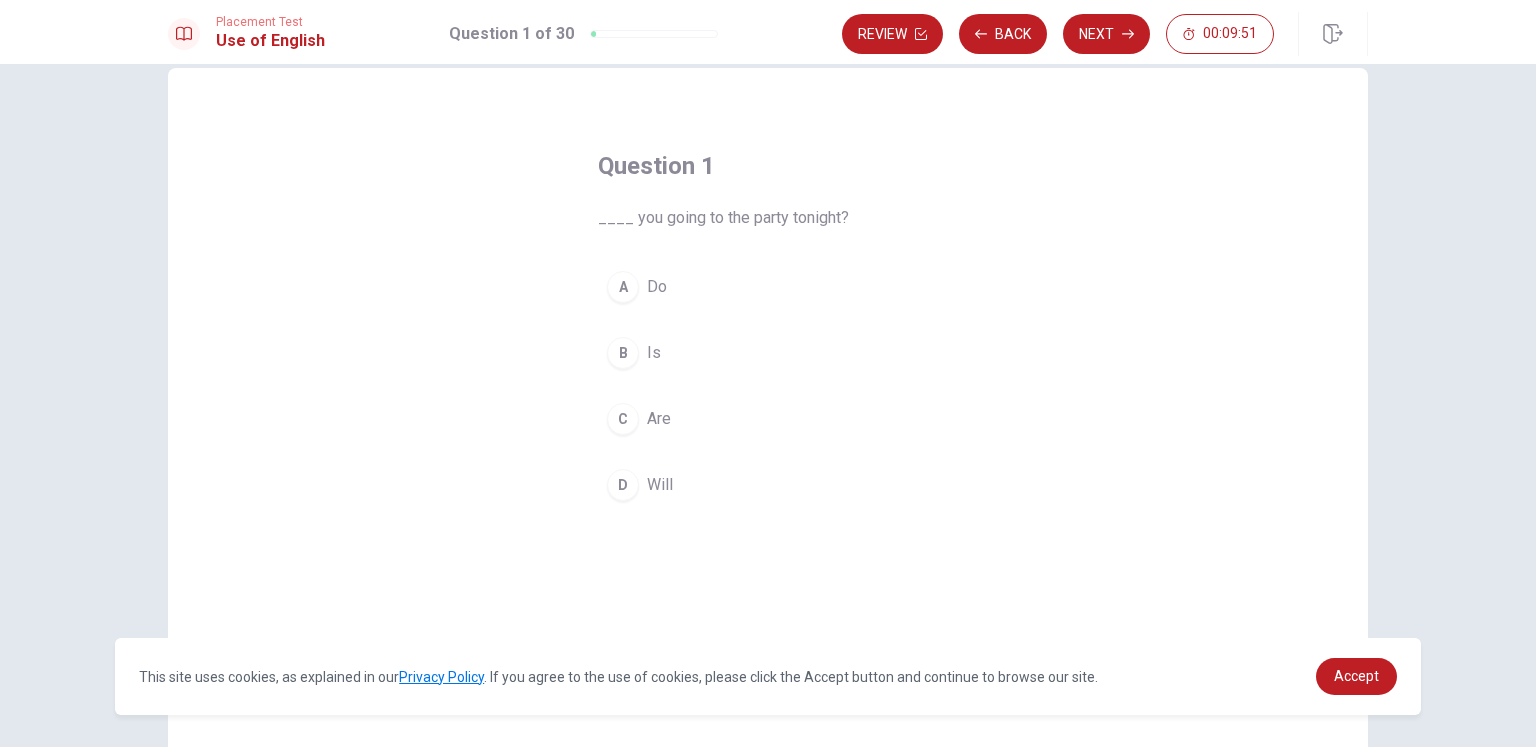 click on "D" at bounding box center (623, 485) 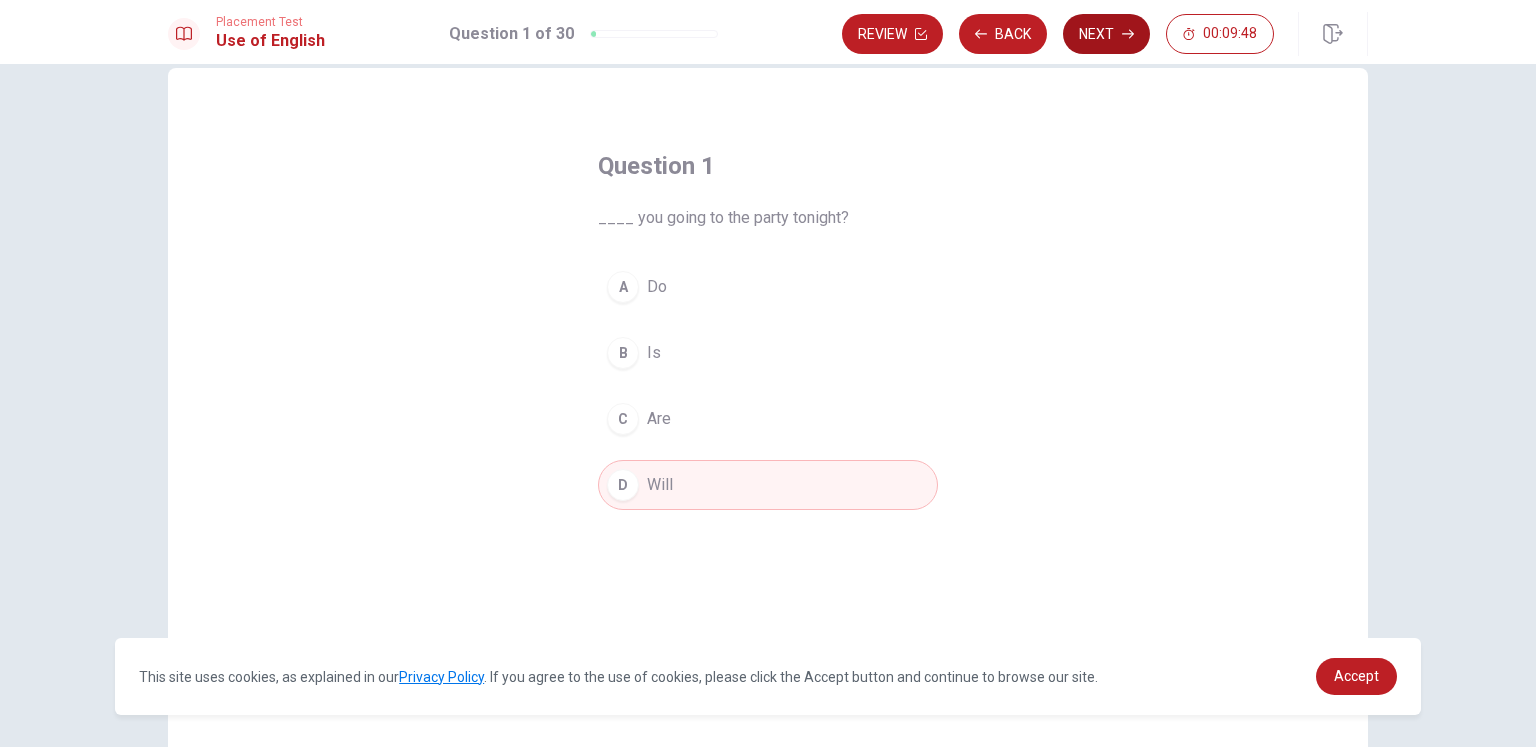 click on "Next" at bounding box center (1106, 34) 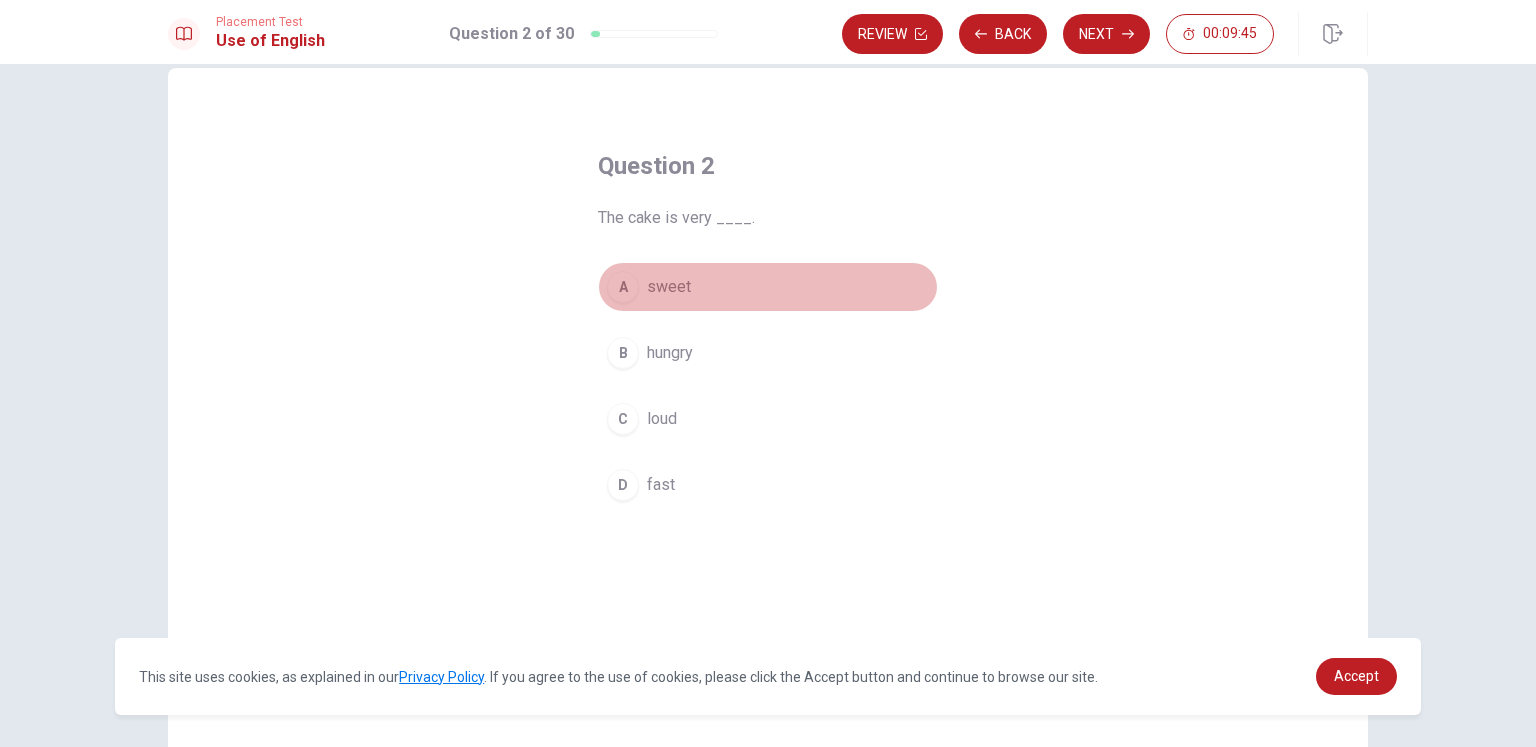 click on "A sweet" at bounding box center (768, 287) 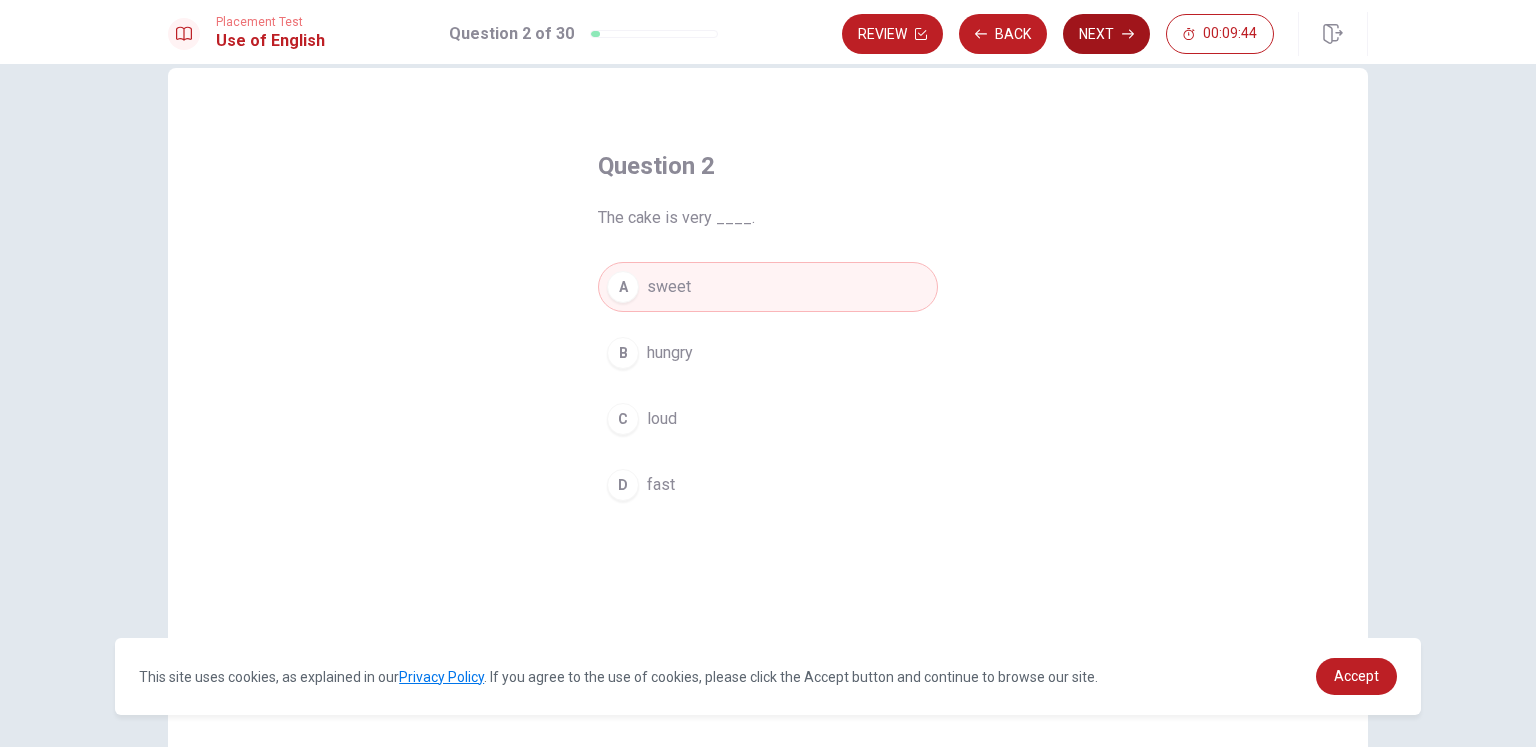 click on "Next" at bounding box center (1106, 34) 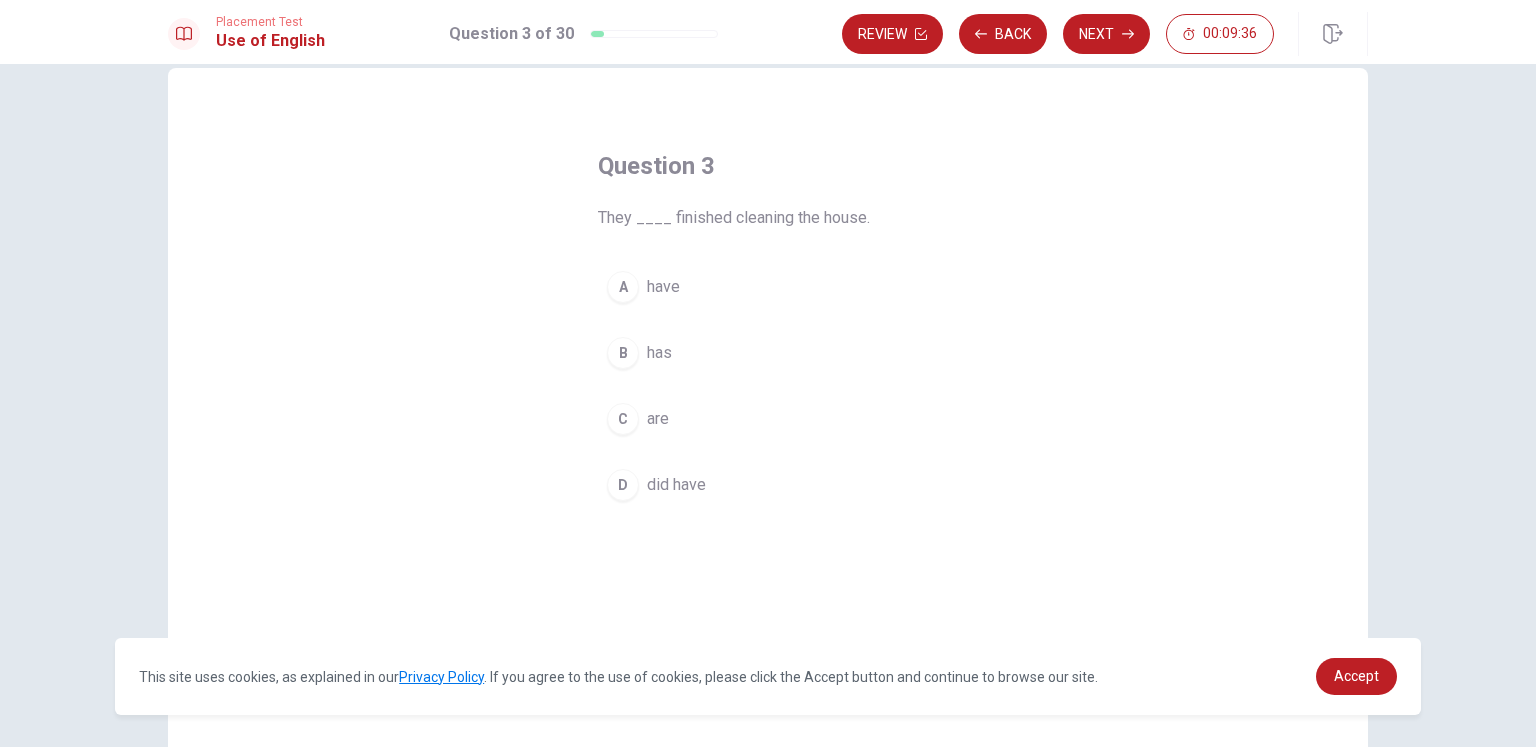 click on "has" at bounding box center [659, 353] 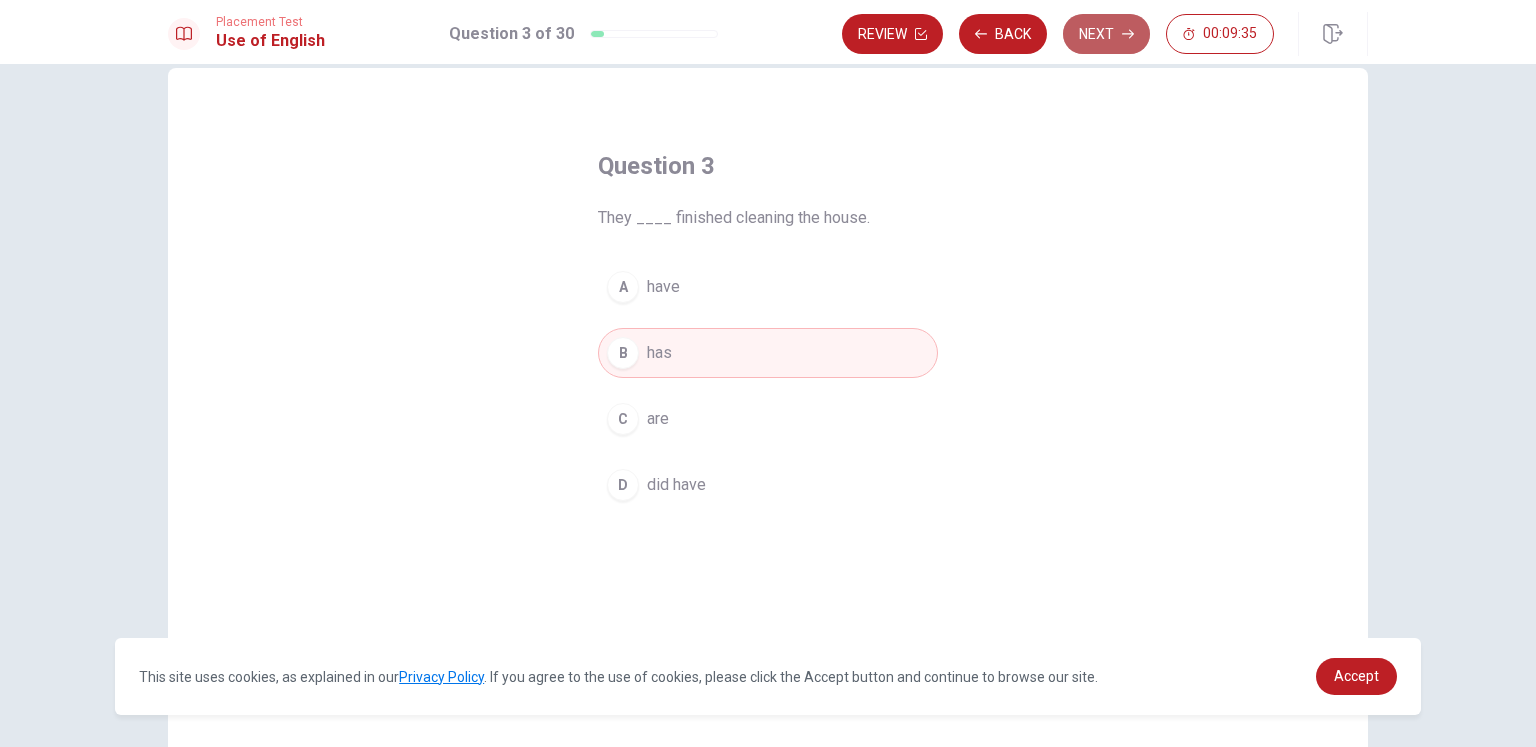 click on "Next" at bounding box center (1106, 34) 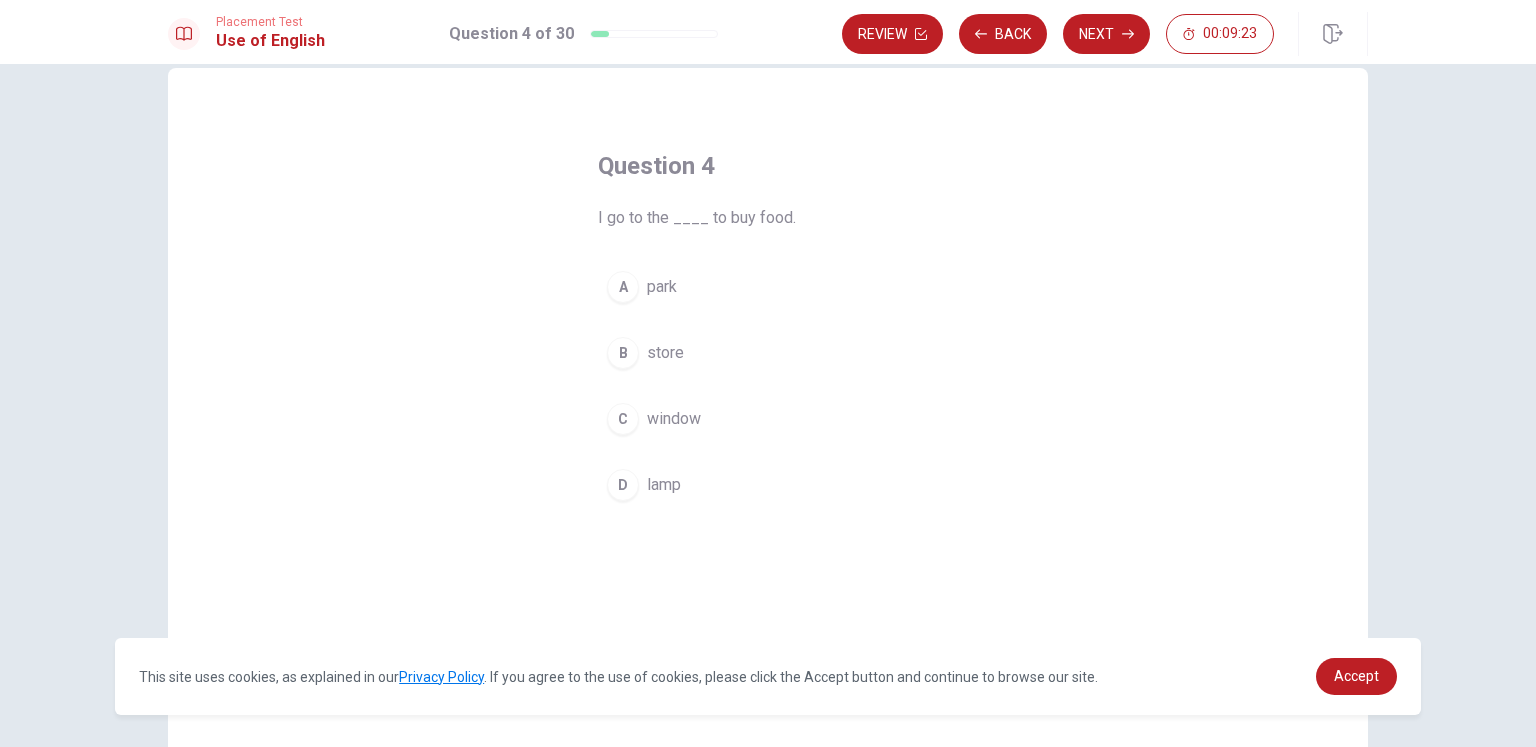 click on "lamp" at bounding box center (664, 485) 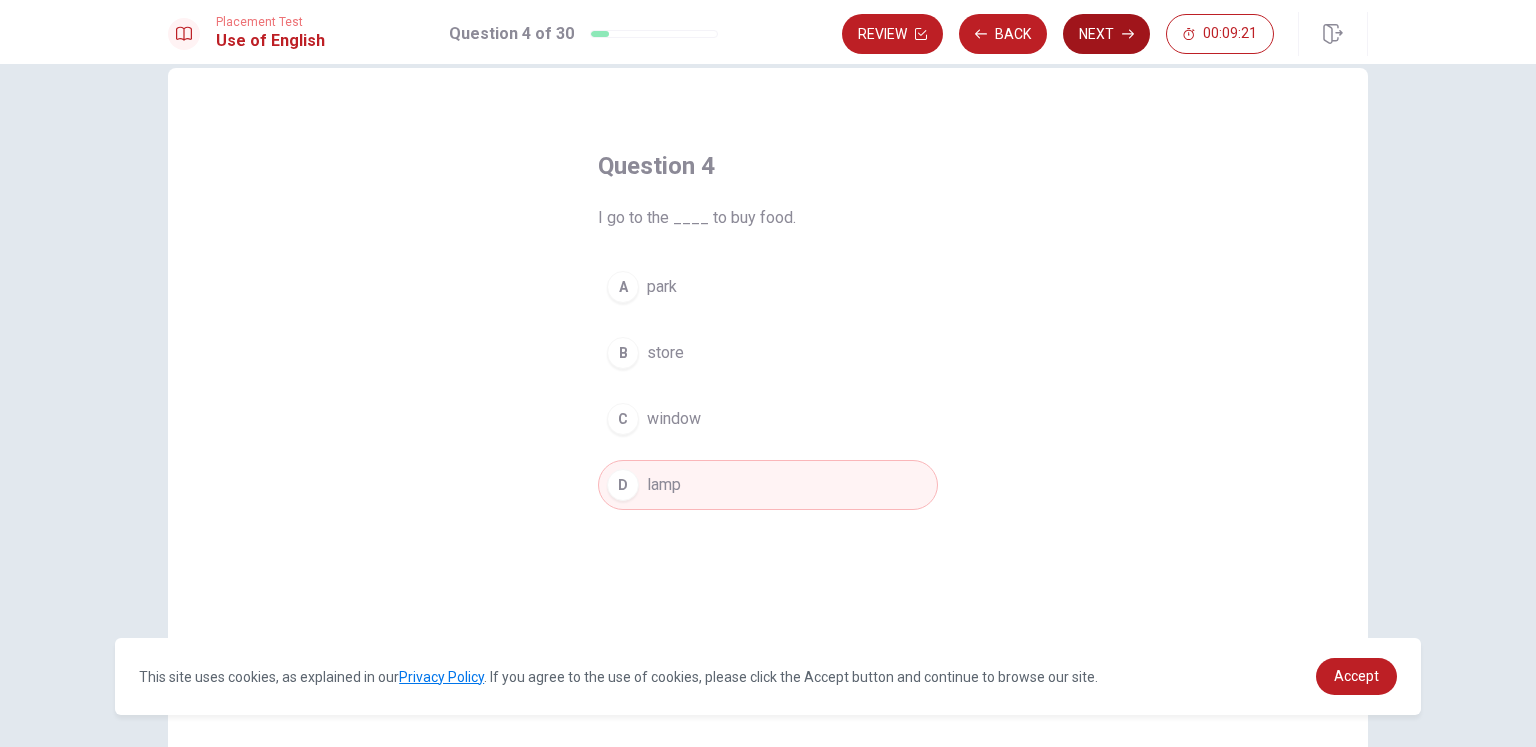 click on "Next" at bounding box center (1106, 34) 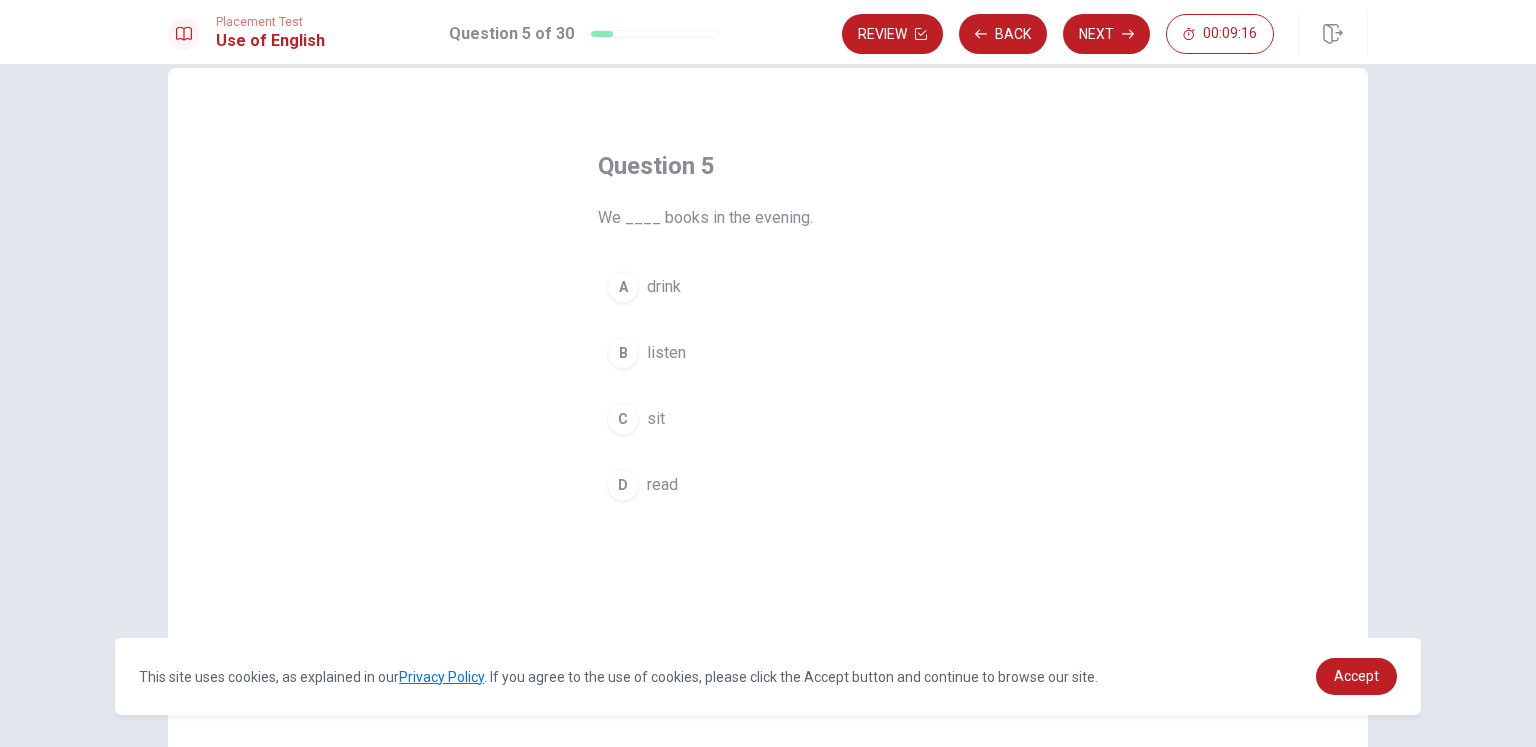 click on "D read" at bounding box center [768, 485] 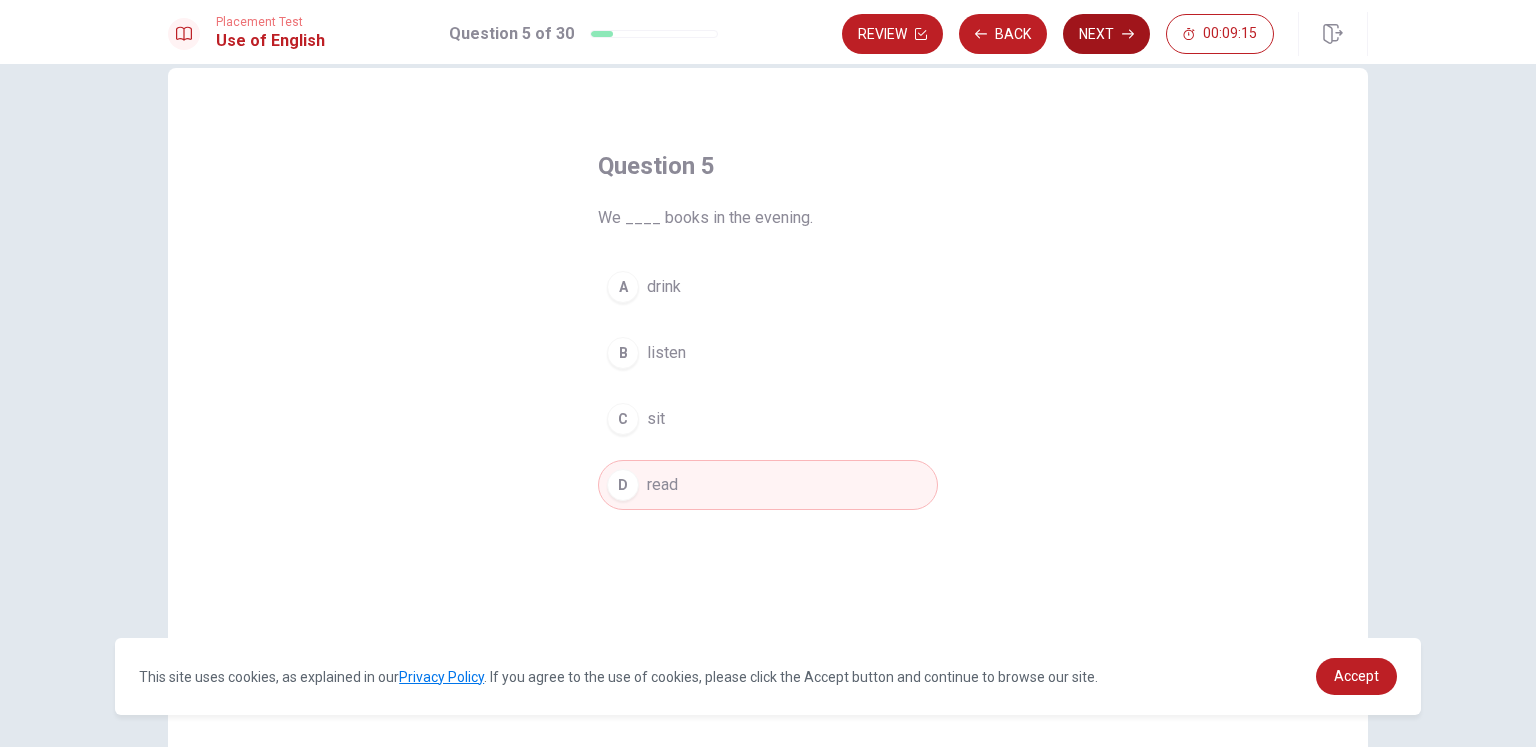 click 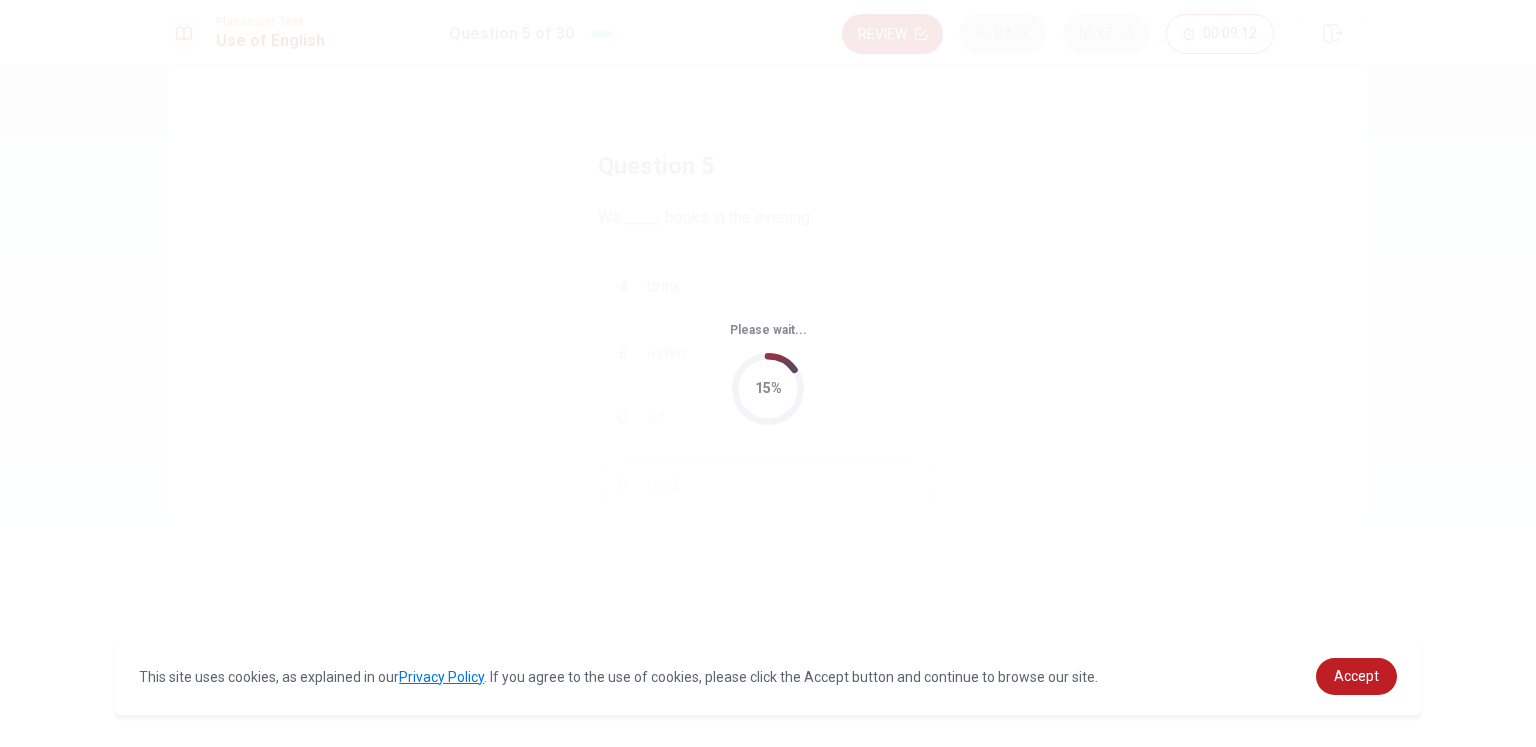 scroll, scrollTop: 0, scrollLeft: 0, axis: both 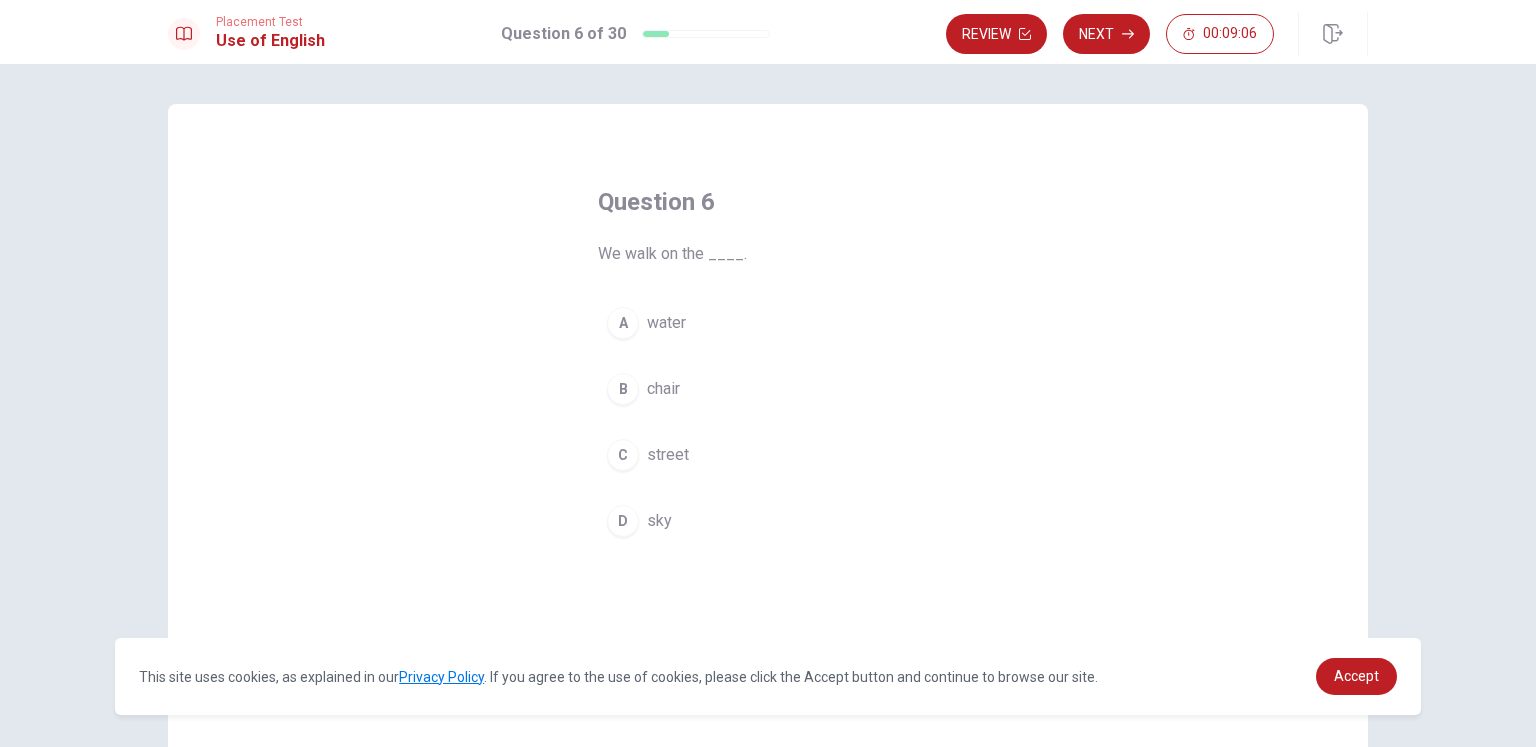 click on "street" at bounding box center (668, 455) 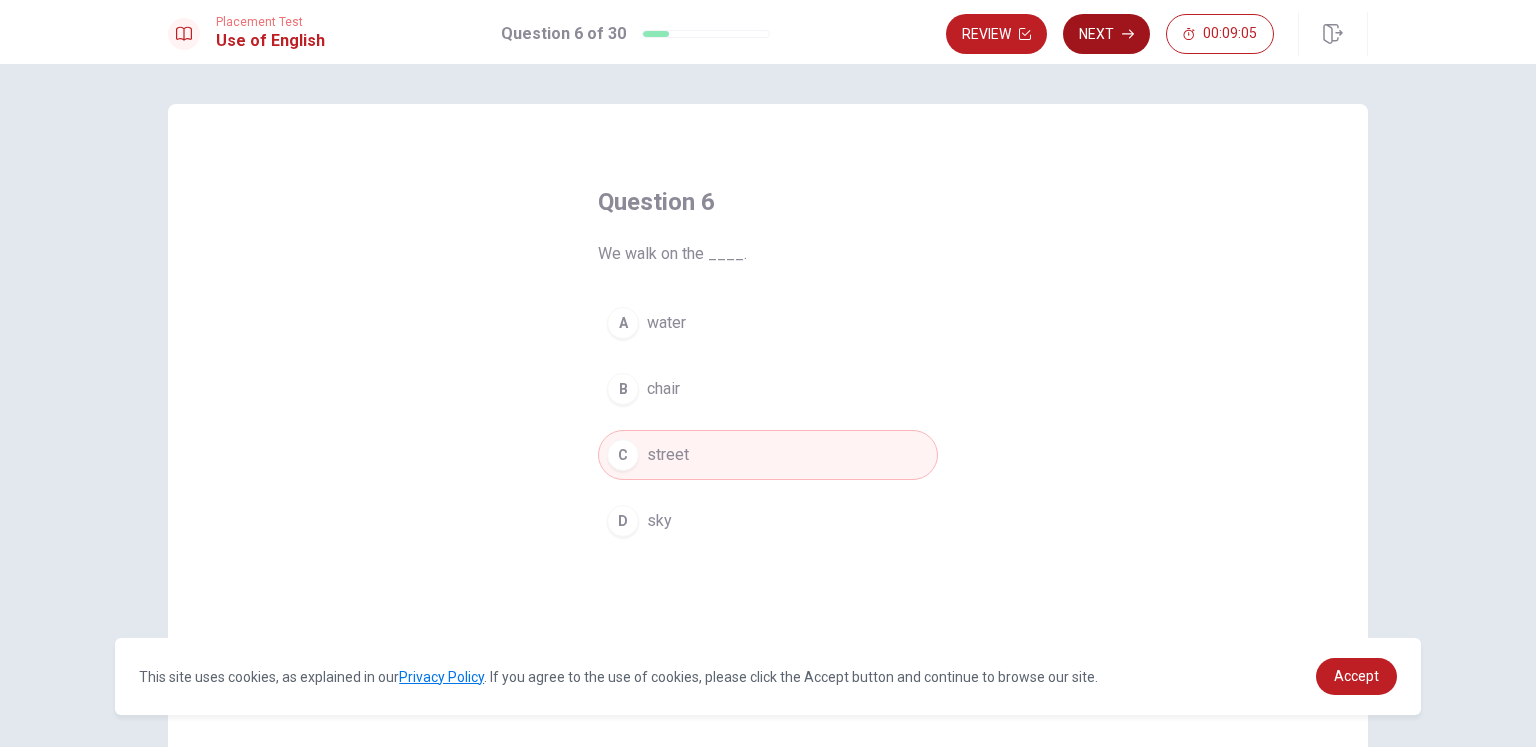 click on "Next" at bounding box center (1106, 34) 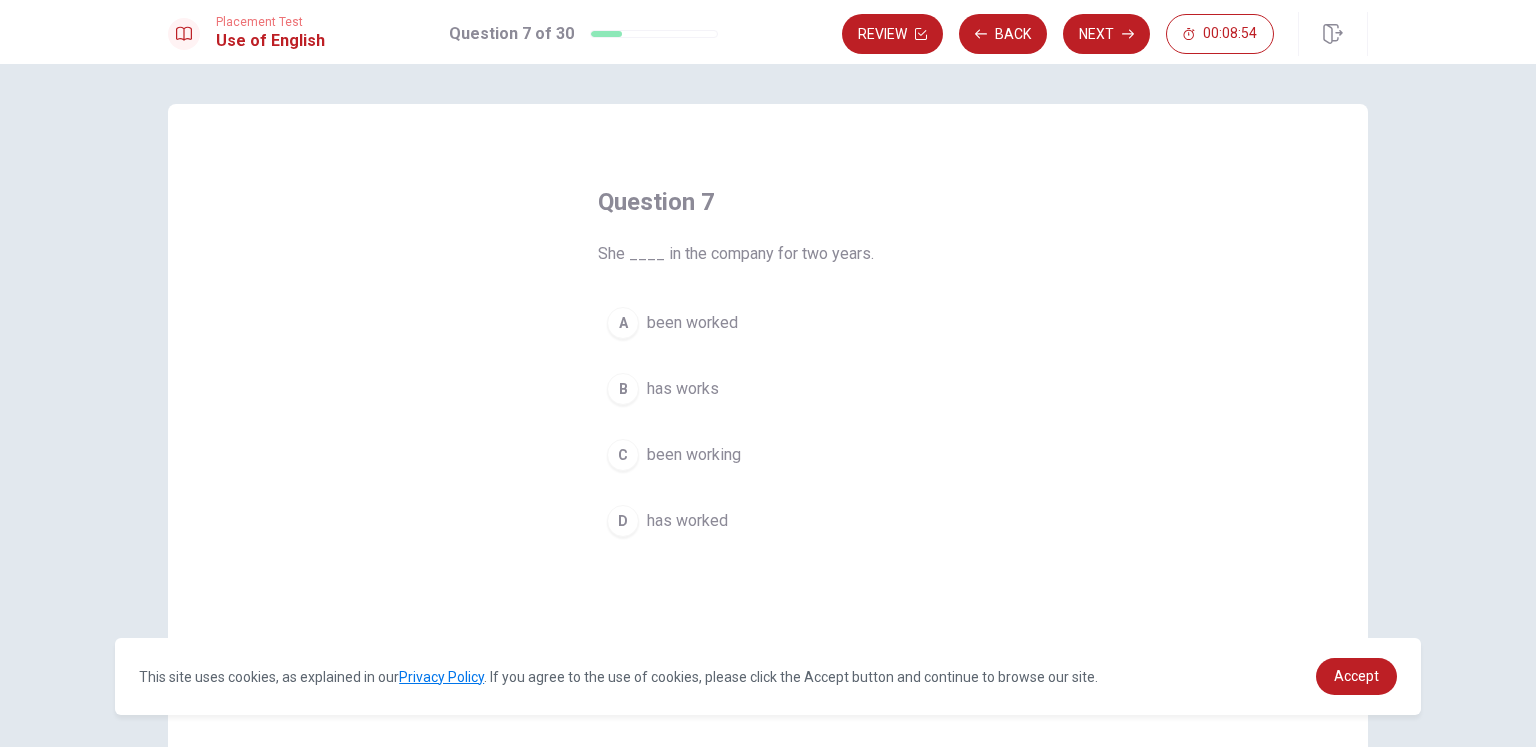 click on "has worked" at bounding box center (687, 521) 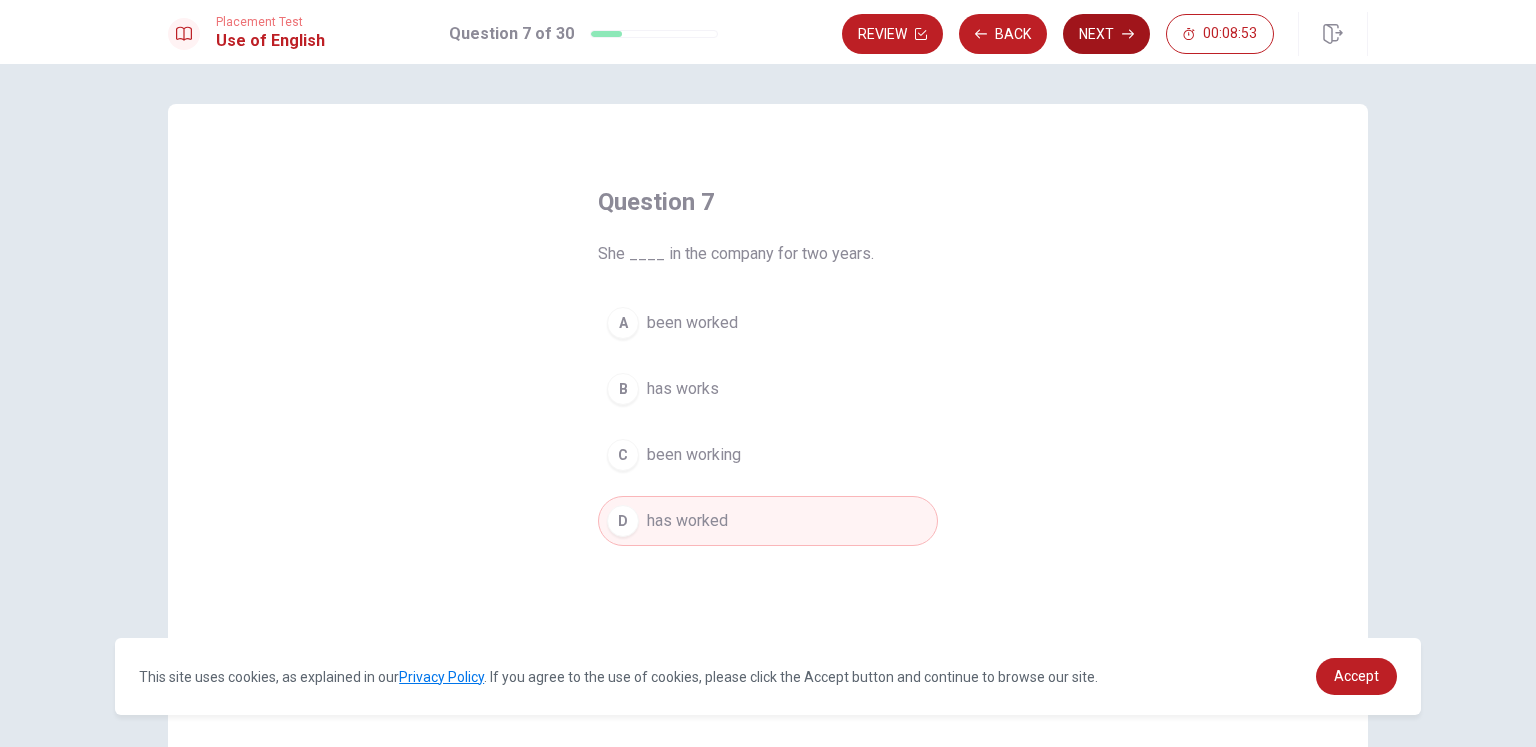 click on "Next" at bounding box center (1106, 34) 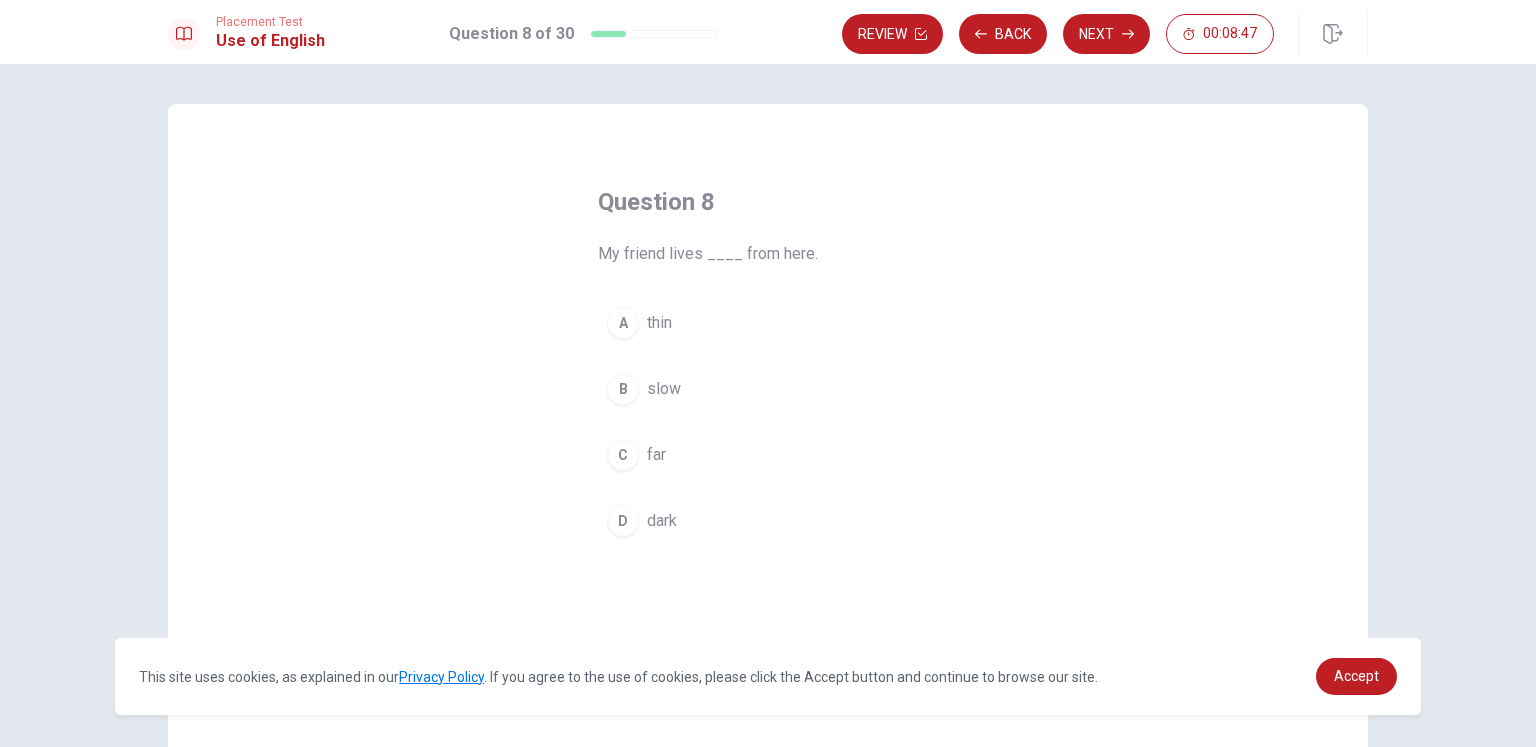 click on "far" at bounding box center [656, 455] 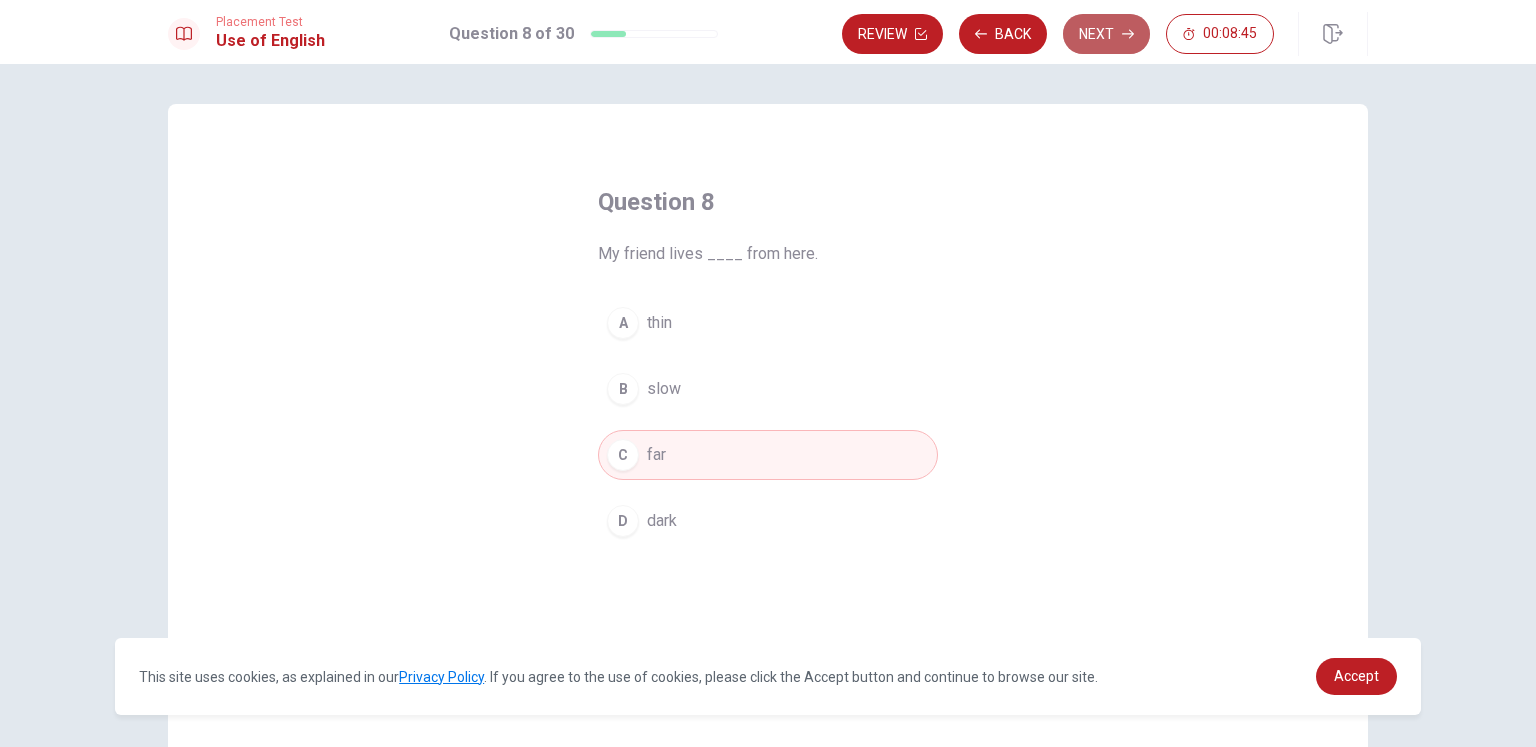 click 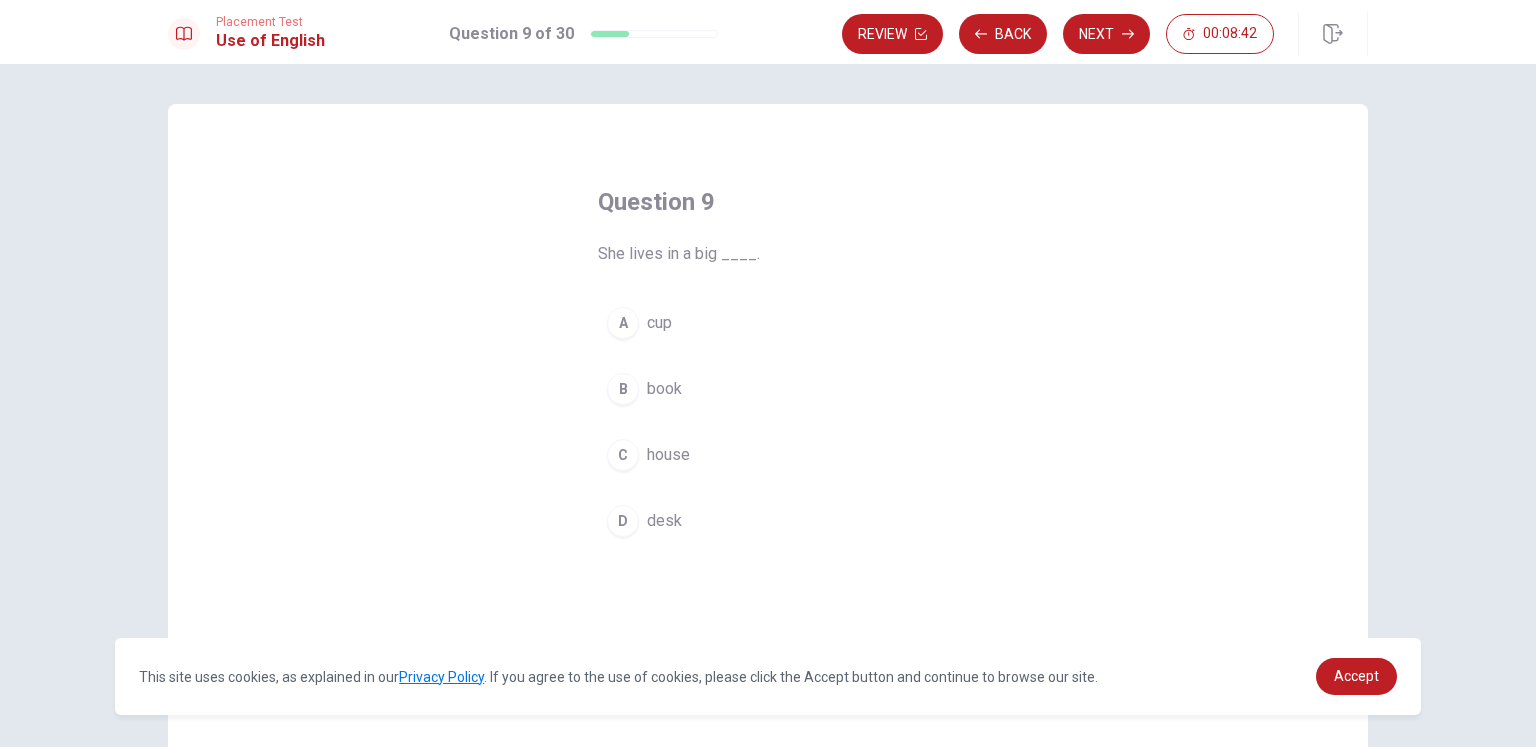 click on "house" at bounding box center [668, 455] 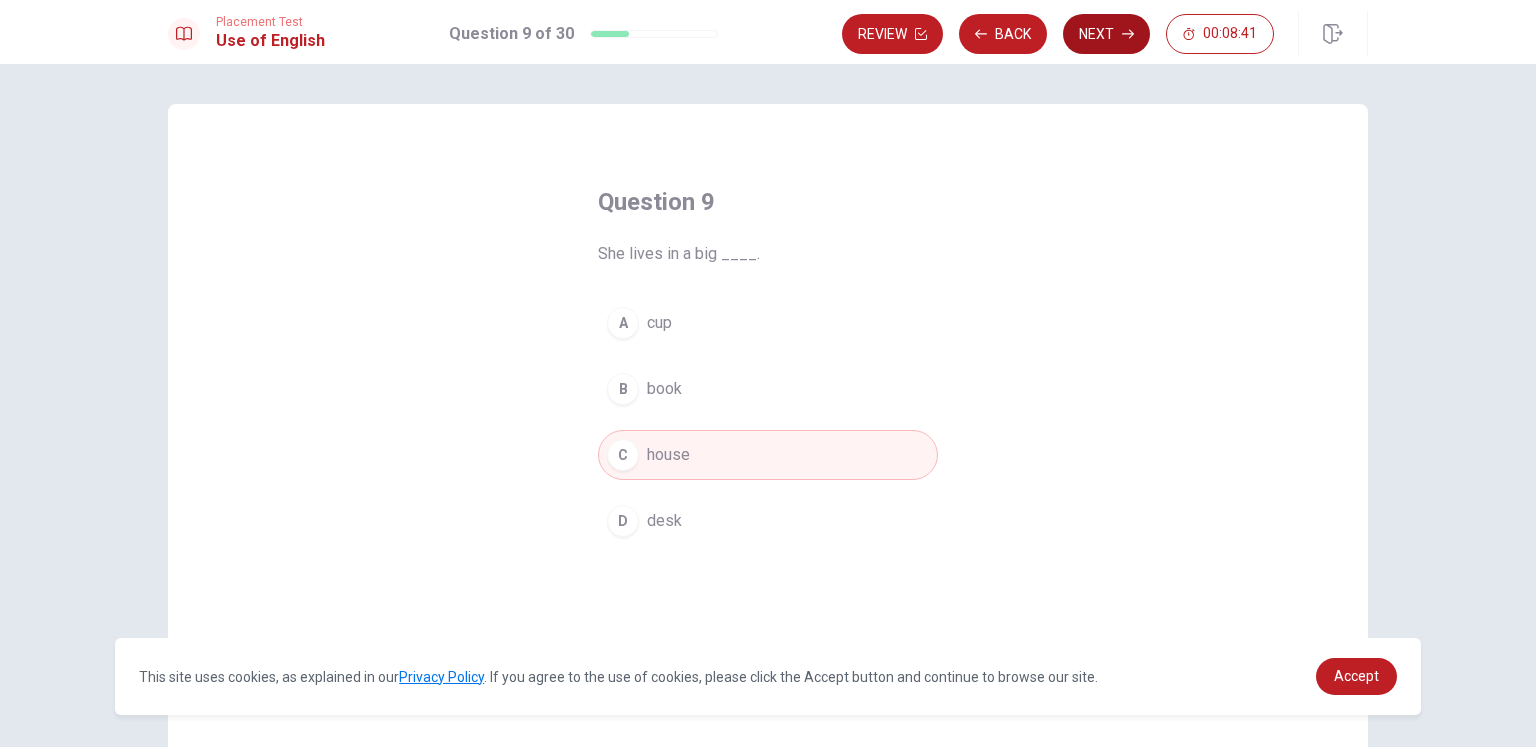 click on "Next" at bounding box center [1106, 34] 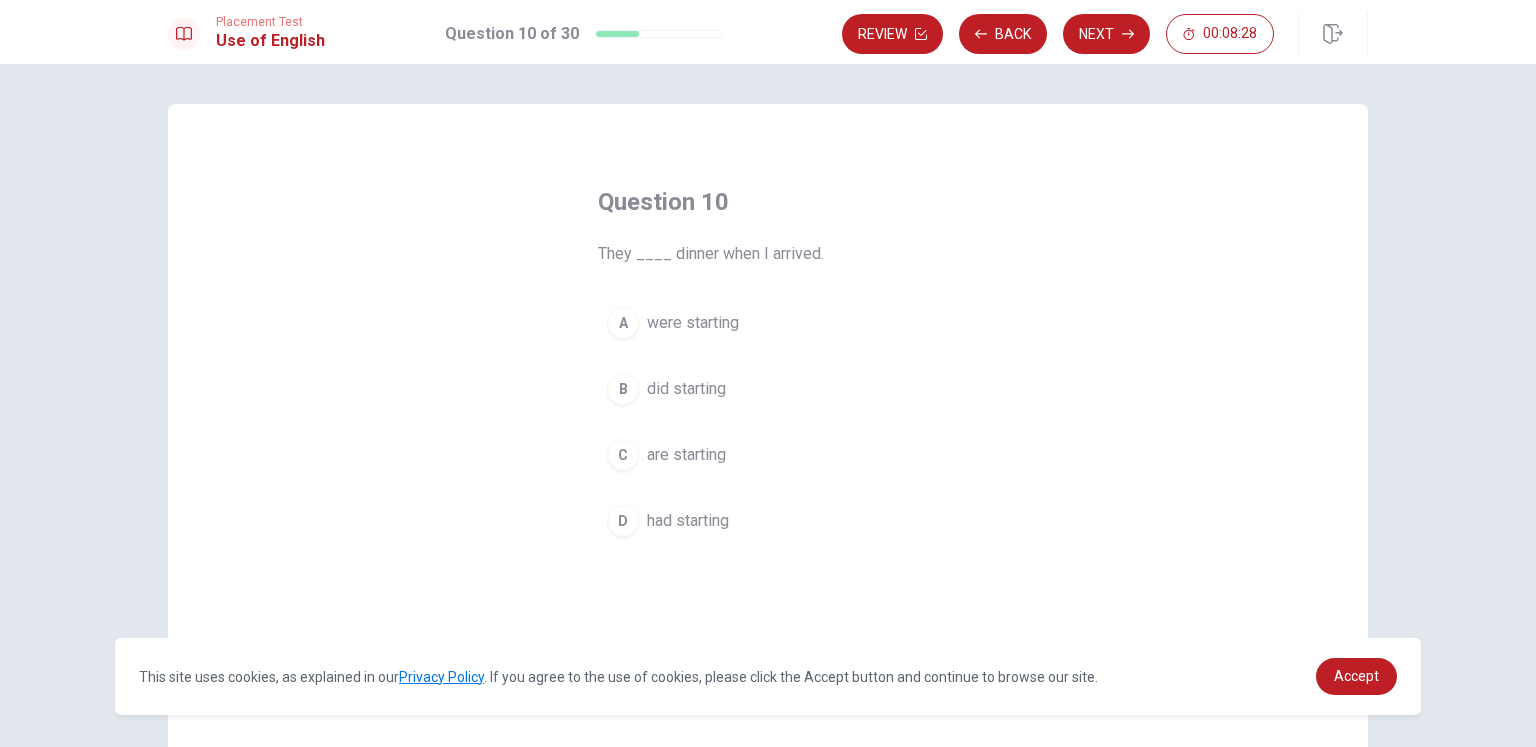 click on "did starting" at bounding box center [686, 389] 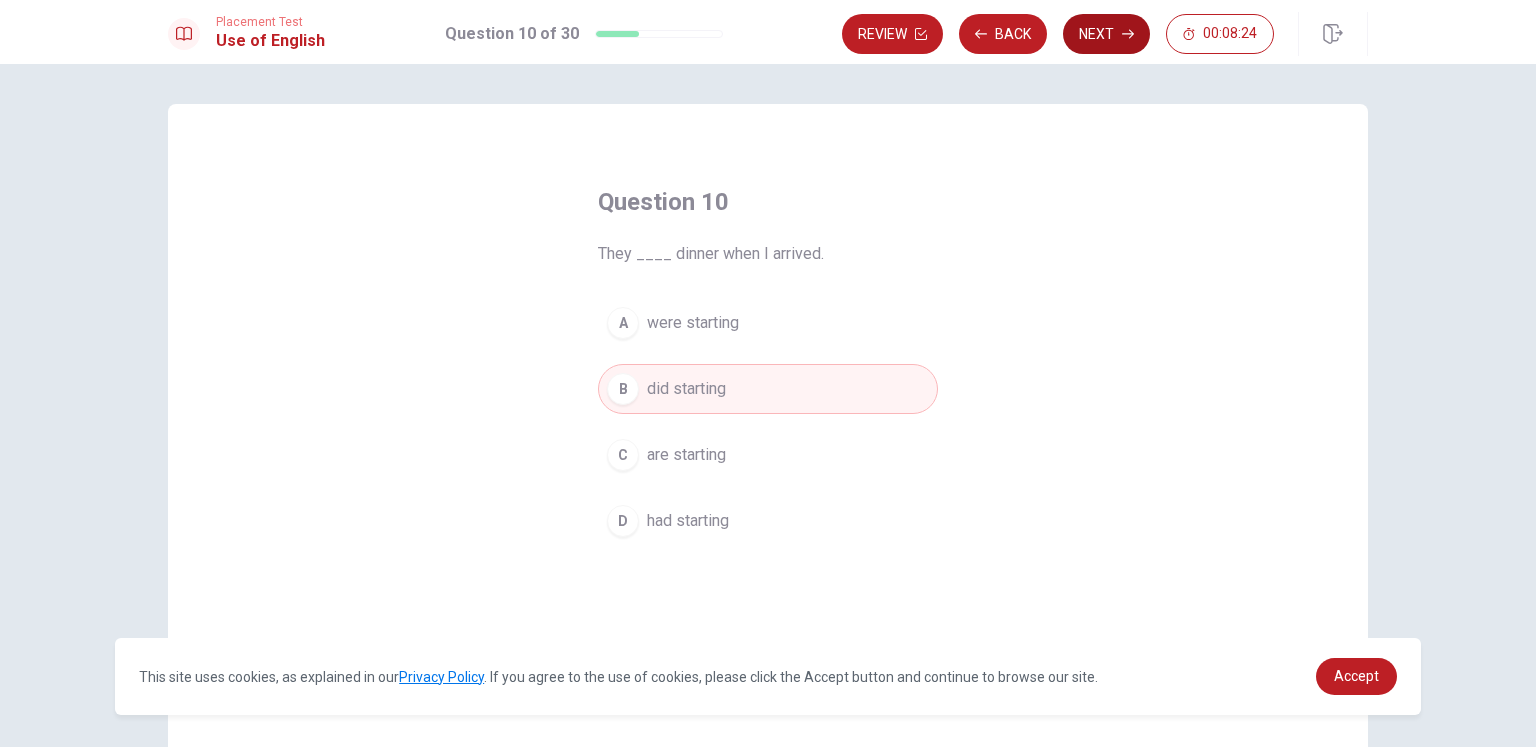 click on "Next" at bounding box center (1106, 34) 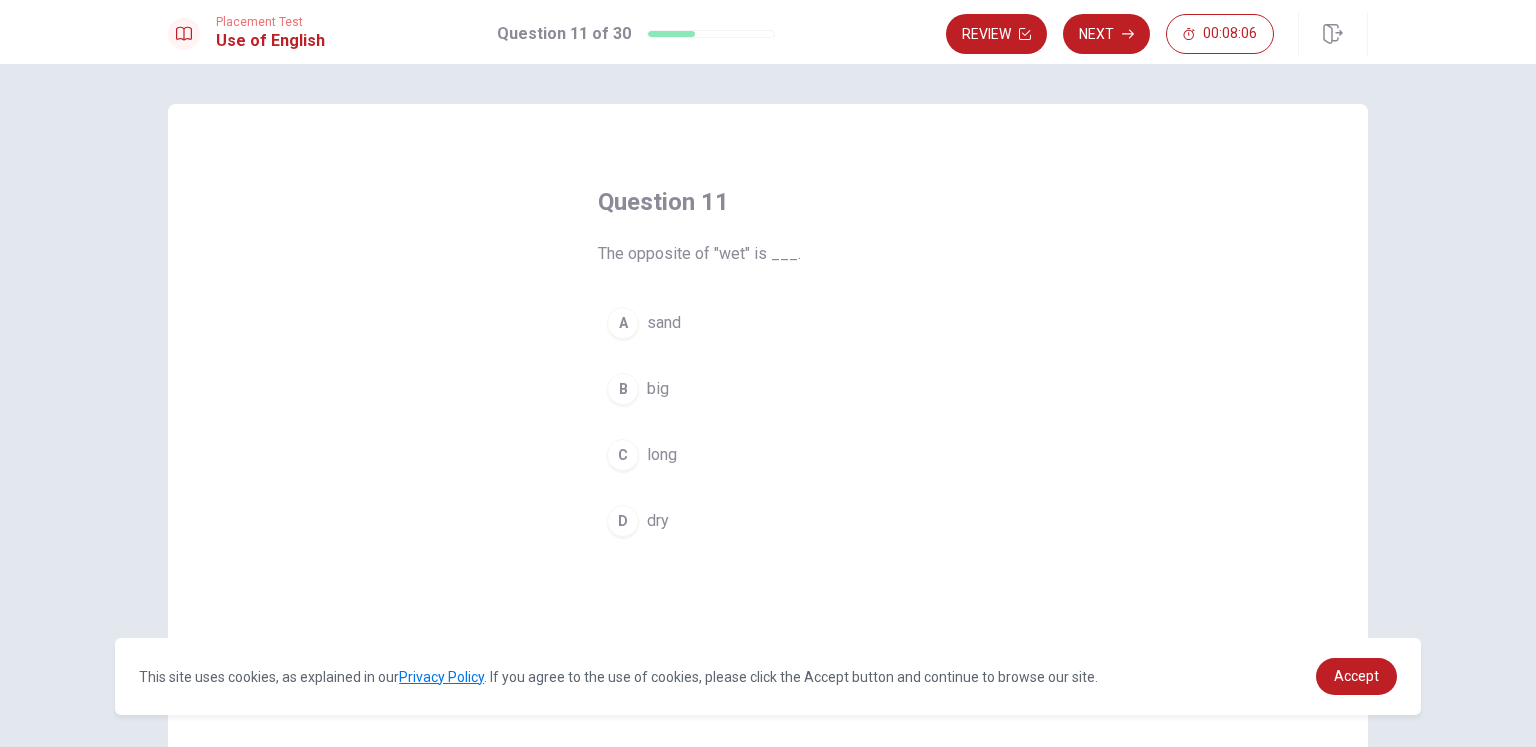 click on "dry" at bounding box center (658, 521) 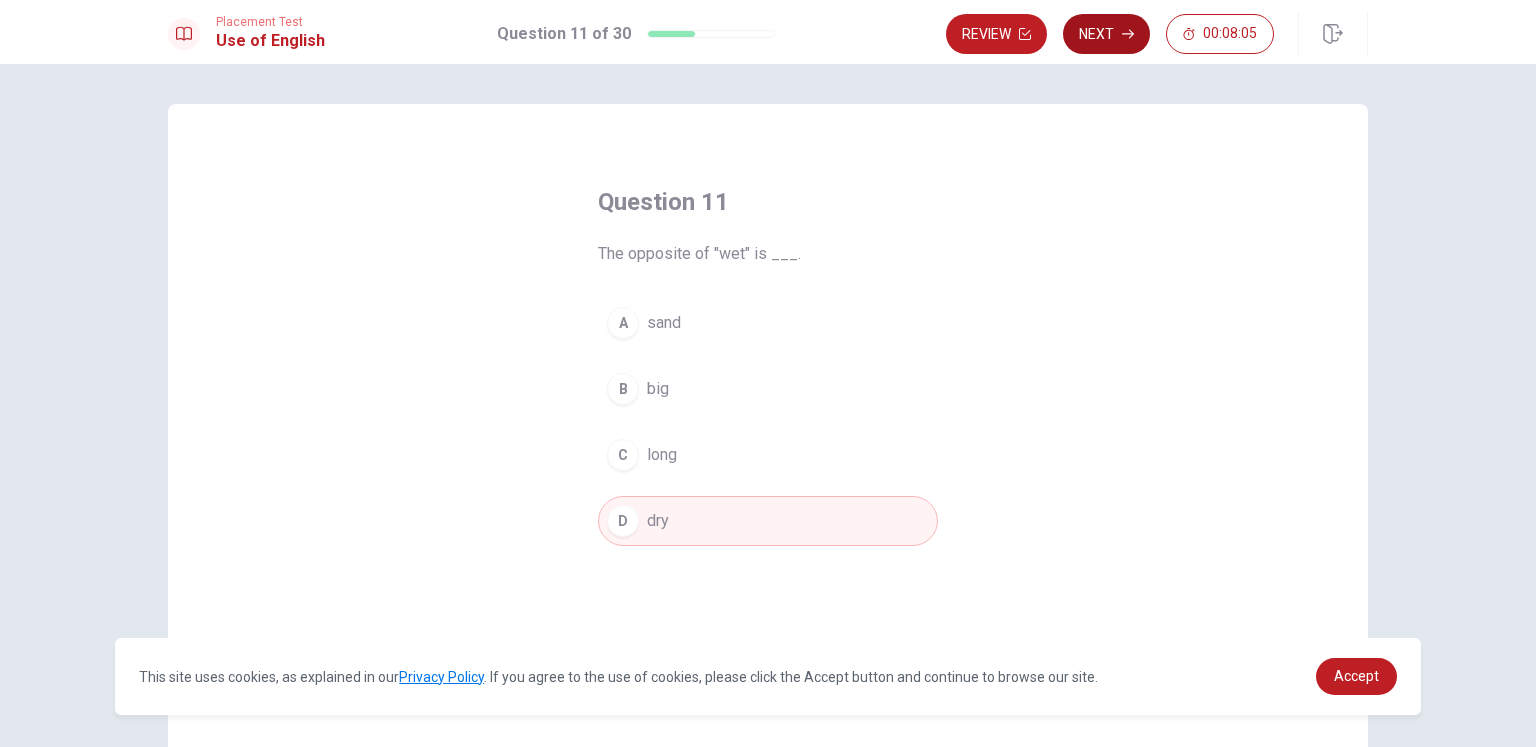 click on "Next" at bounding box center (1106, 34) 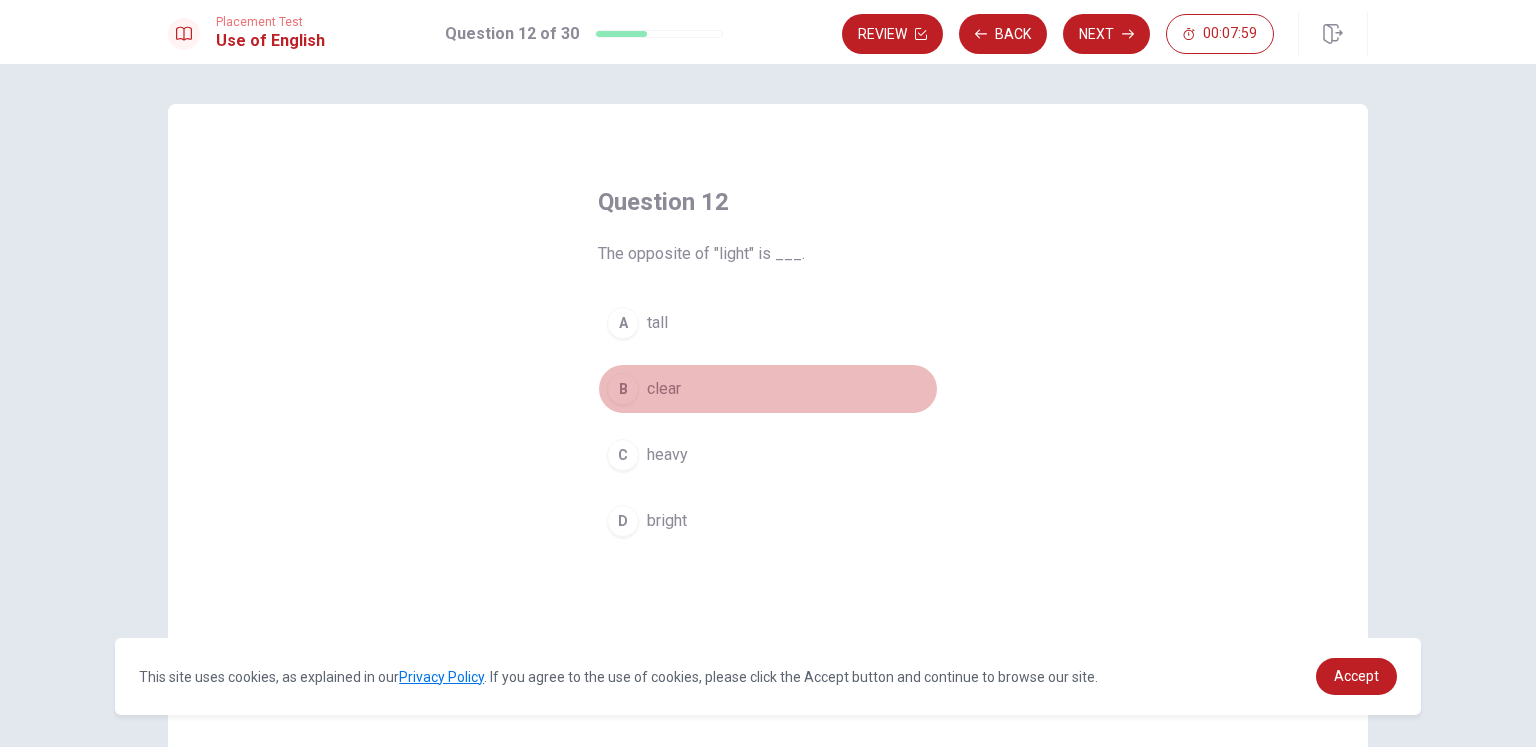 click on "clear" at bounding box center [664, 389] 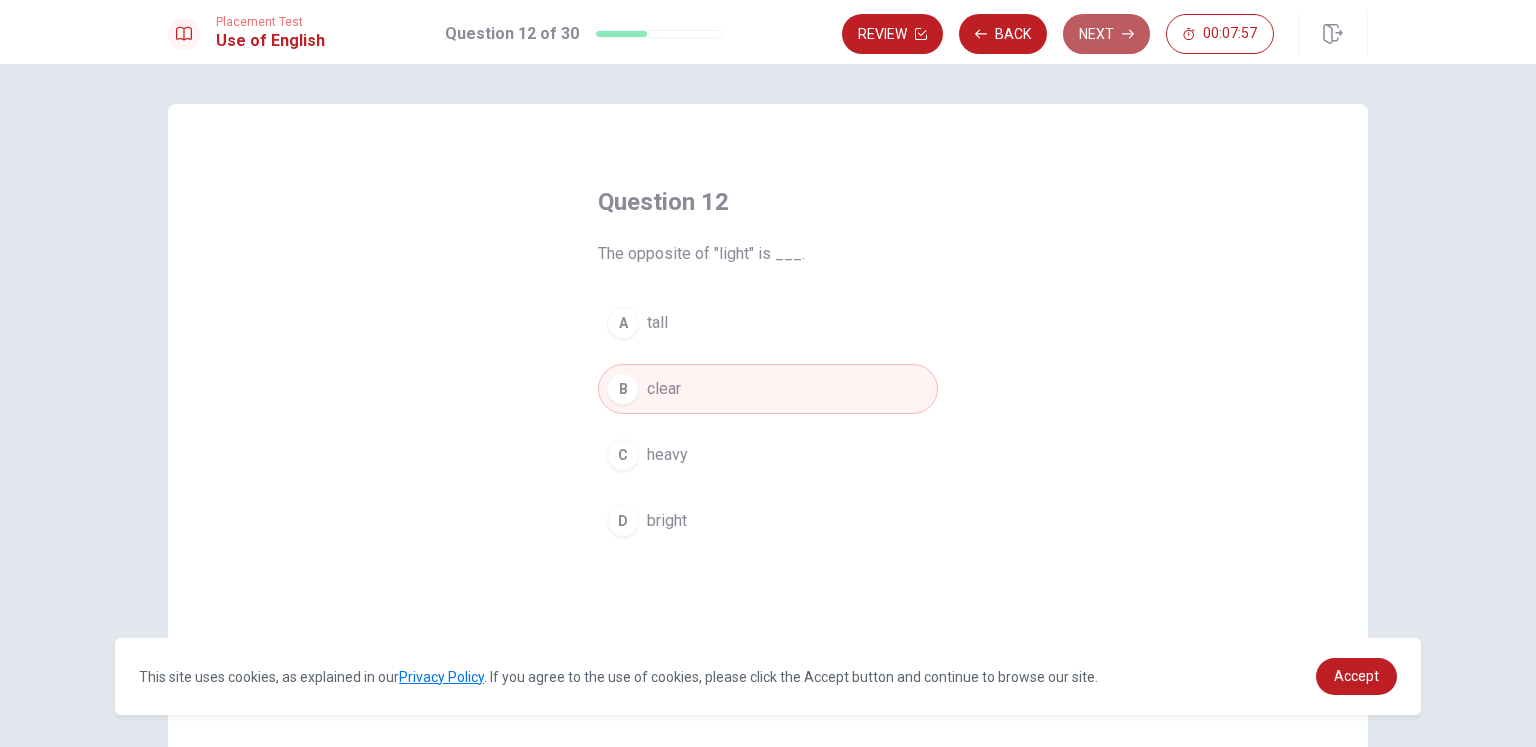 click on "Next" at bounding box center [1106, 34] 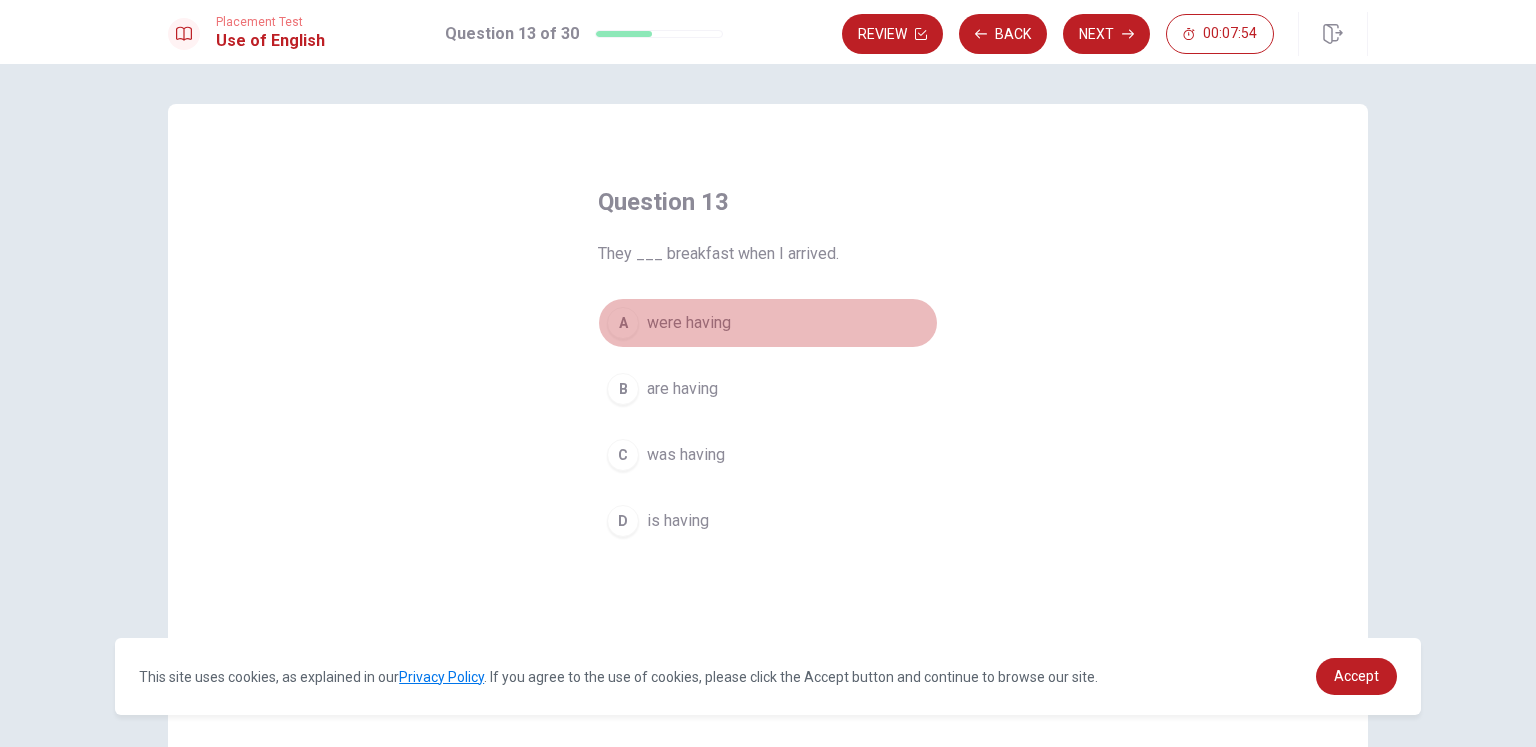 click on "were having" at bounding box center (689, 323) 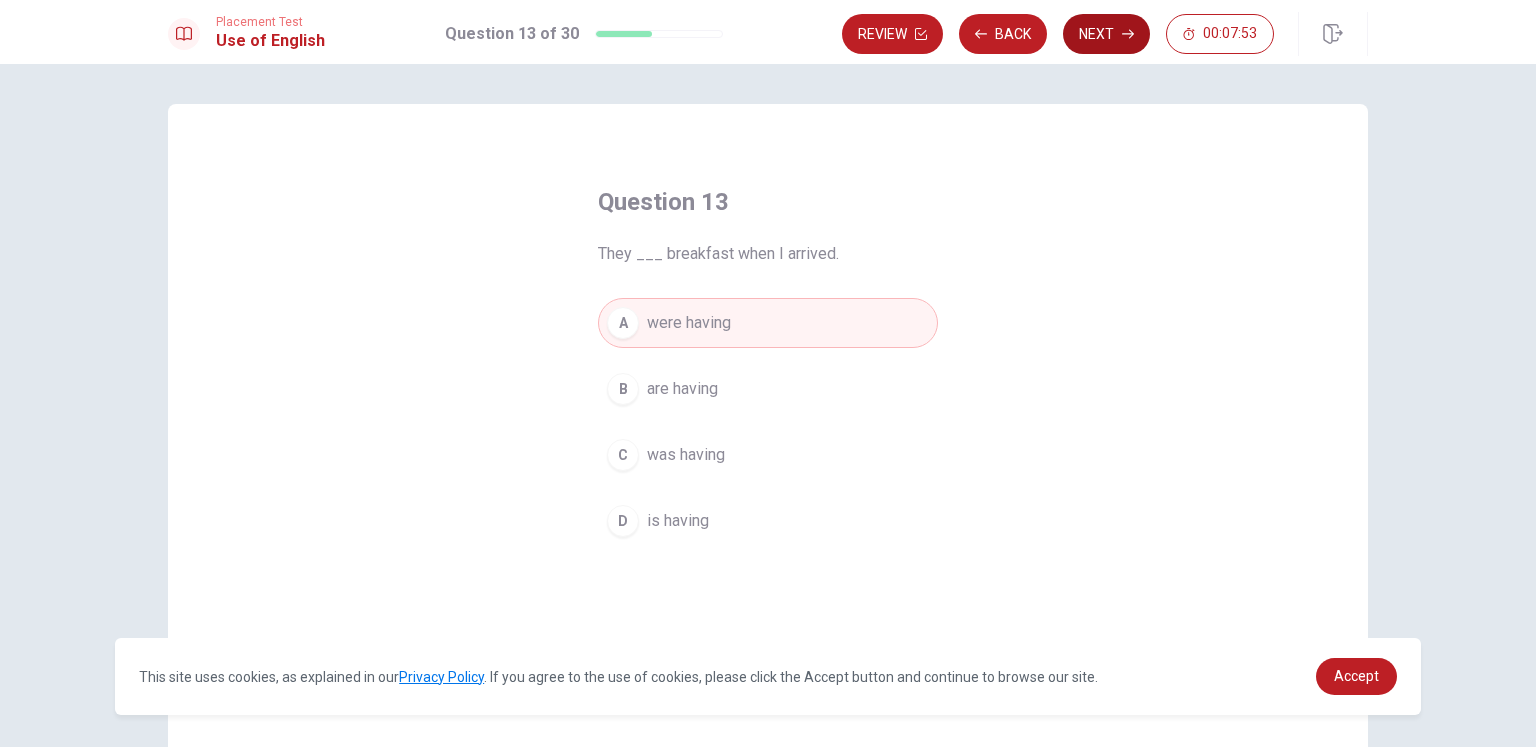 click on "Next" at bounding box center [1106, 34] 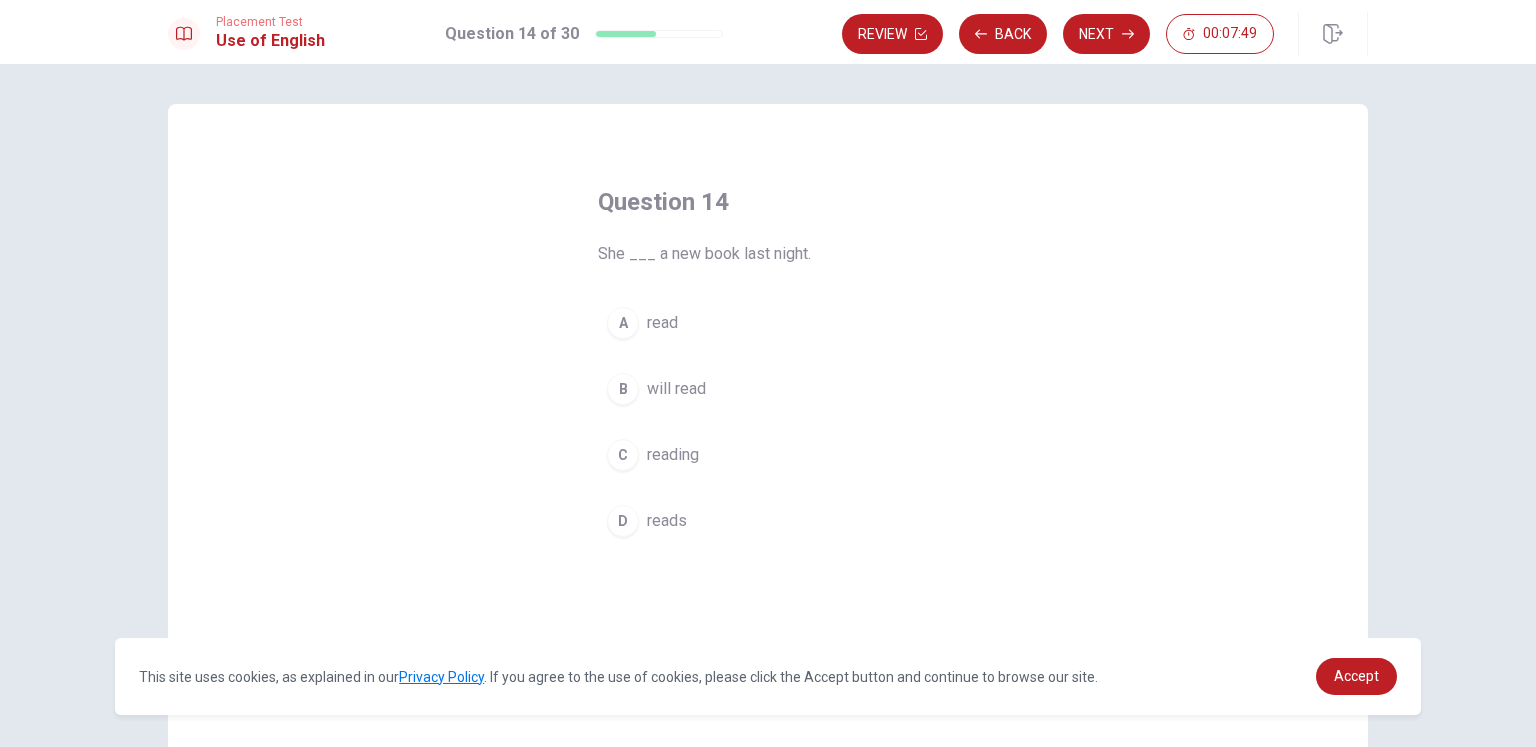 click on "read" at bounding box center (662, 323) 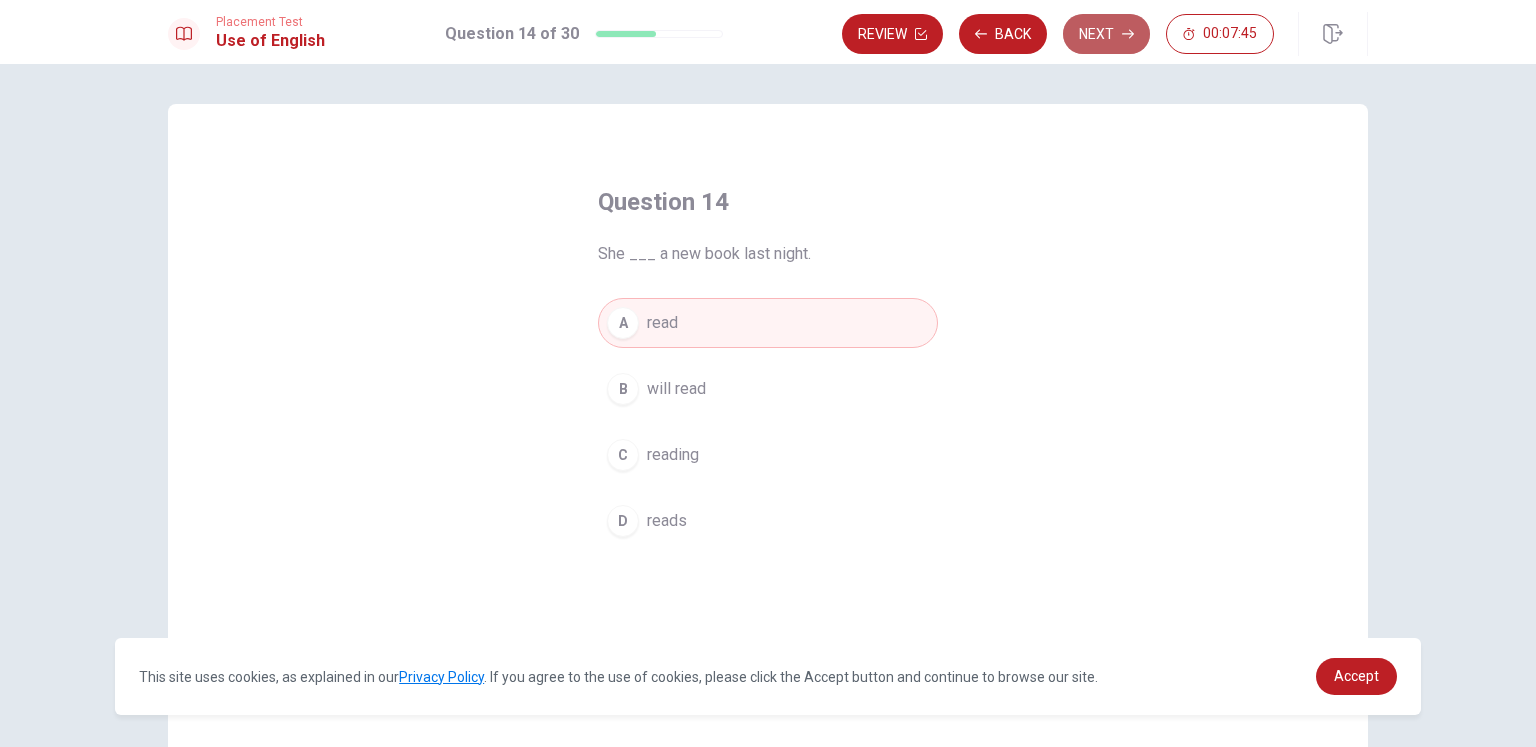 click on "Next" at bounding box center (1106, 34) 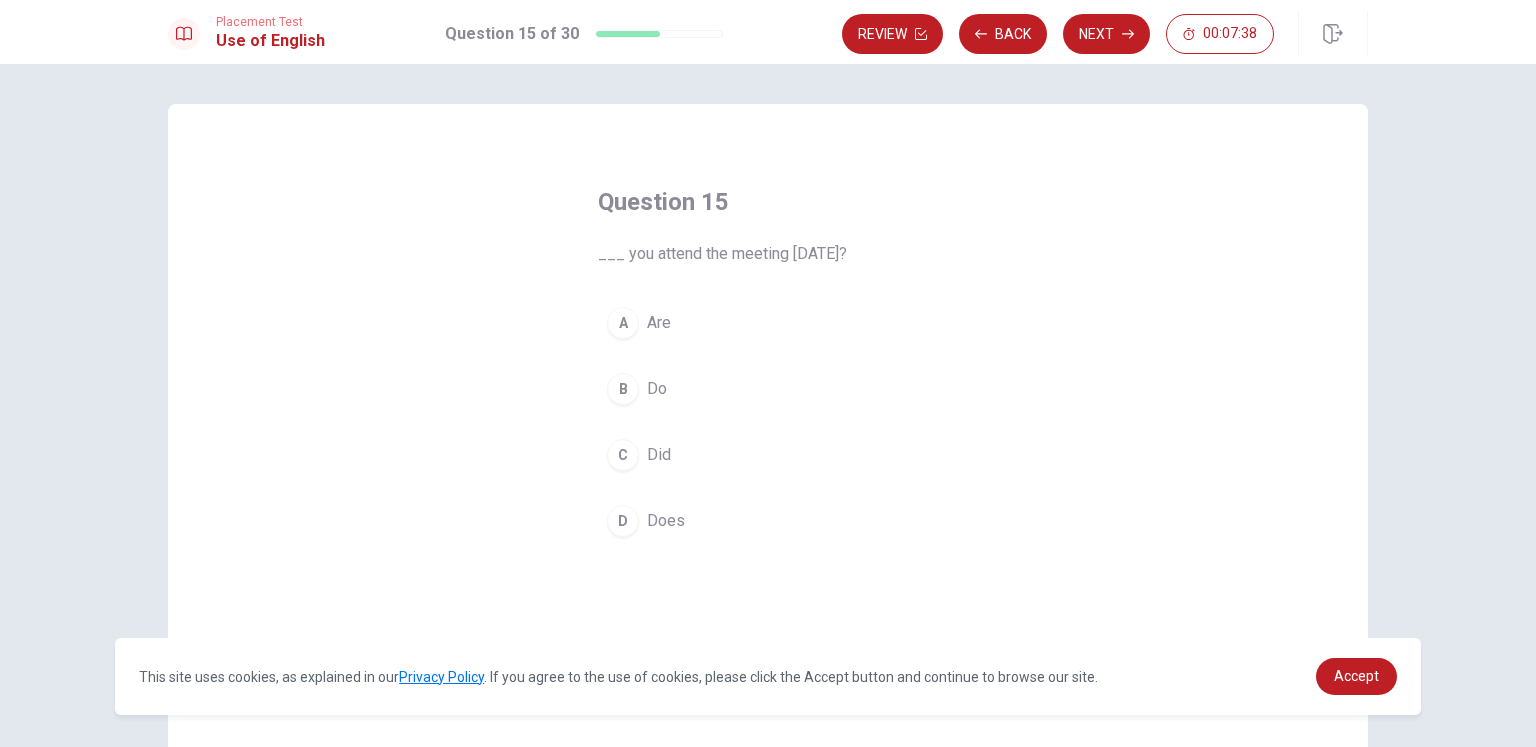 click on "Did" at bounding box center (659, 455) 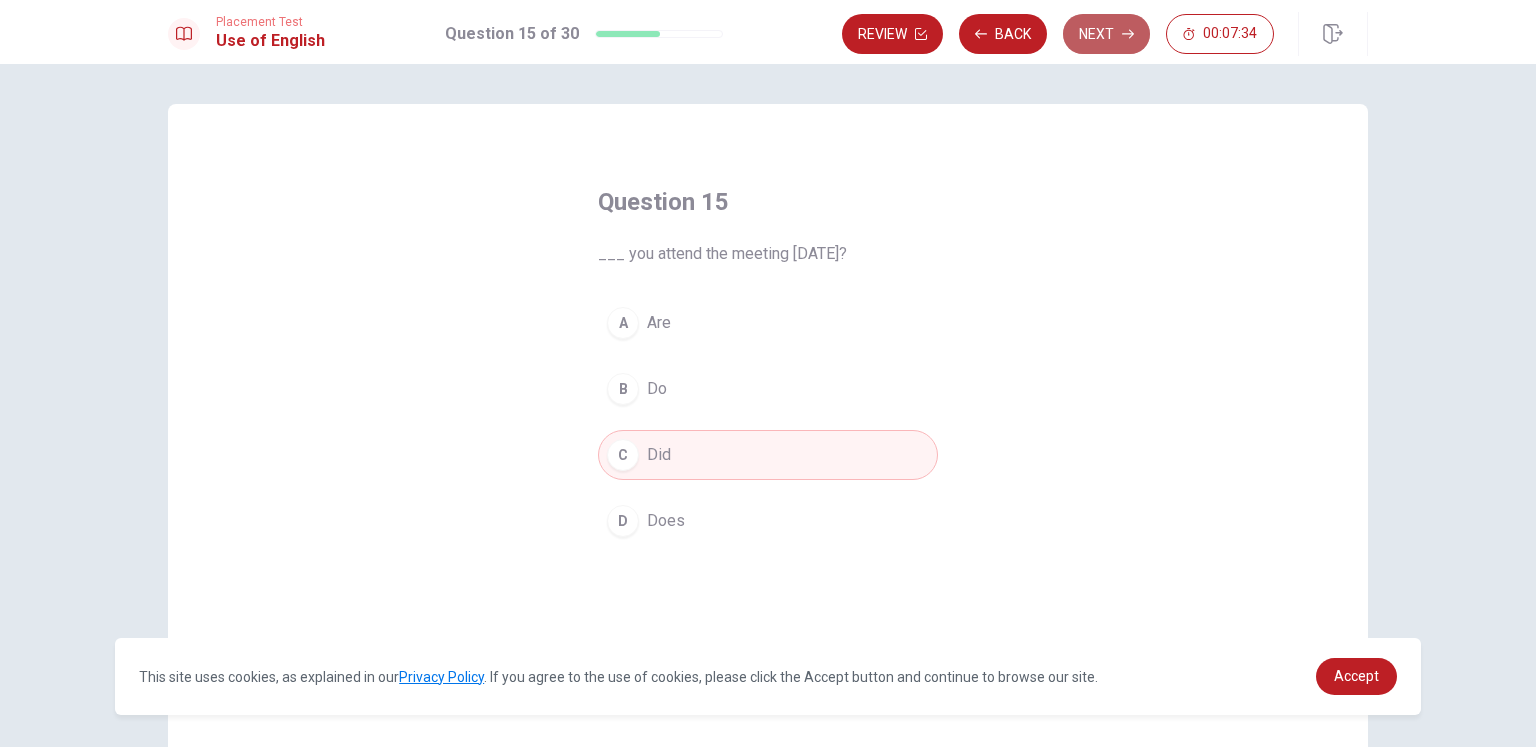 click on "Next" at bounding box center [1106, 34] 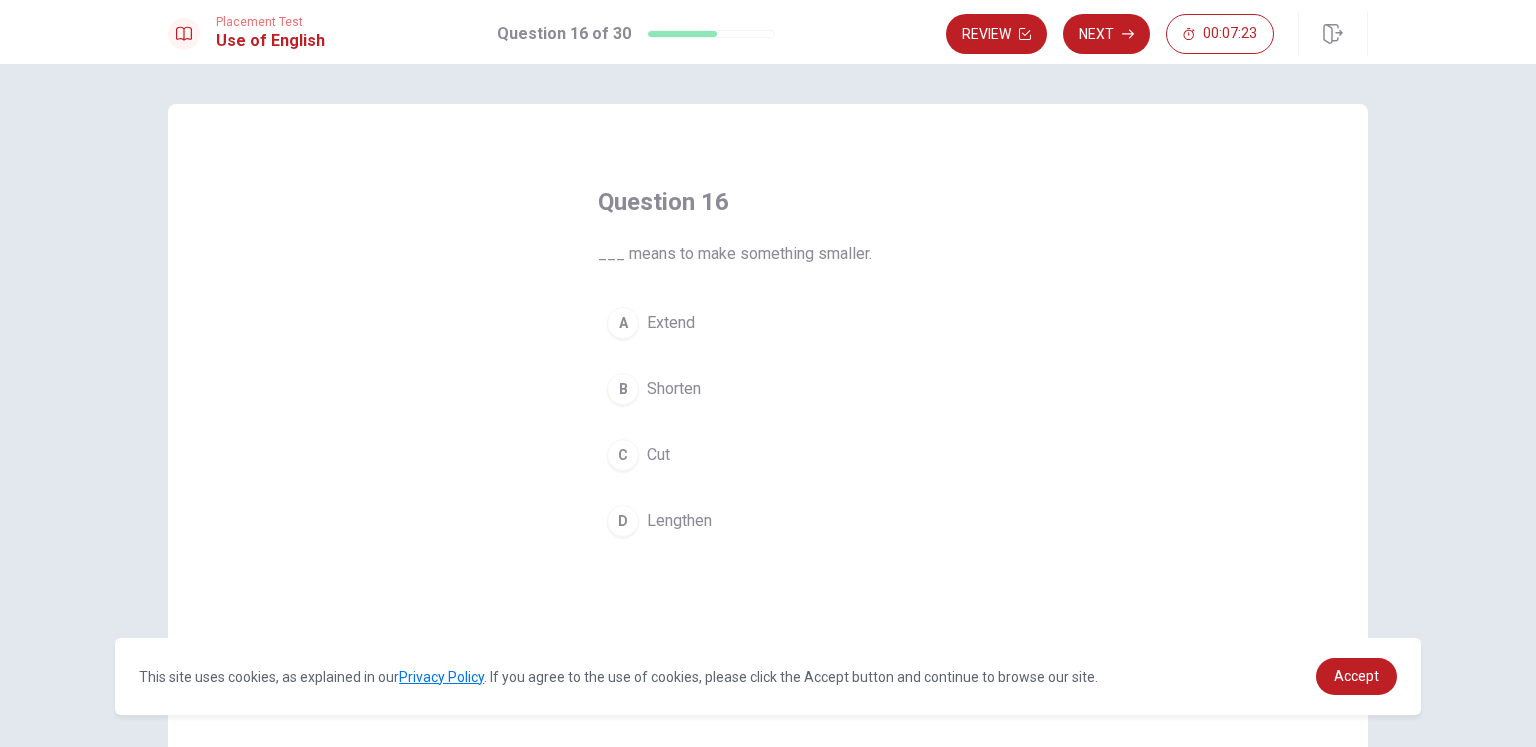 click on "Shorten" at bounding box center [674, 389] 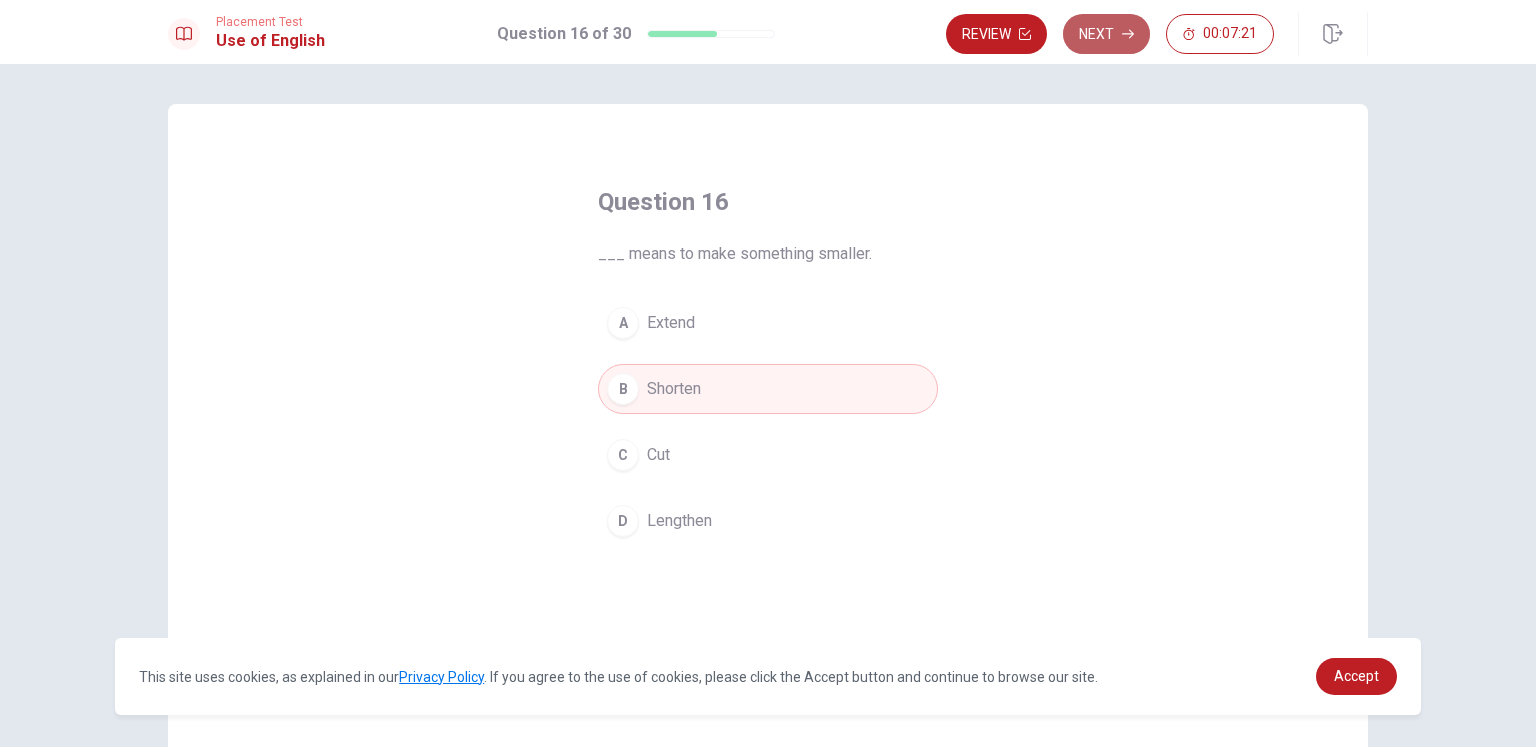 click on "Next" at bounding box center [1106, 34] 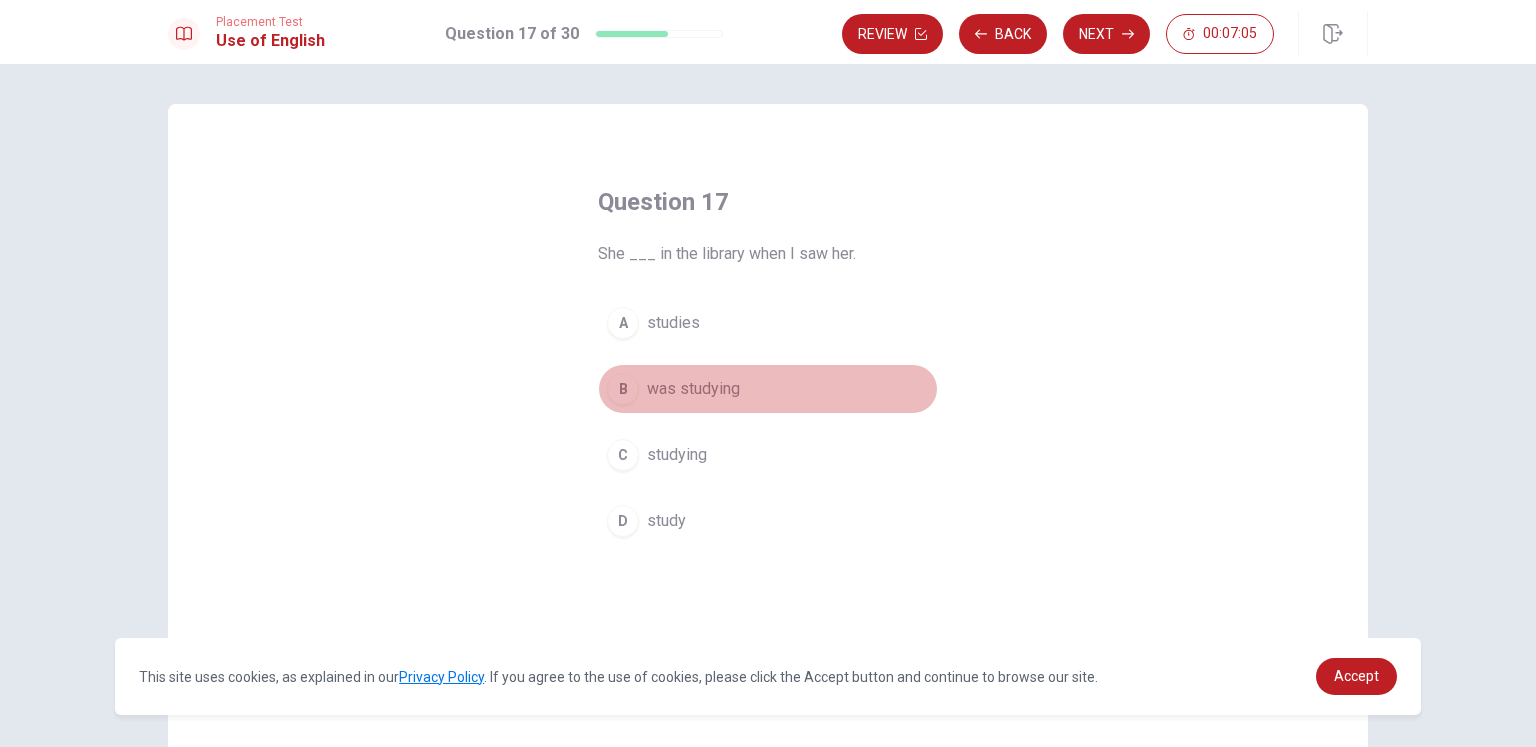 click on "was studying" at bounding box center (693, 389) 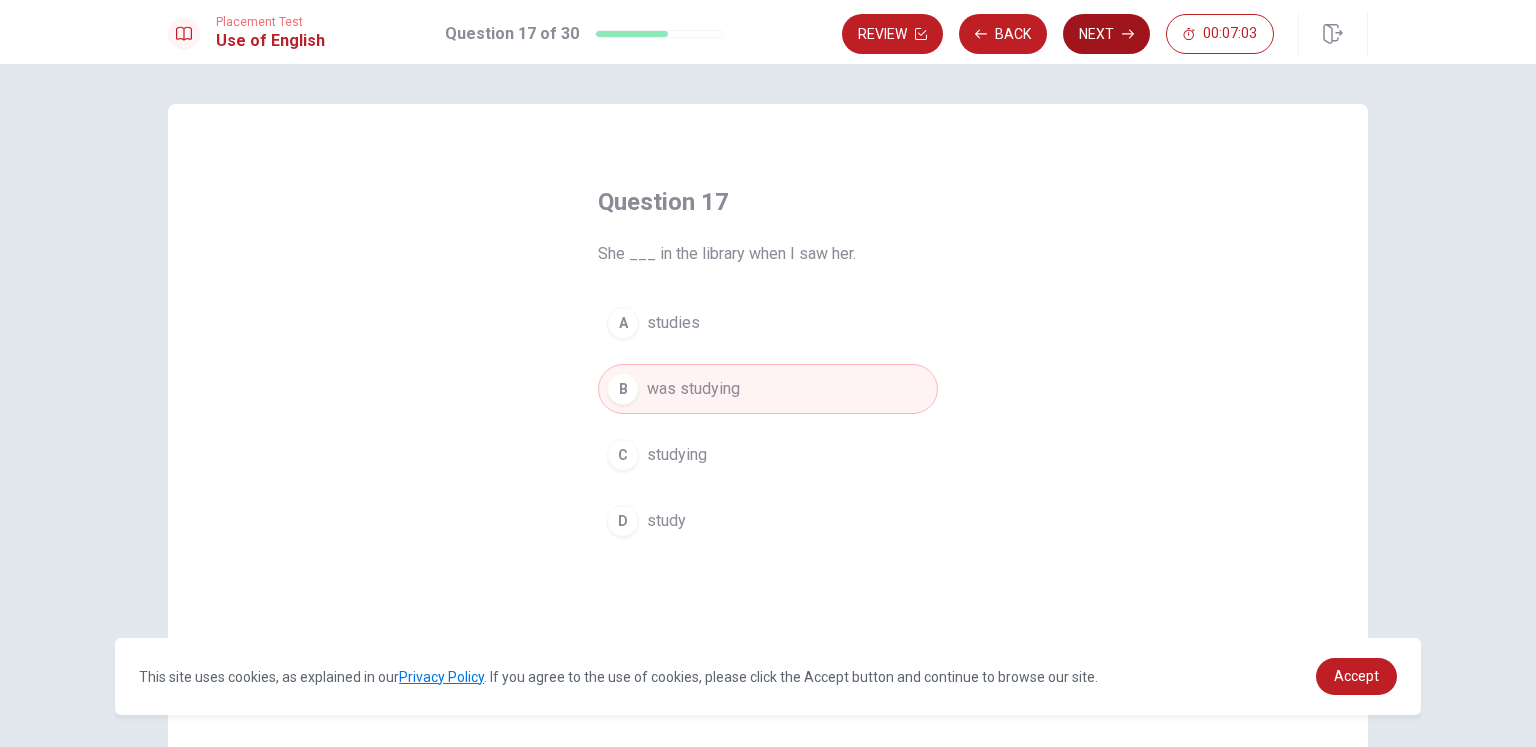 click on "Next" at bounding box center [1106, 34] 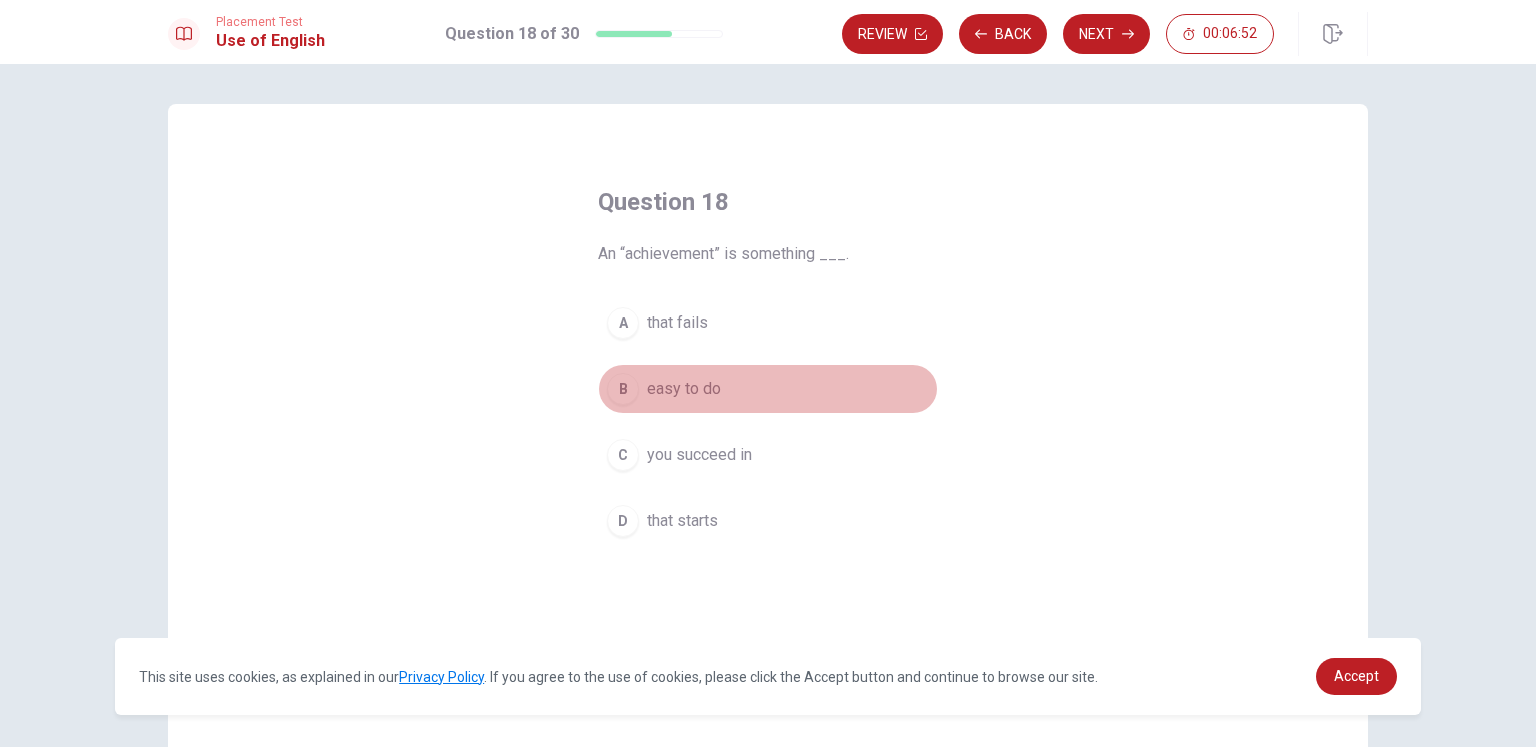click on "easy to do" at bounding box center [684, 389] 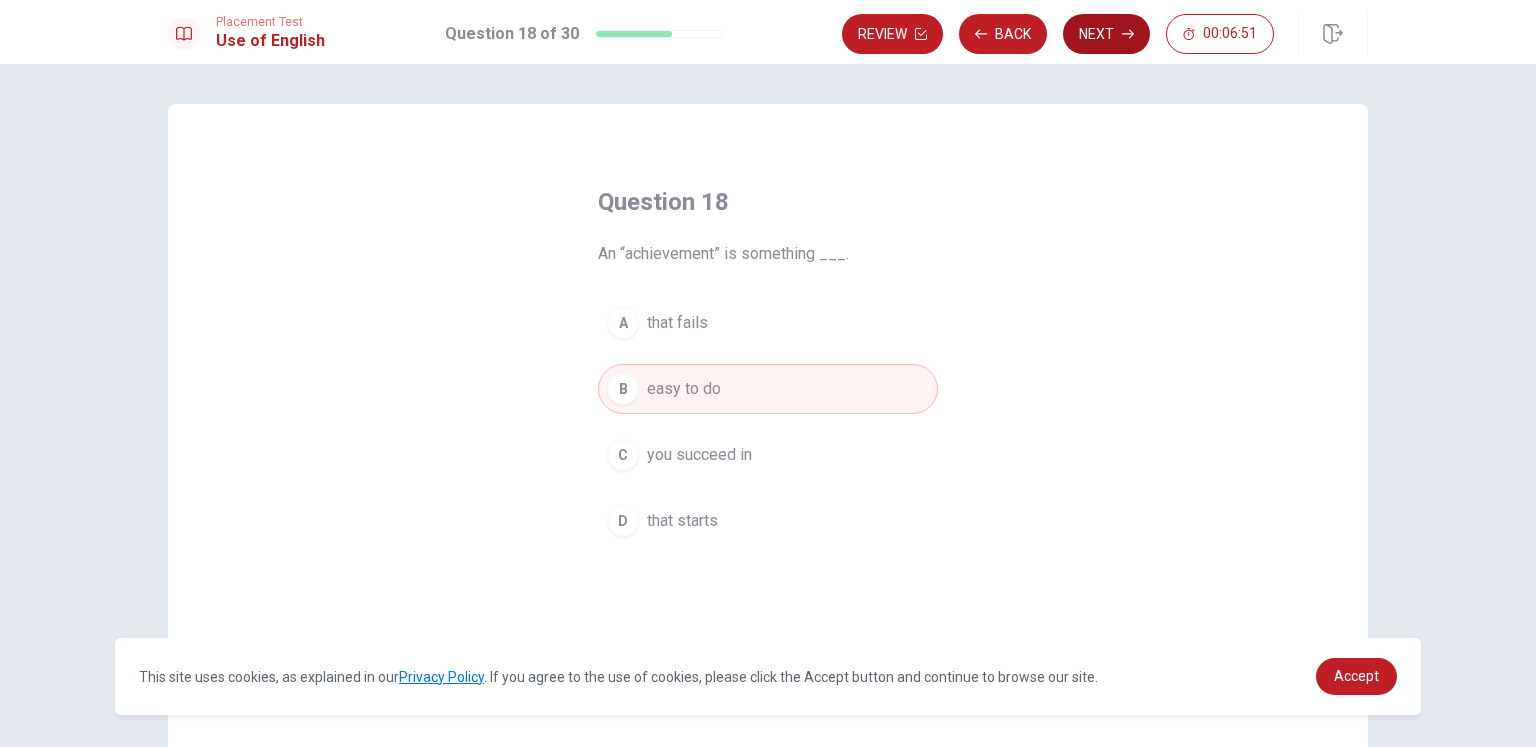 click on "Next" at bounding box center [1106, 34] 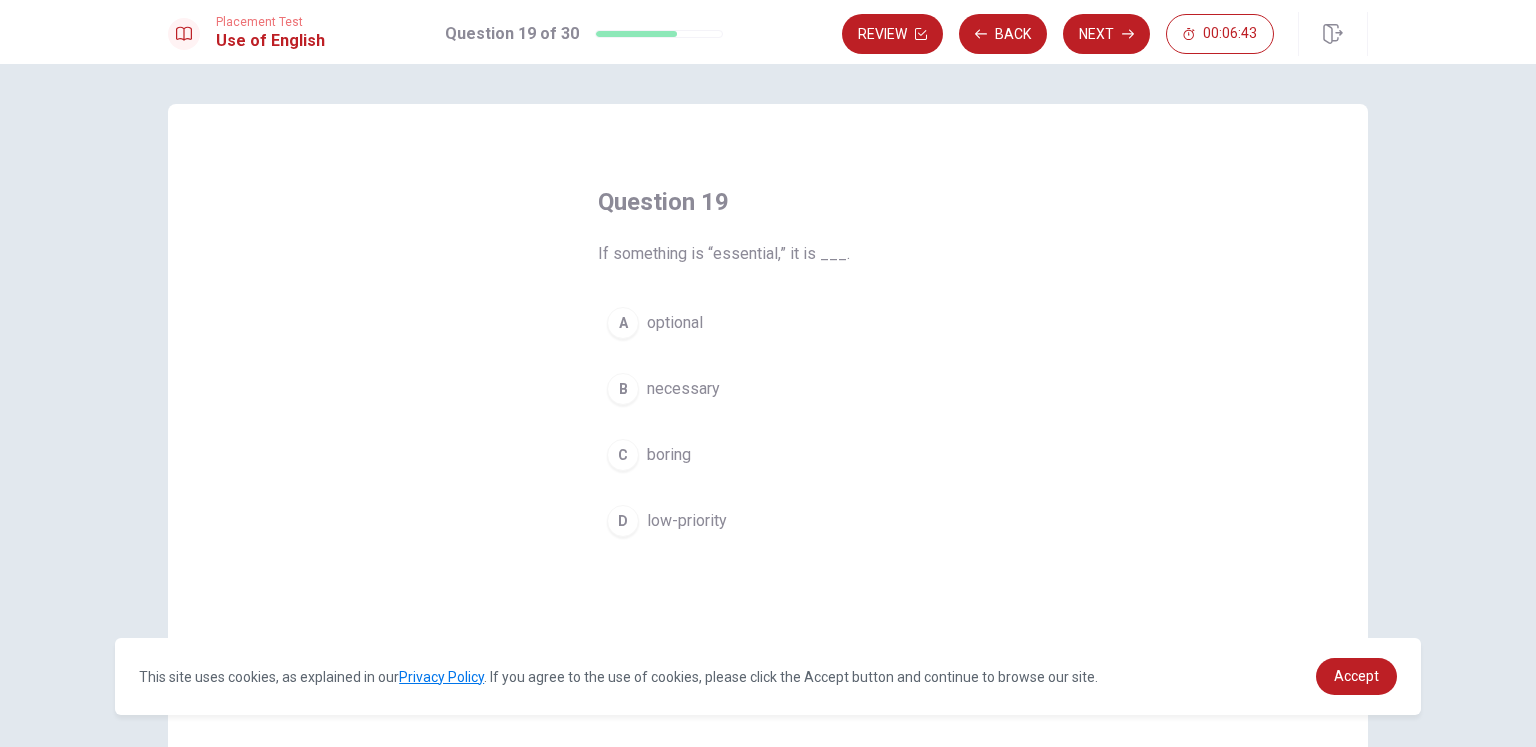 click on "necessary" at bounding box center (683, 389) 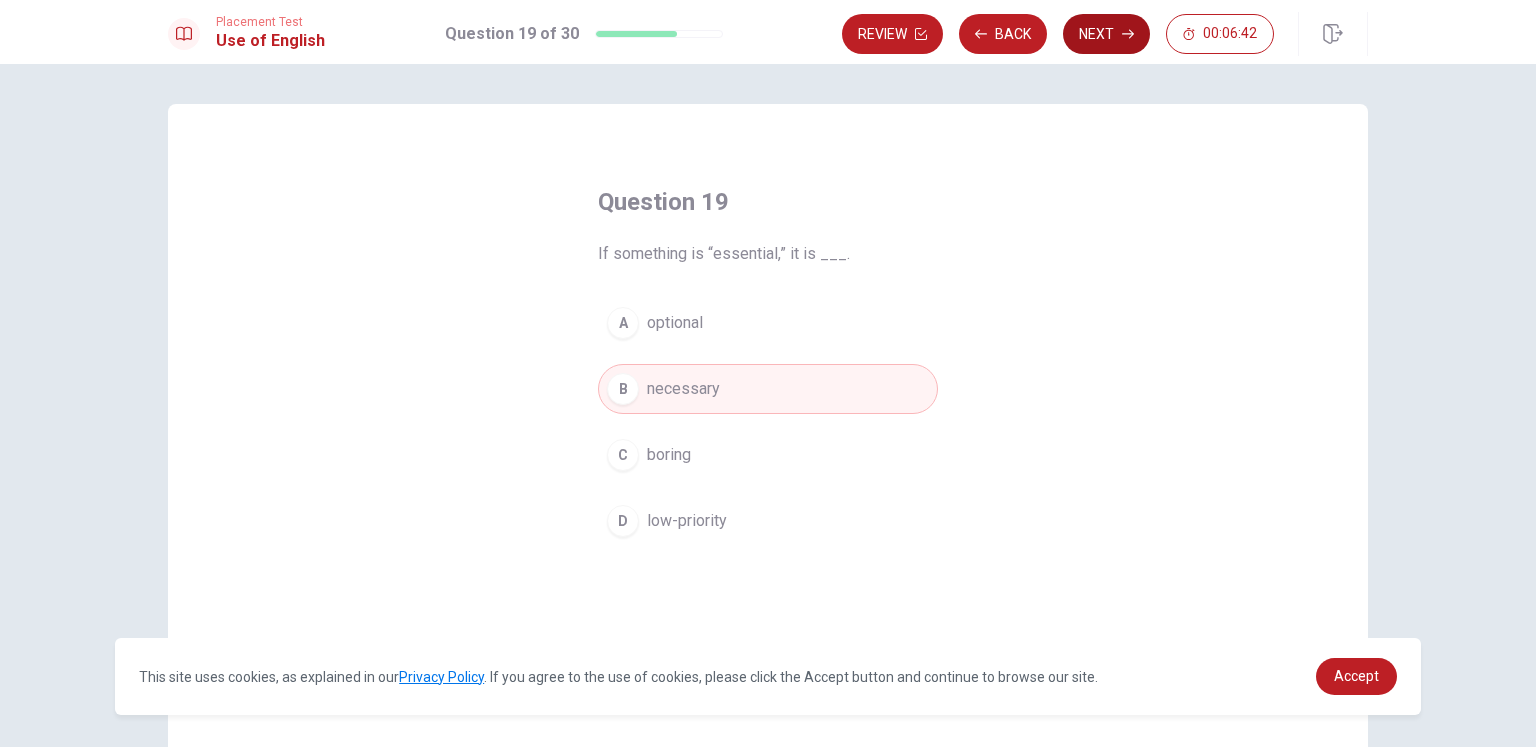 click on "Next" at bounding box center (1106, 34) 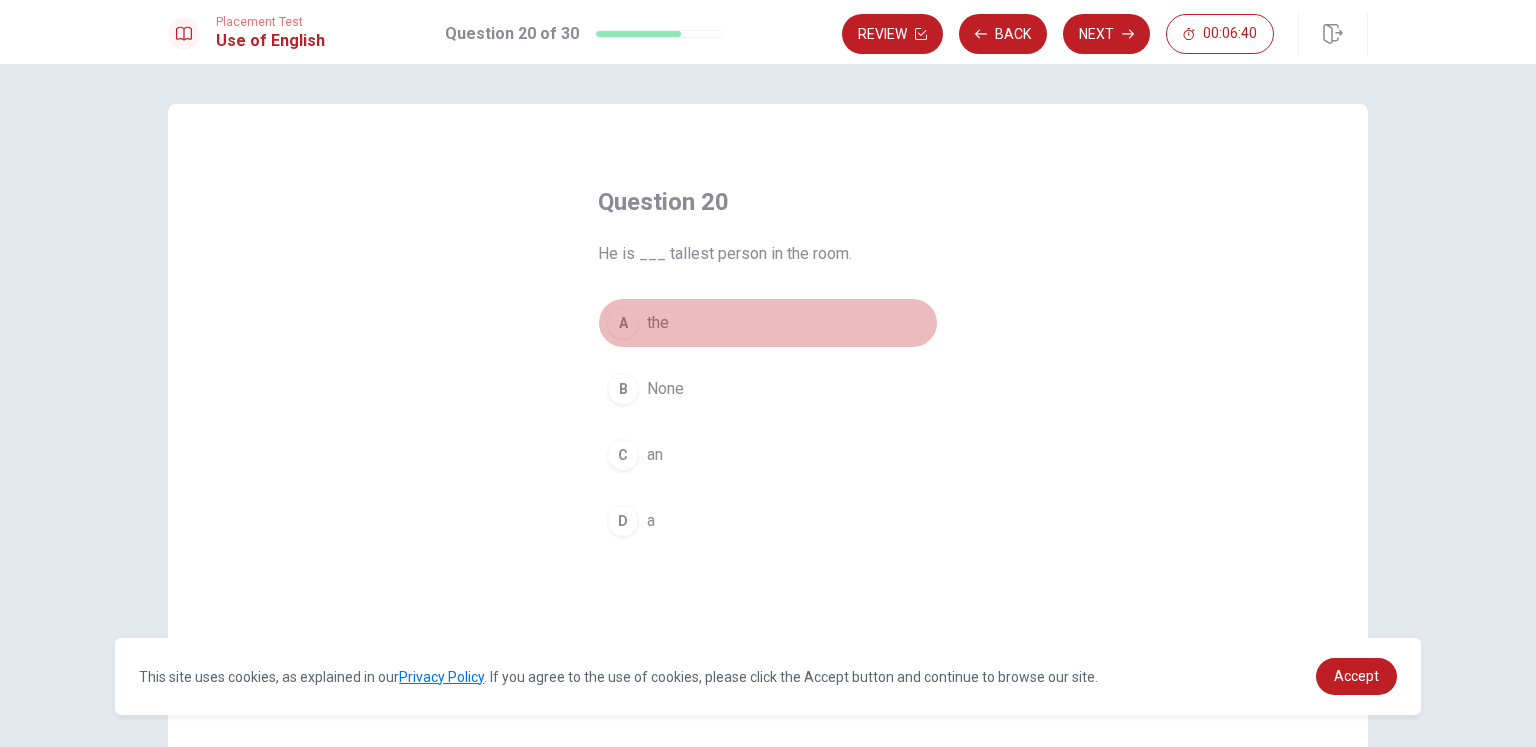 click on "A" at bounding box center (623, 323) 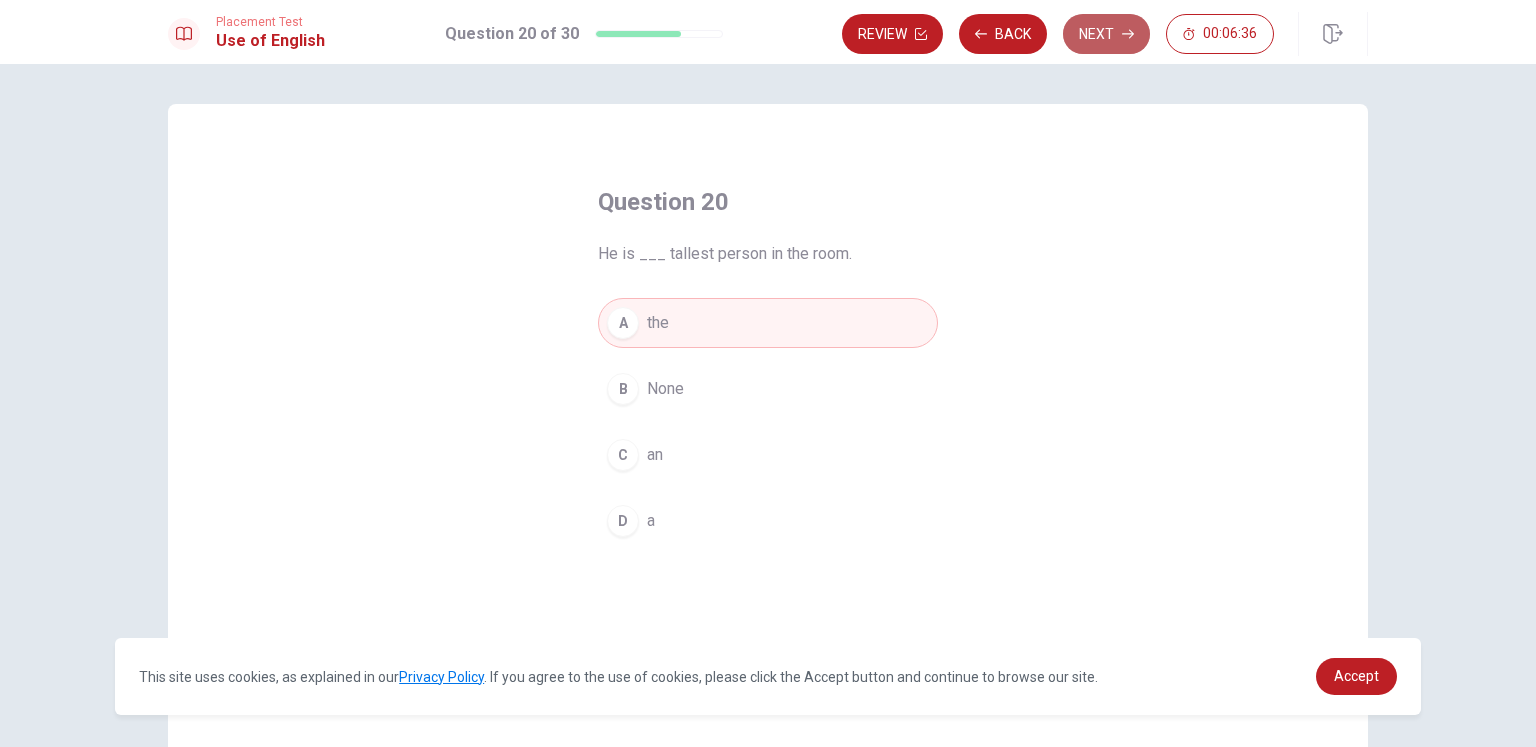 click on "Next" at bounding box center (1106, 34) 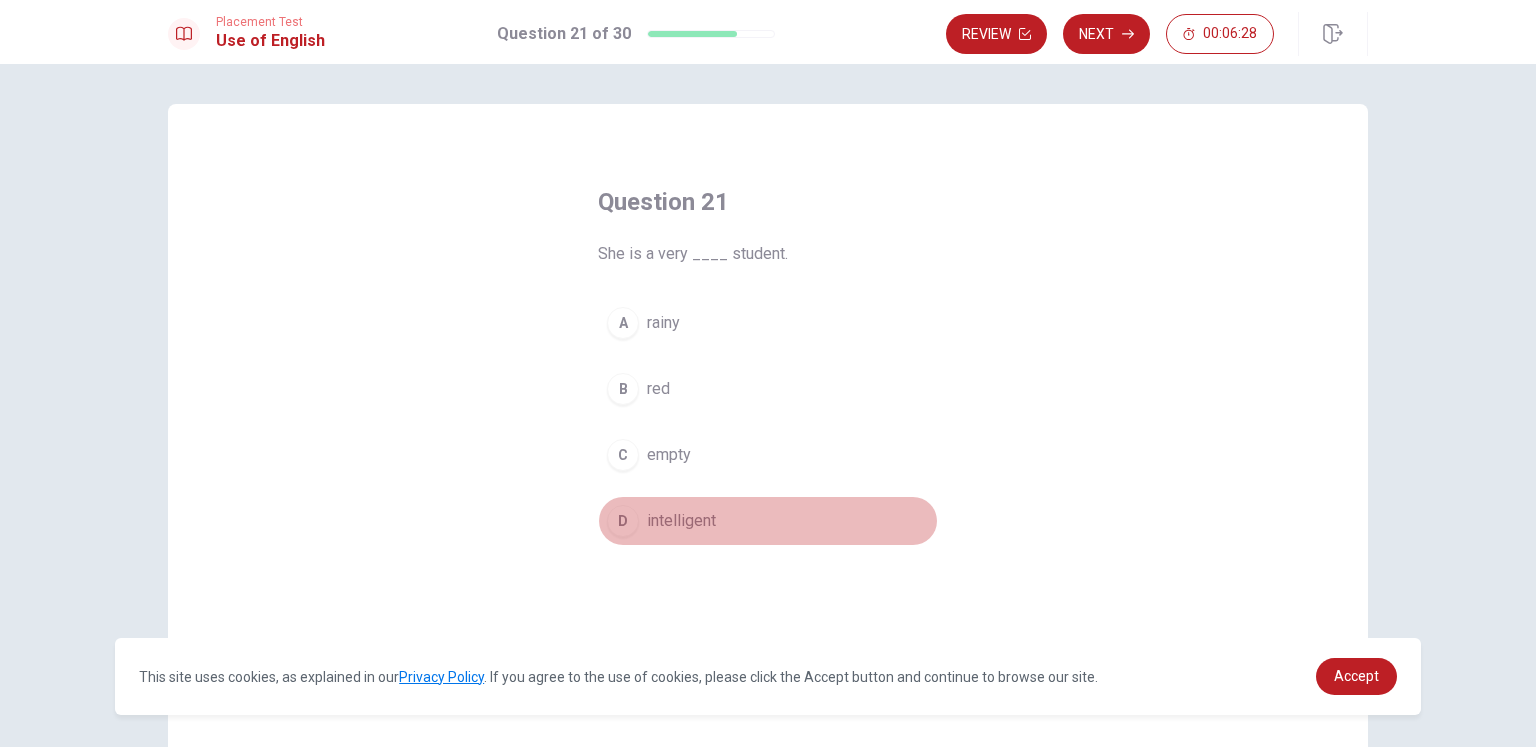 click on "intelligent" at bounding box center (681, 521) 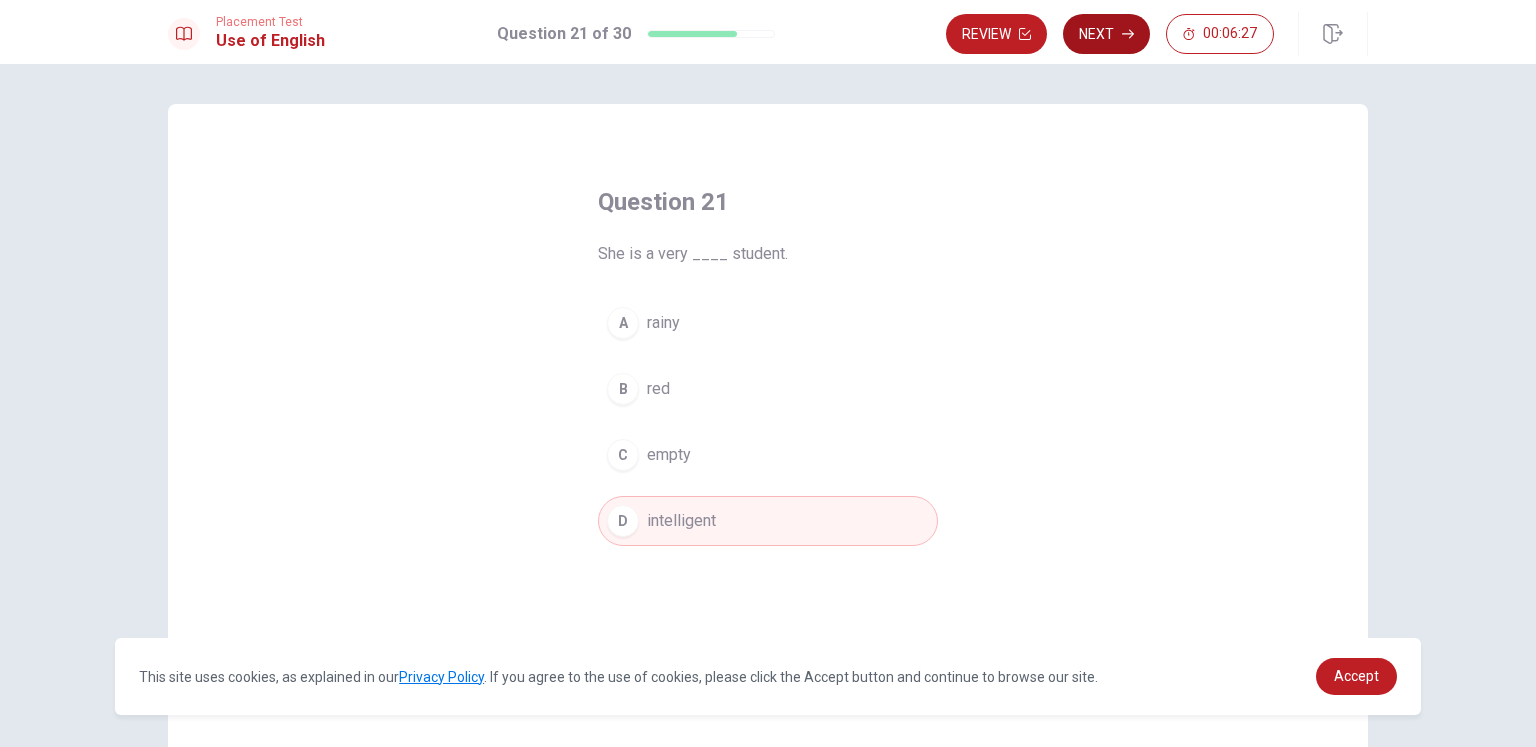 click on "Next" at bounding box center (1106, 34) 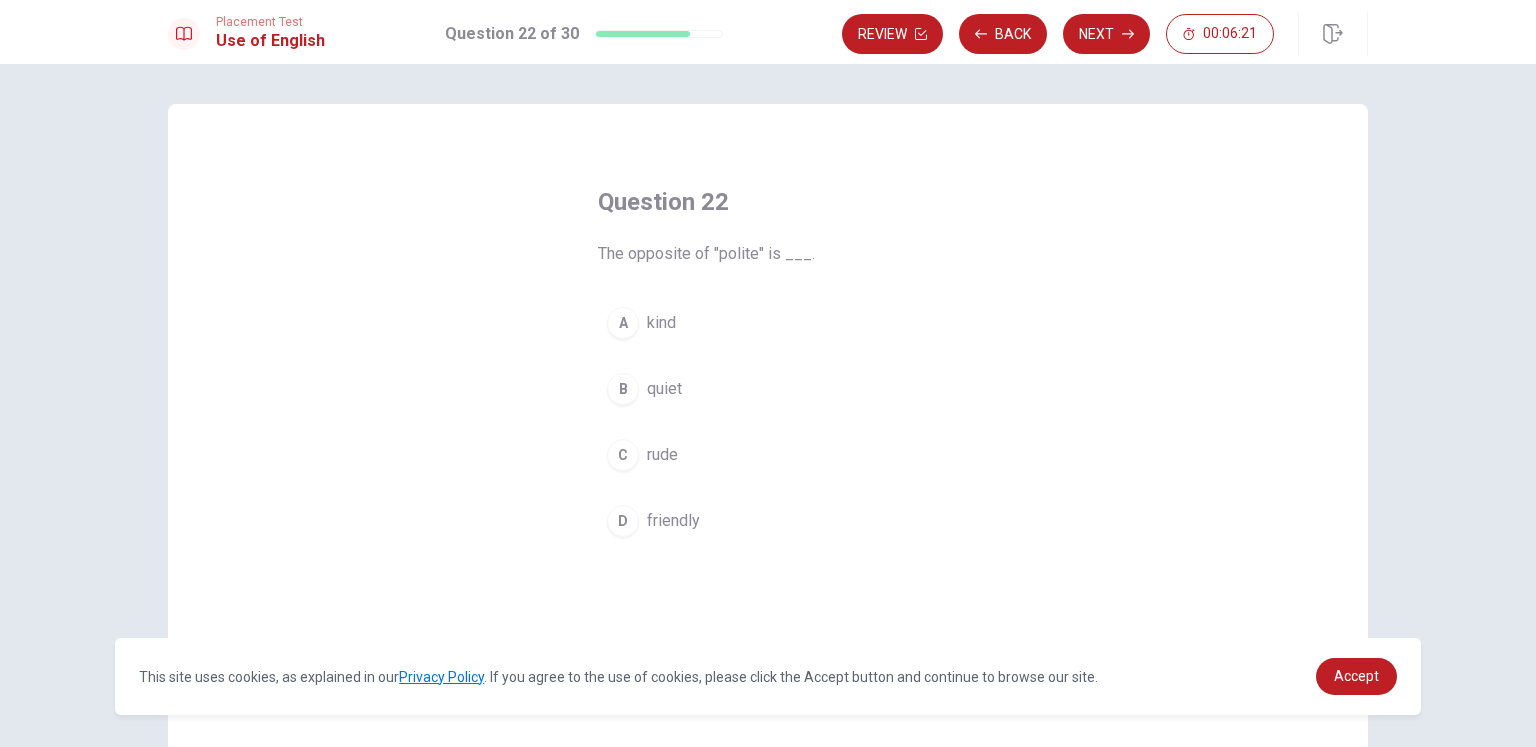 click on "A" at bounding box center (623, 323) 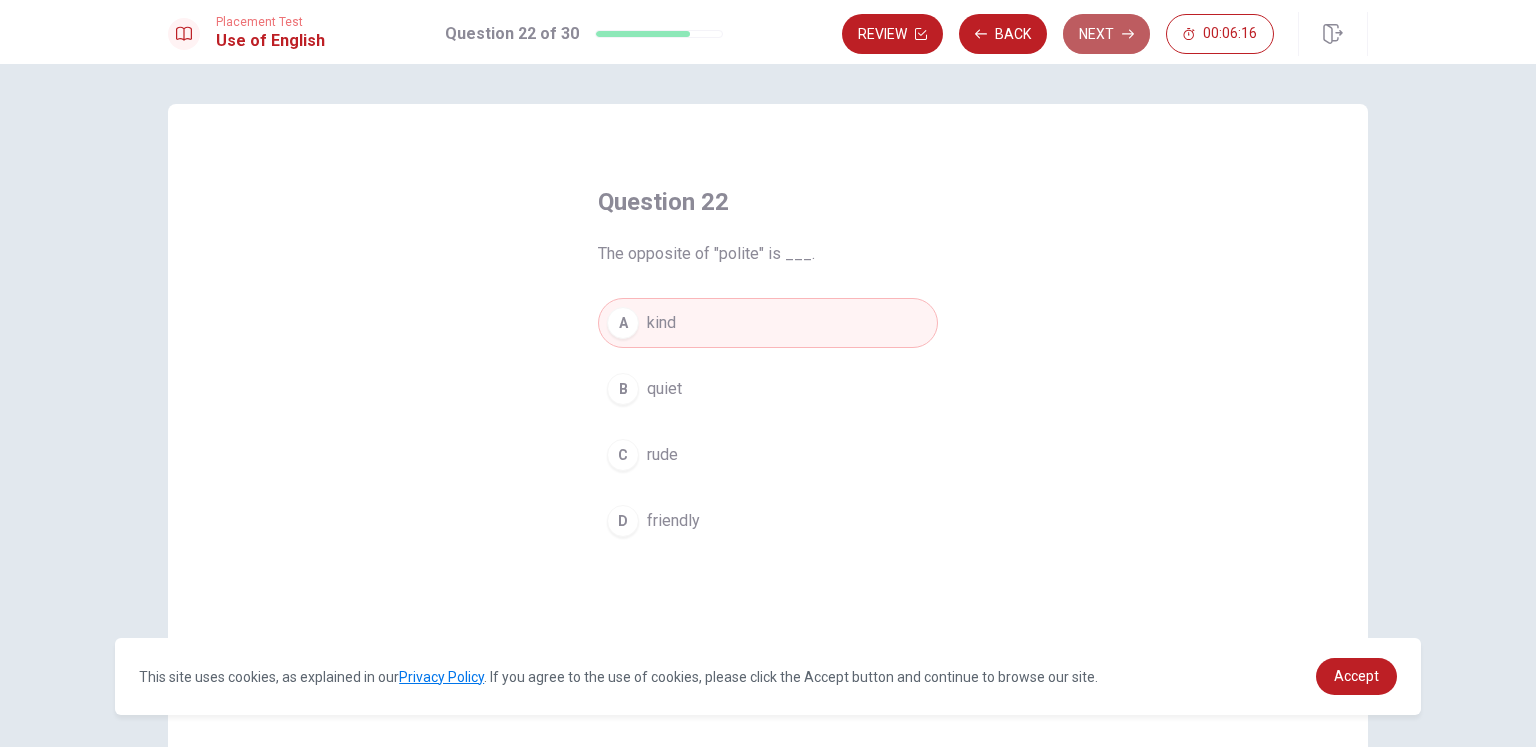 click on "Next" at bounding box center (1106, 34) 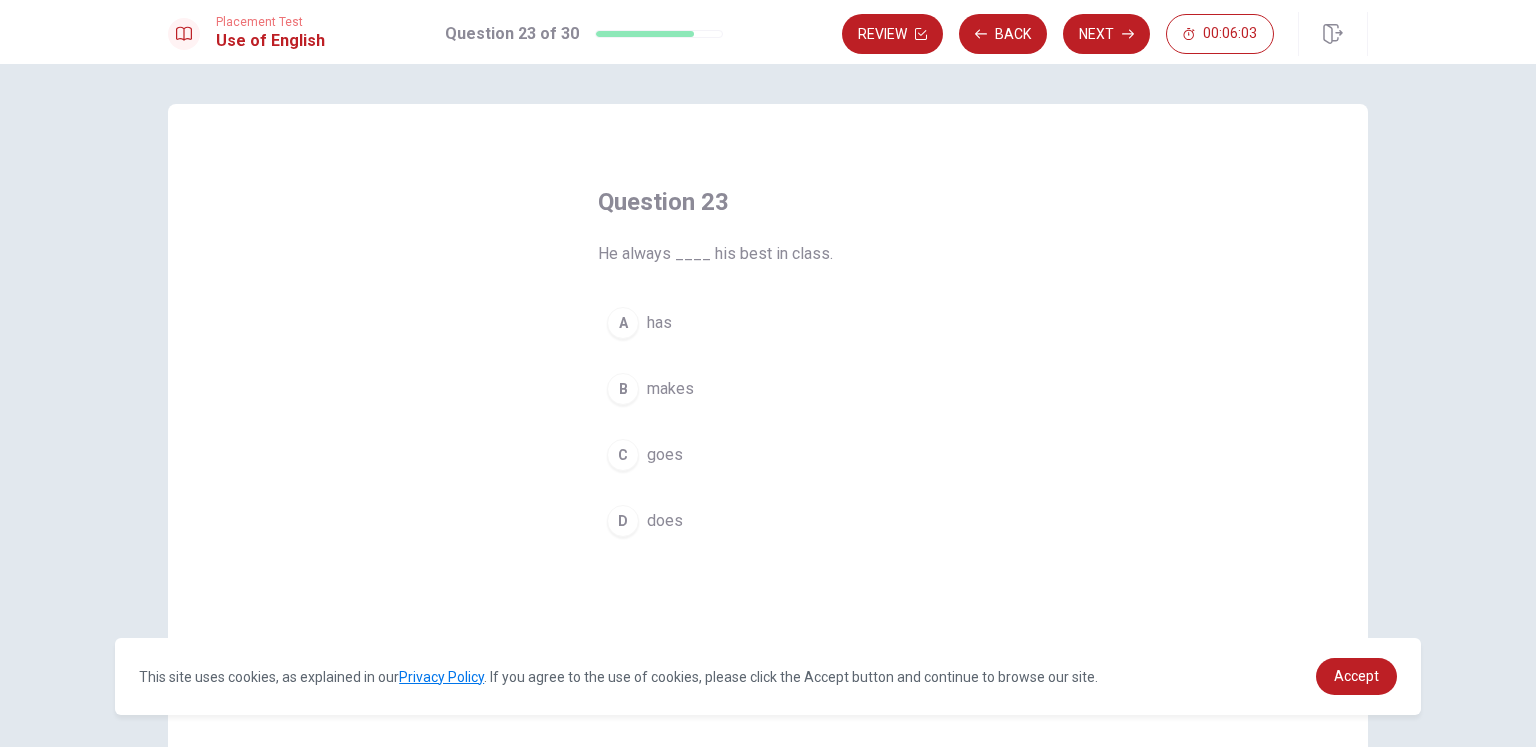 drag, startPoint x: 653, startPoint y: 509, endPoint x: 675, endPoint y: 514, distance: 22.561028 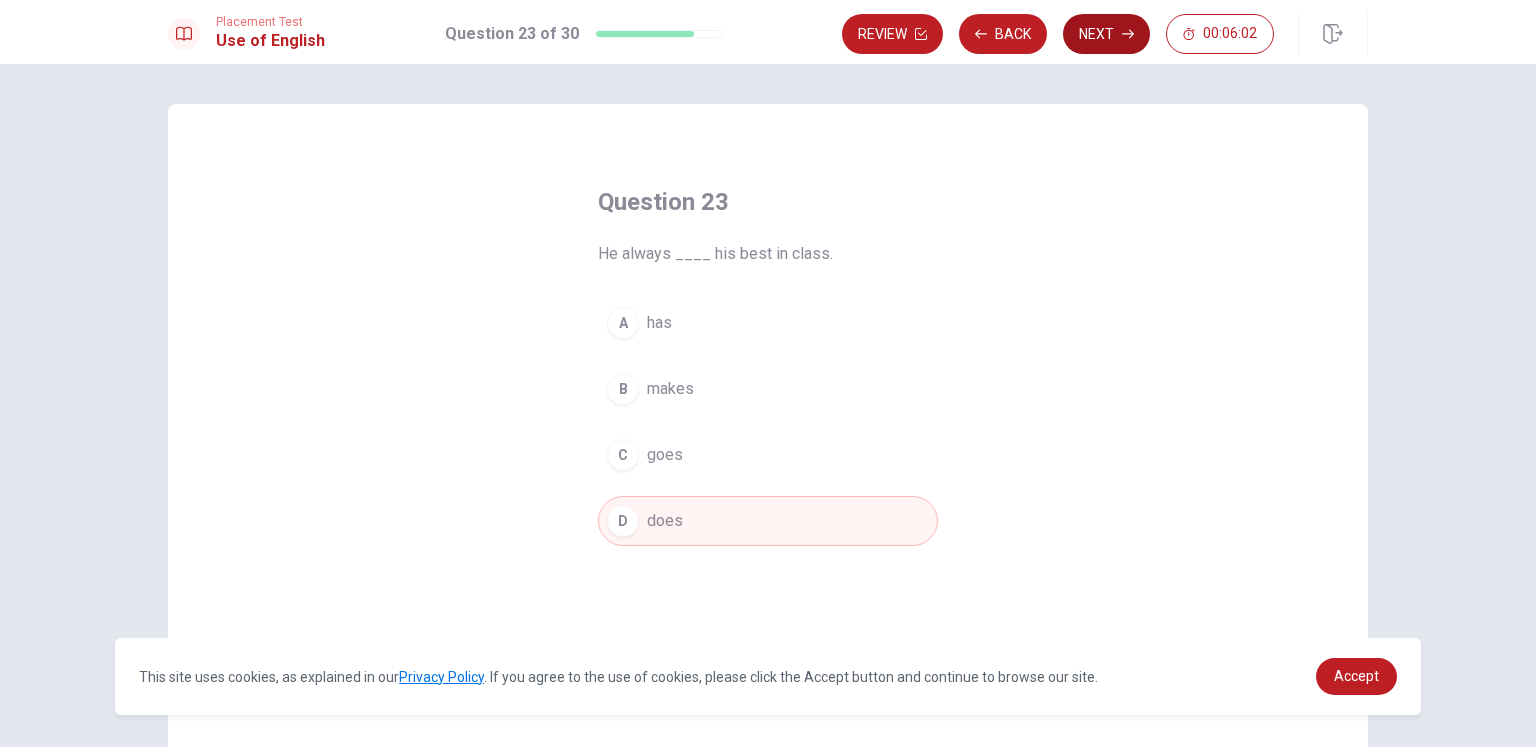 click on "Next" at bounding box center [1106, 34] 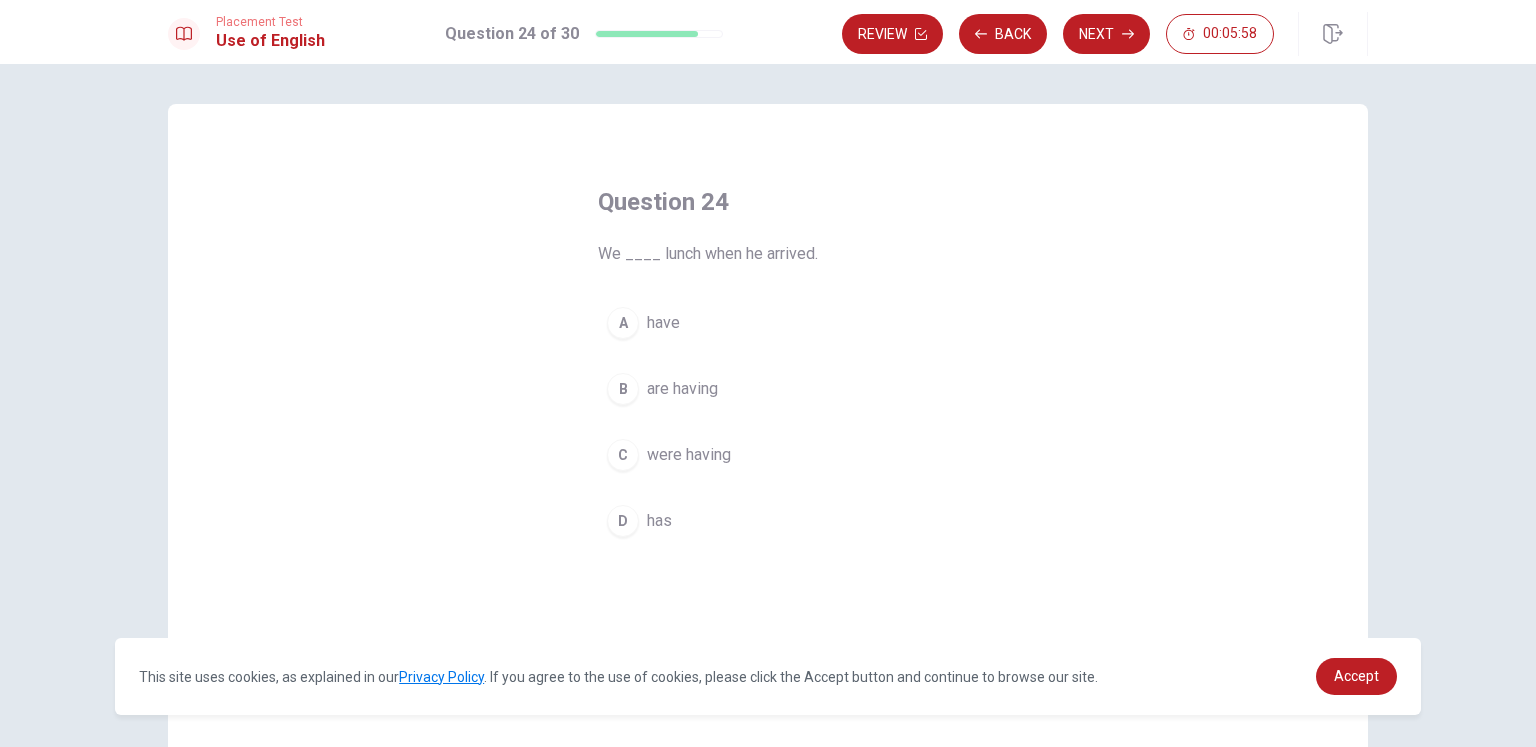 drag, startPoint x: 696, startPoint y: 446, endPoint x: 787, endPoint y: 440, distance: 91.197586 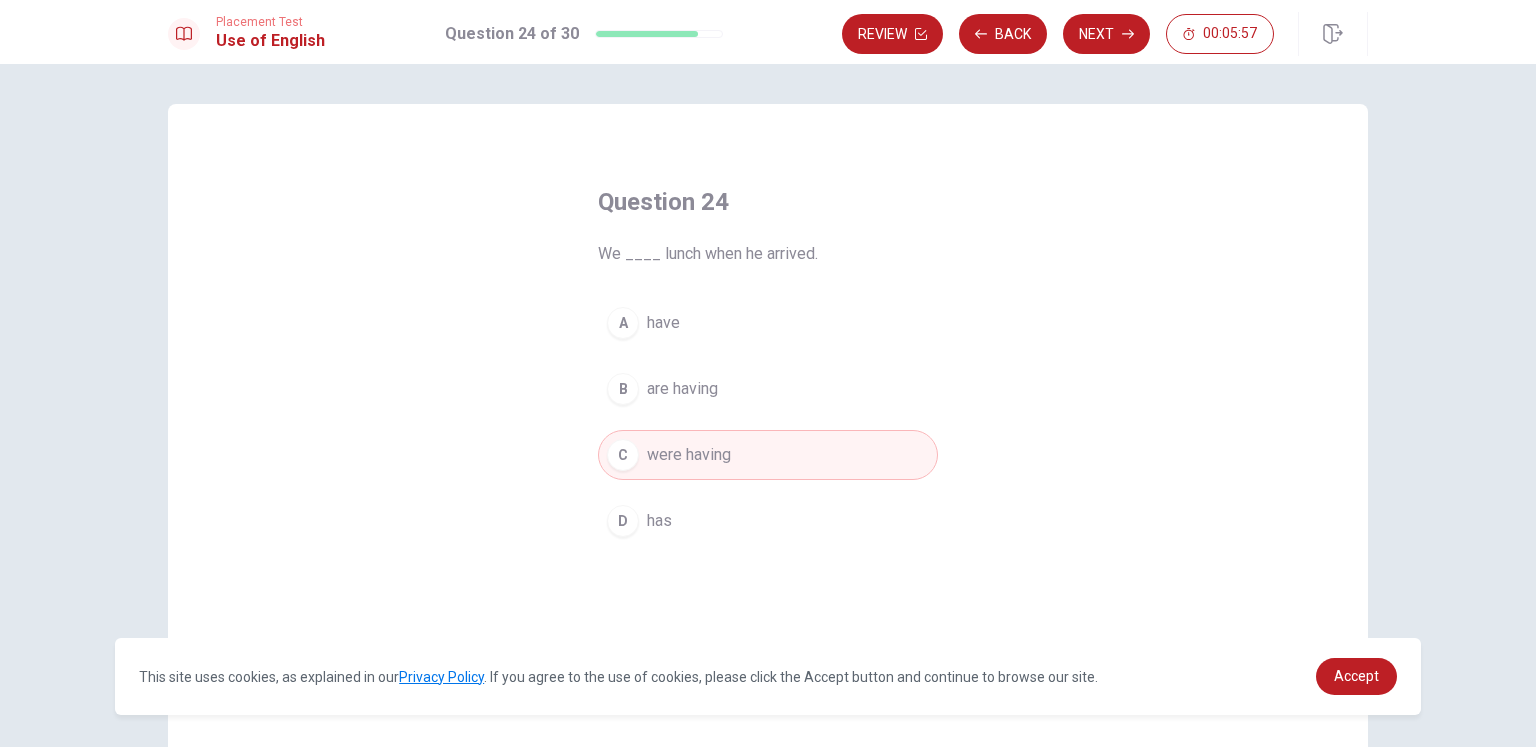 click on "Review Back Next 00:05:57" at bounding box center (1105, 34) 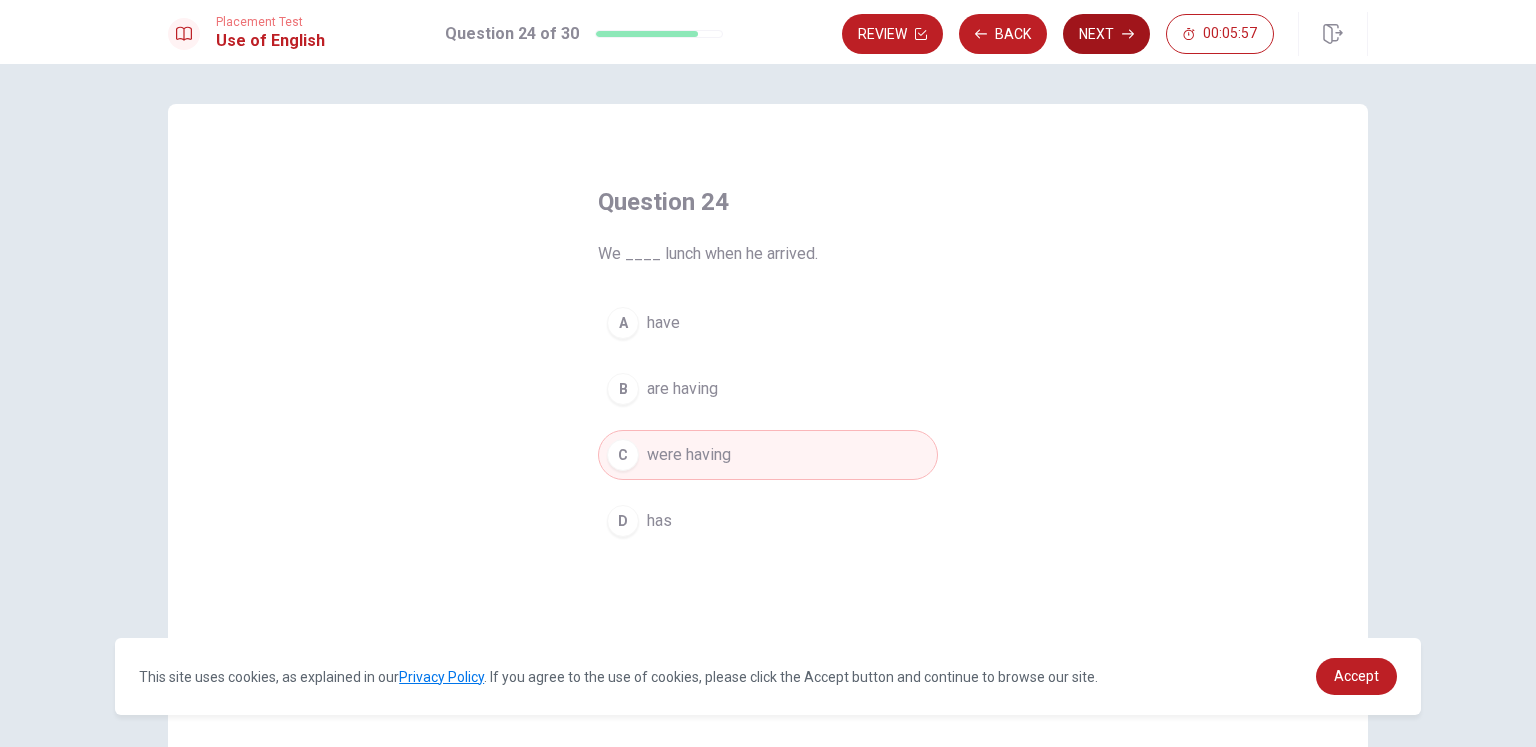 click on "Next" at bounding box center [1106, 34] 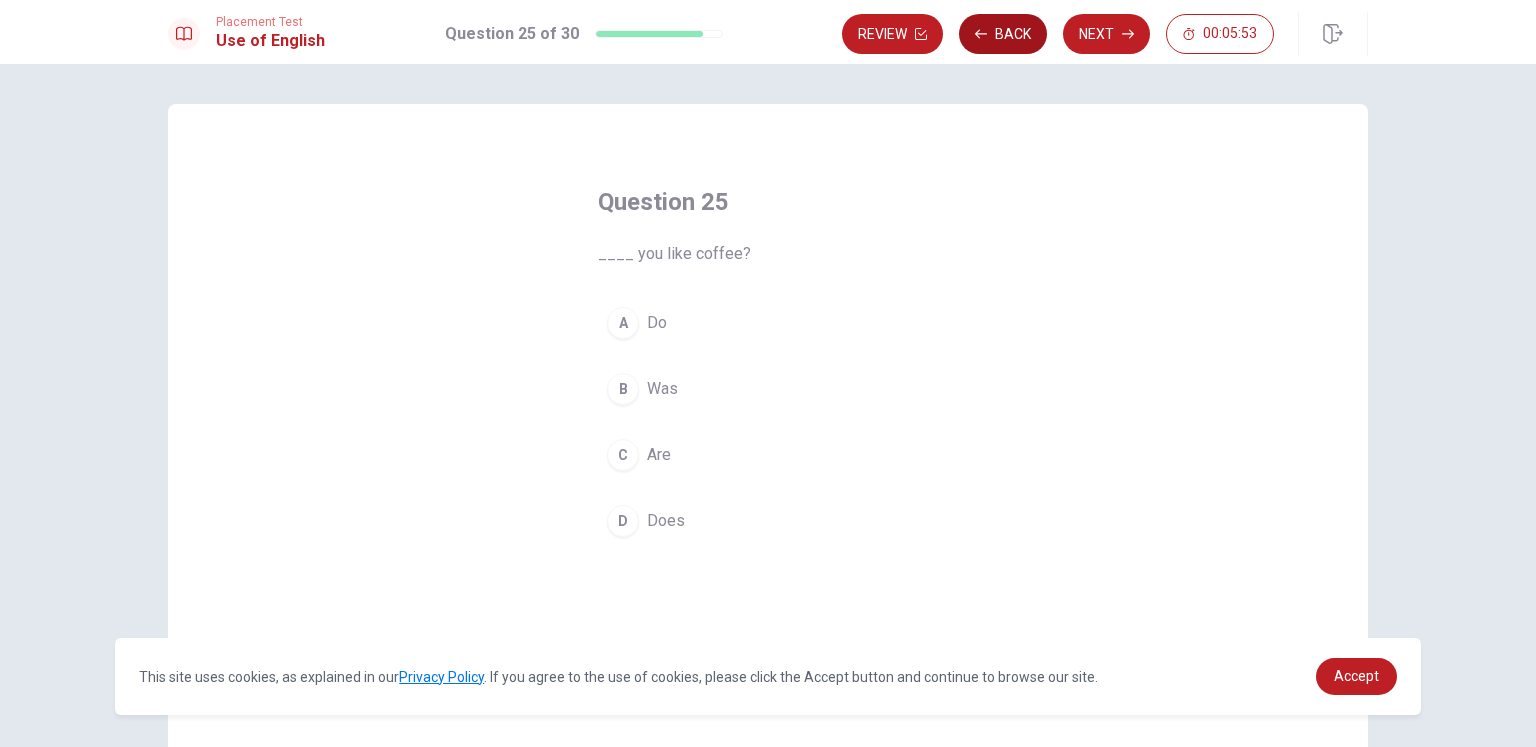 click on "Back" at bounding box center [1003, 34] 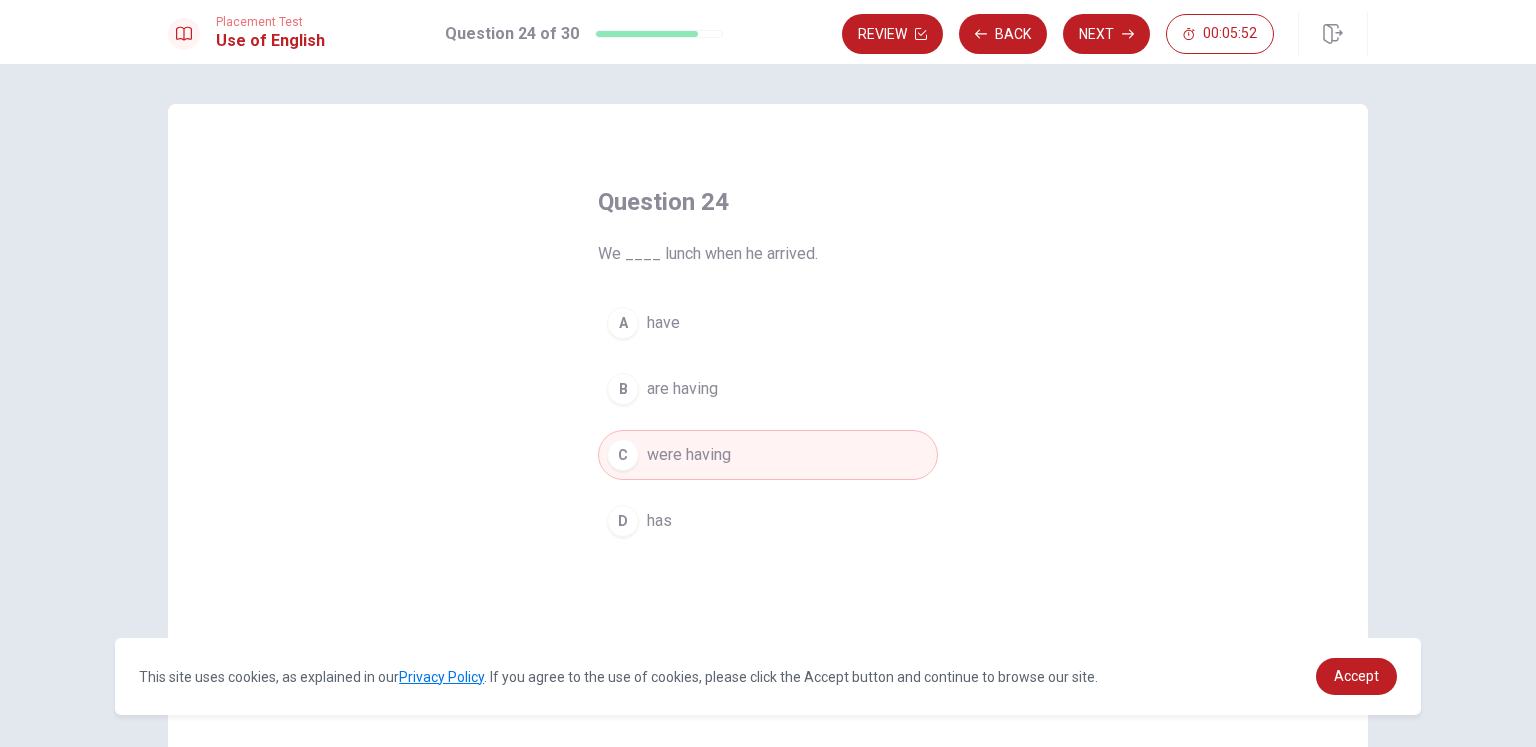 drag, startPoint x: 710, startPoint y: 401, endPoint x: 720, endPoint y: 397, distance: 10.770329 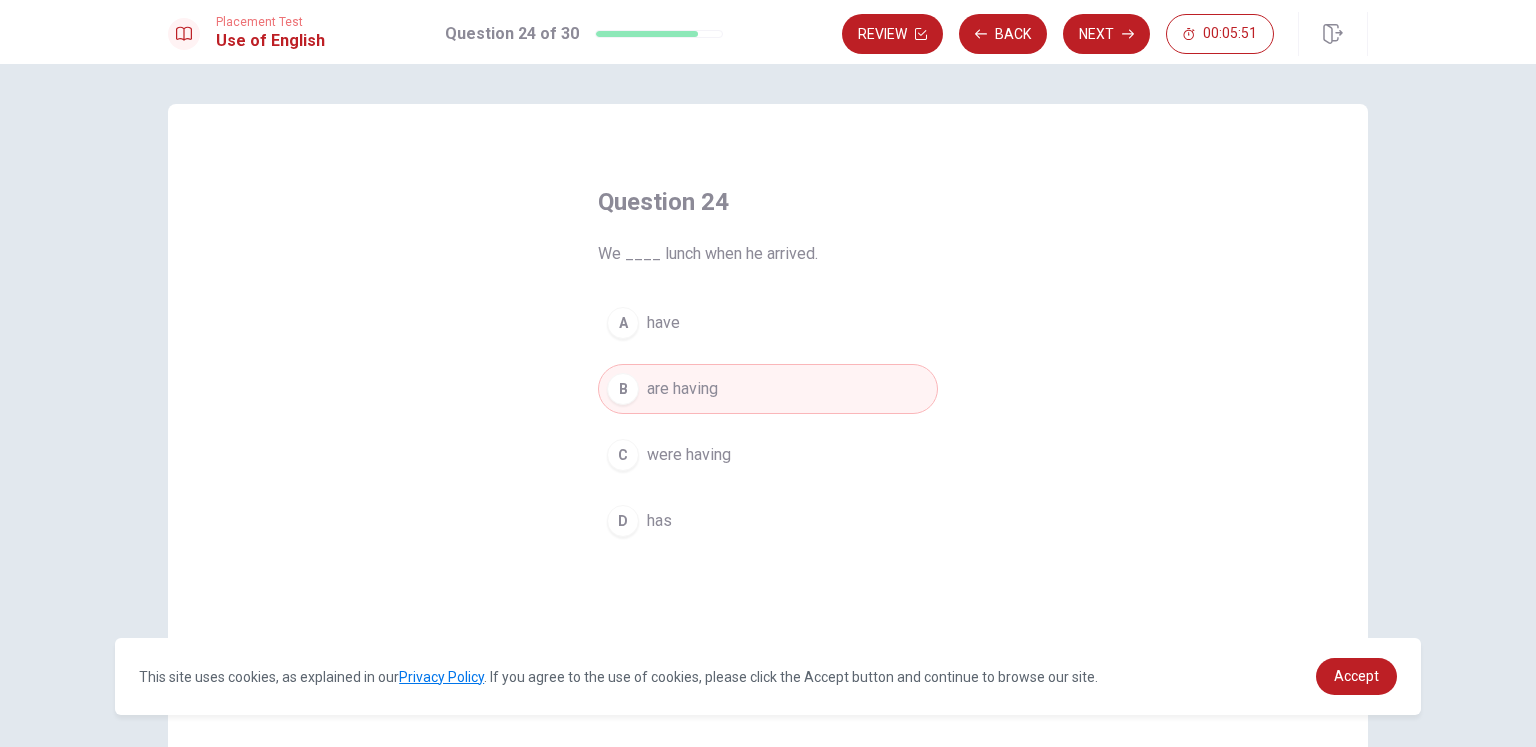 click on "were having" at bounding box center [689, 455] 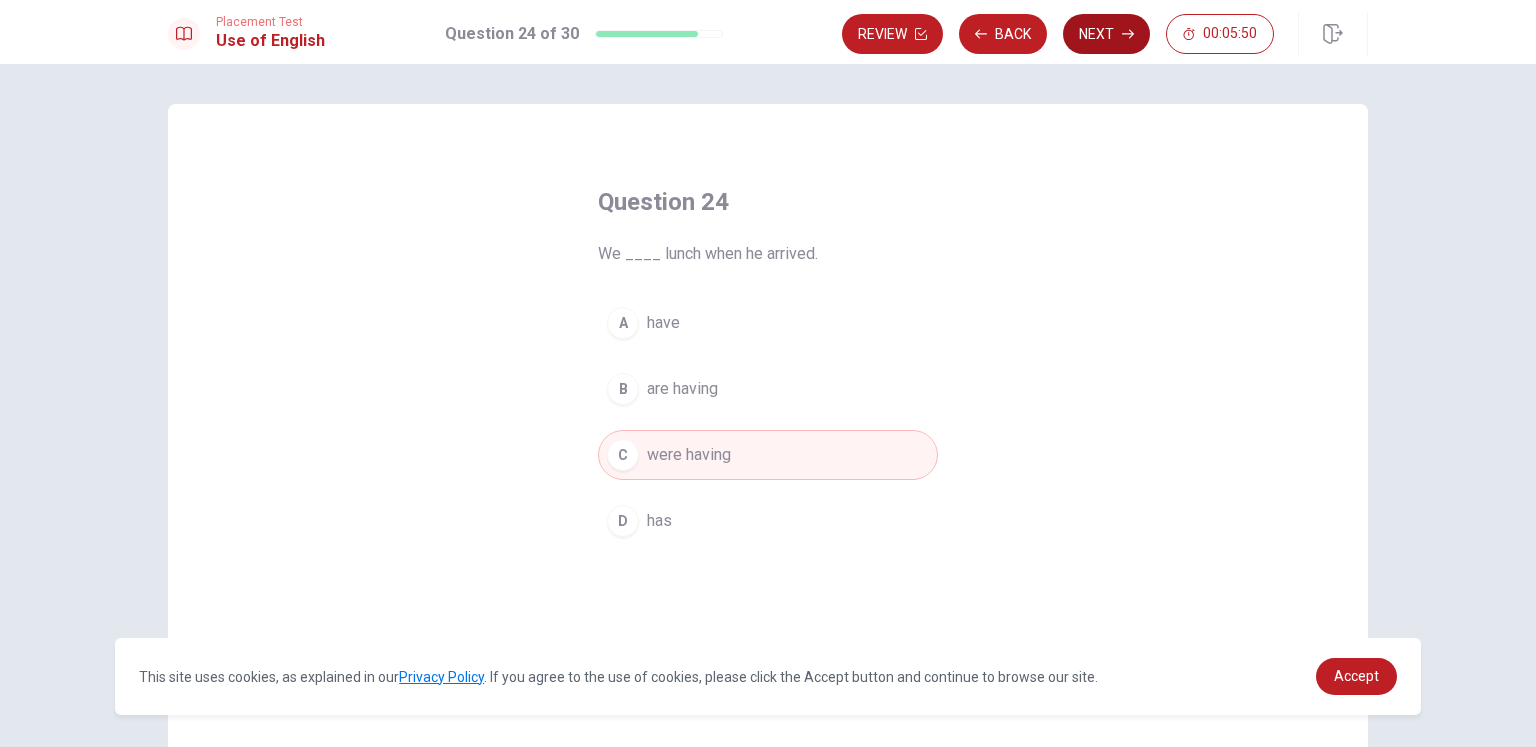click on "Next" at bounding box center [1106, 34] 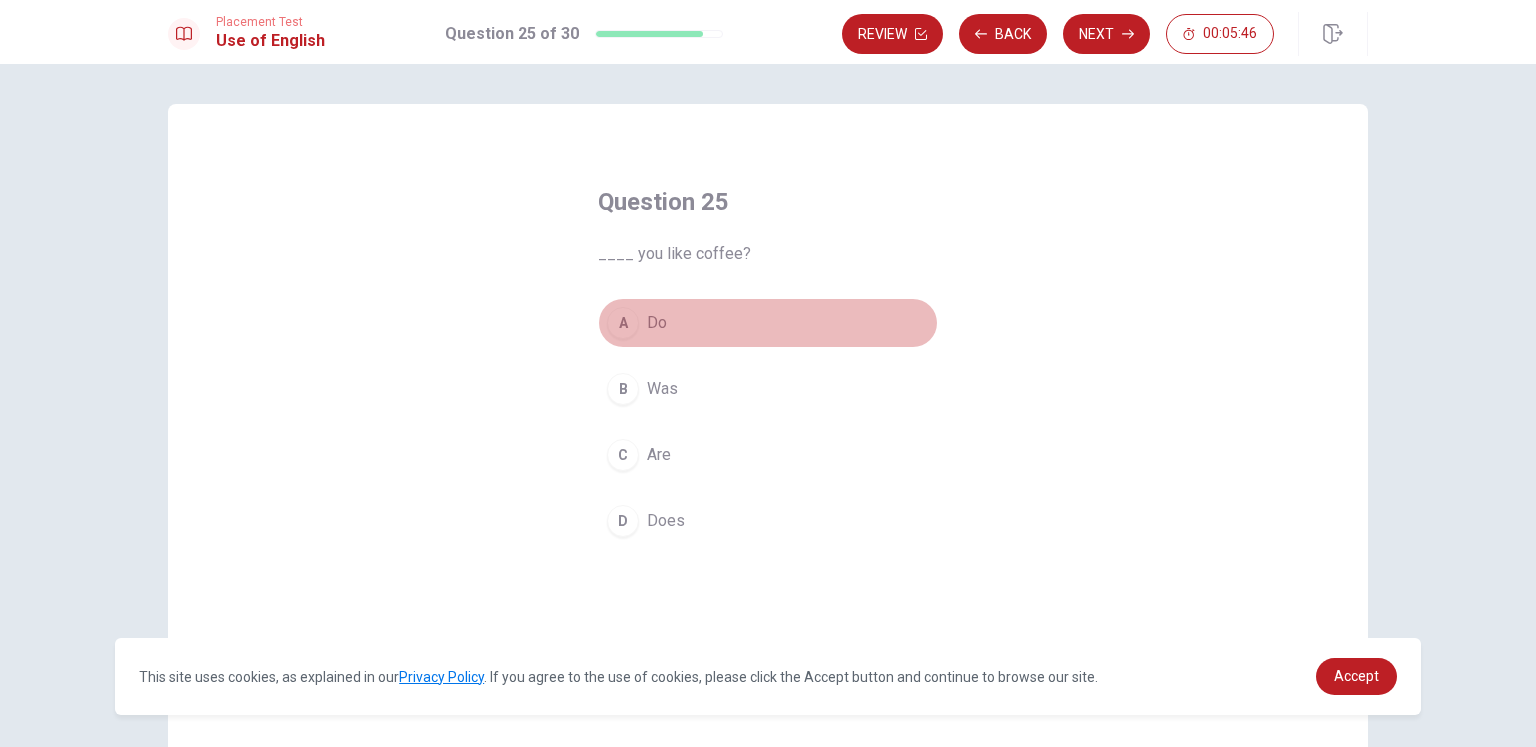 click on "Do" at bounding box center [657, 323] 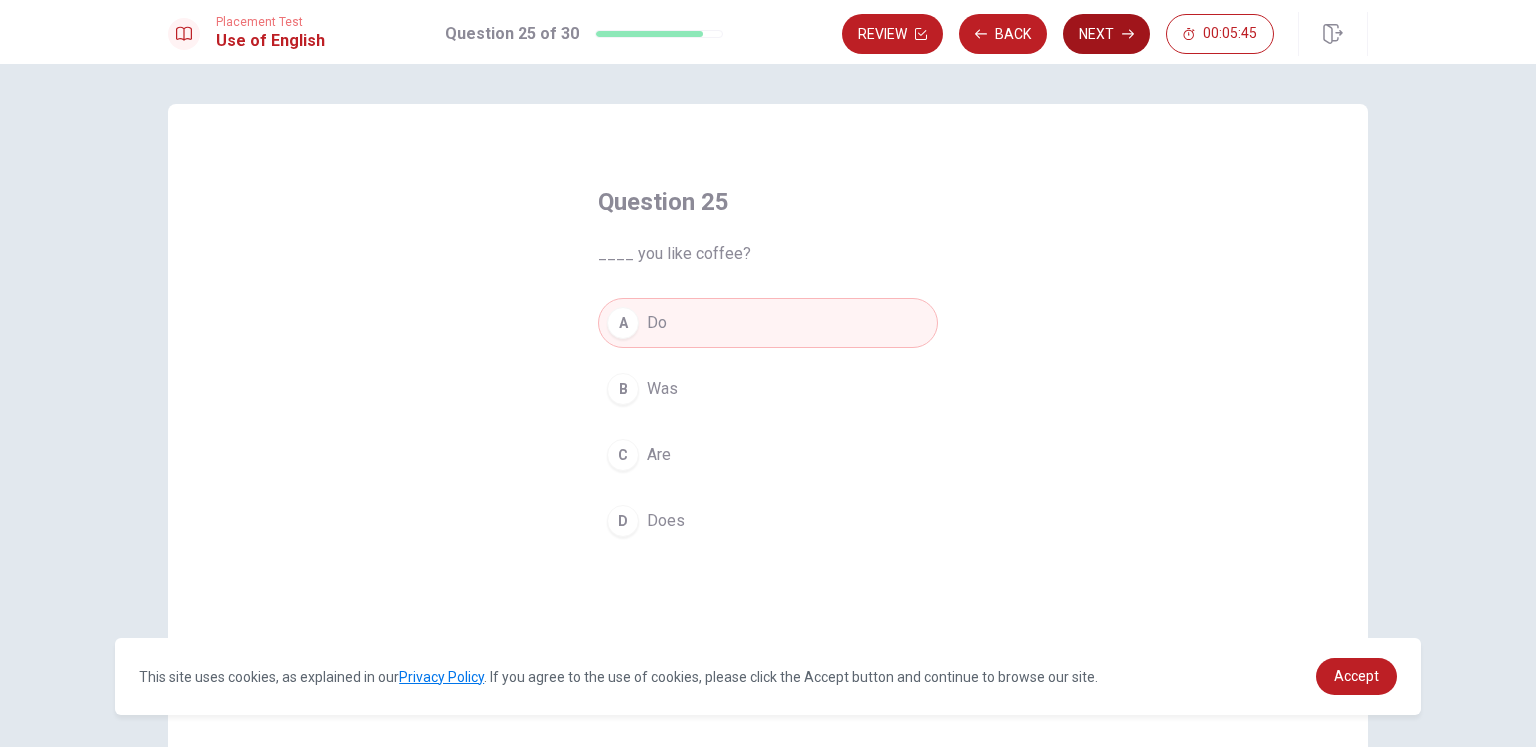 click on "Next" at bounding box center (1106, 34) 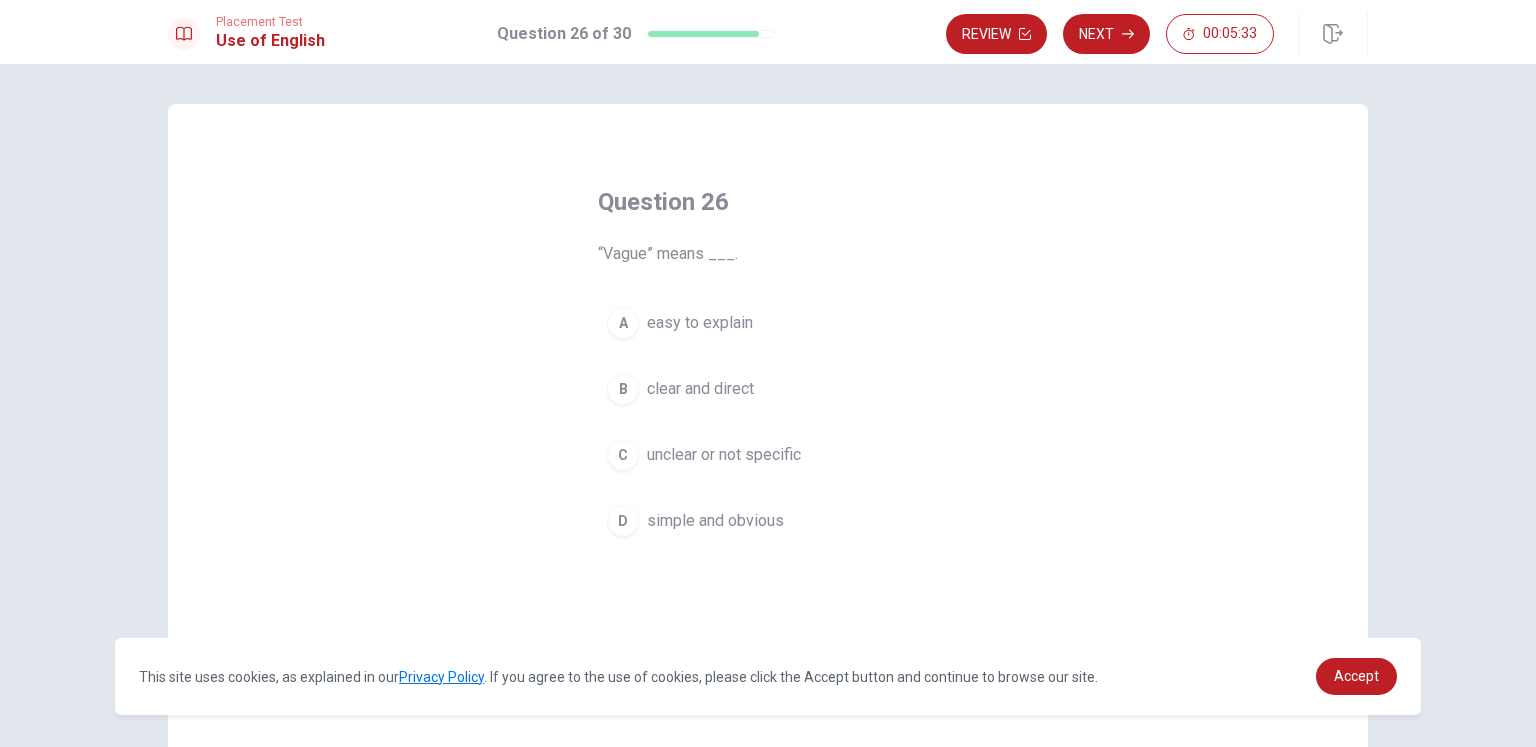 click on "unclear or not specific" at bounding box center (724, 455) 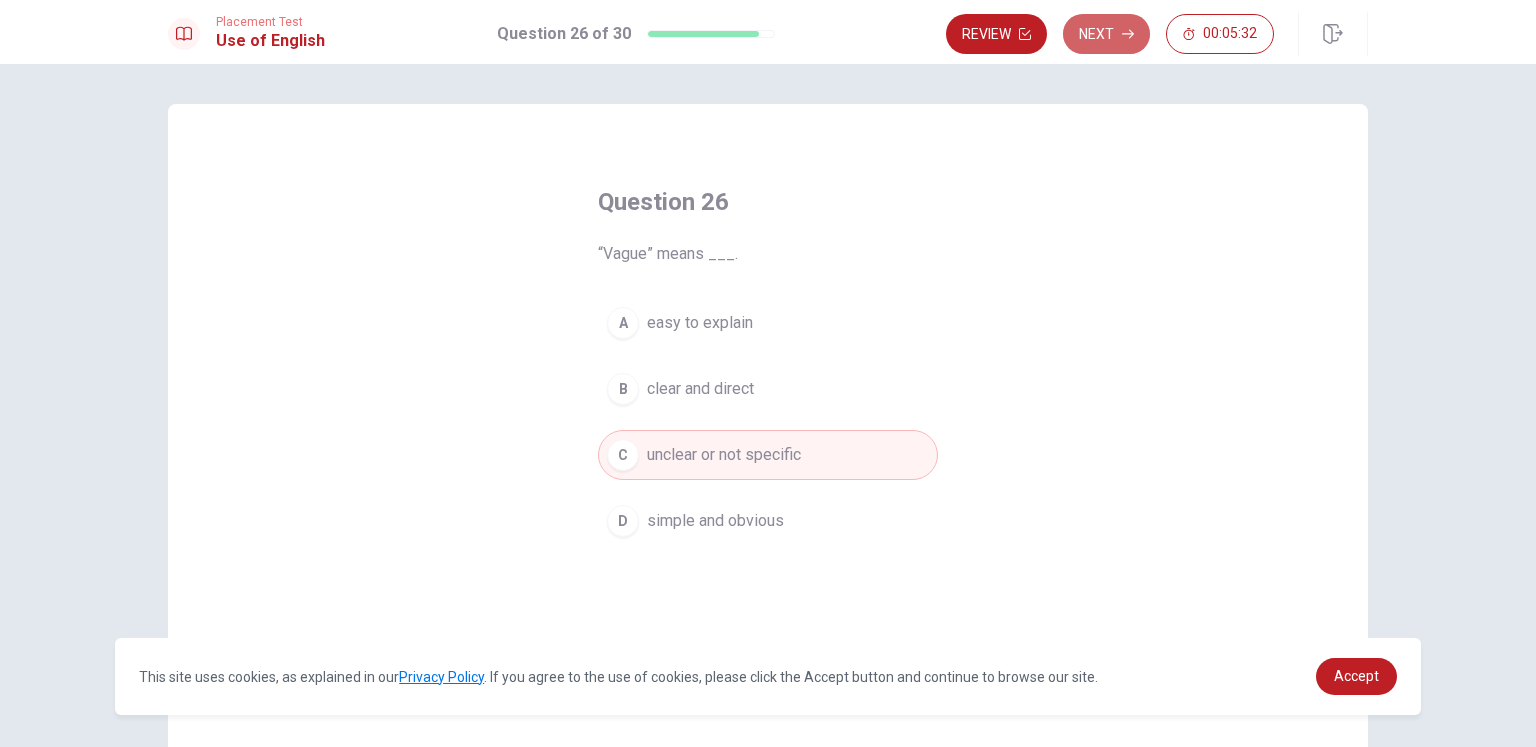 click on "Next" at bounding box center (1106, 34) 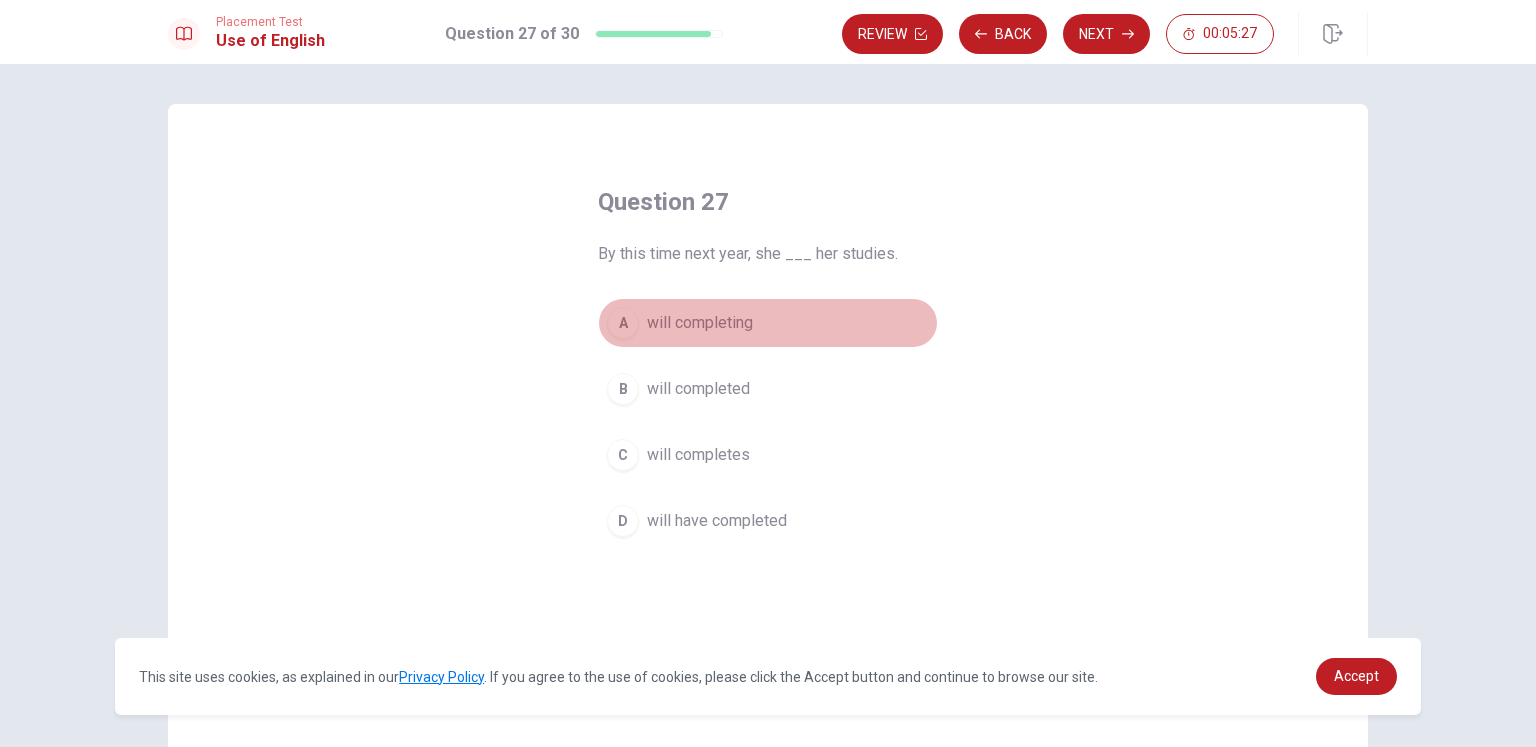 click on "will completing" at bounding box center [700, 323] 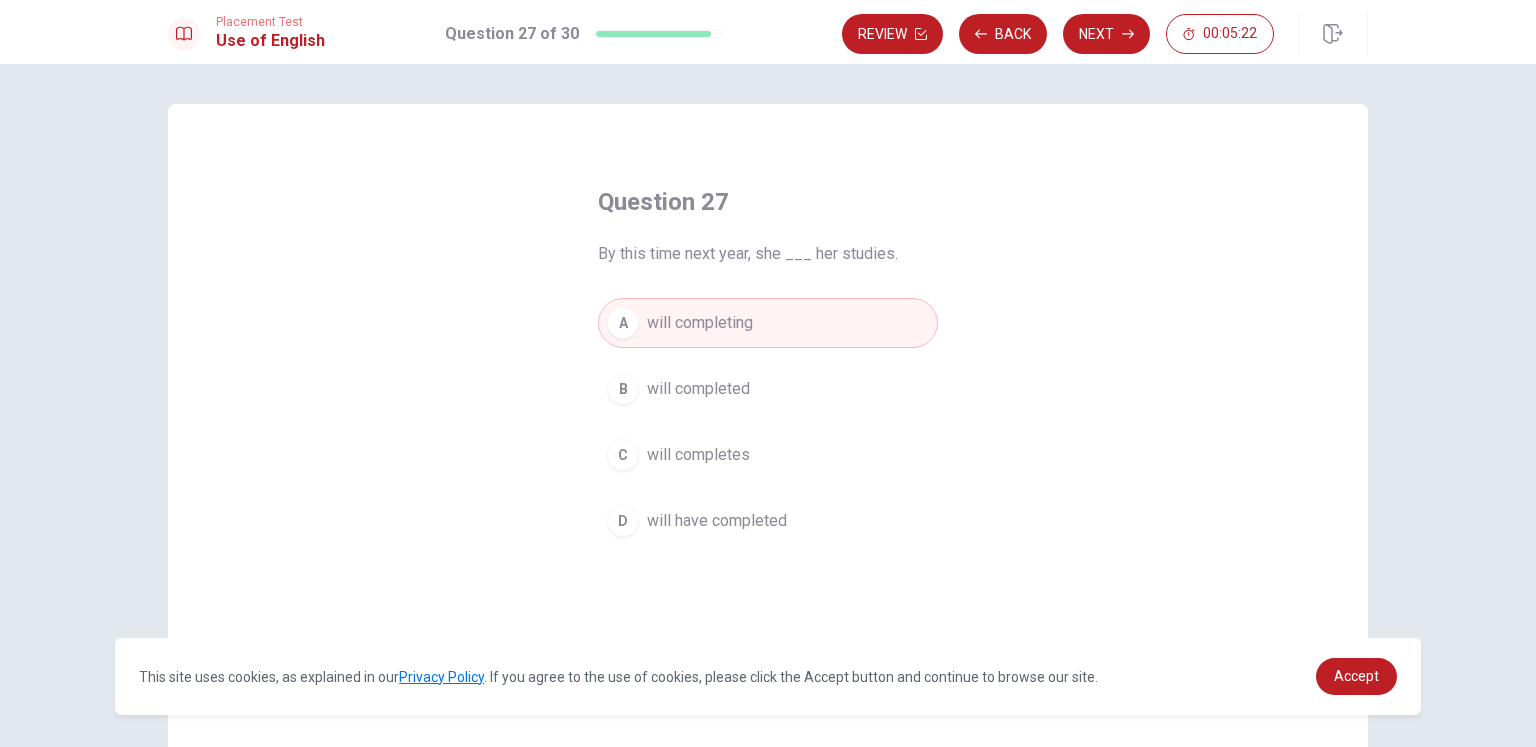 click on "B will completed" at bounding box center [768, 389] 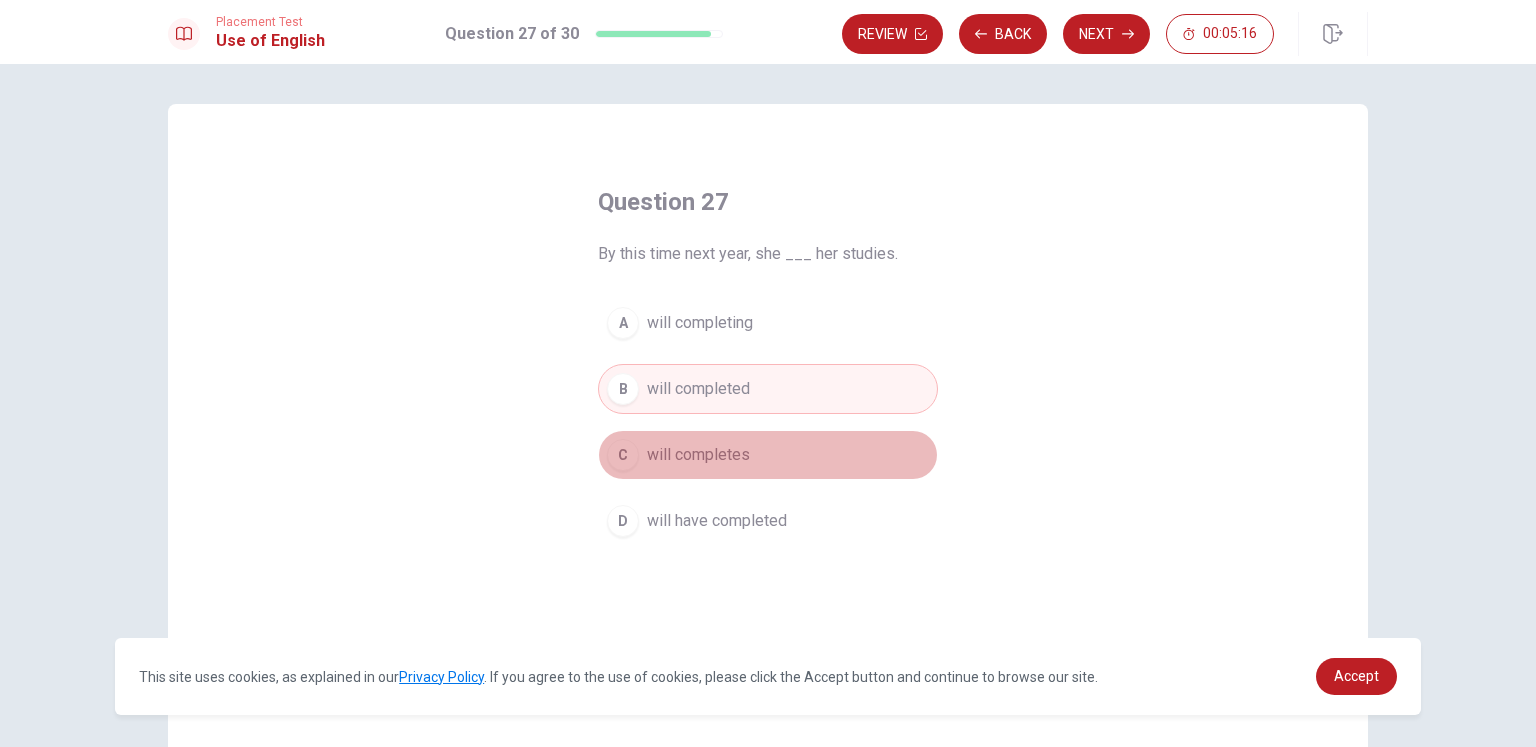 click on "C will completes" at bounding box center [768, 455] 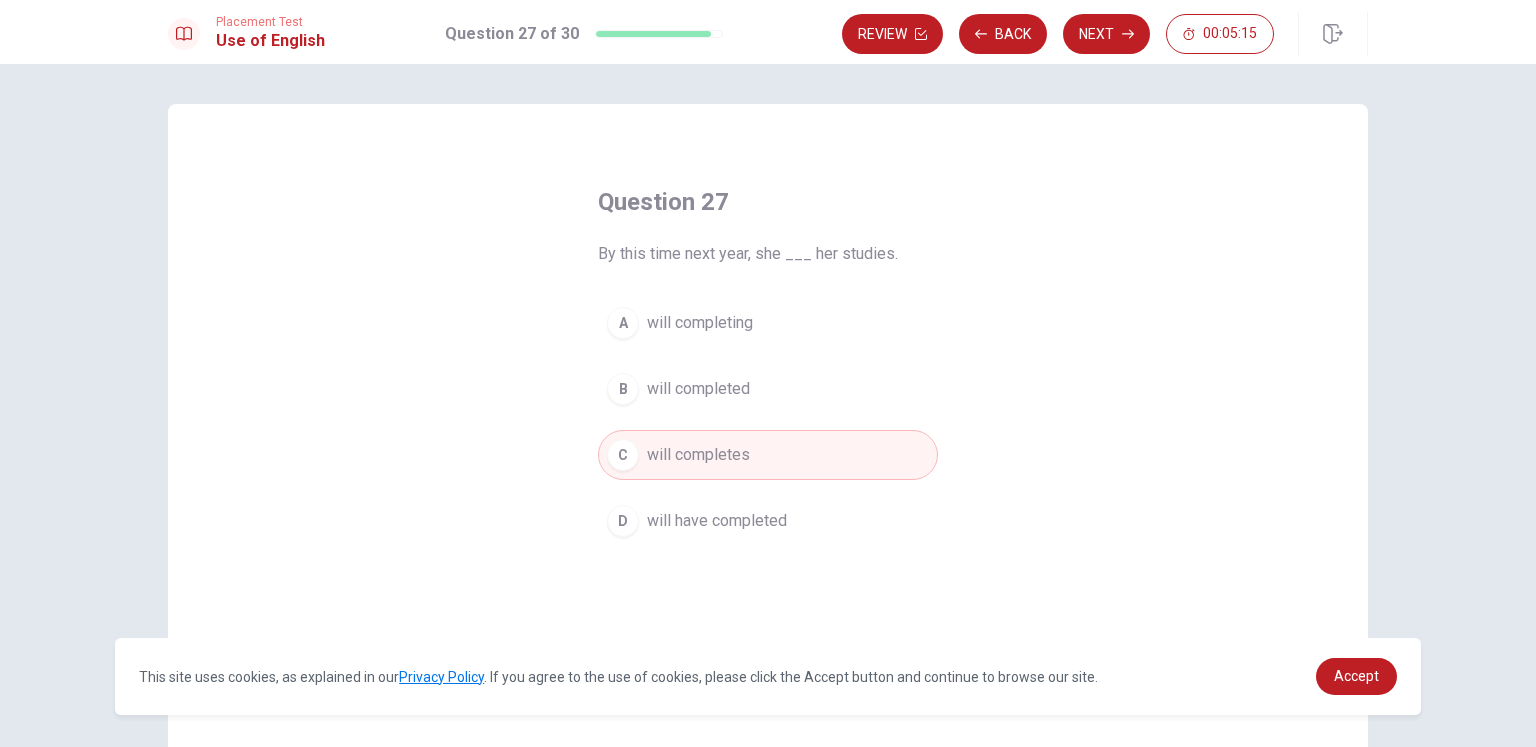 click on "will completed" at bounding box center [698, 389] 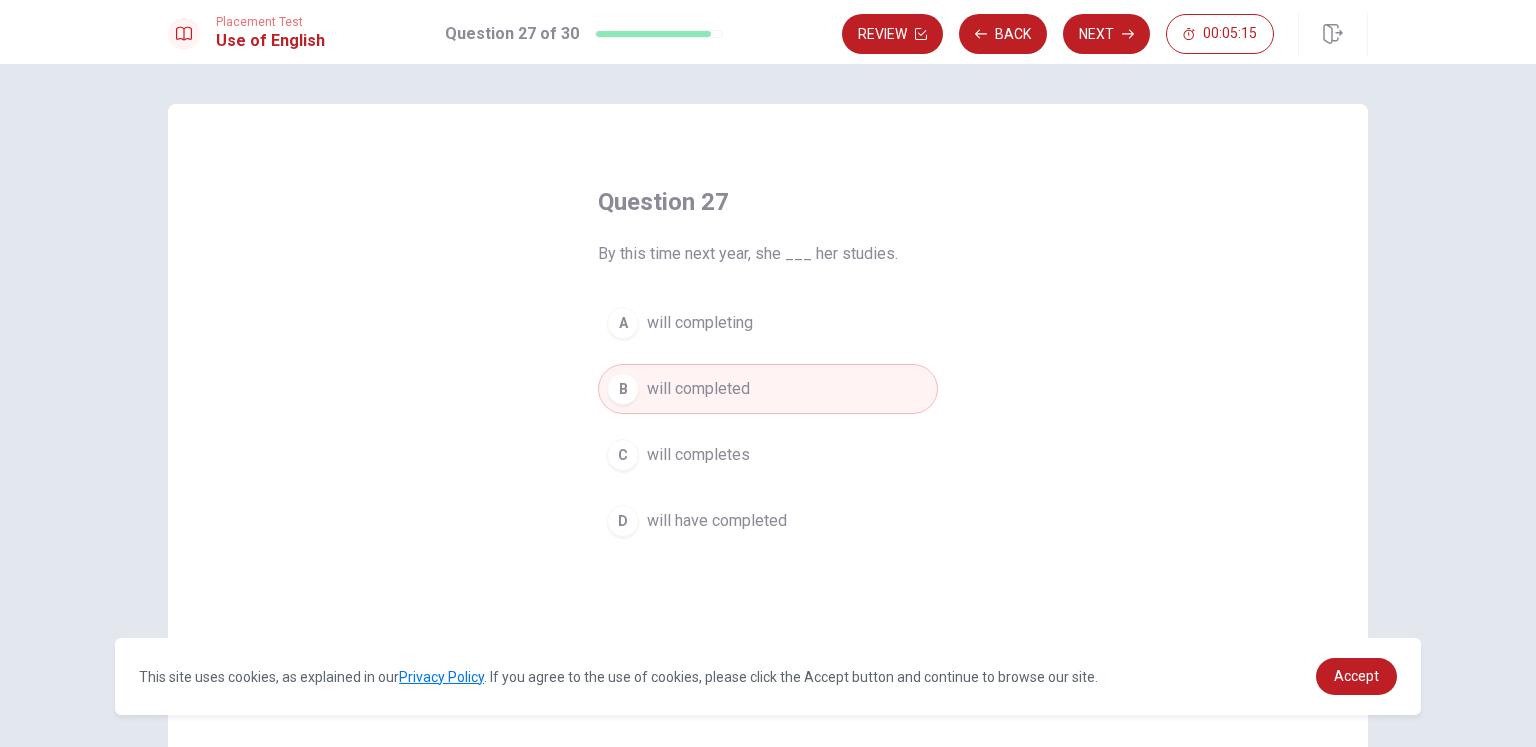 click on "C will completes" at bounding box center [768, 455] 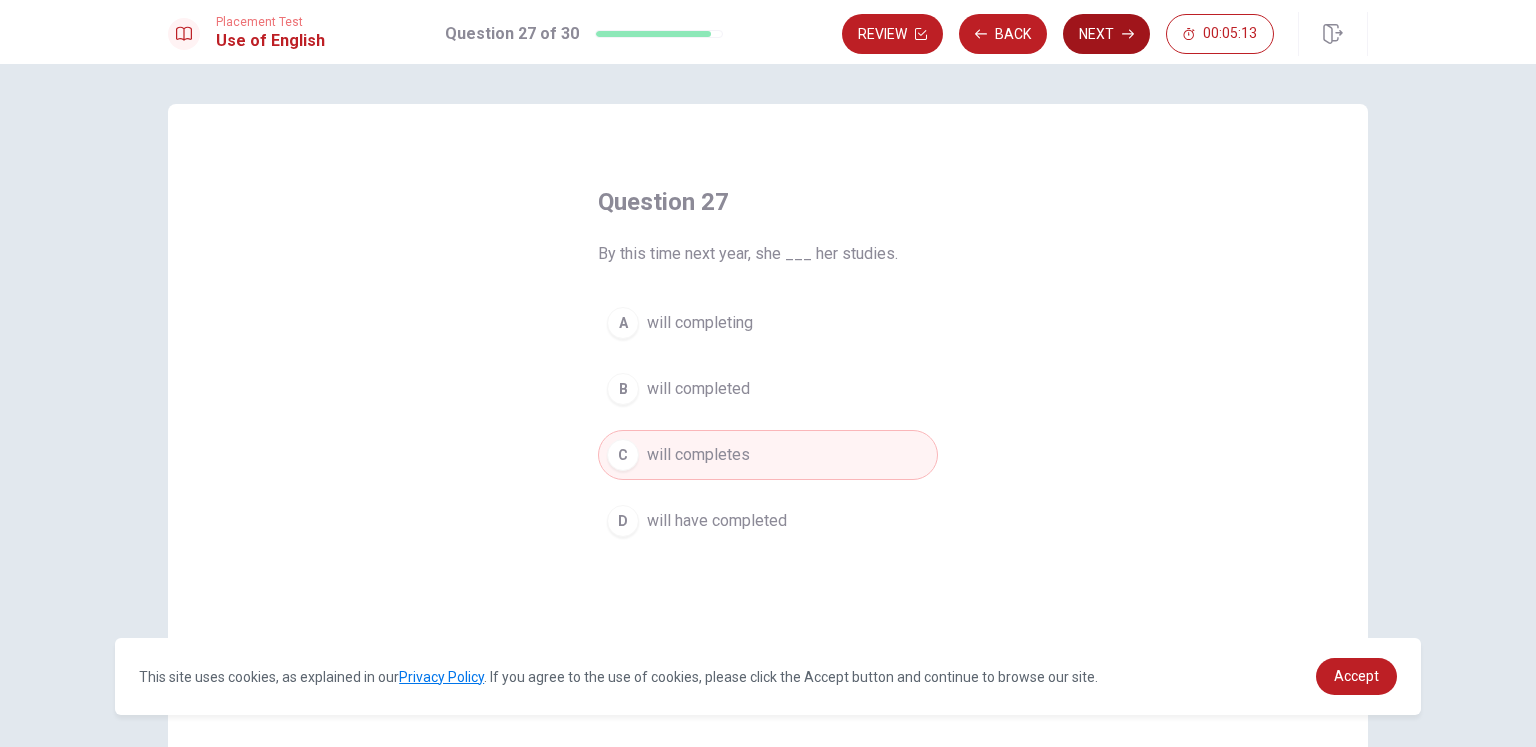 click on "Next" at bounding box center (1106, 34) 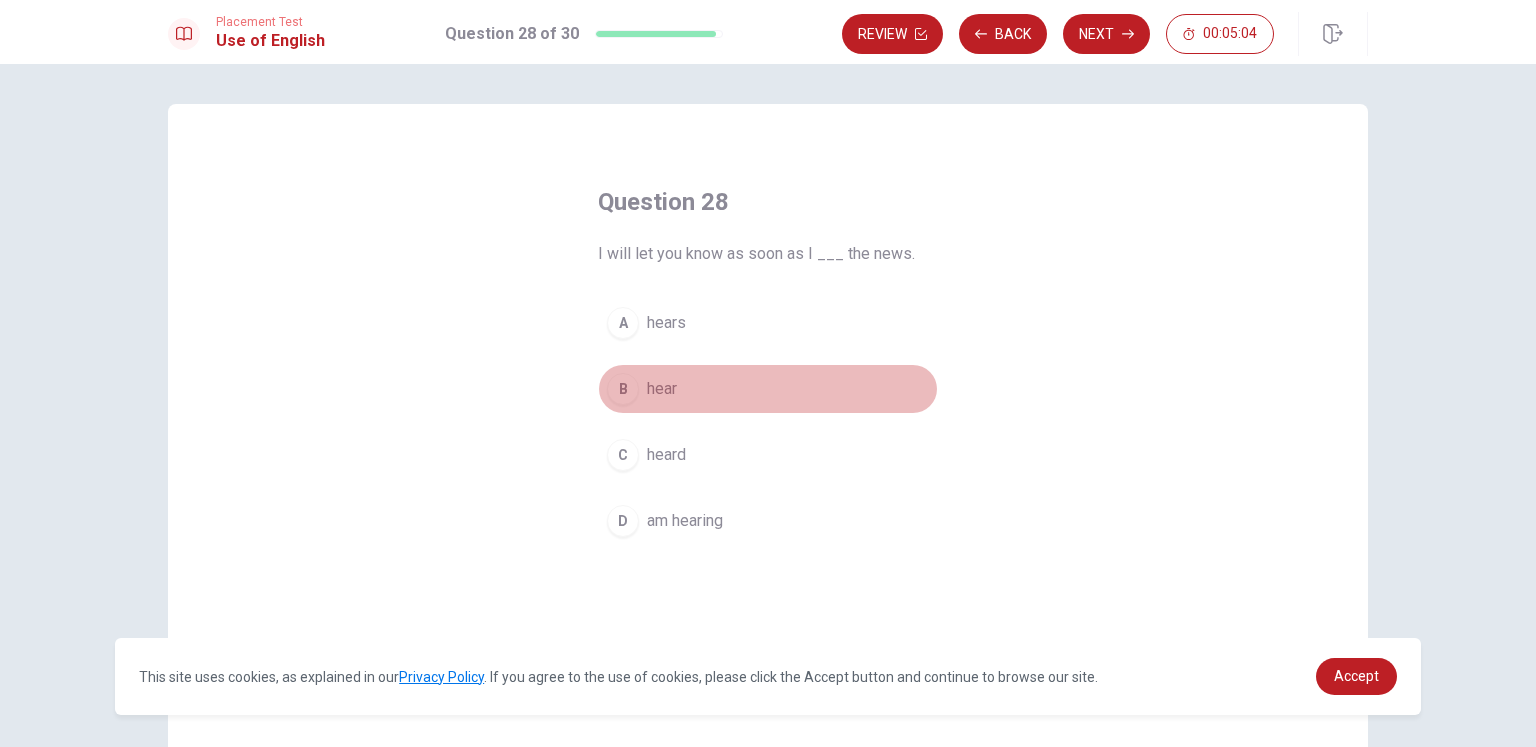 click on "hear" at bounding box center (662, 389) 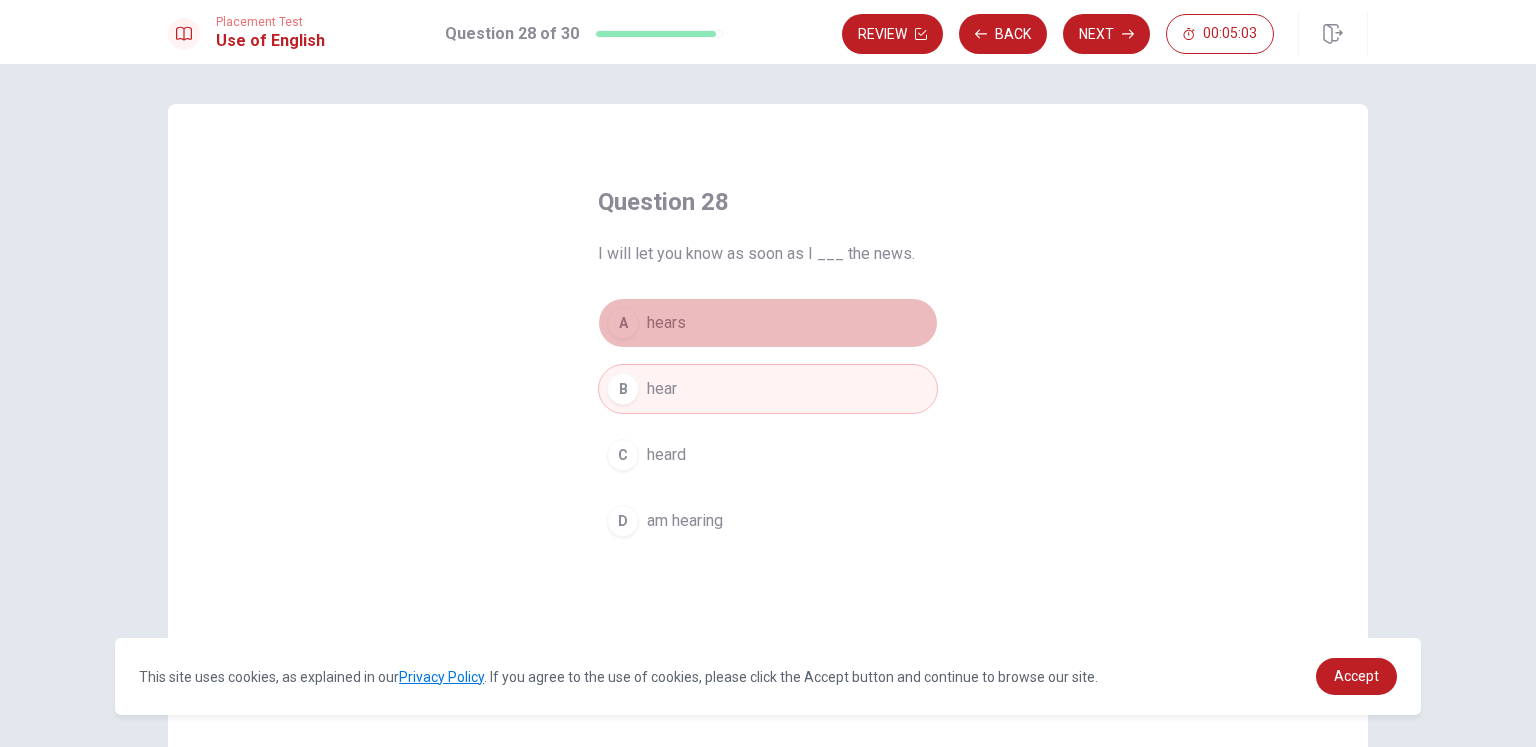click on "A hears" at bounding box center [768, 323] 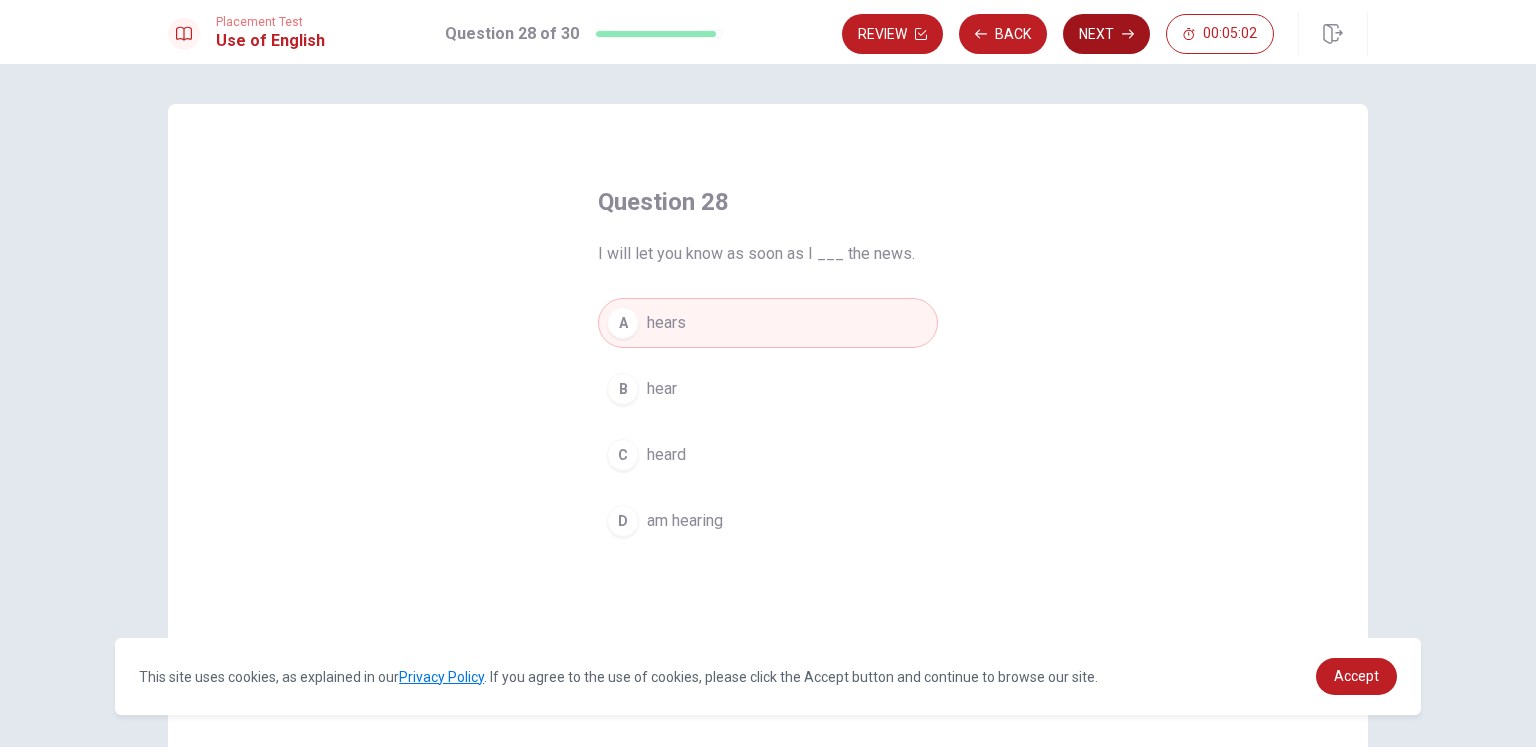 click on "Next" at bounding box center (1106, 34) 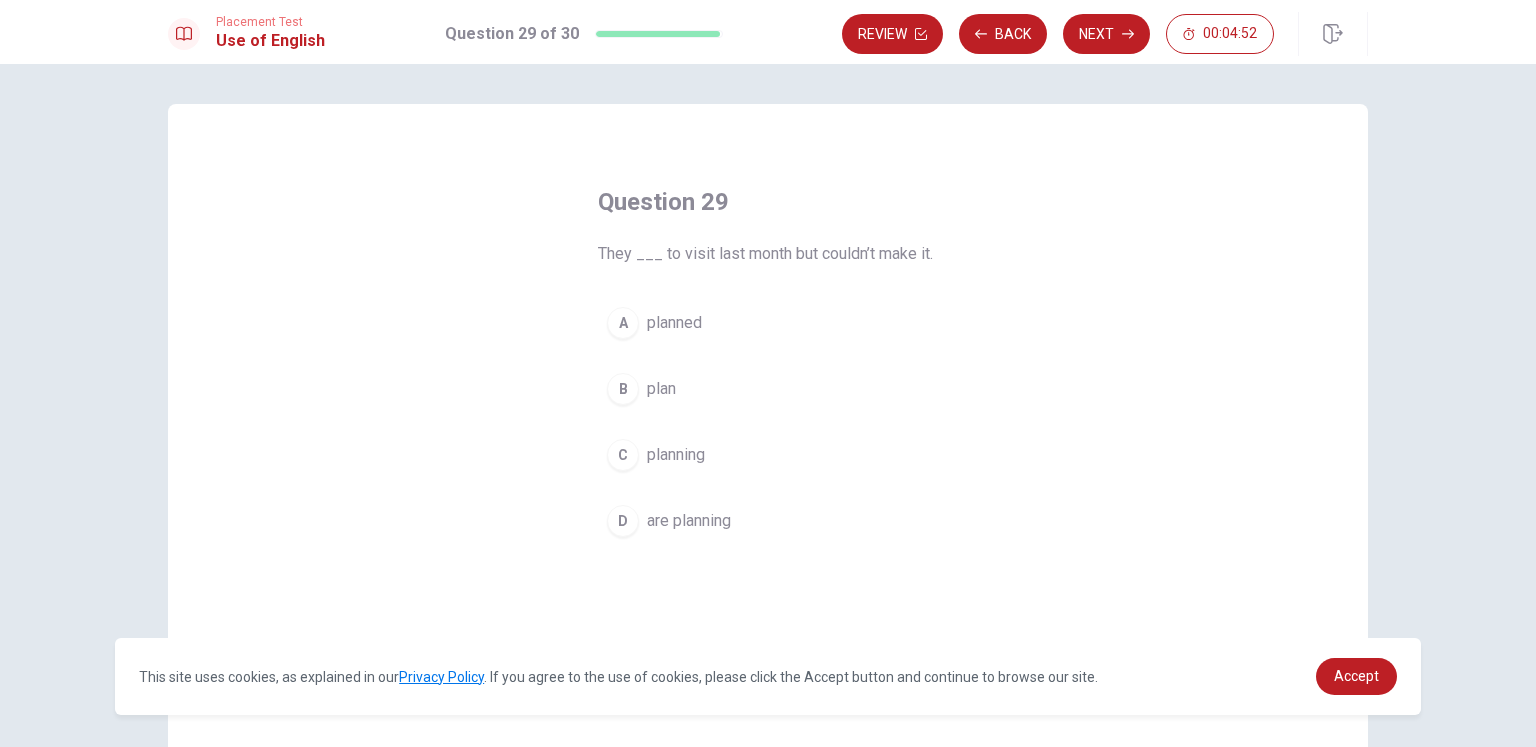 click on "are planning" at bounding box center [689, 521] 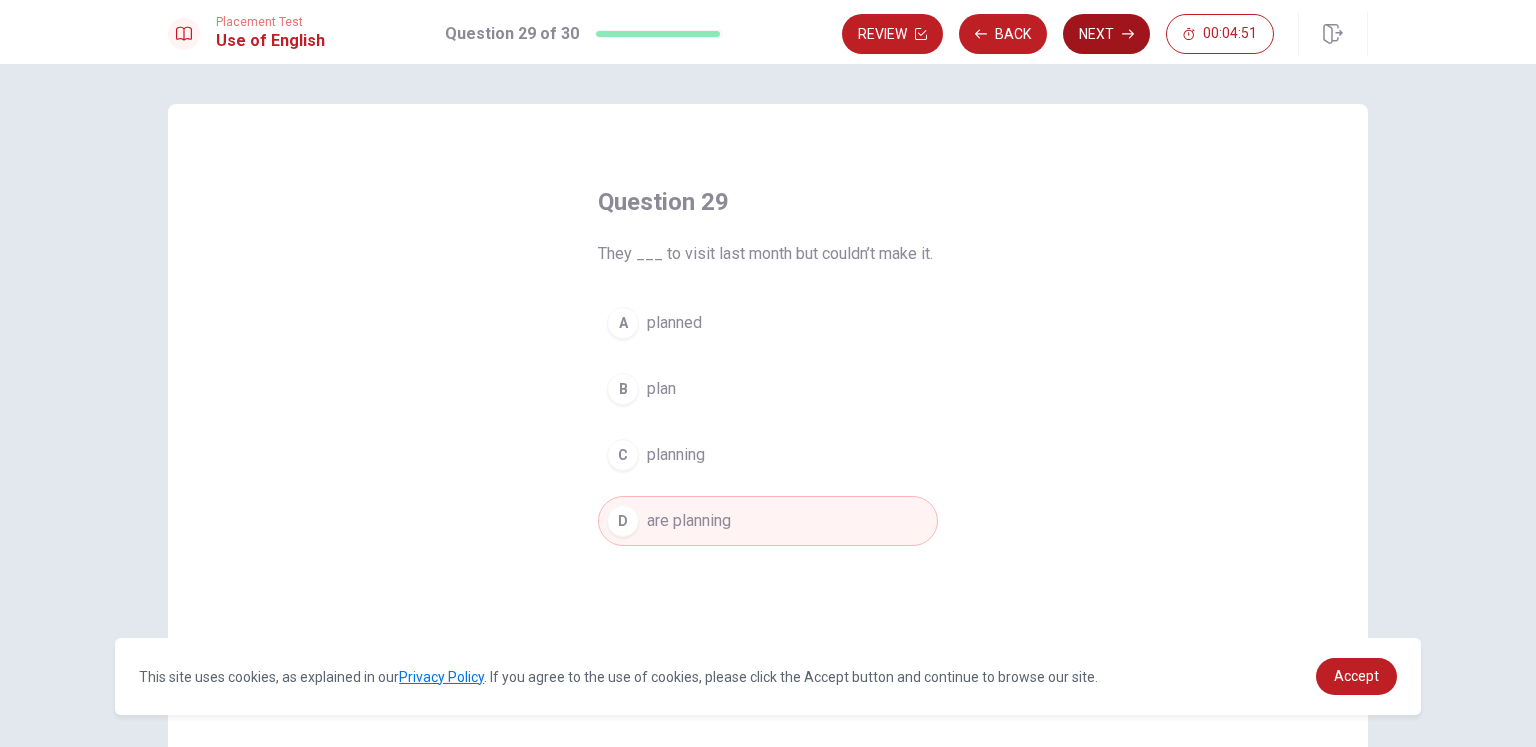 click on "Next" at bounding box center (1106, 34) 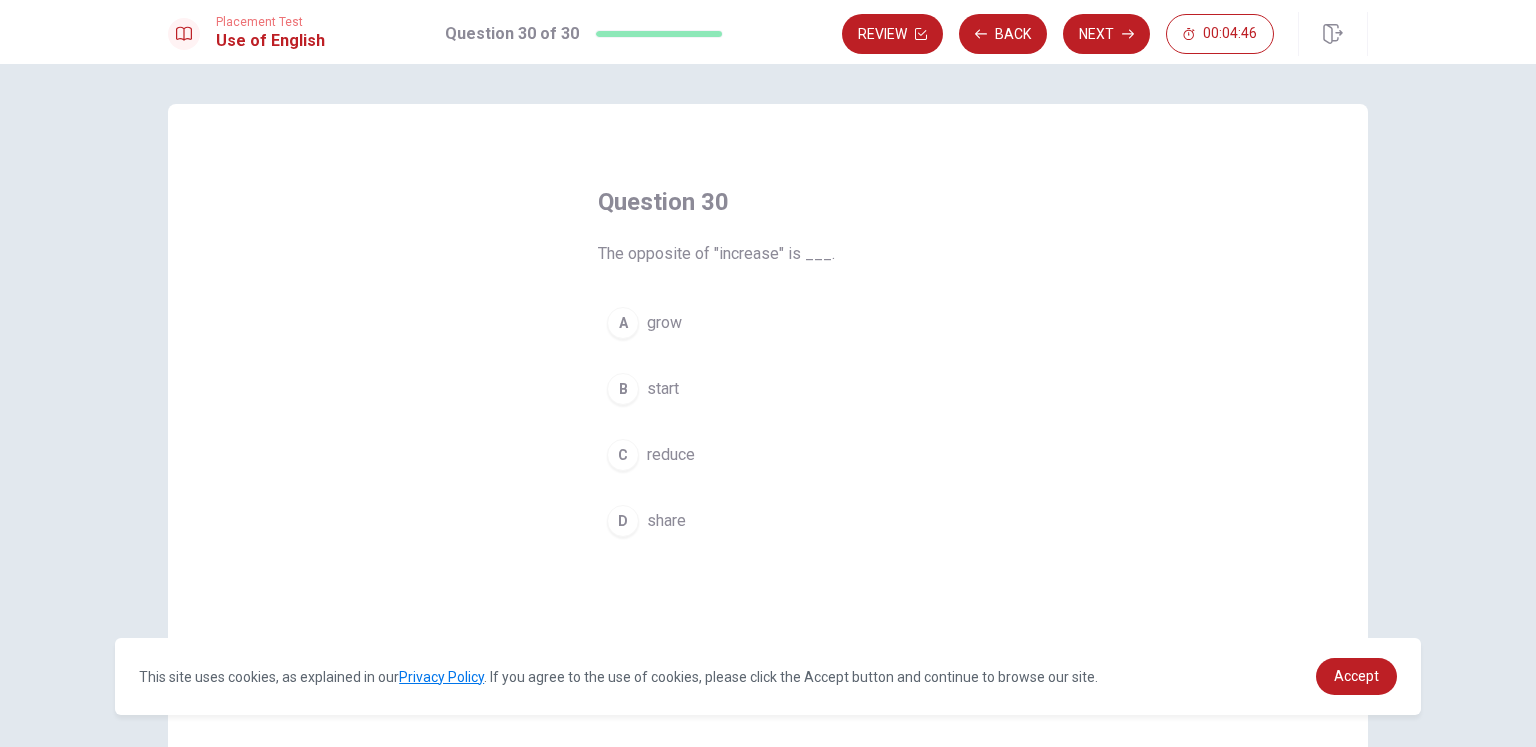 click on "grow" at bounding box center (664, 323) 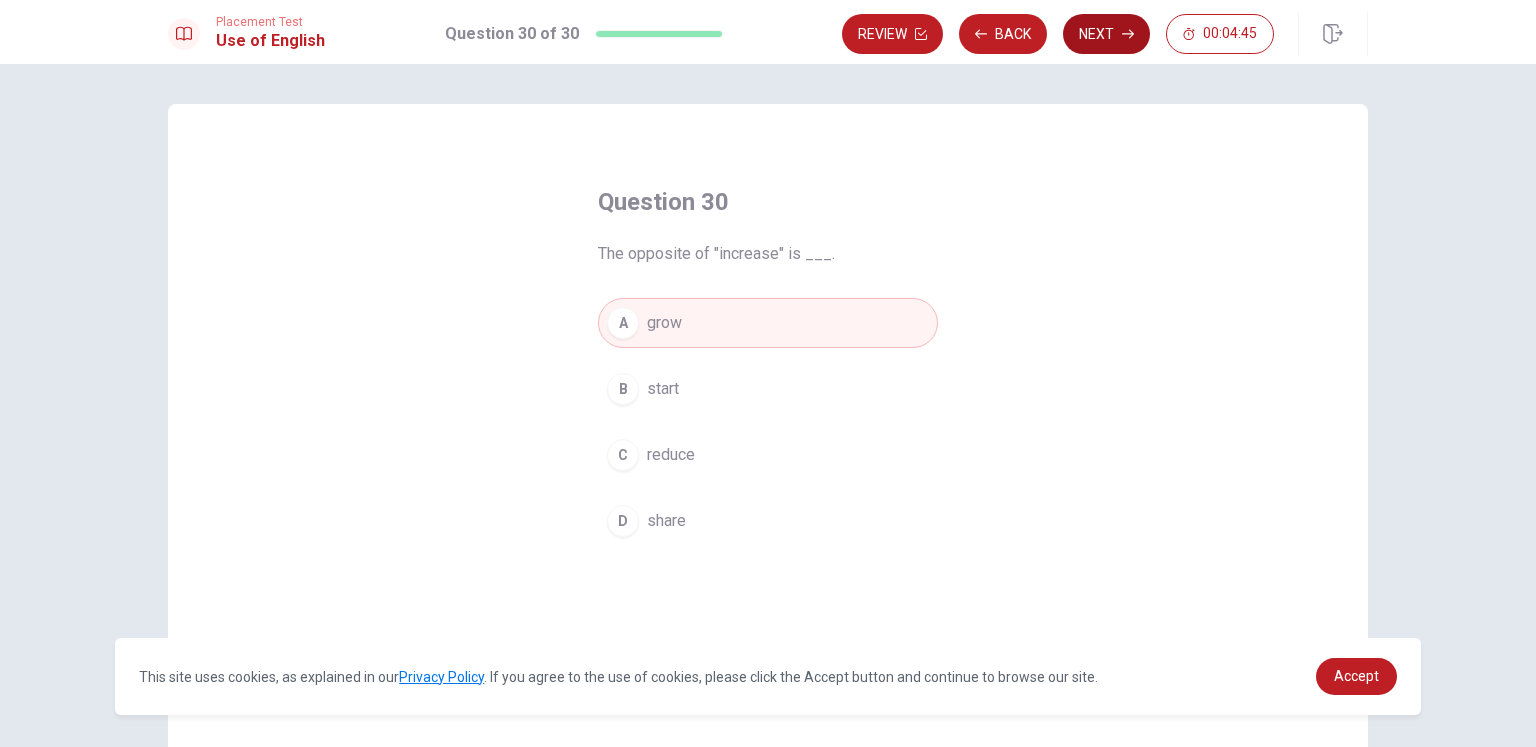 click on "Next" at bounding box center (1106, 34) 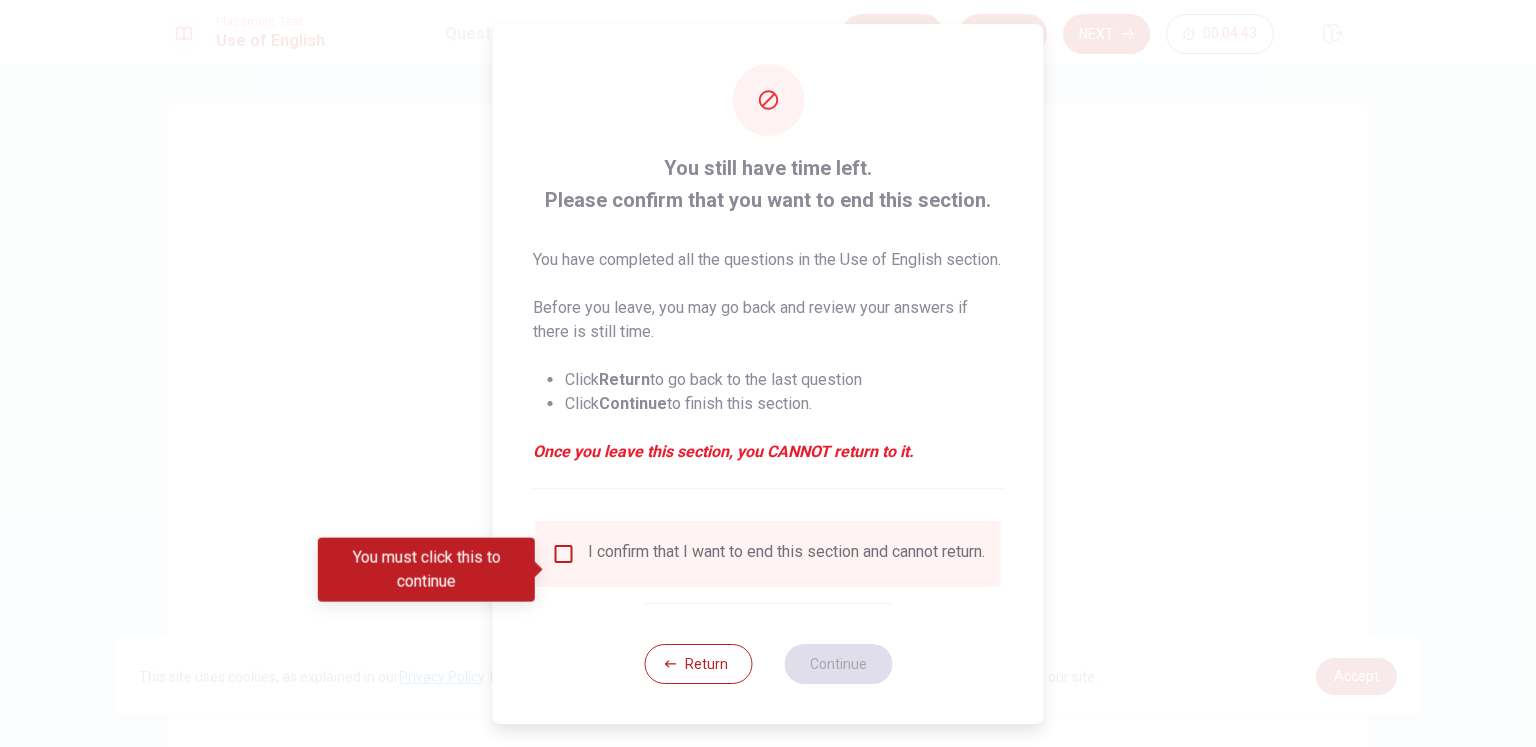 click on "I confirm that I want to end this section and cannot return." at bounding box center (768, 554) 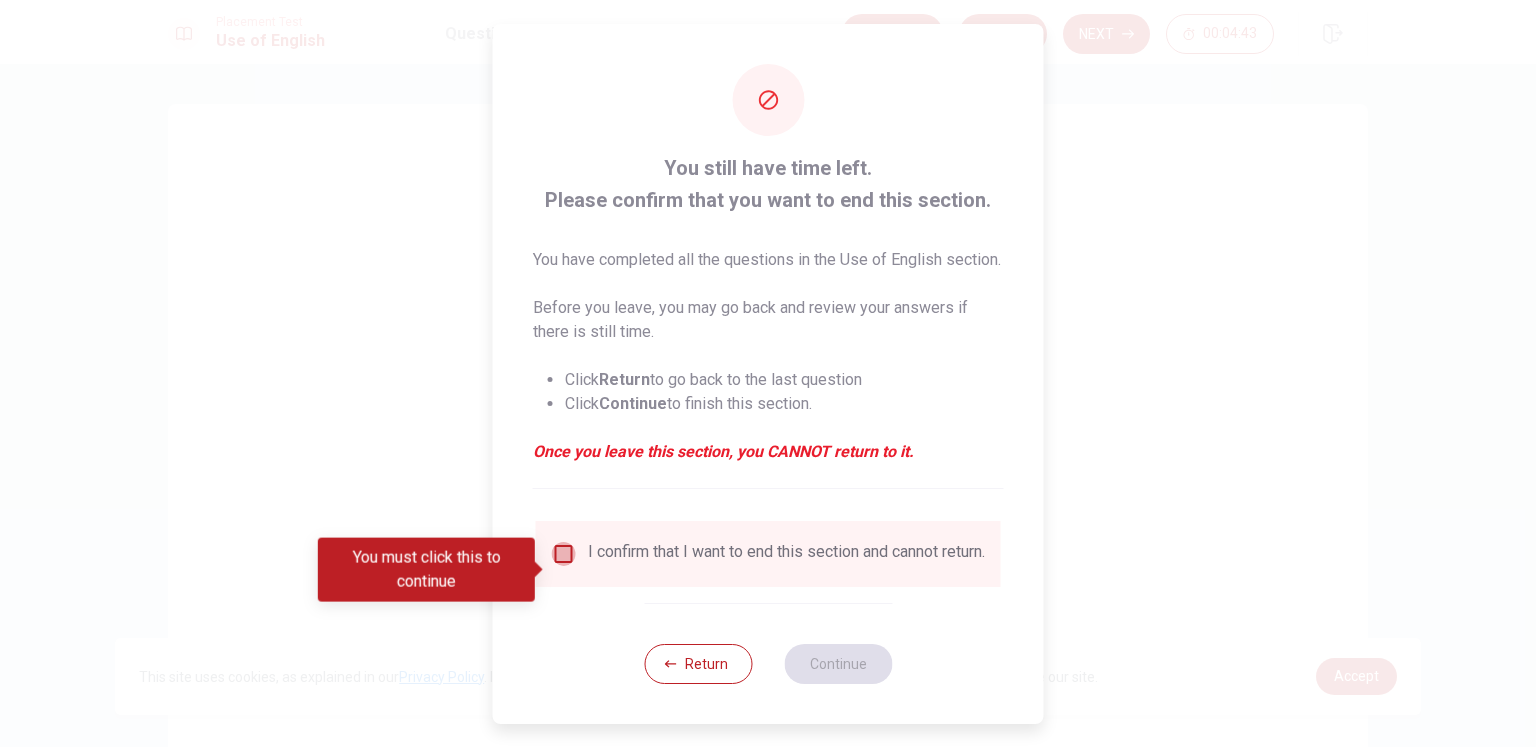 click at bounding box center (564, 554) 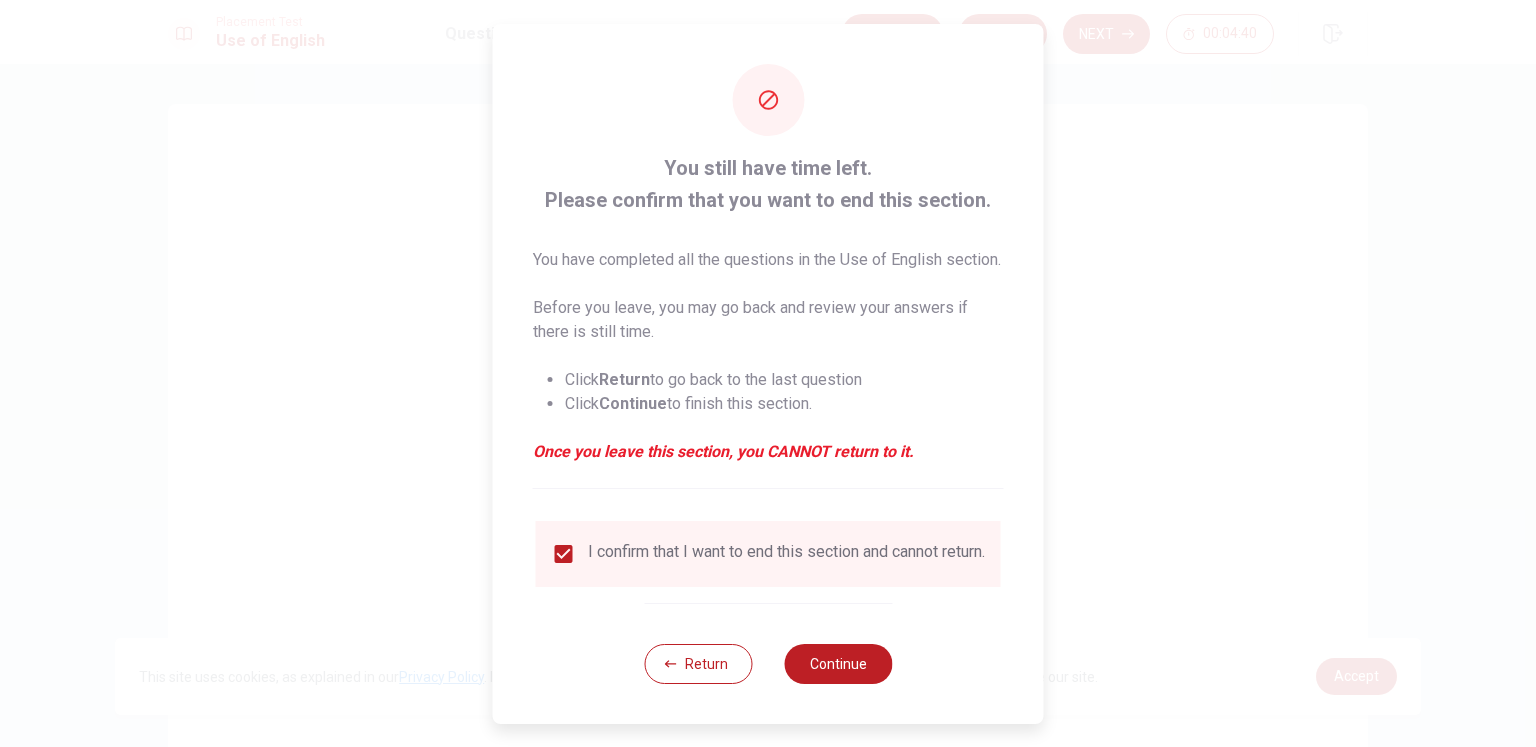 drag, startPoint x: 812, startPoint y: 698, endPoint x: 1048, endPoint y: 496, distance: 310.6445 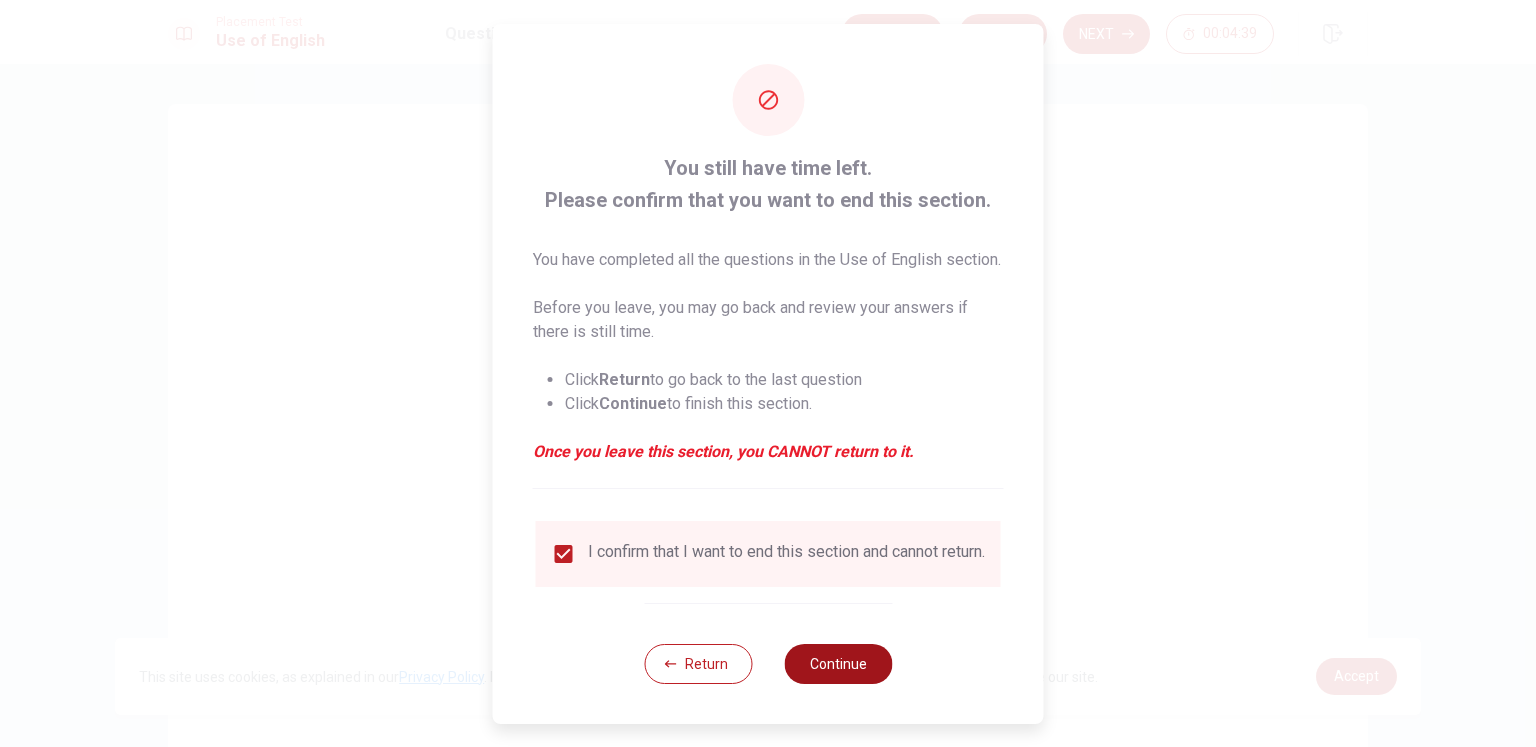 click on "Continue" at bounding box center [838, 664] 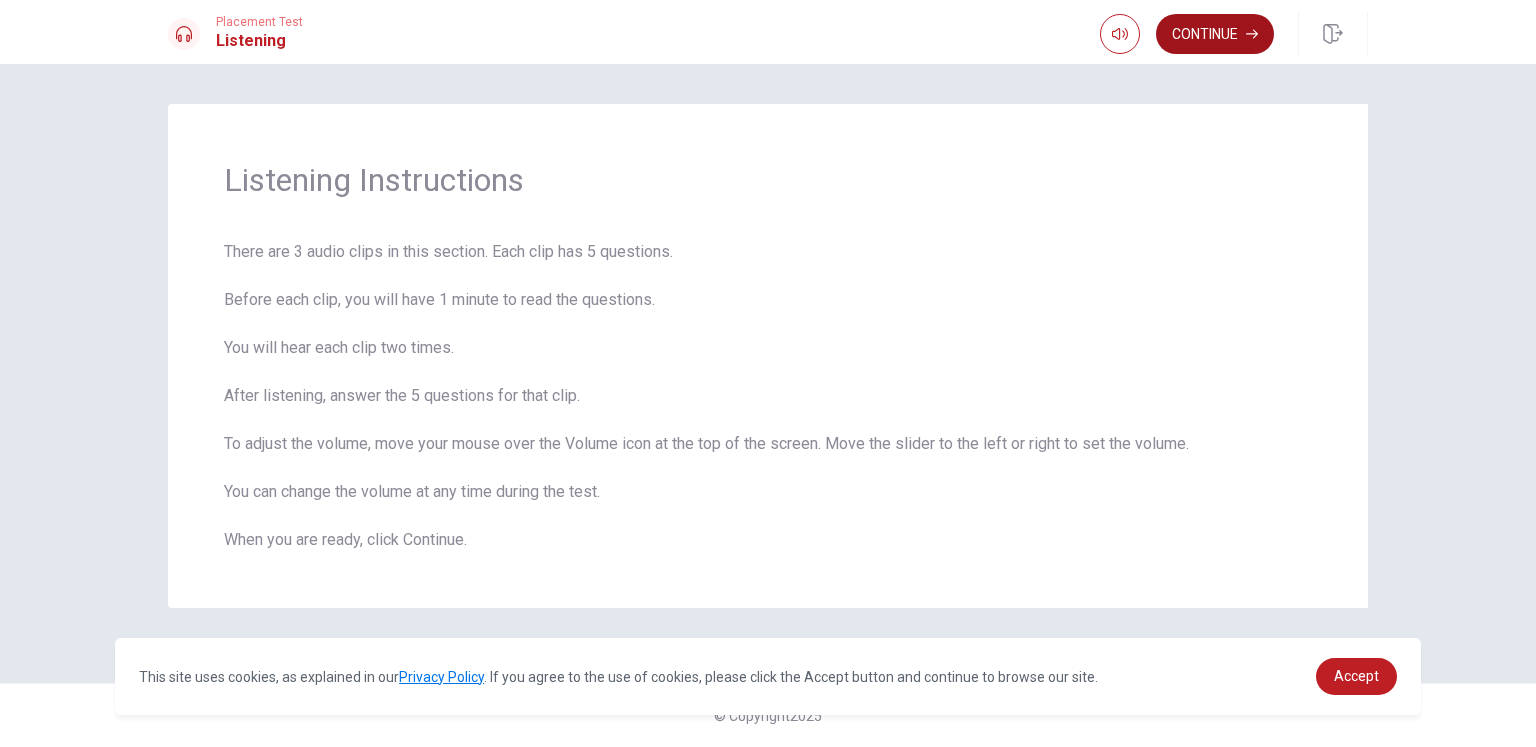 click on "Continue" at bounding box center [1215, 34] 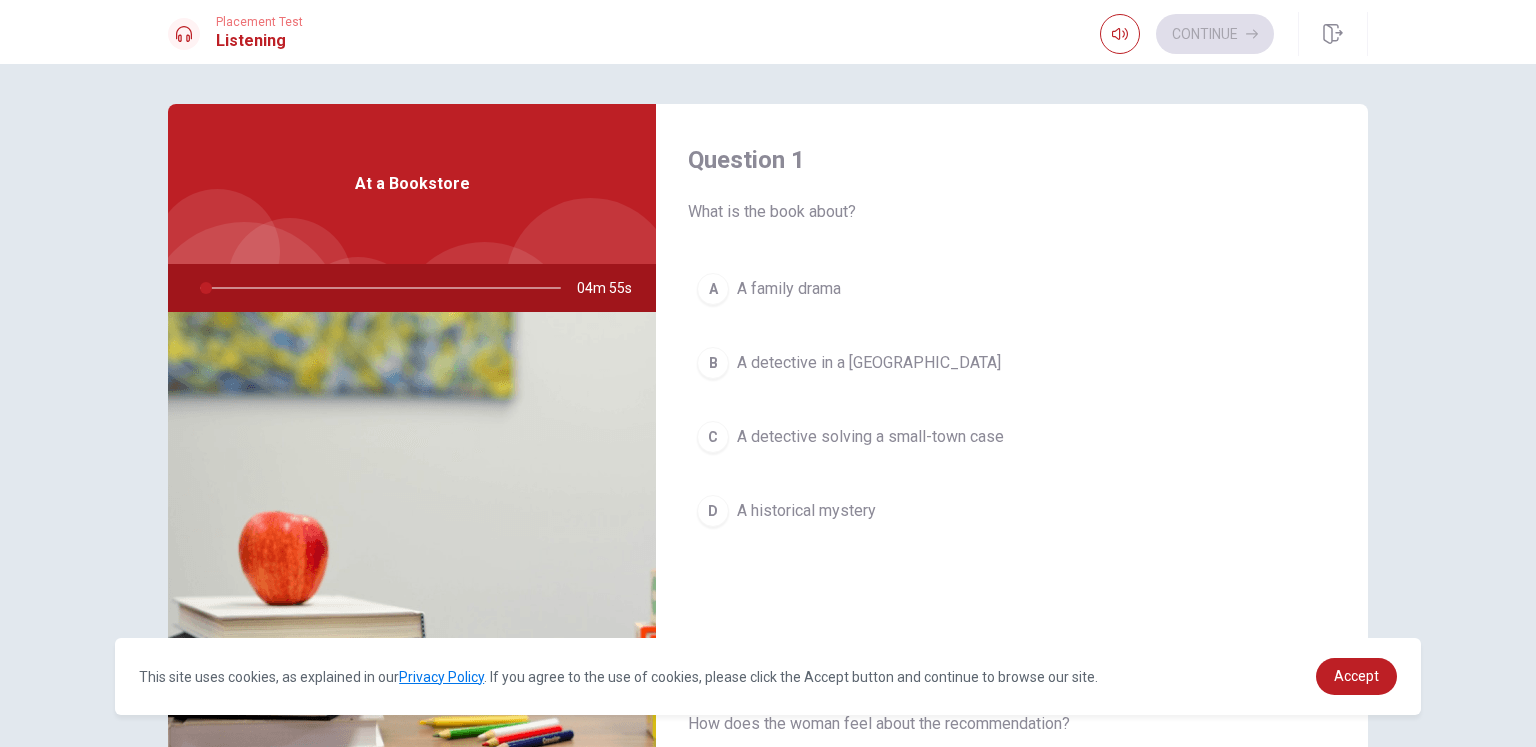 drag, startPoint x: 714, startPoint y: 292, endPoint x: 1415, endPoint y: 360, distance: 704.2904 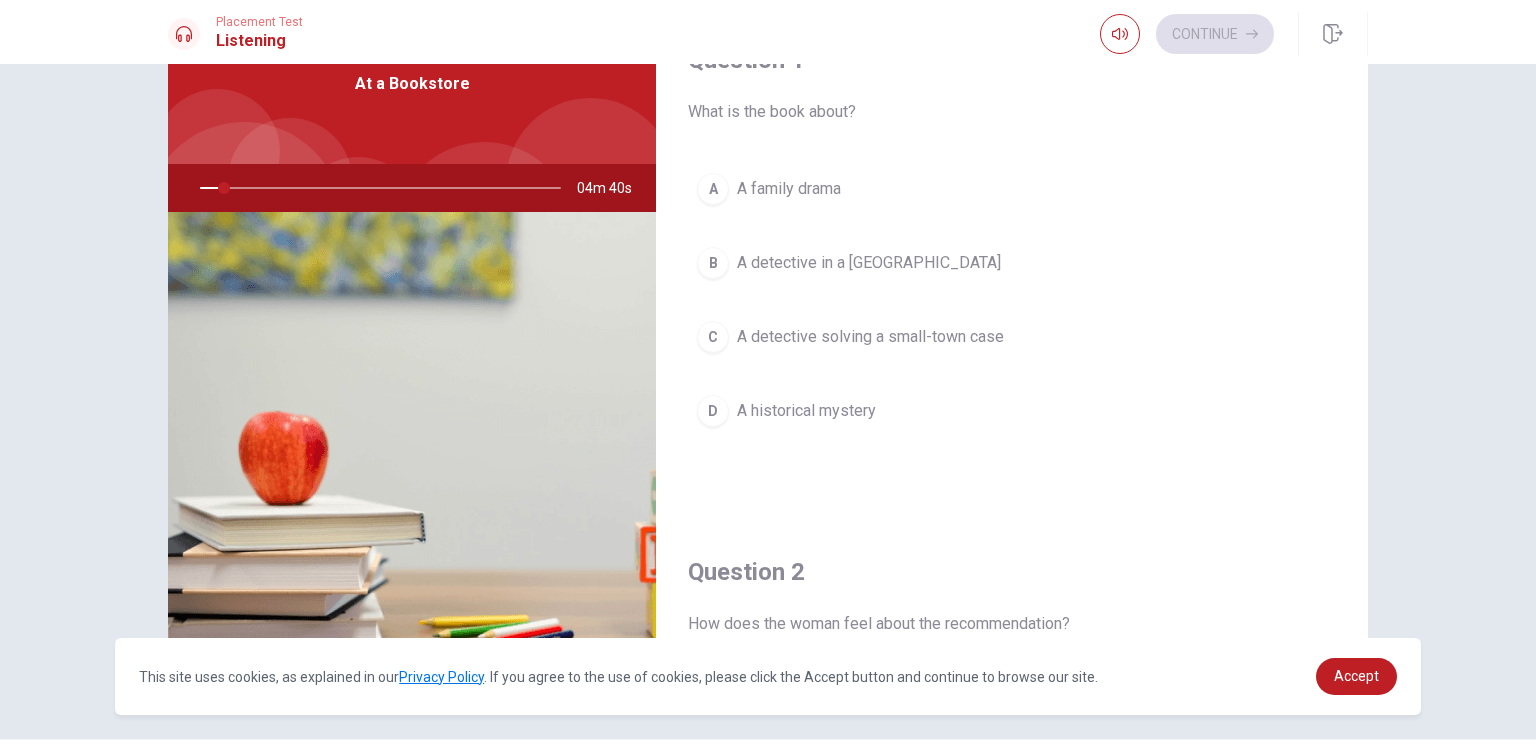 scroll, scrollTop: 0, scrollLeft: 0, axis: both 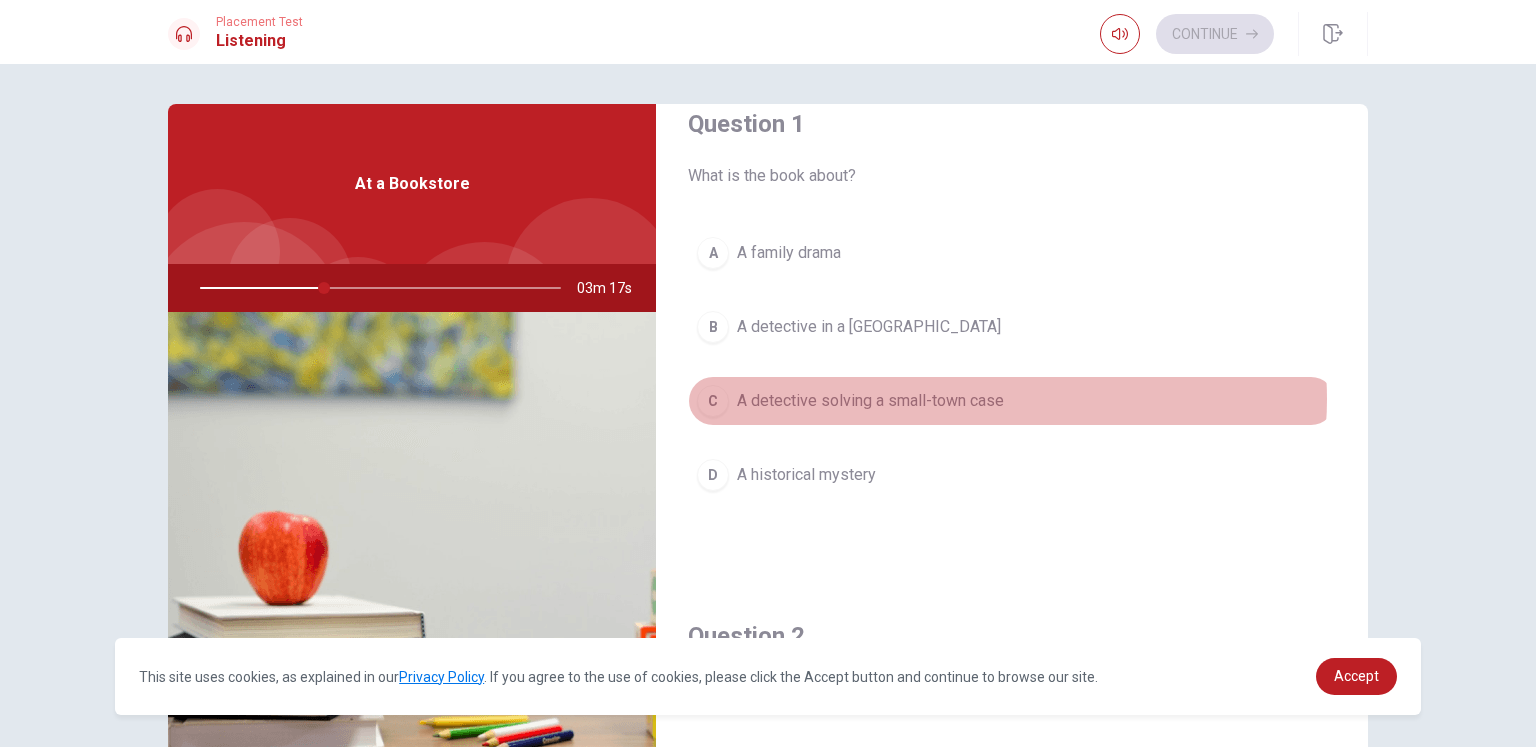 click on "A detective solving a small-town case" at bounding box center (870, 401) 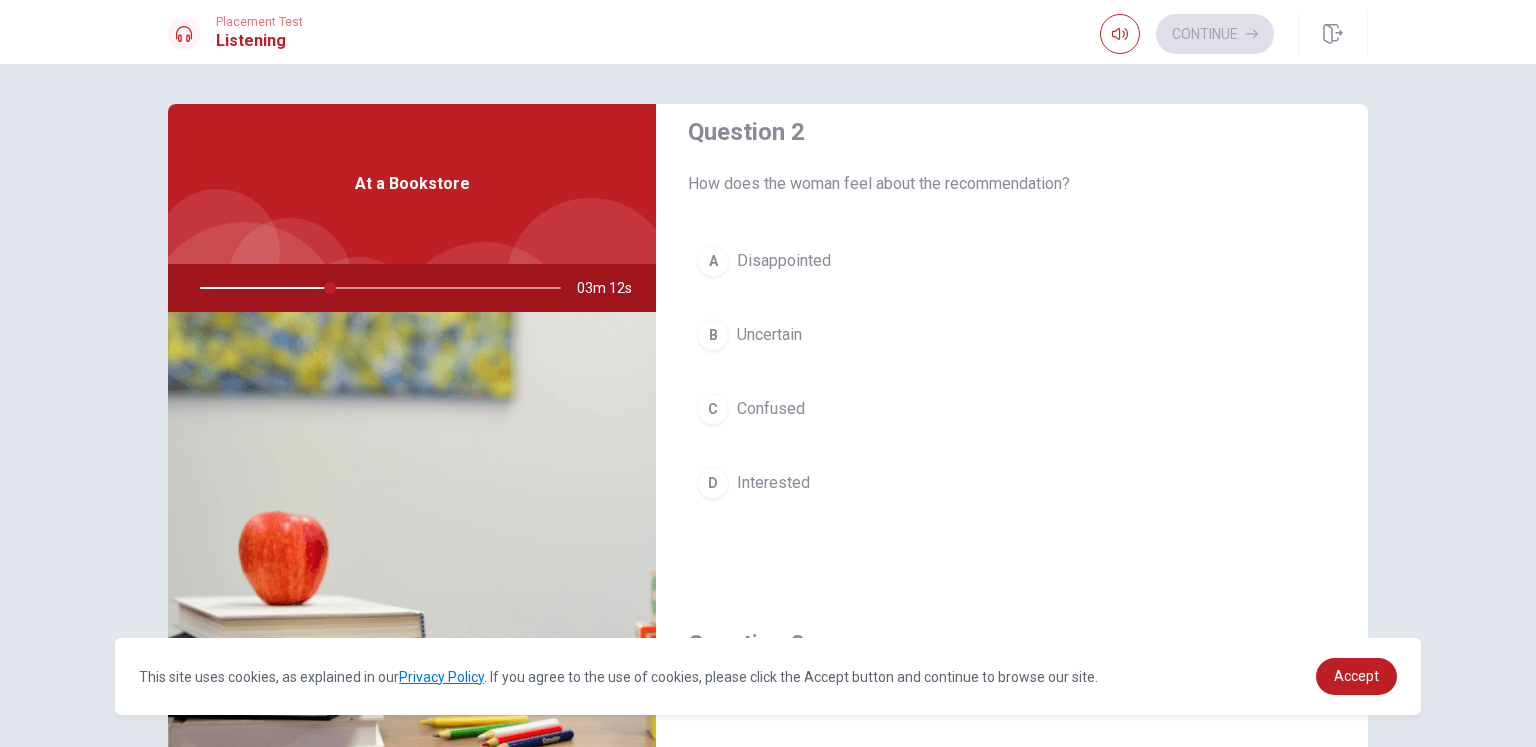 scroll, scrollTop: 543, scrollLeft: 0, axis: vertical 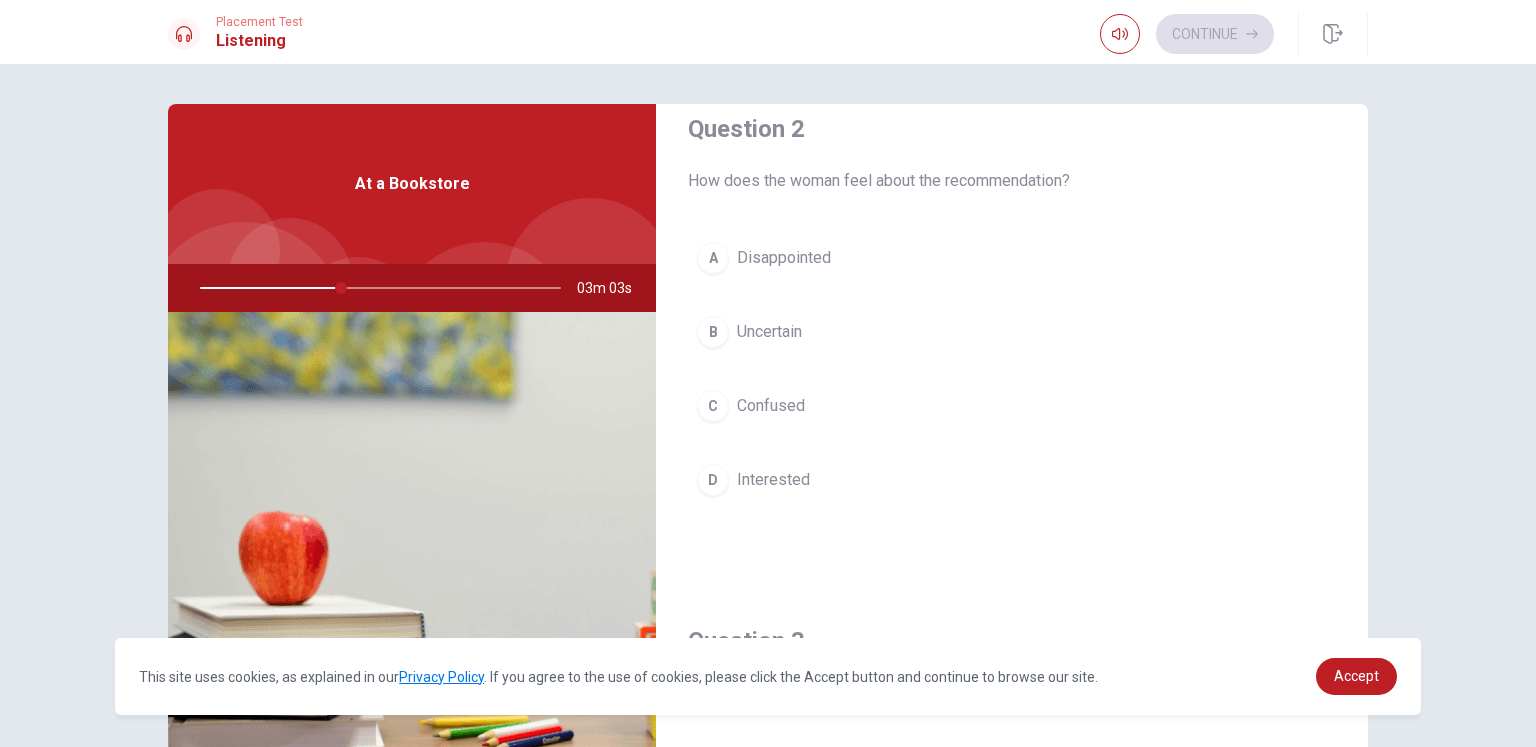 click on "Interested" at bounding box center [773, 480] 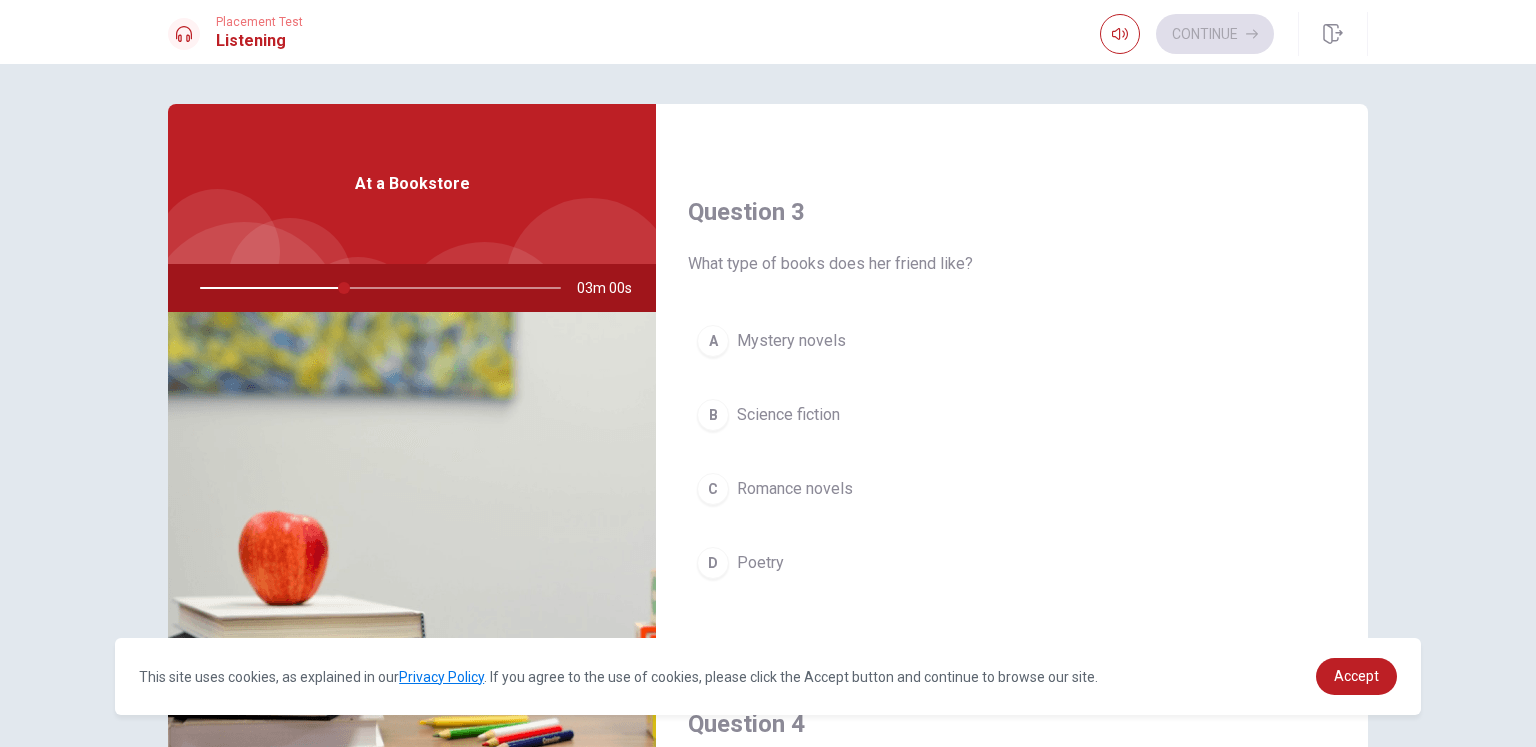 scroll, scrollTop: 987, scrollLeft: 0, axis: vertical 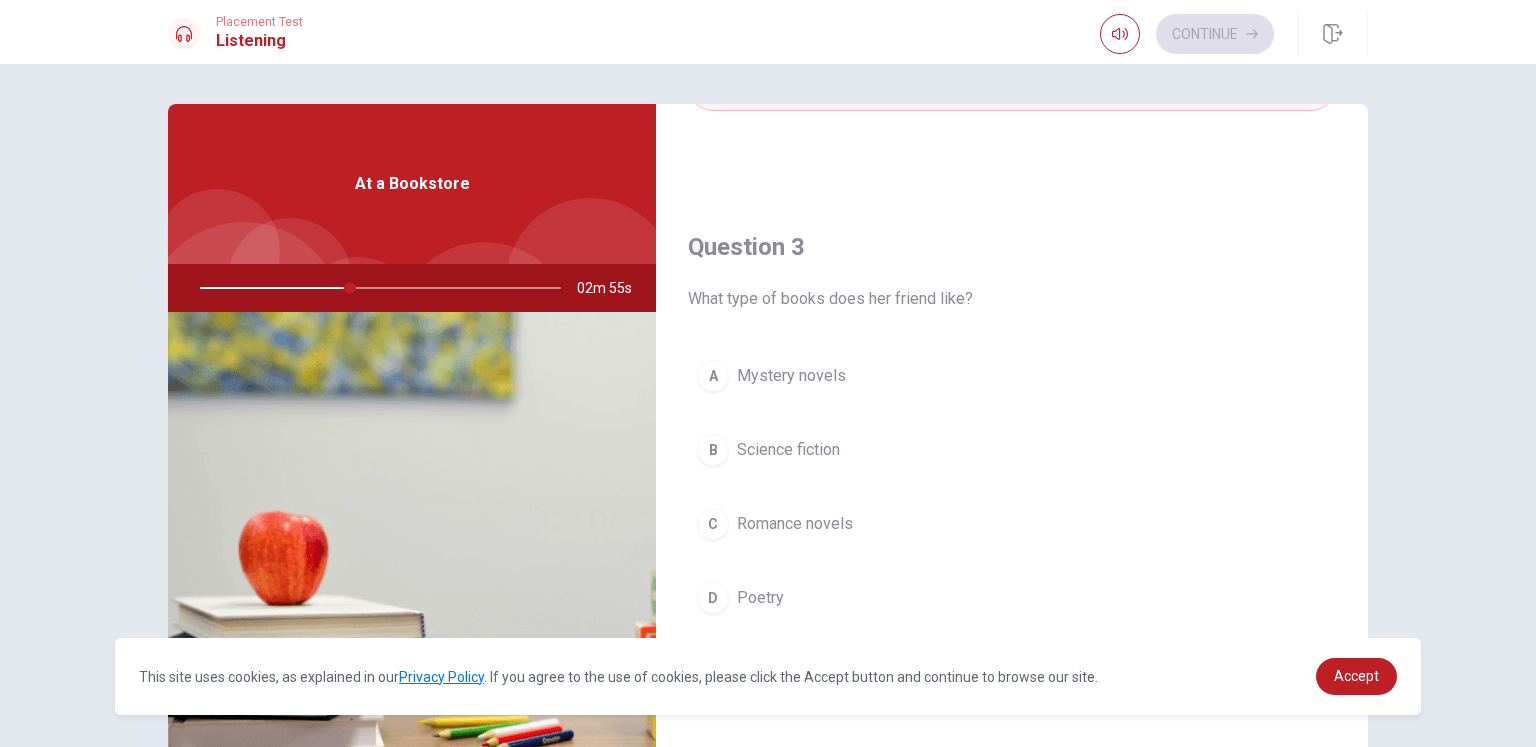 click on "Mystery novels" at bounding box center [791, 376] 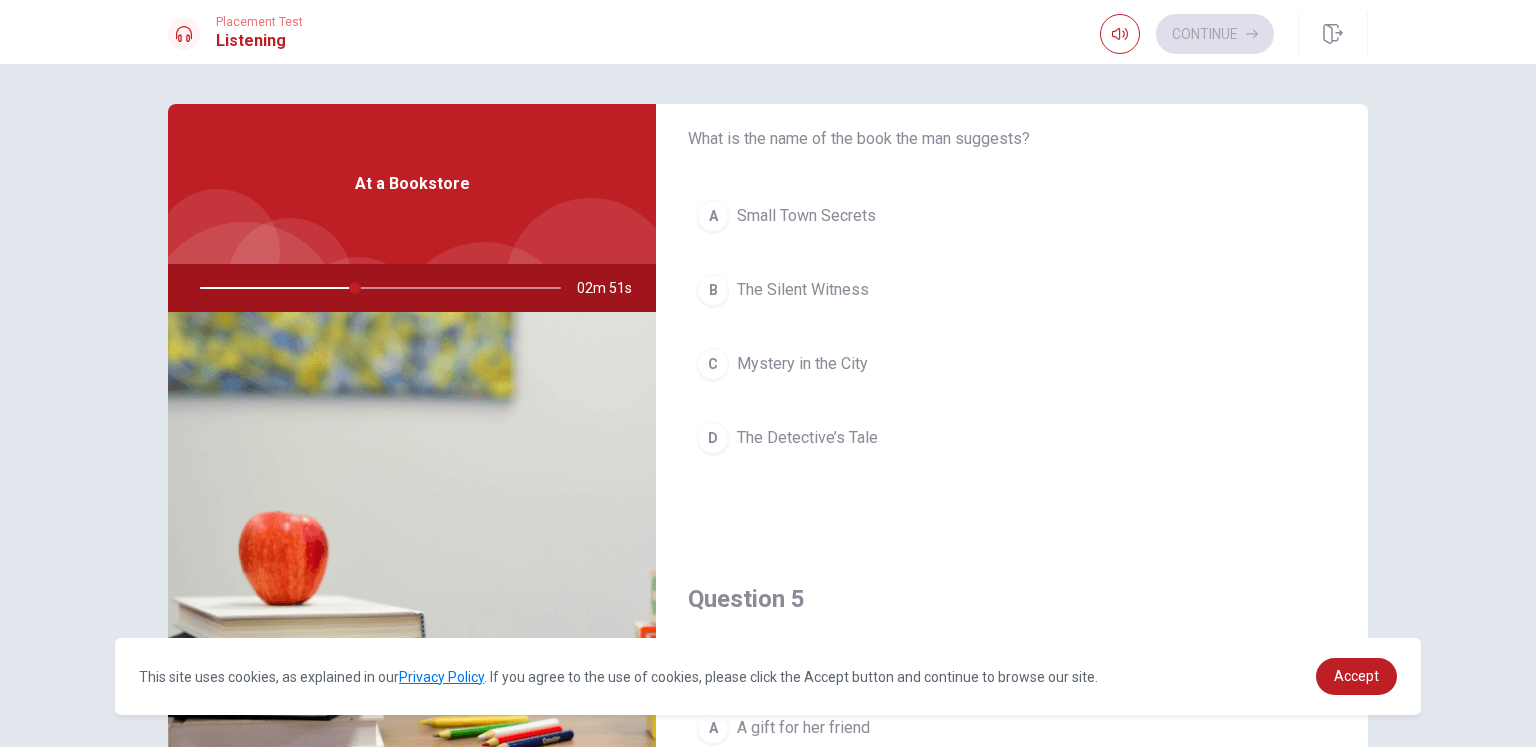 scroll, scrollTop: 1615, scrollLeft: 0, axis: vertical 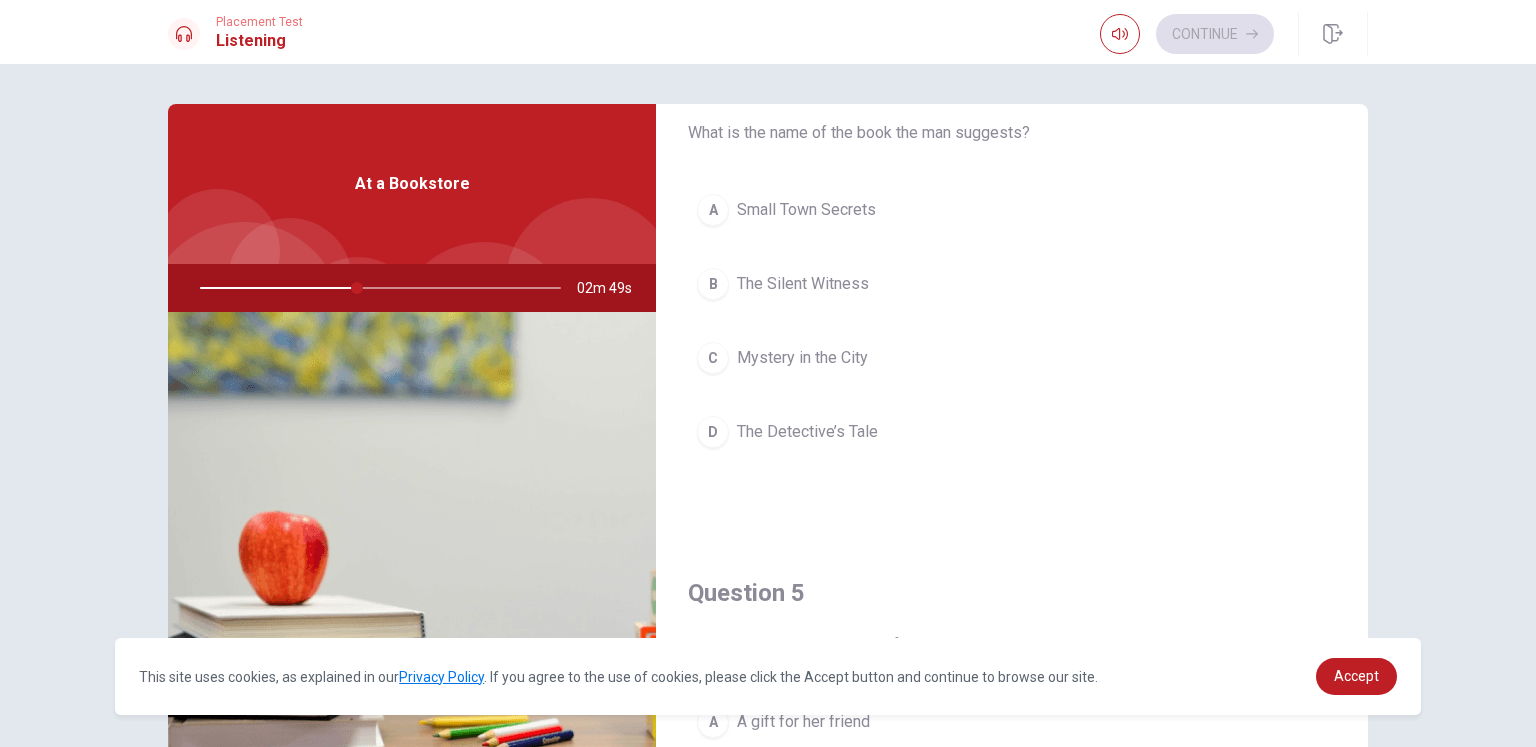 click on "The Silent Witness" at bounding box center [803, 284] 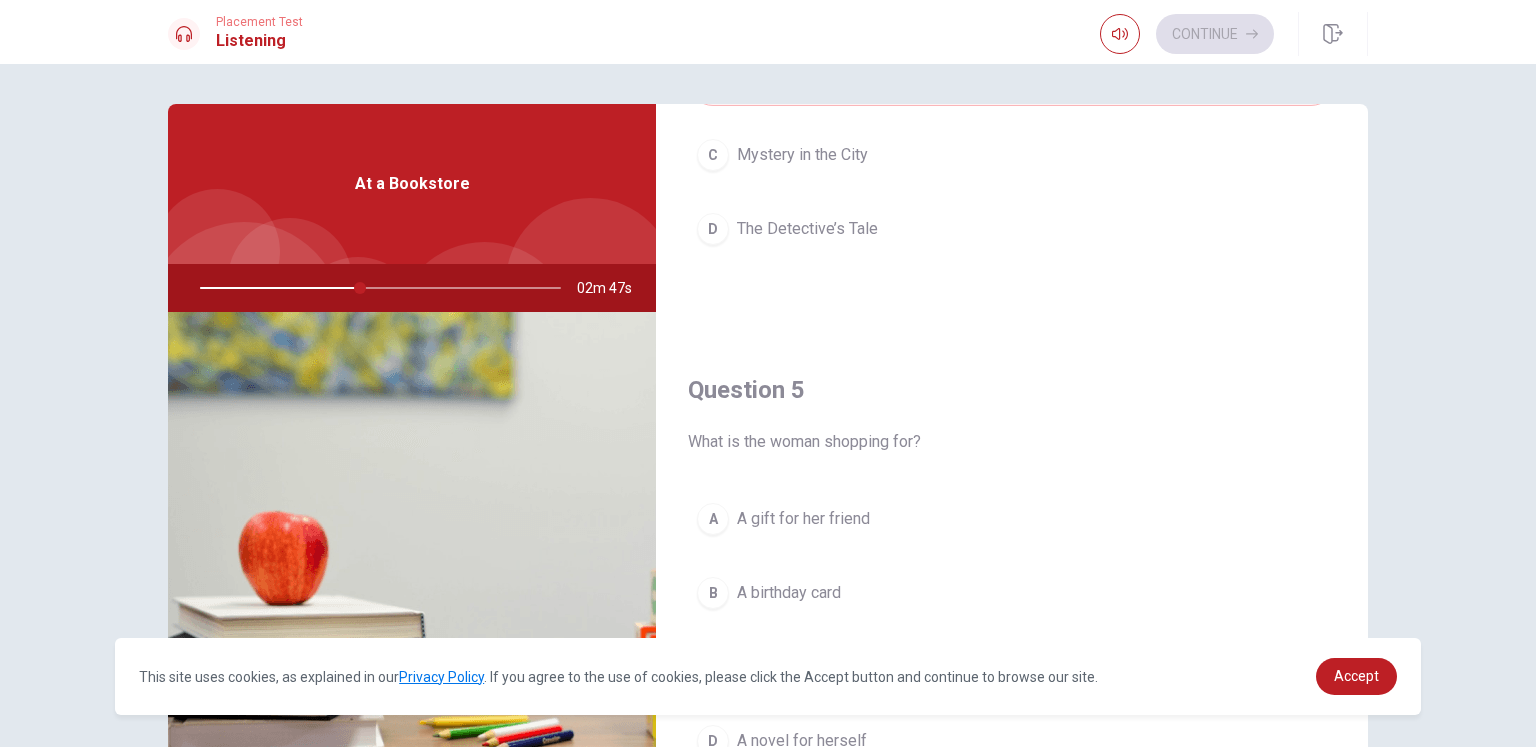 scroll, scrollTop: 1856, scrollLeft: 0, axis: vertical 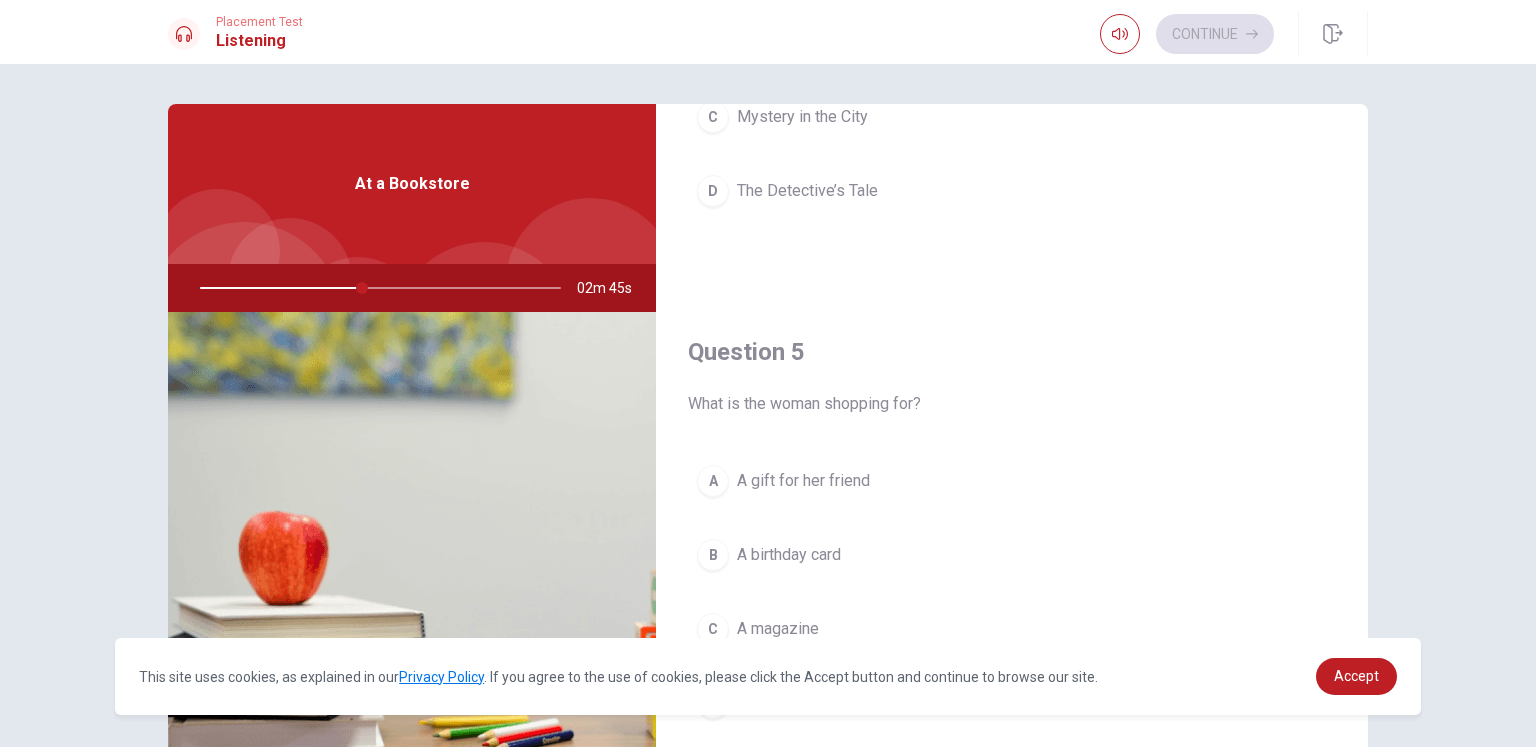 click on "A gift for her friend" at bounding box center (803, 481) 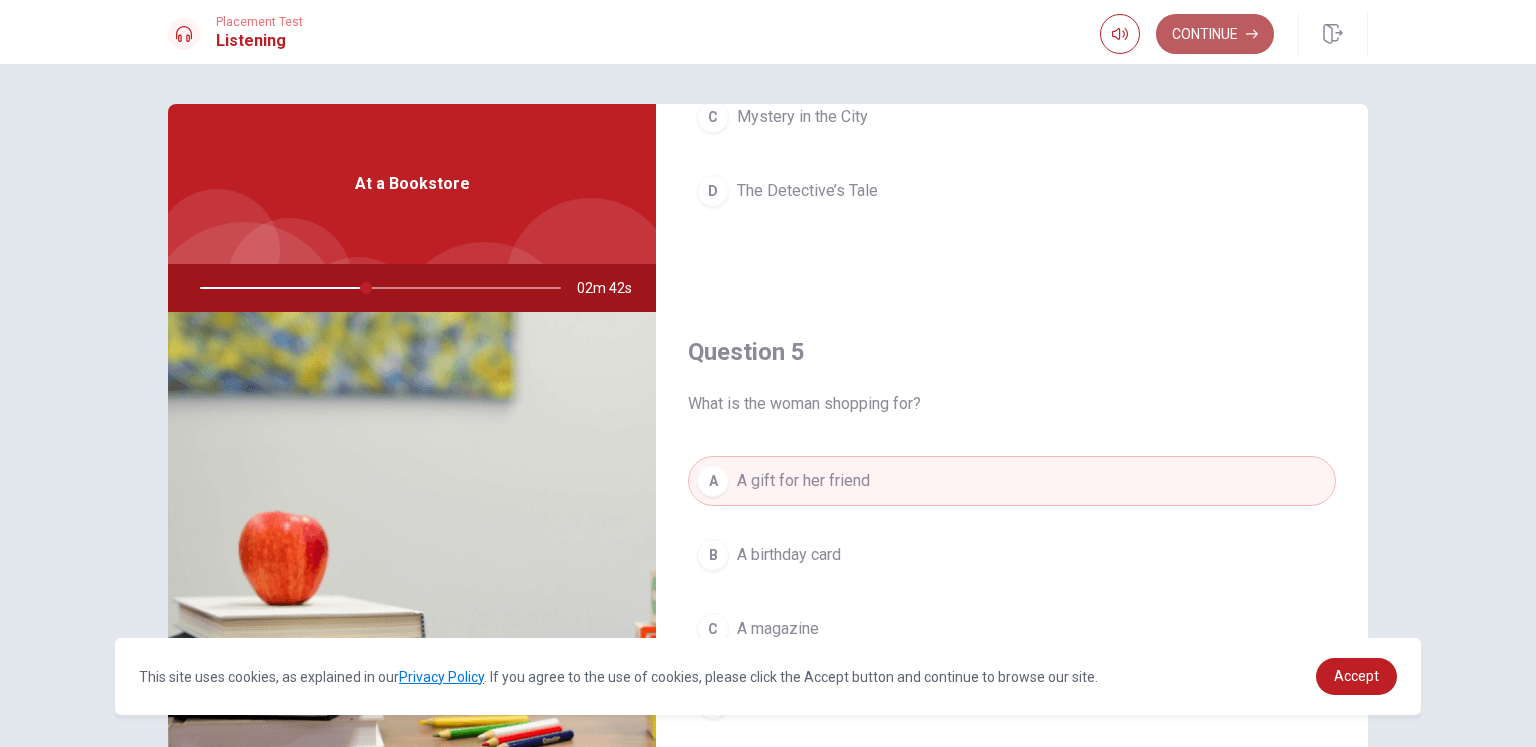 click on "Continue" at bounding box center [1215, 34] 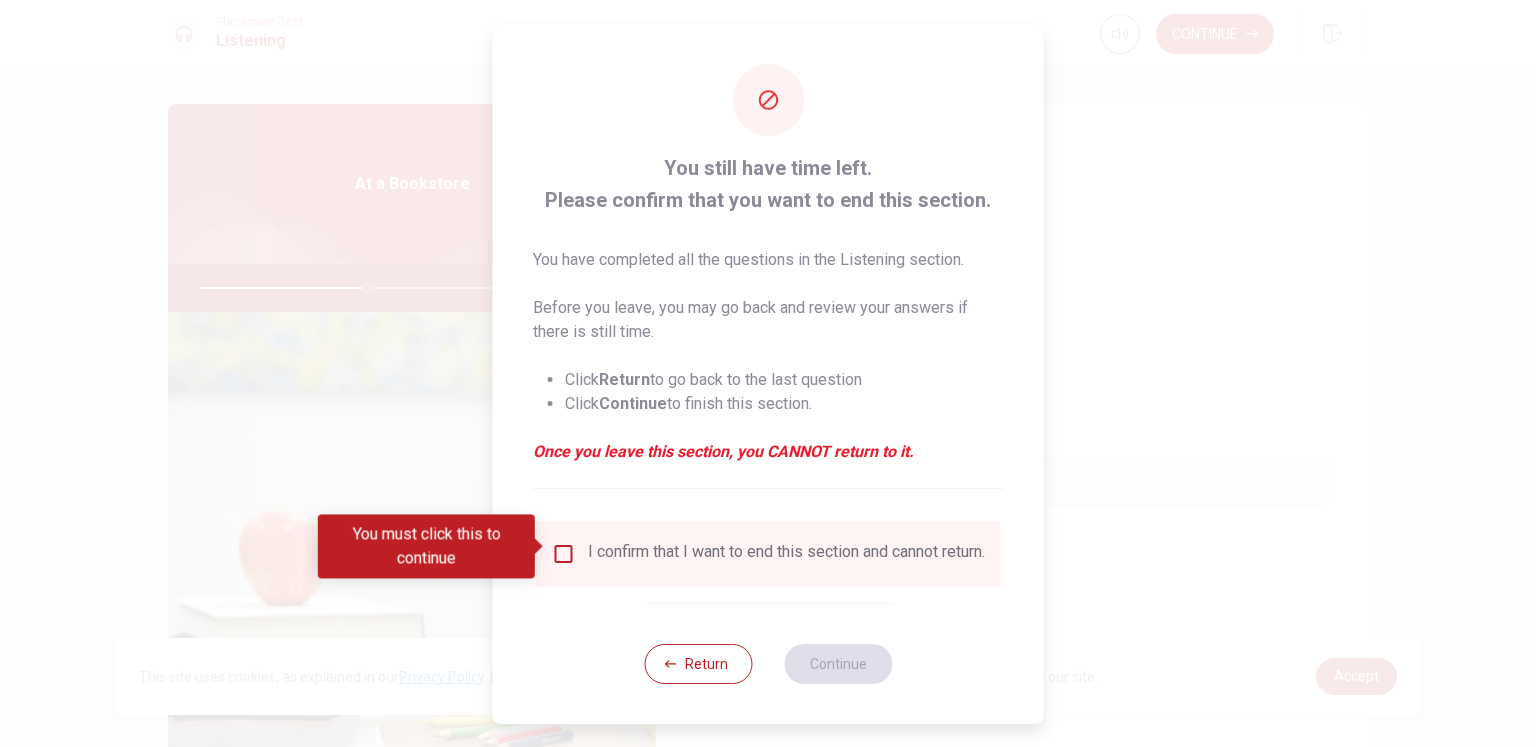 click at bounding box center (564, 554) 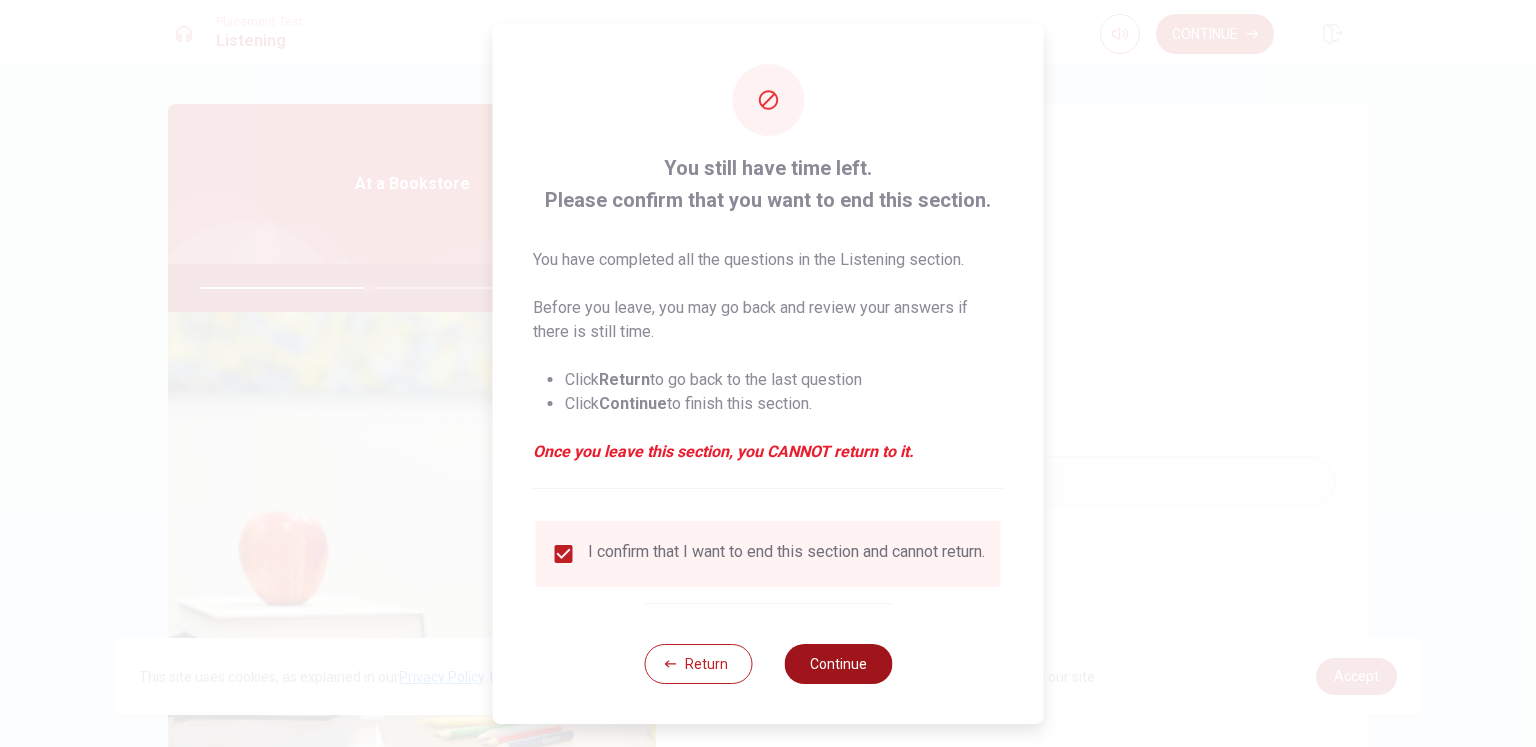 click on "Continue" at bounding box center [838, 664] 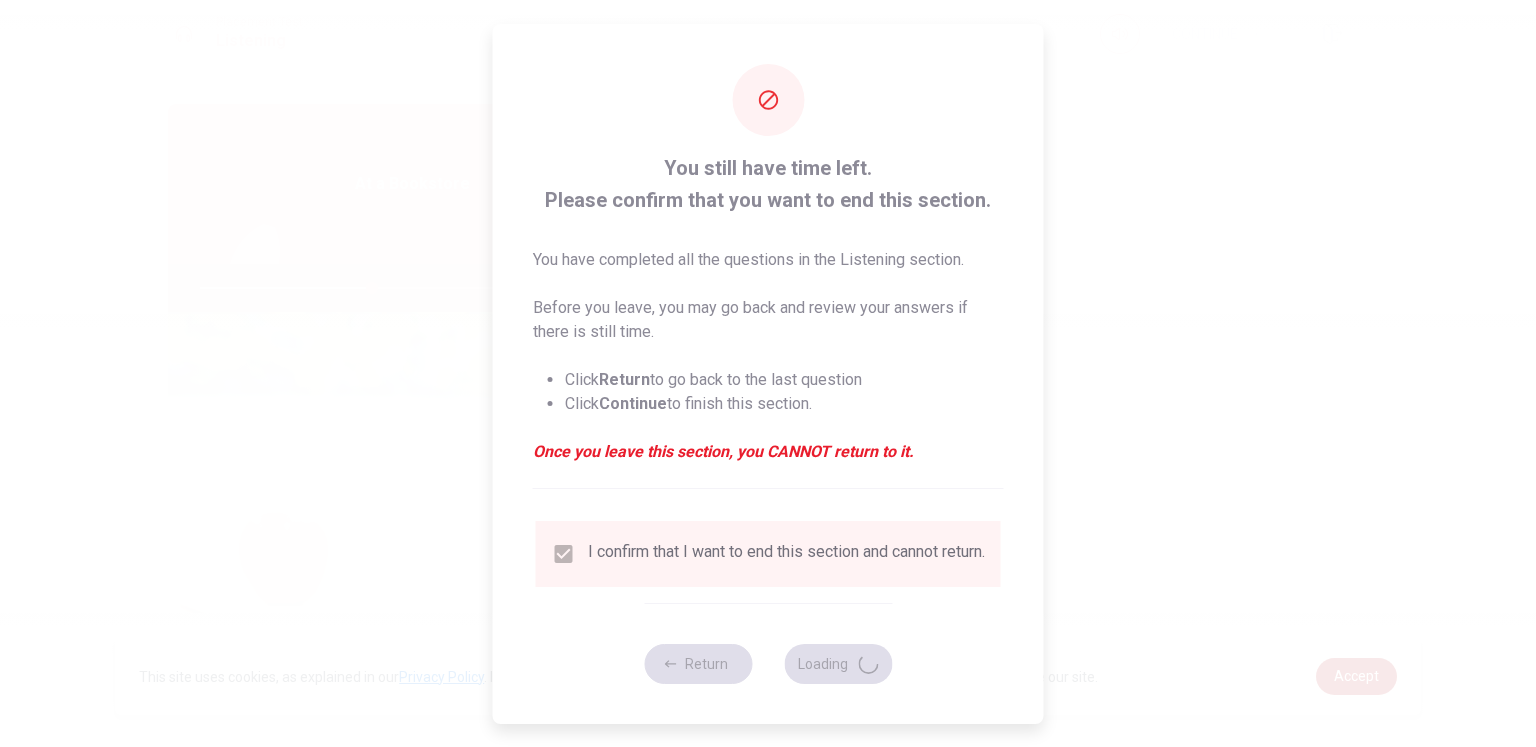 type on "48" 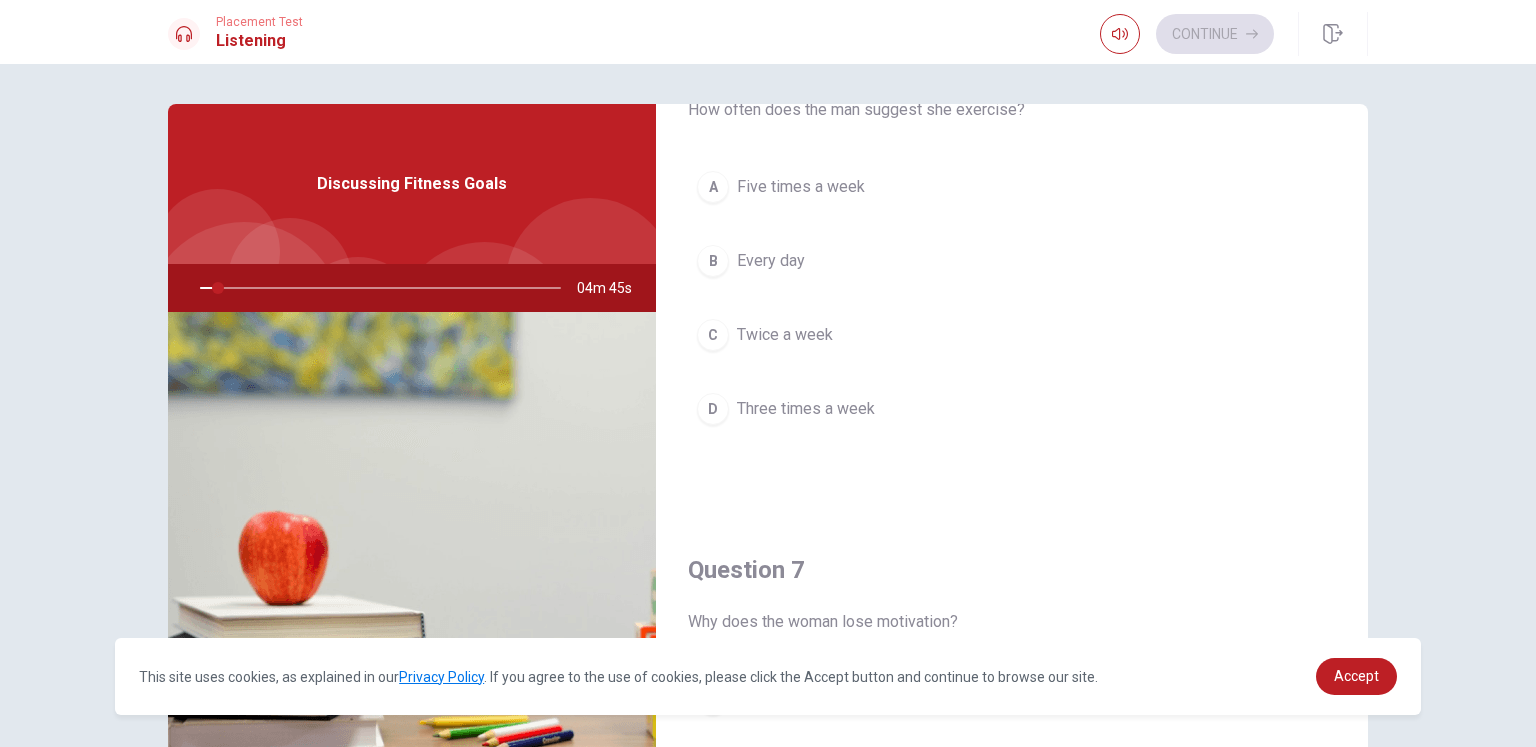 scroll, scrollTop: 0, scrollLeft: 0, axis: both 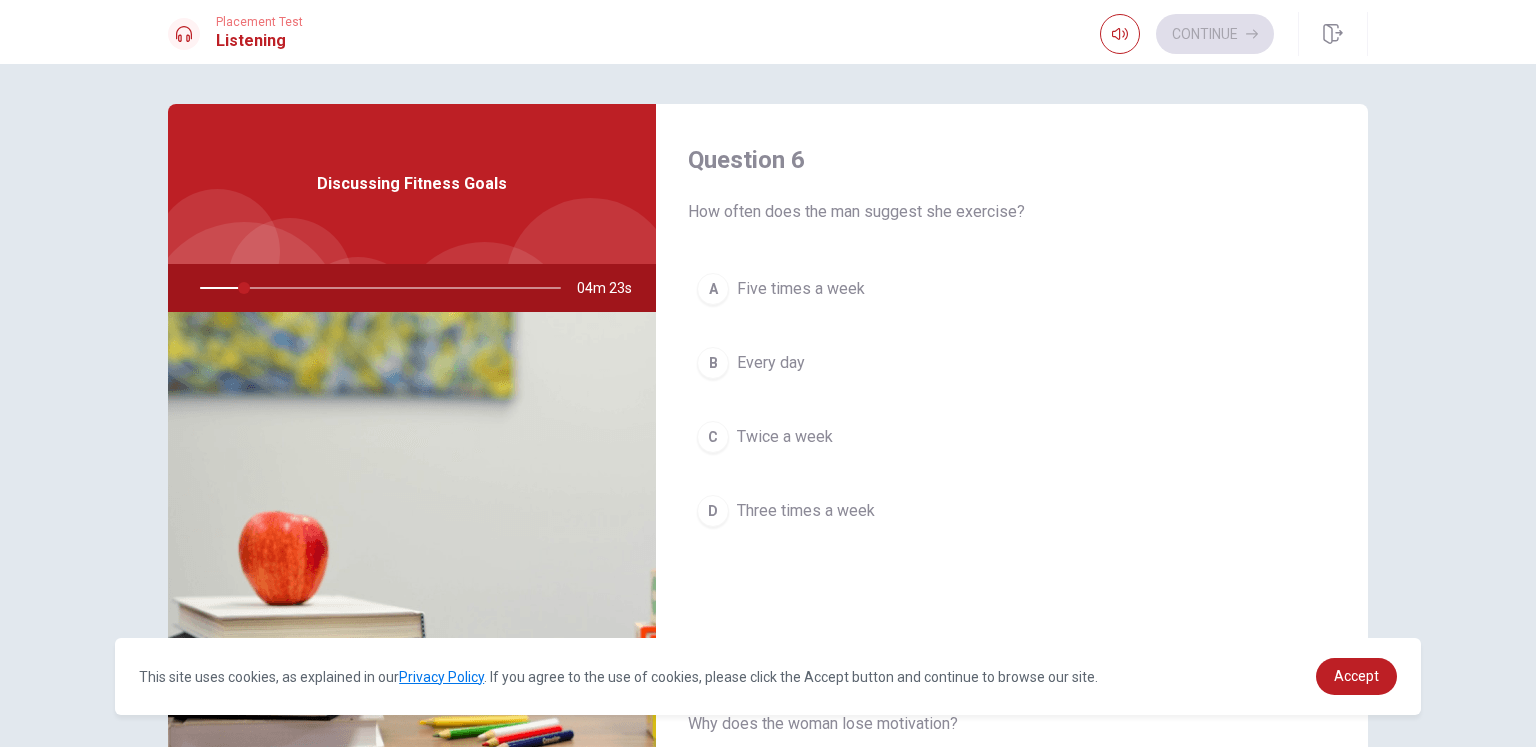 click at bounding box center (376, 288) 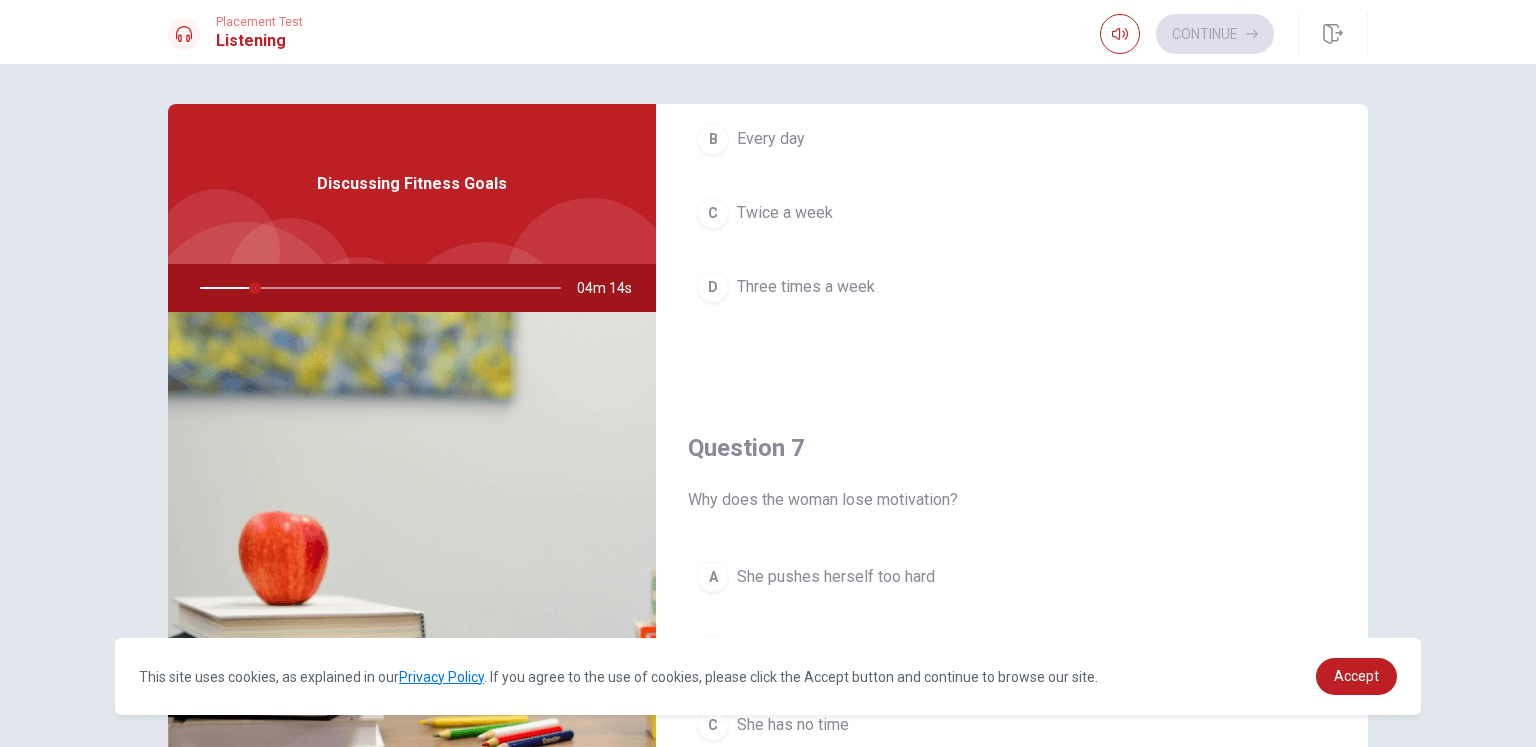 scroll, scrollTop: 0, scrollLeft: 0, axis: both 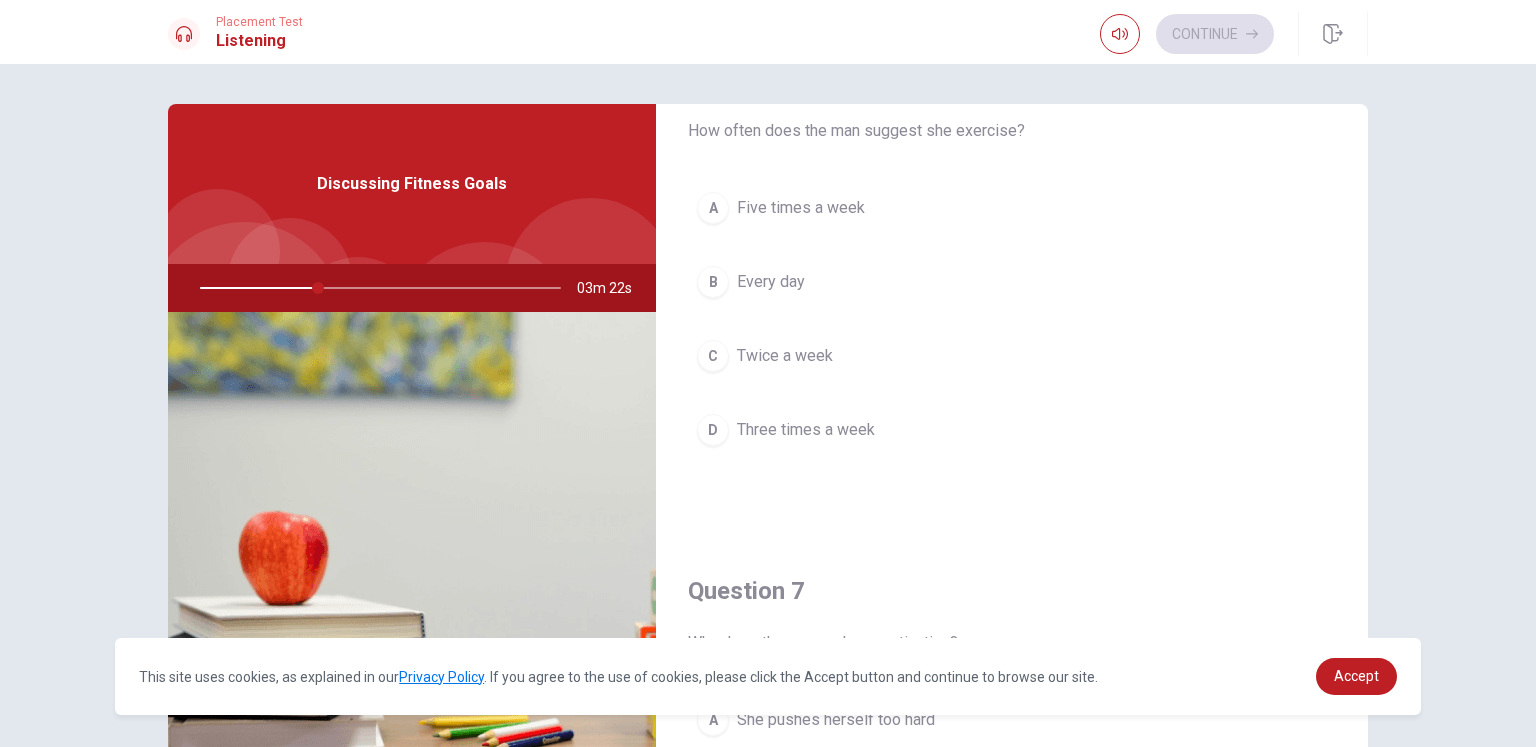 drag, startPoint x: 855, startPoint y: 424, endPoint x: 872, endPoint y: 425, distance: 17.029387 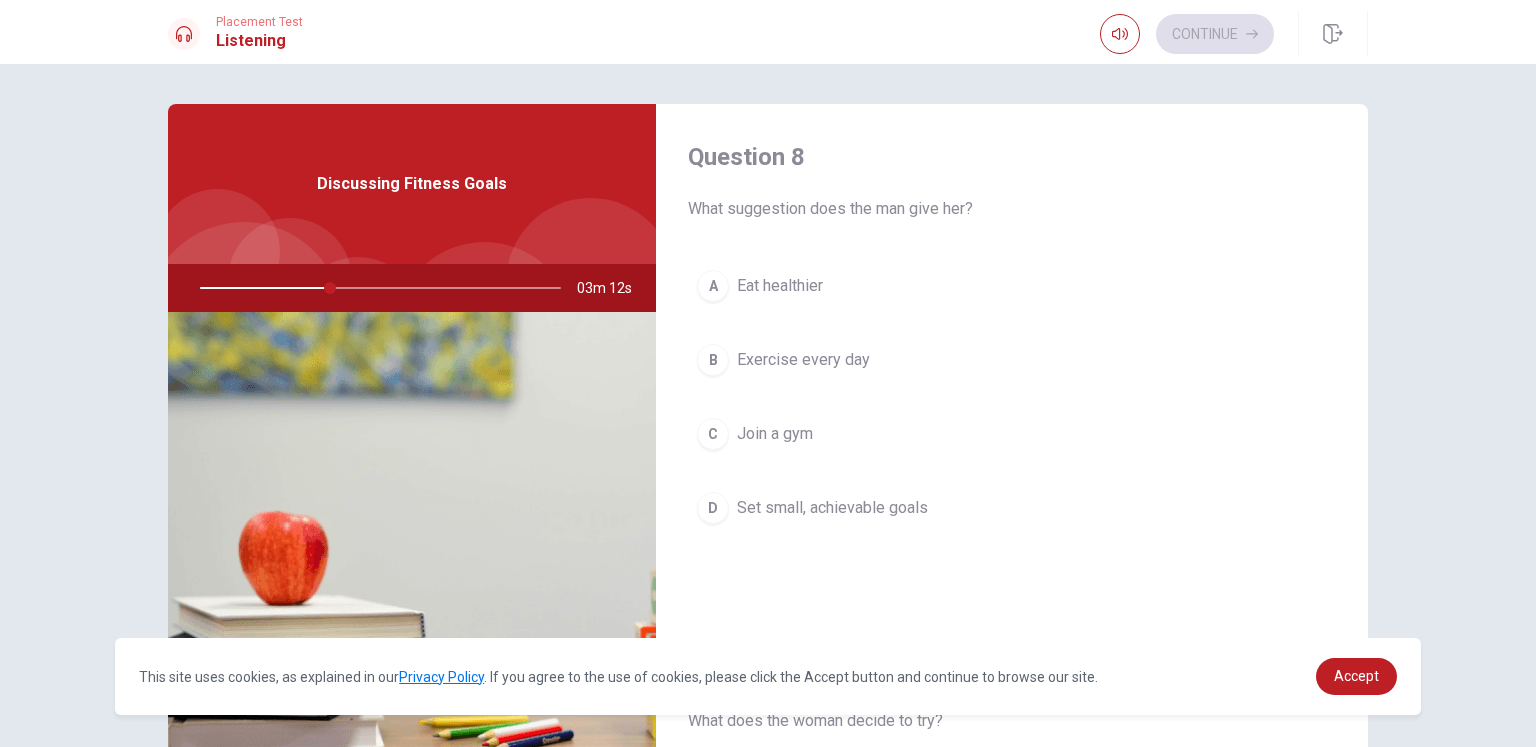 scroll, scrollTop: 1060, scrollLeft: 0, axis: vertical 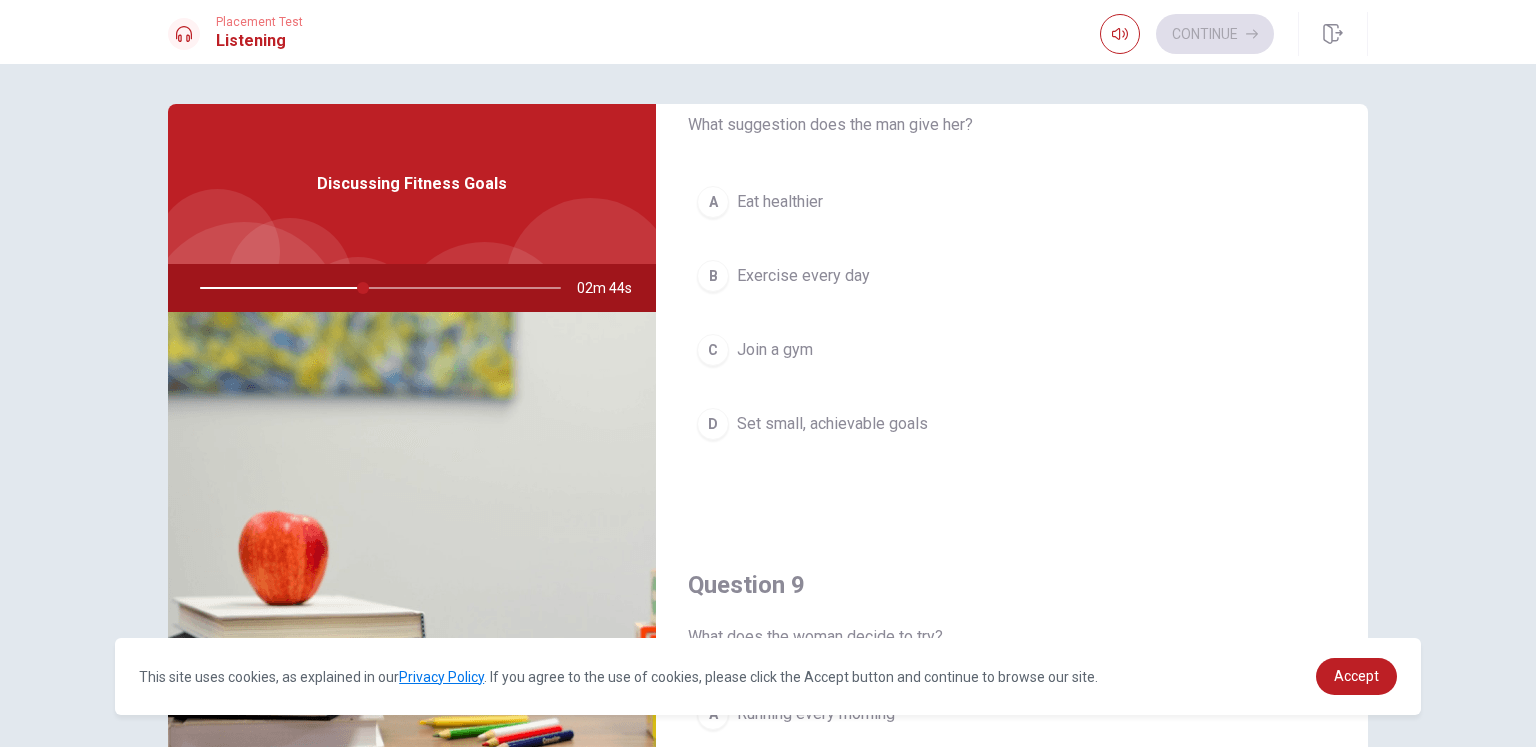 click on "Exercise every day" at bounding box center [803, 276] 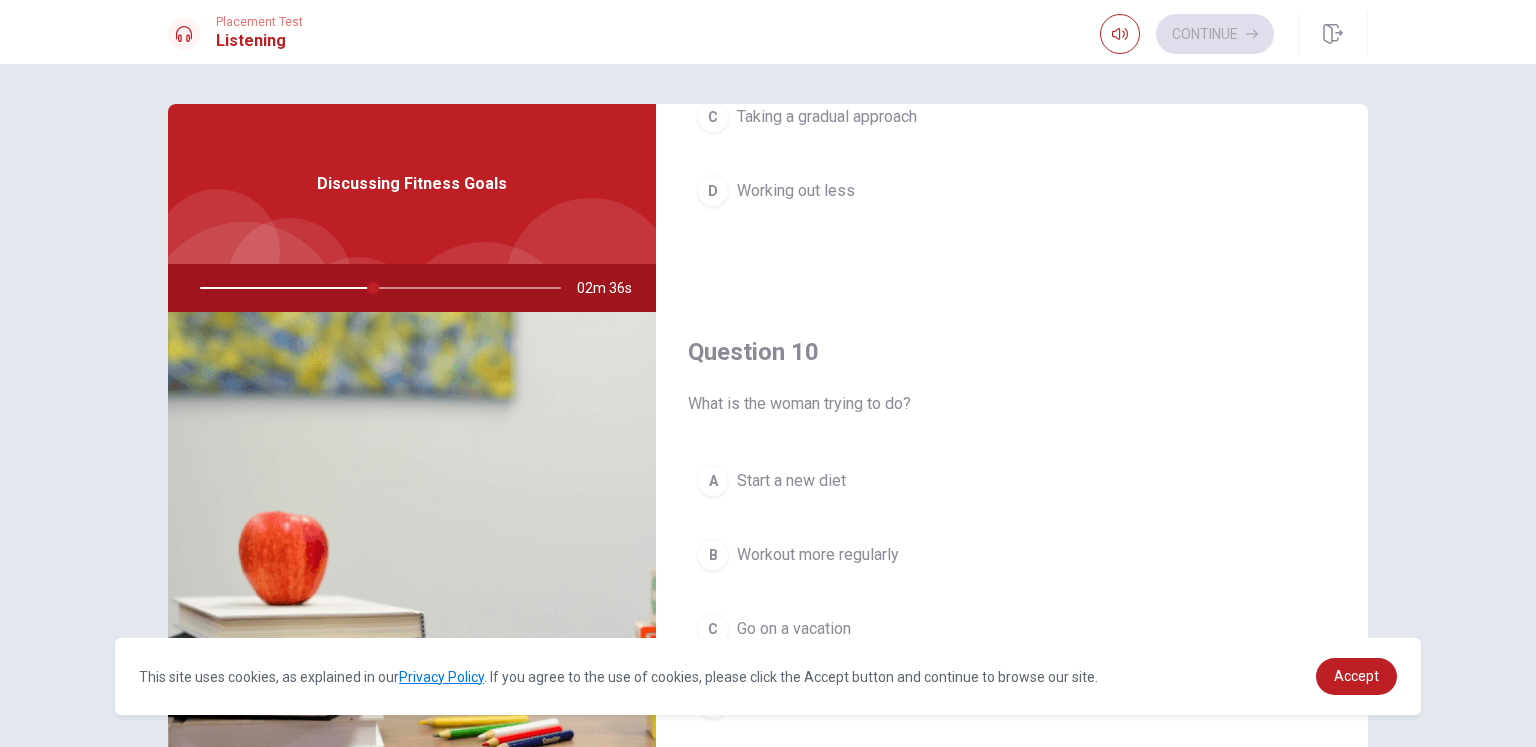 scroll, scrollTop: 1856, scrollLeft: 0, axis: vertical 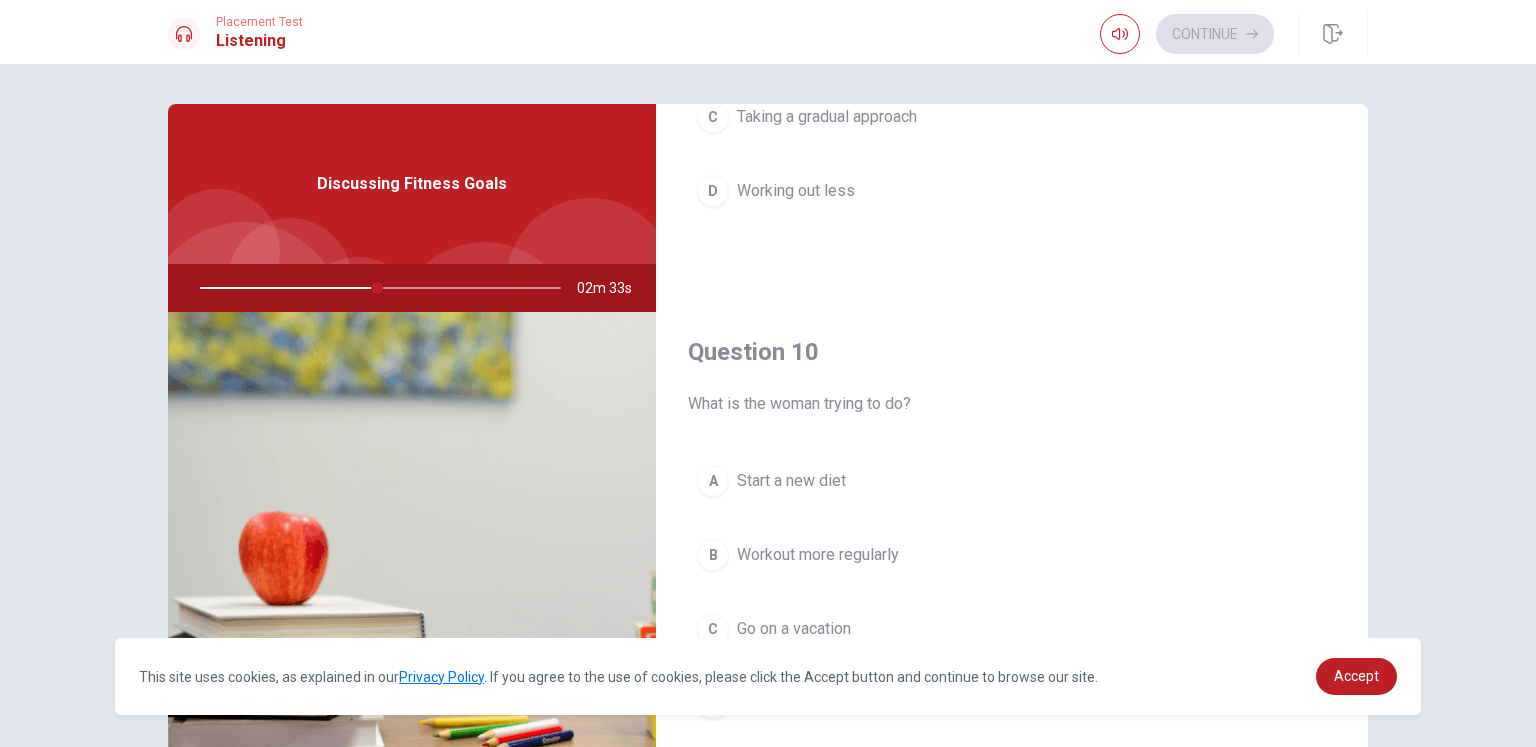 click on "B Workout more regularly" at bounding box center (1012, 555) 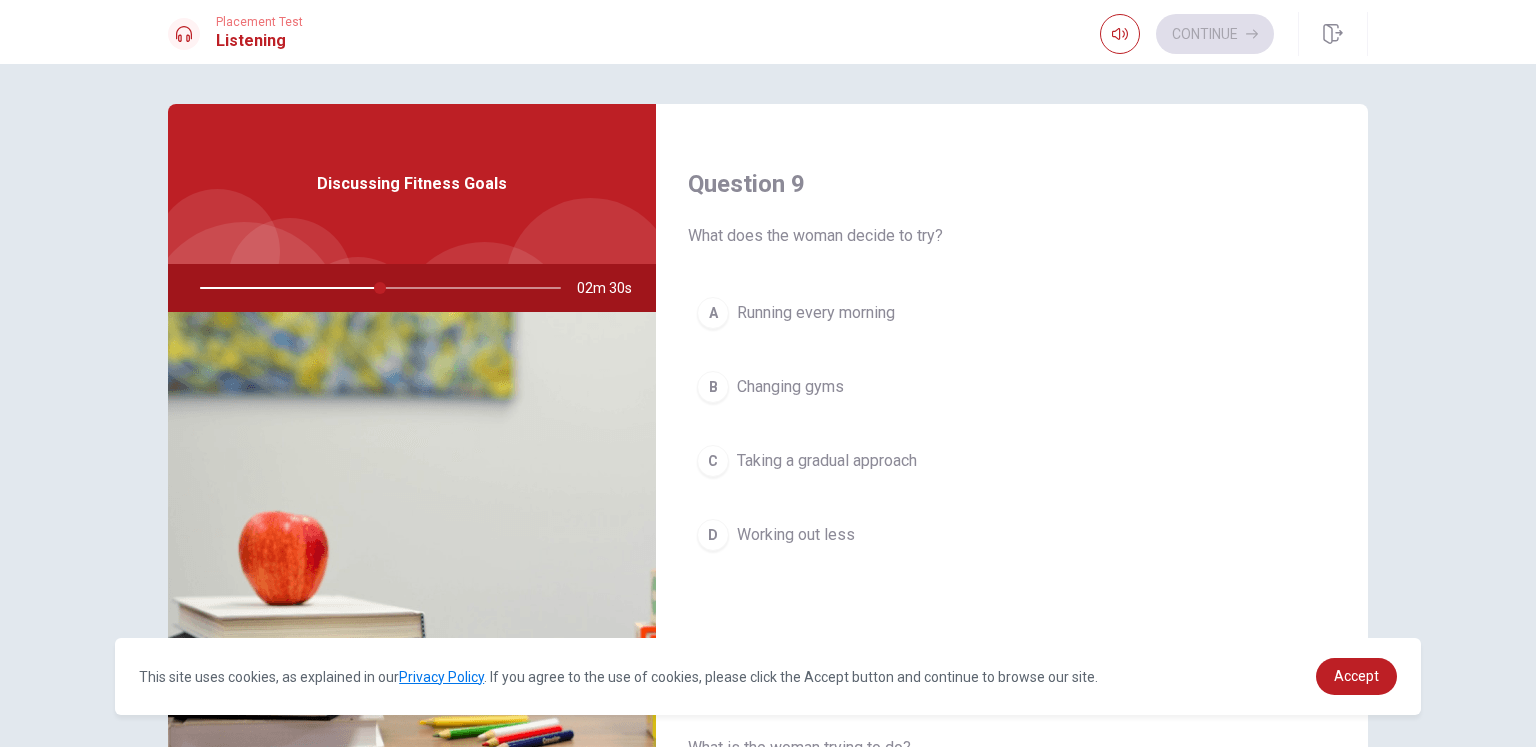 scroll, scrollTop: 1500, scrollLeft: 0, axis: vertical 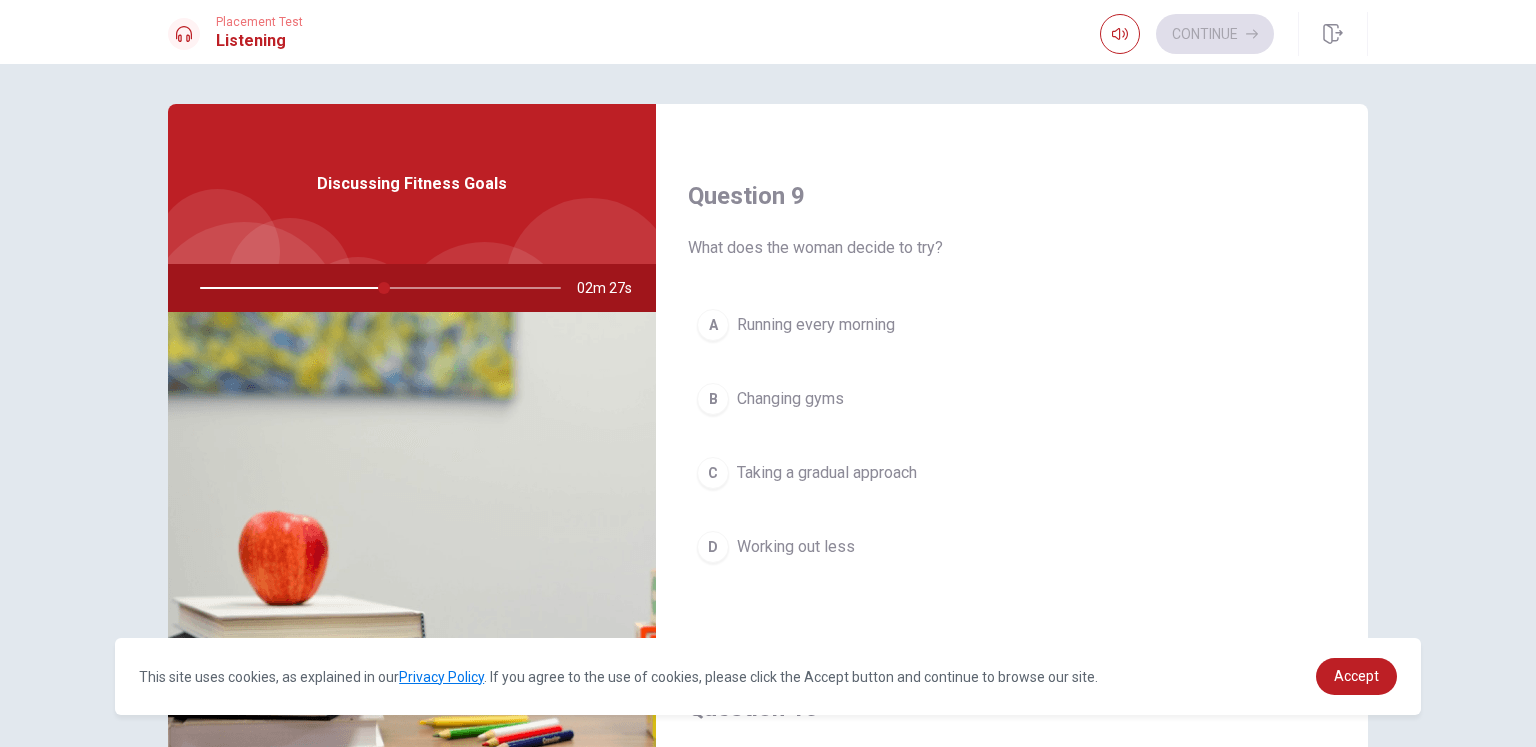 click on "Changing gyms" at bounding box center (790, 399) 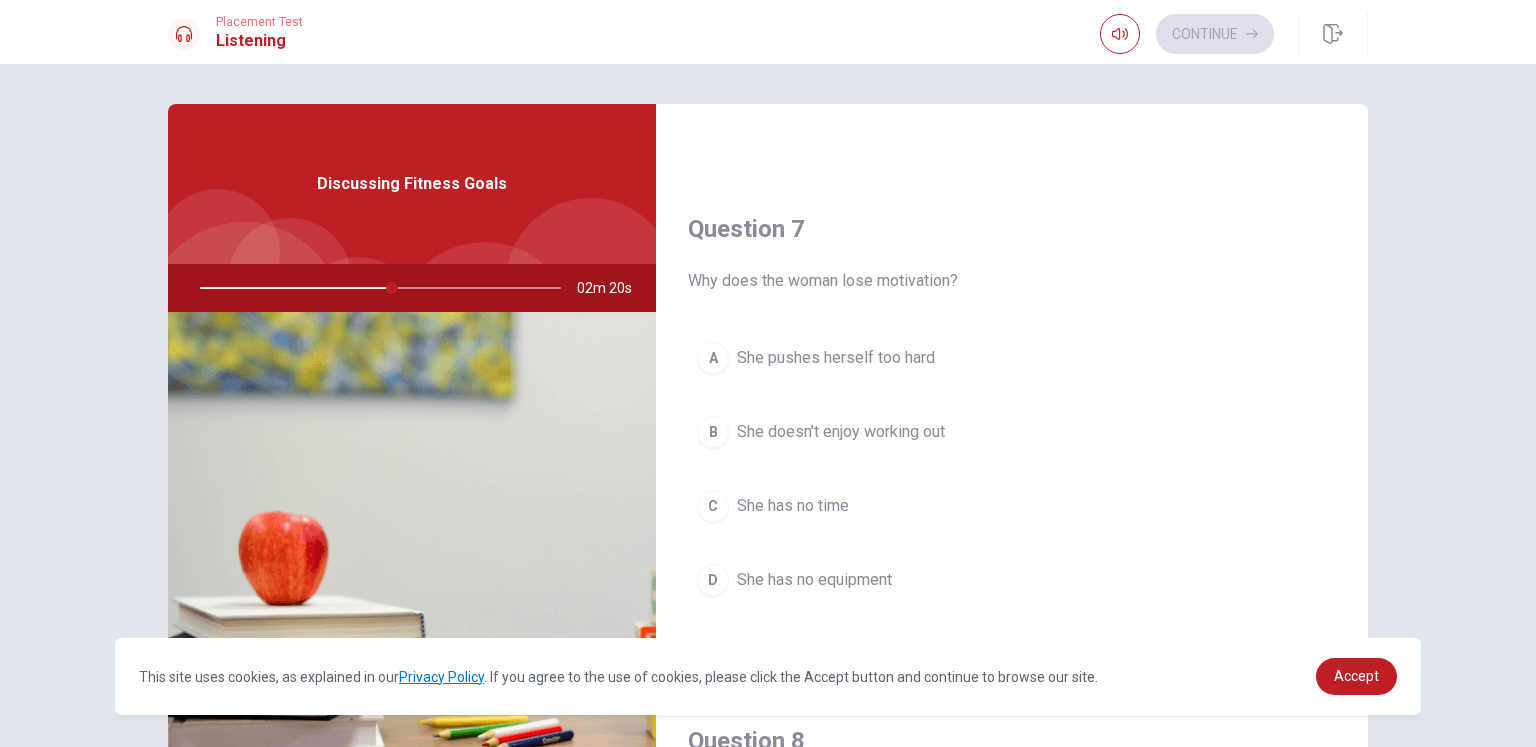 scroll, scrollTop: 464, scrollLeft: 0, axis: vertical 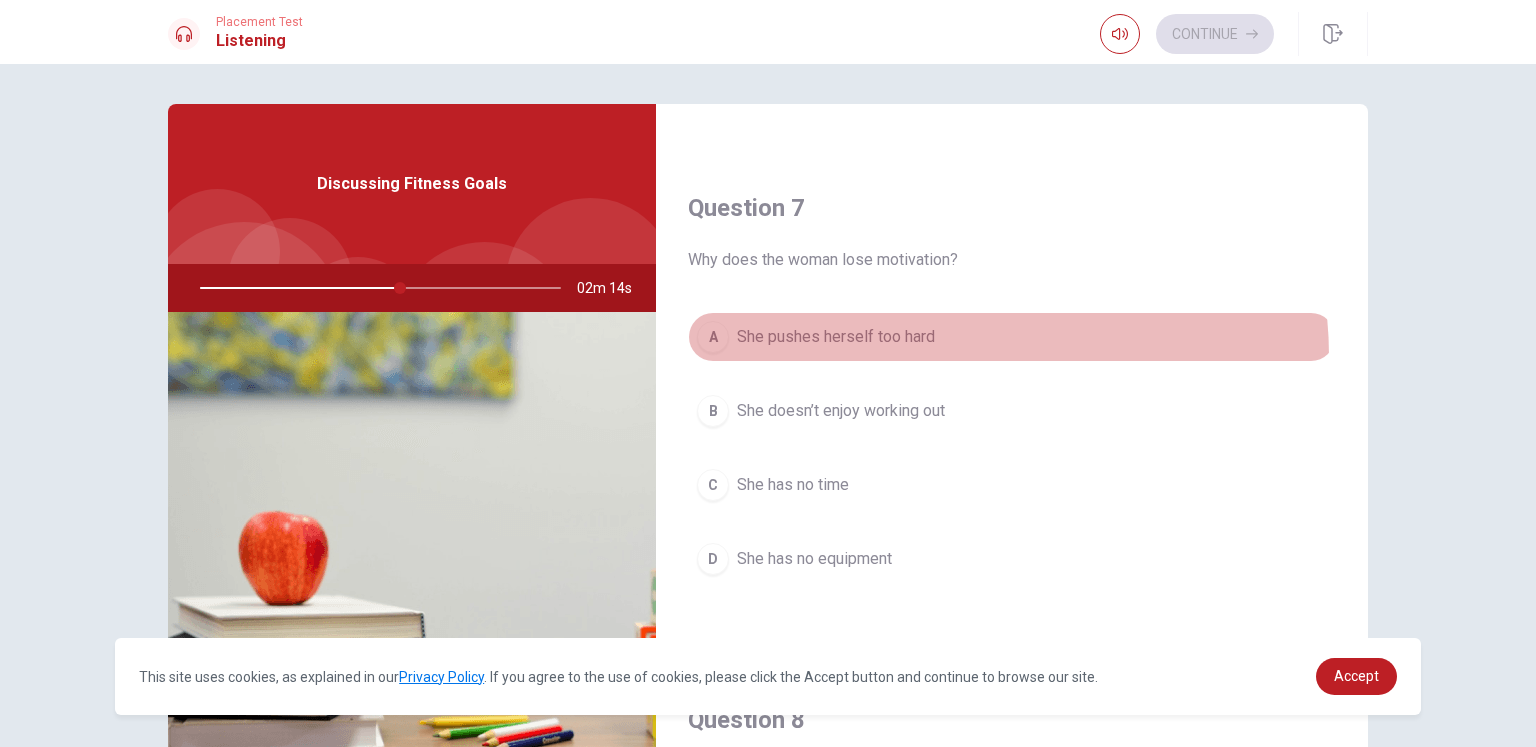 click on "A She pushes herself too hard" at bounding box center [1012, 337] 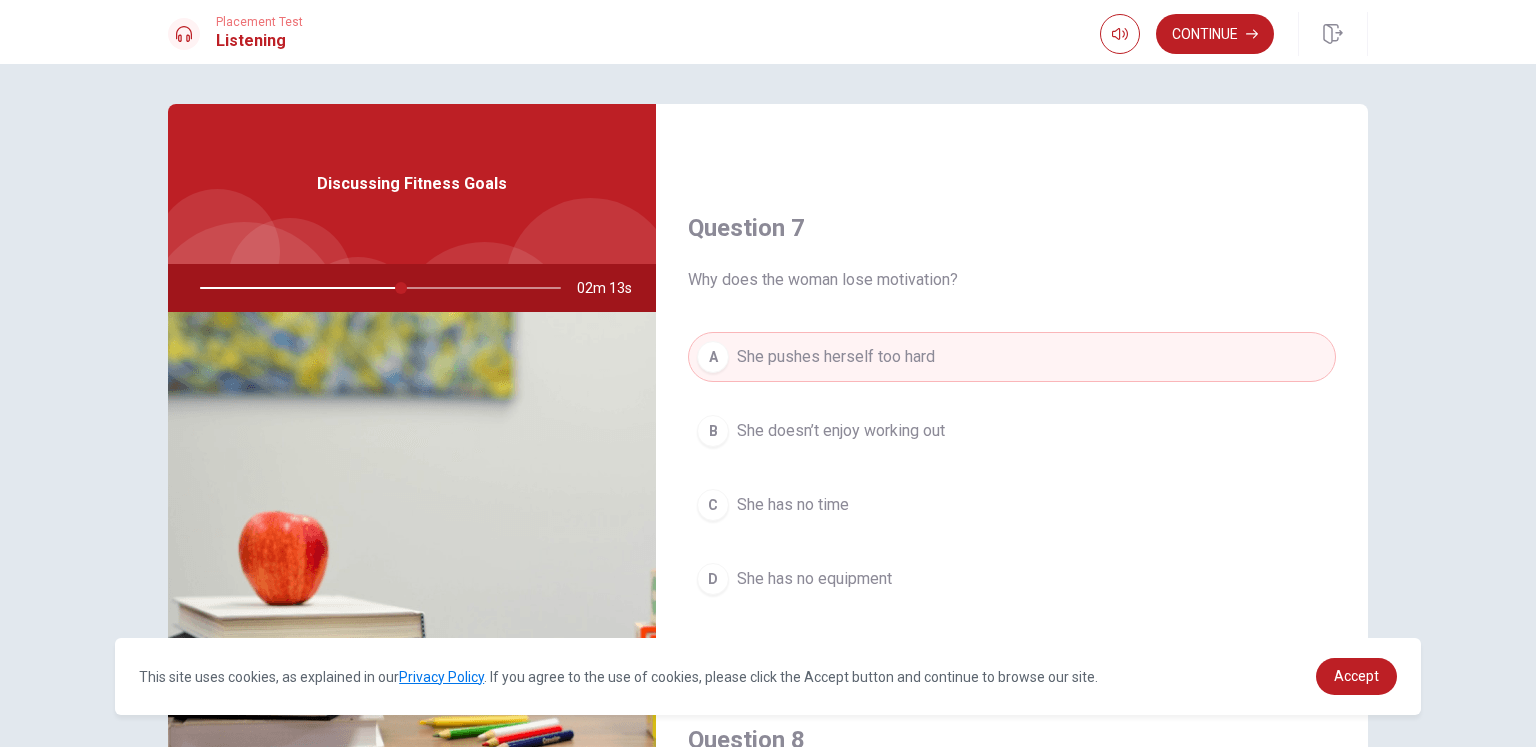 scroll, scrollTop: 424, scrollLeft: 0, axis: vertical 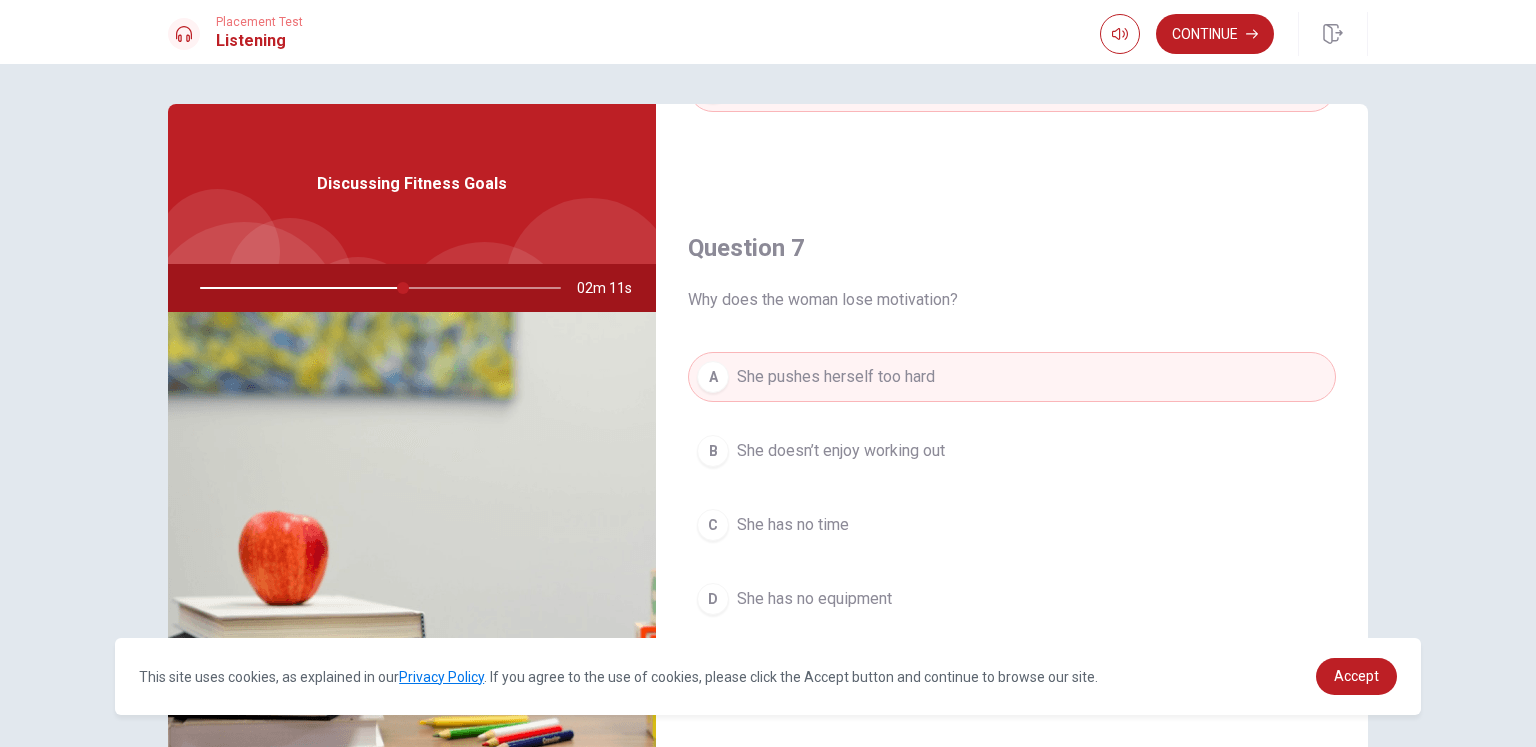 click on "B She doesn’t enjoy working out" at bounding box center (1012, 451) 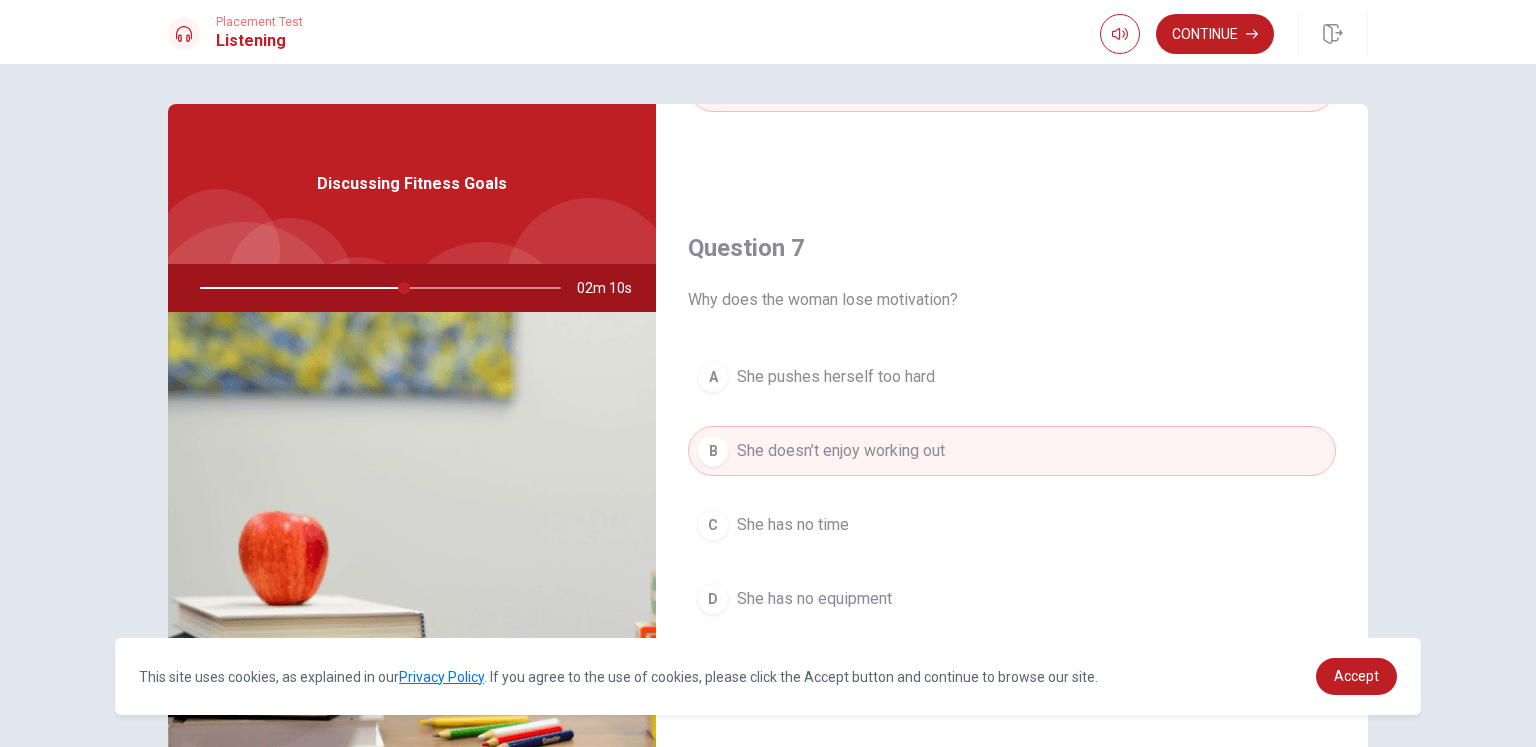 click on "B She doesn’t enjoy working out" at bounding box center (1012, 451) 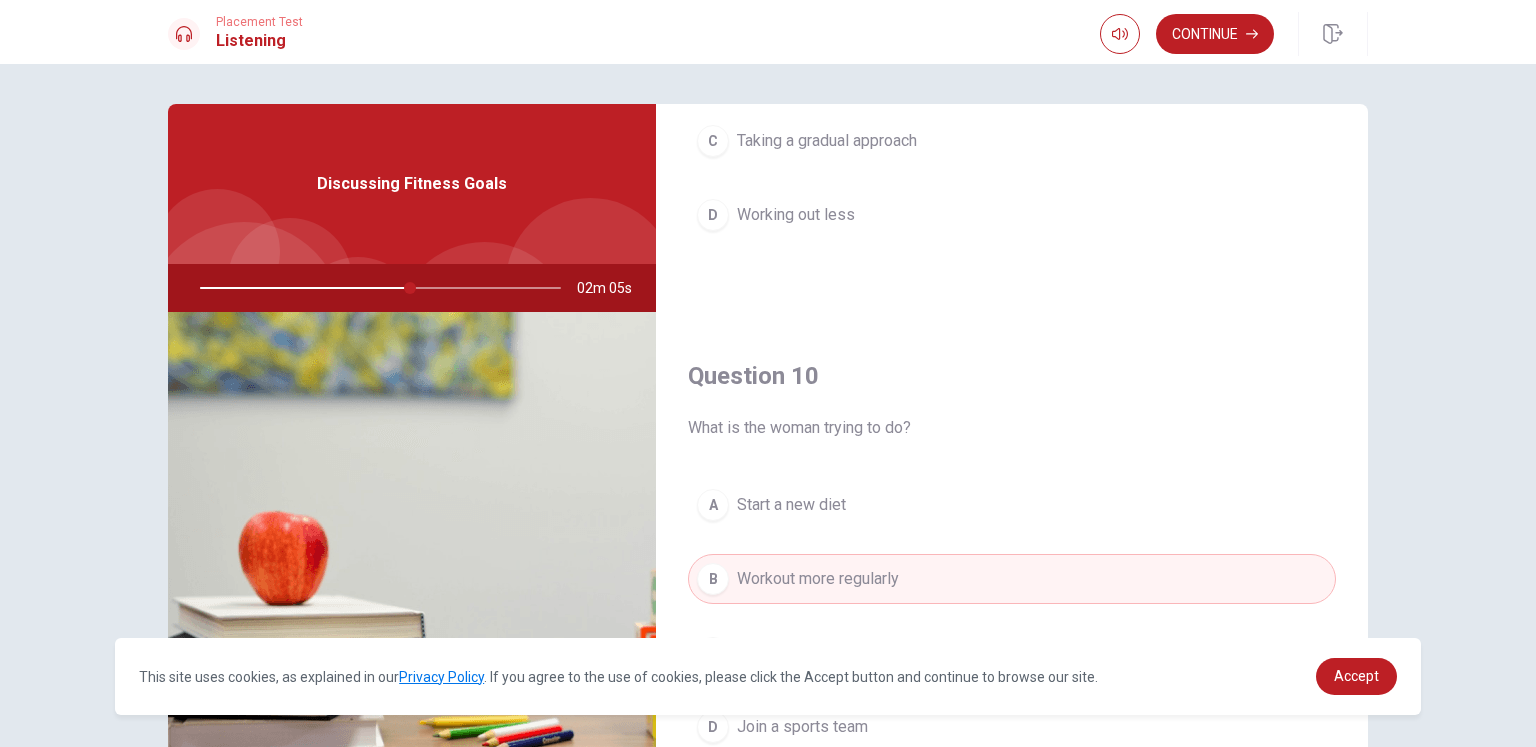 scroll, scrollTop: 1856, scrollLeft: 0, axis: vertical 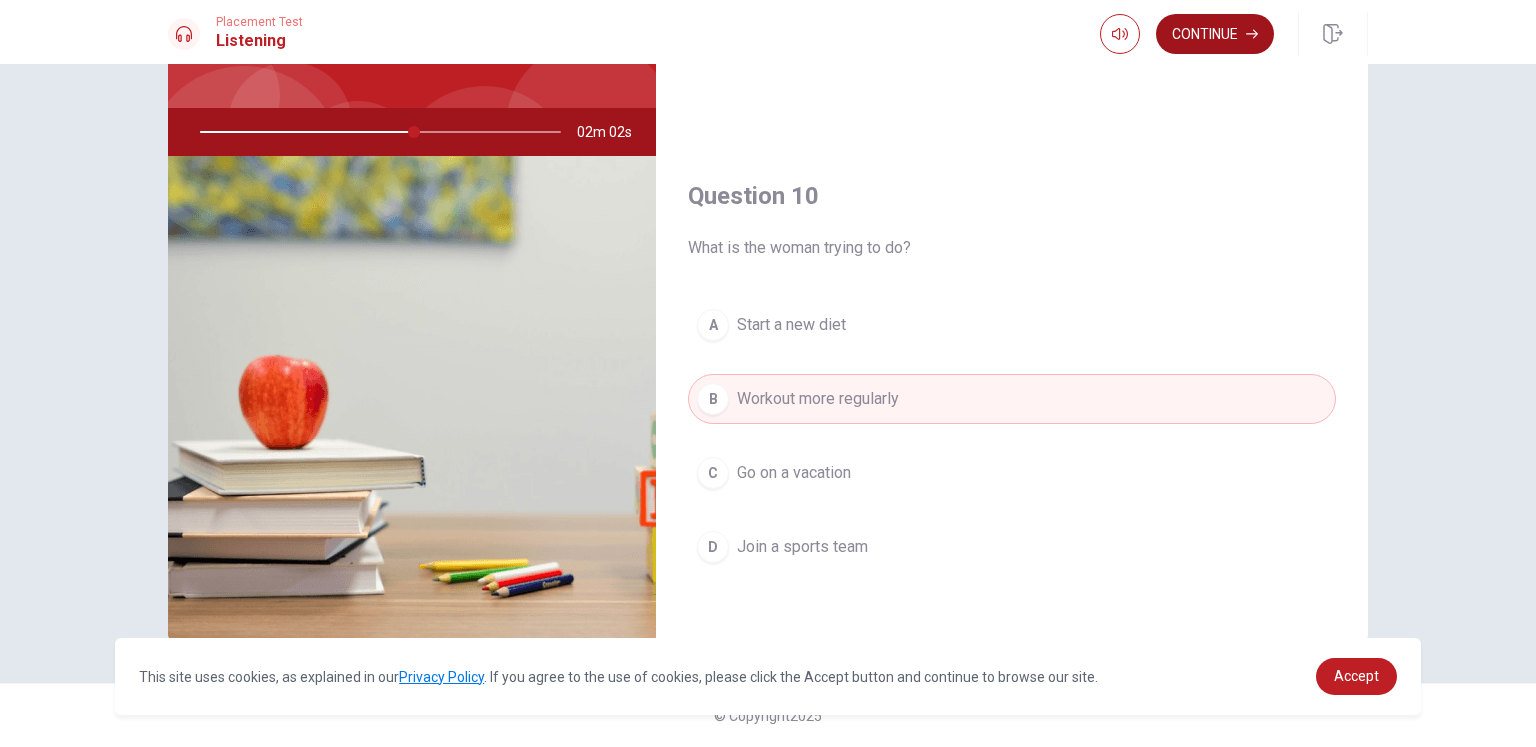 click on "Continue" at bounding box center (1215, 34) 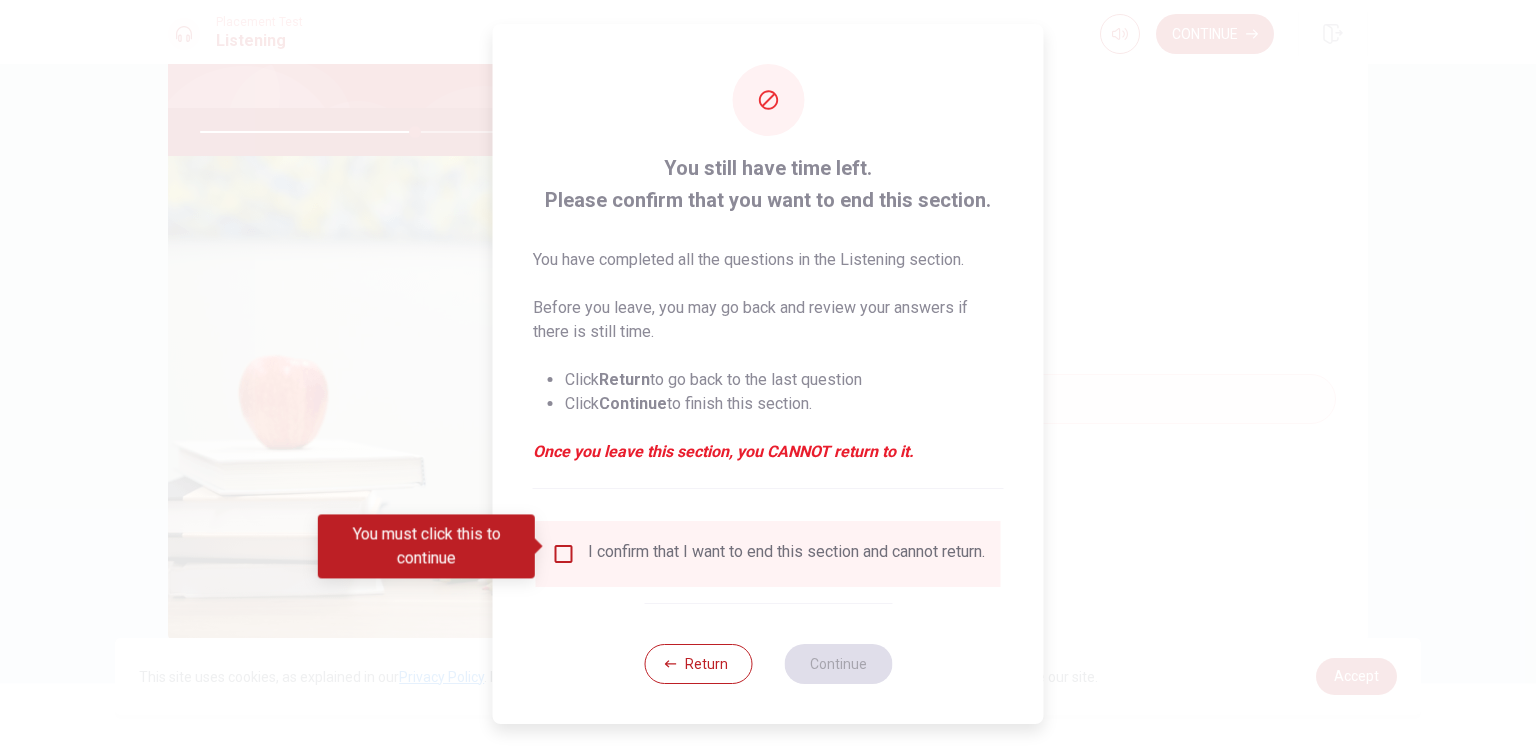 click at bounding box center [564, 554] 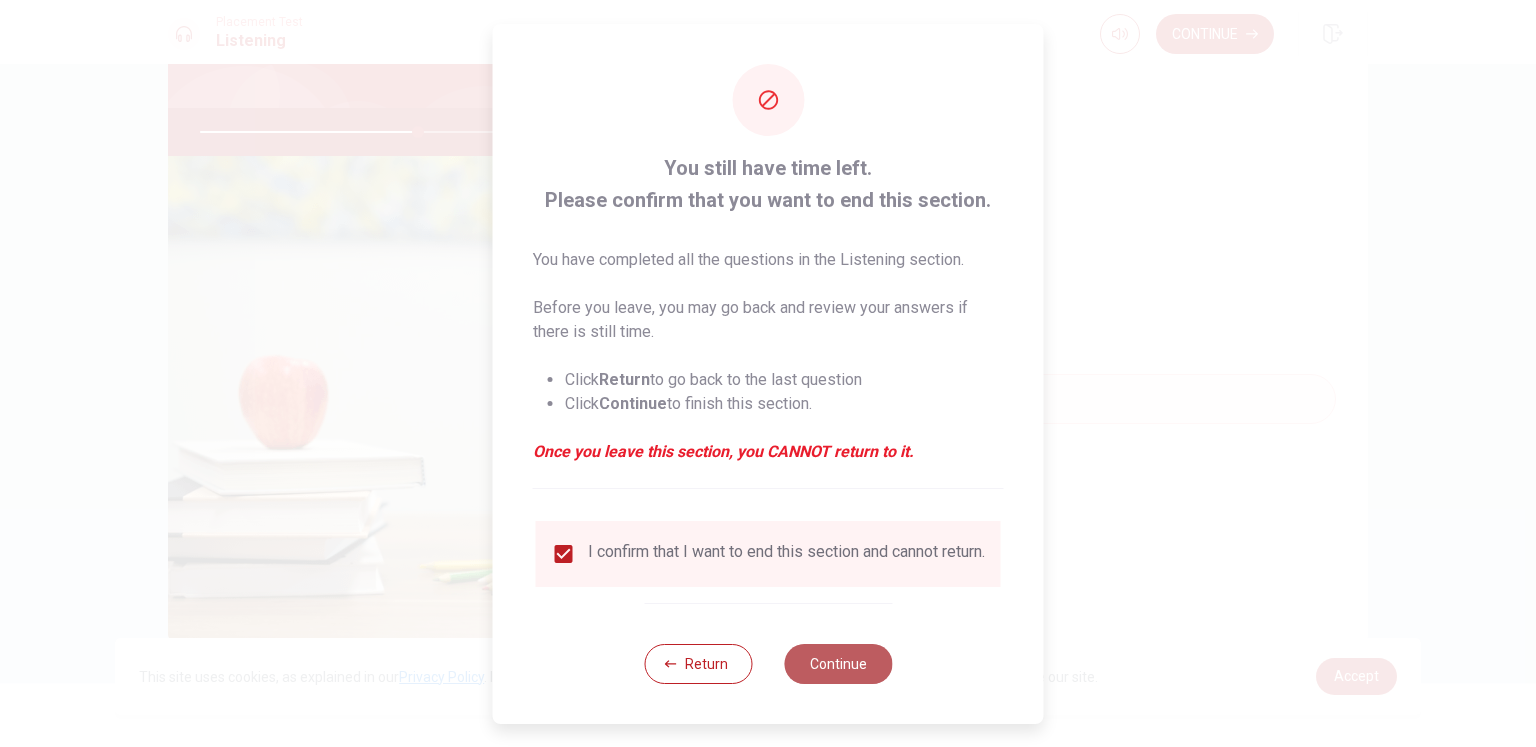 click on "Continue" at bounding box center (838, 664) 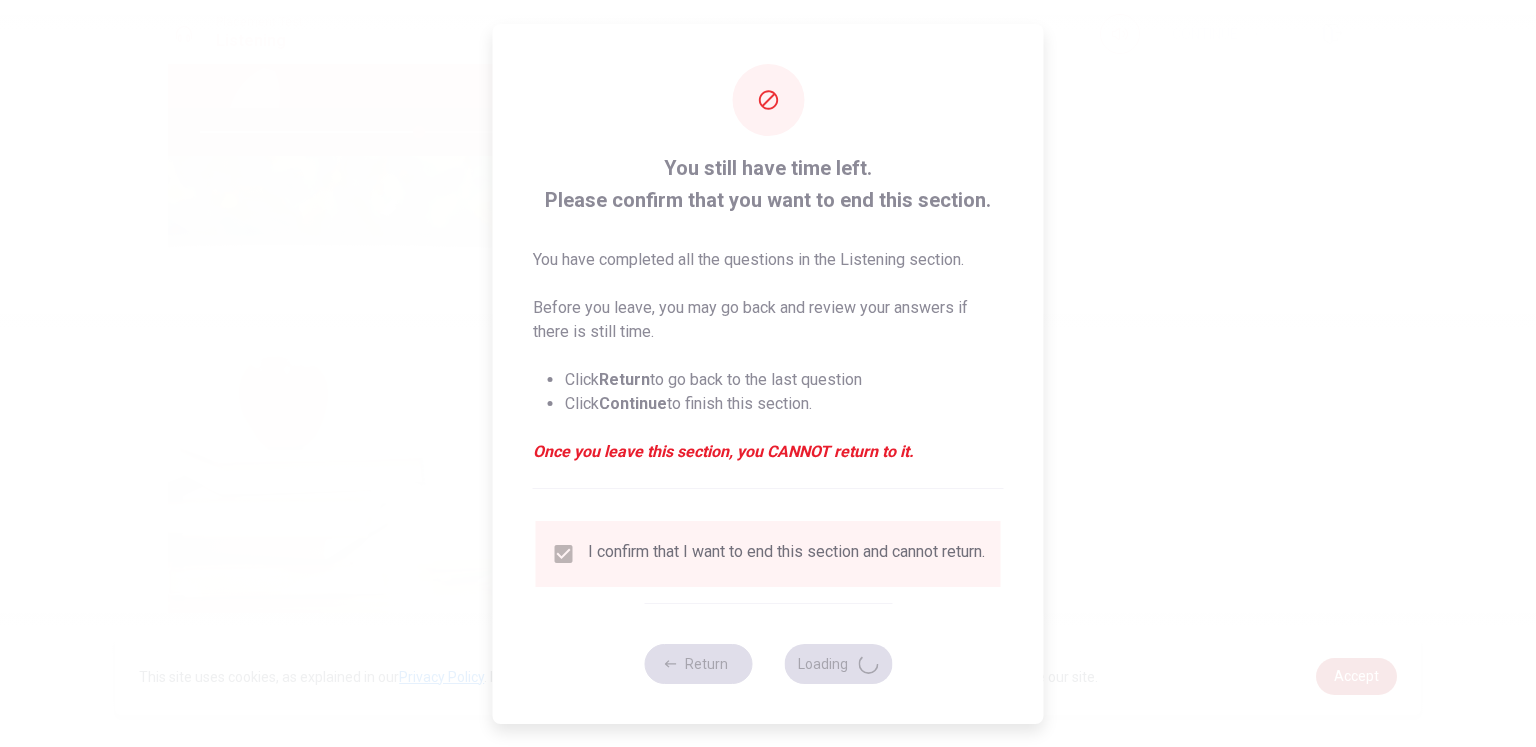 type on "61" 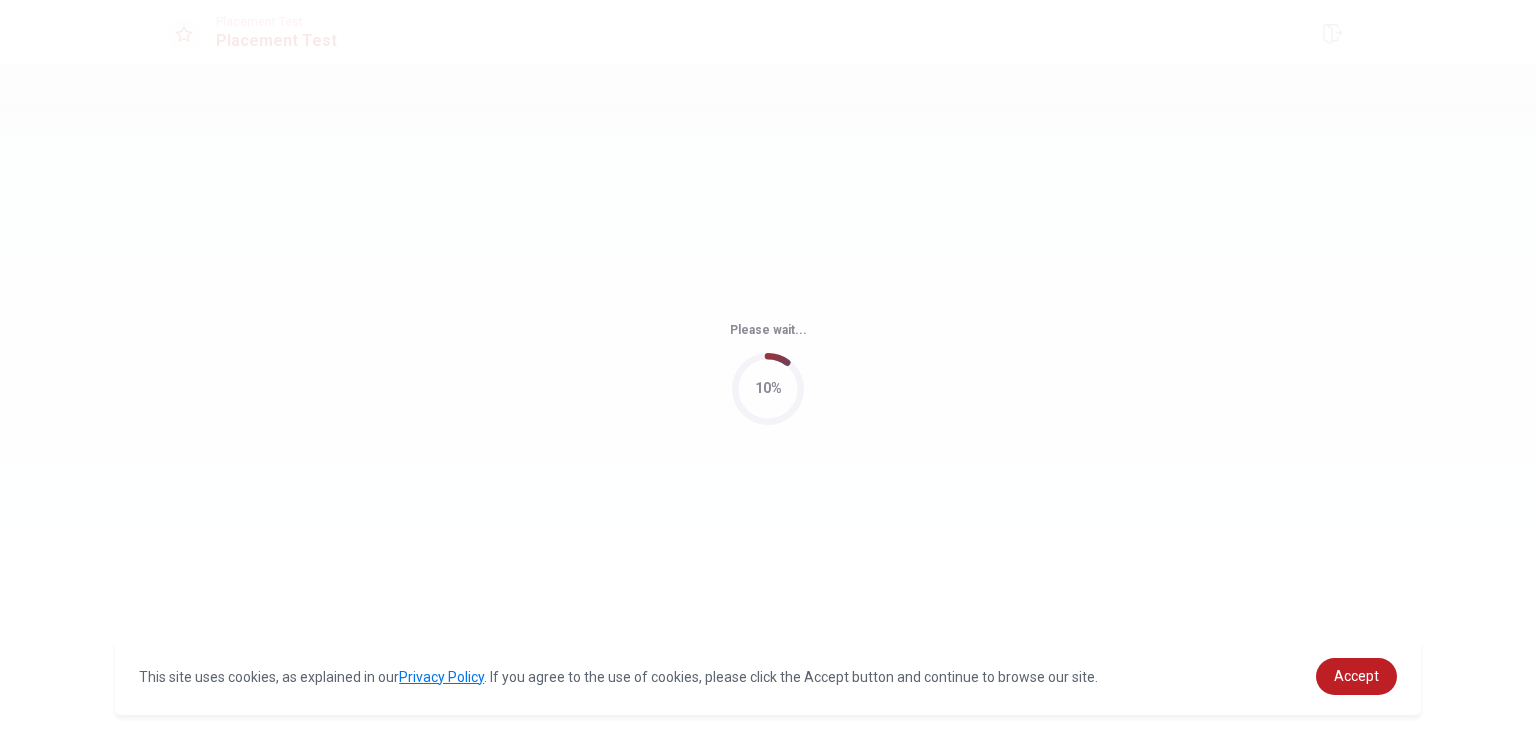 scroll, scrollTop: 0, scrollLeft: 0, axis: both 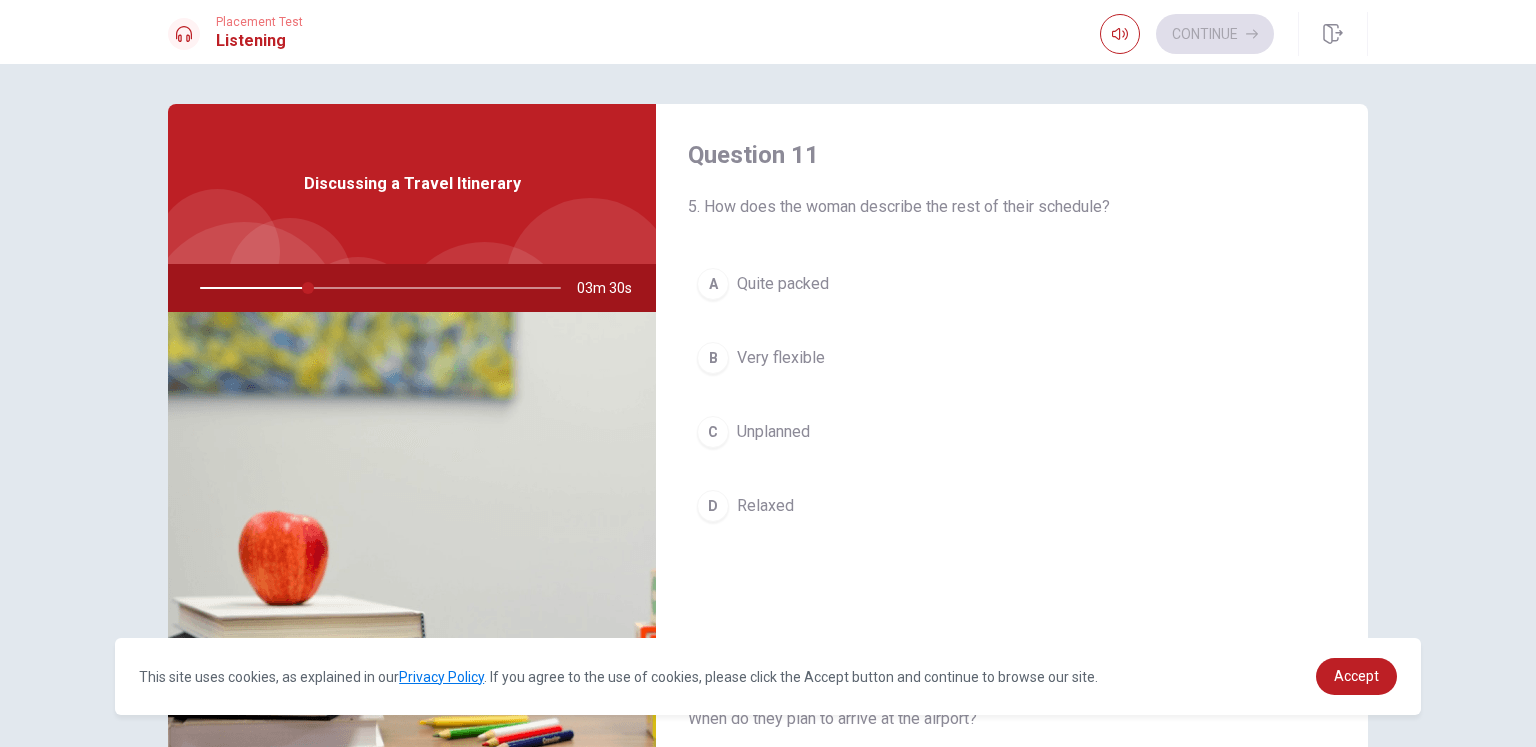 click on "Question 11 5. How does the woman describe the rest of their schedule? A Quite packed B Very flexible C Unplanned D Relaxed Question 12 When do they plan to arrive at the airport? A At 5 AM B At 8 AM C At 6 AM D At 7 AM Question 13 4. When do they have free time? A In the afternoon B In the evening C In the morning D The entire day Question 14 3. How are they getting from the airport to the hotel? A By shuttle B By bus C By rental car D By taxi Question 15 When does their flight leave? A 7 a.m. B 8 a.m. C 6 a.m. D 9a.m." at bounding box center (1012, 451) 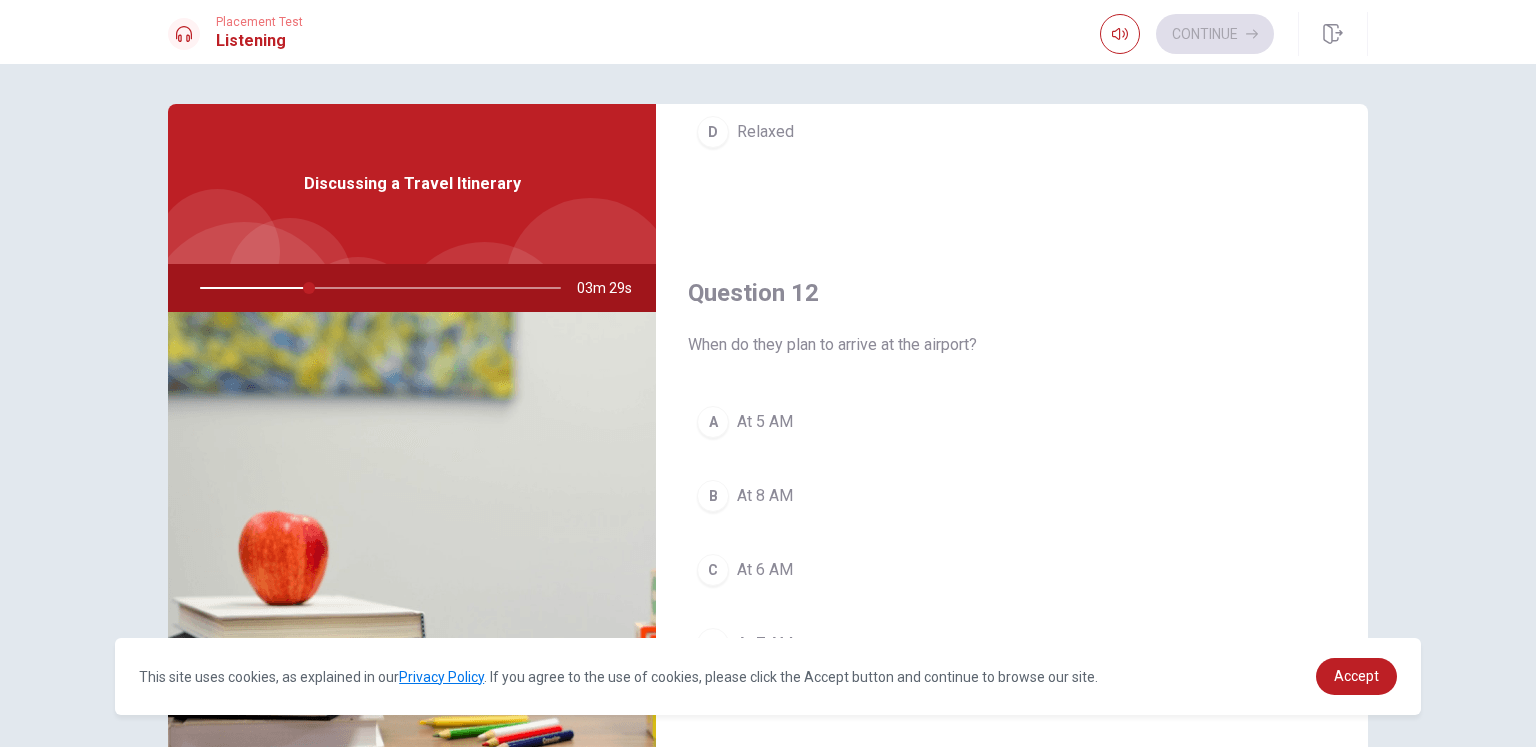 scroll, scrollTop: 397, scrollLeft: 0, axis: vertical 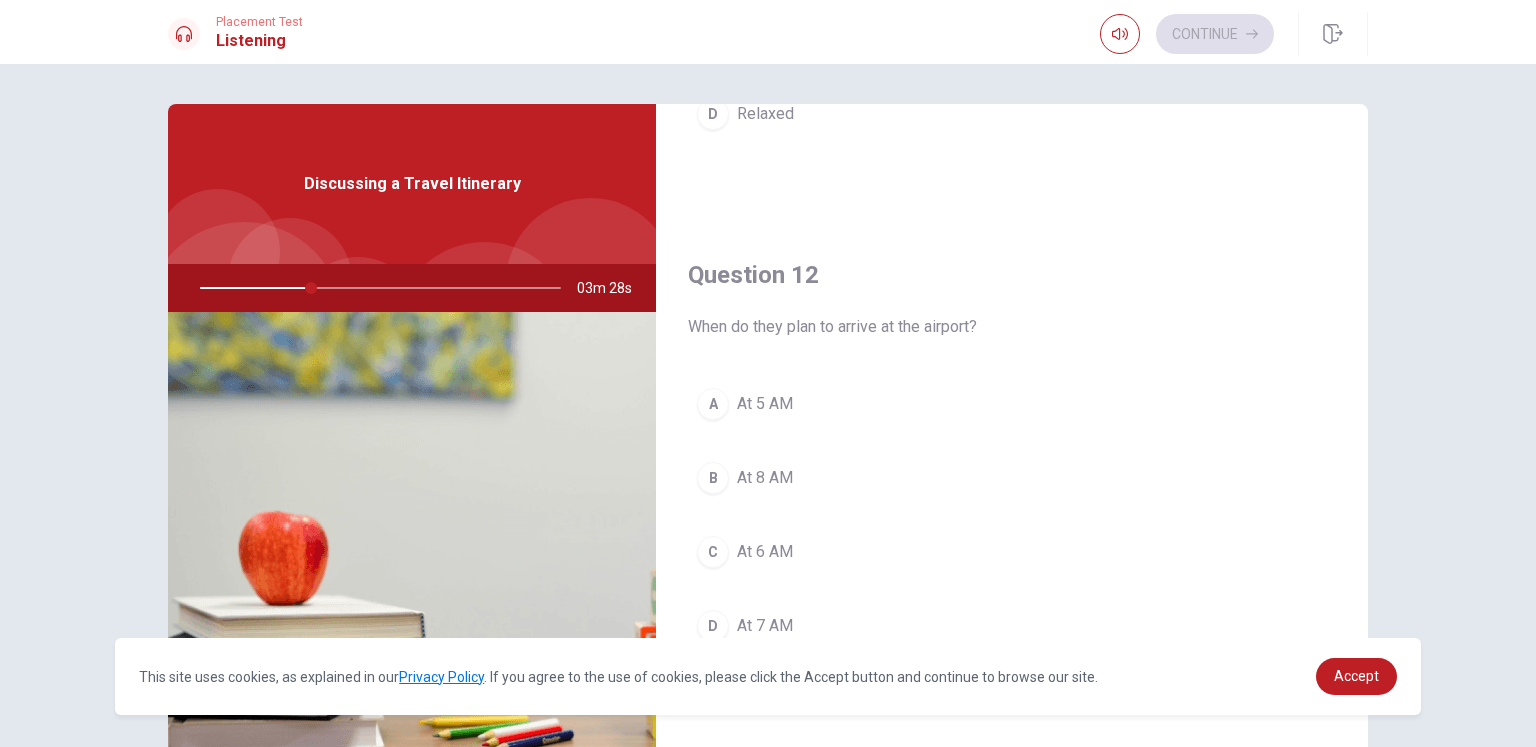 click on "At 5 AM" at bounding box center (765, 404) 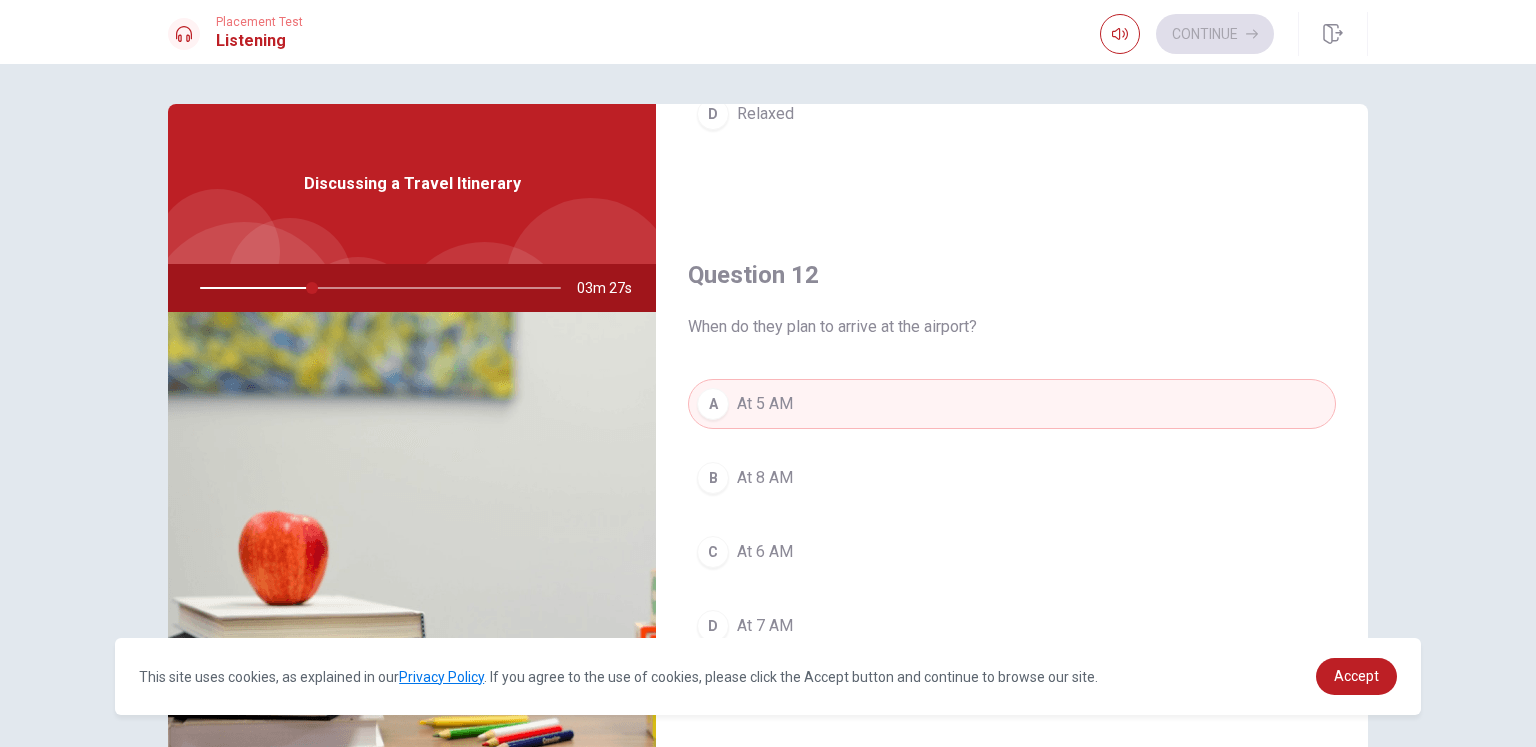 click on "B At 8 AM" at bounding box center (1012, 478) 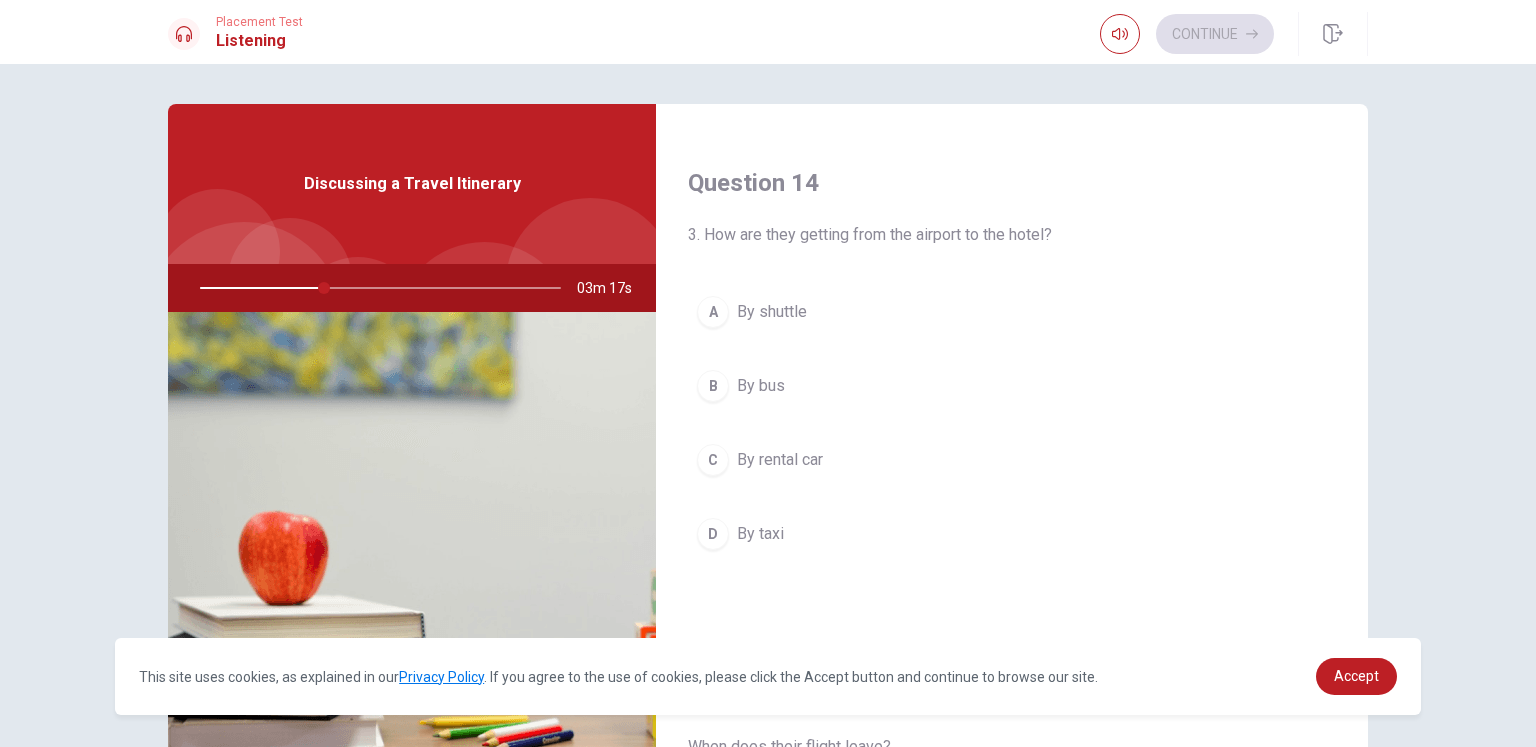 scroll, scrollTop: 1532, scrollLeft: 0, axis: vertical 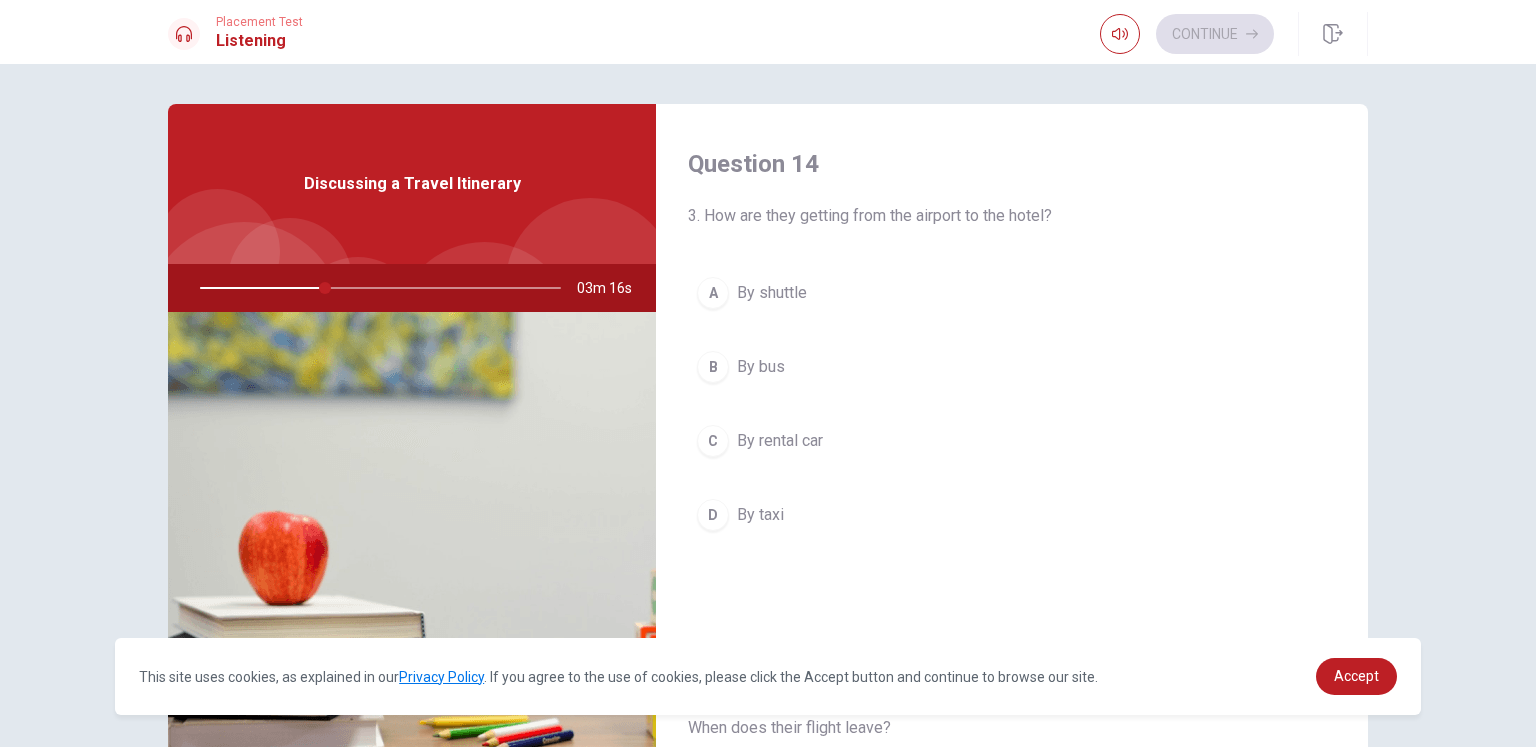 click on "By shuttle" at bounding box center (772, 293) 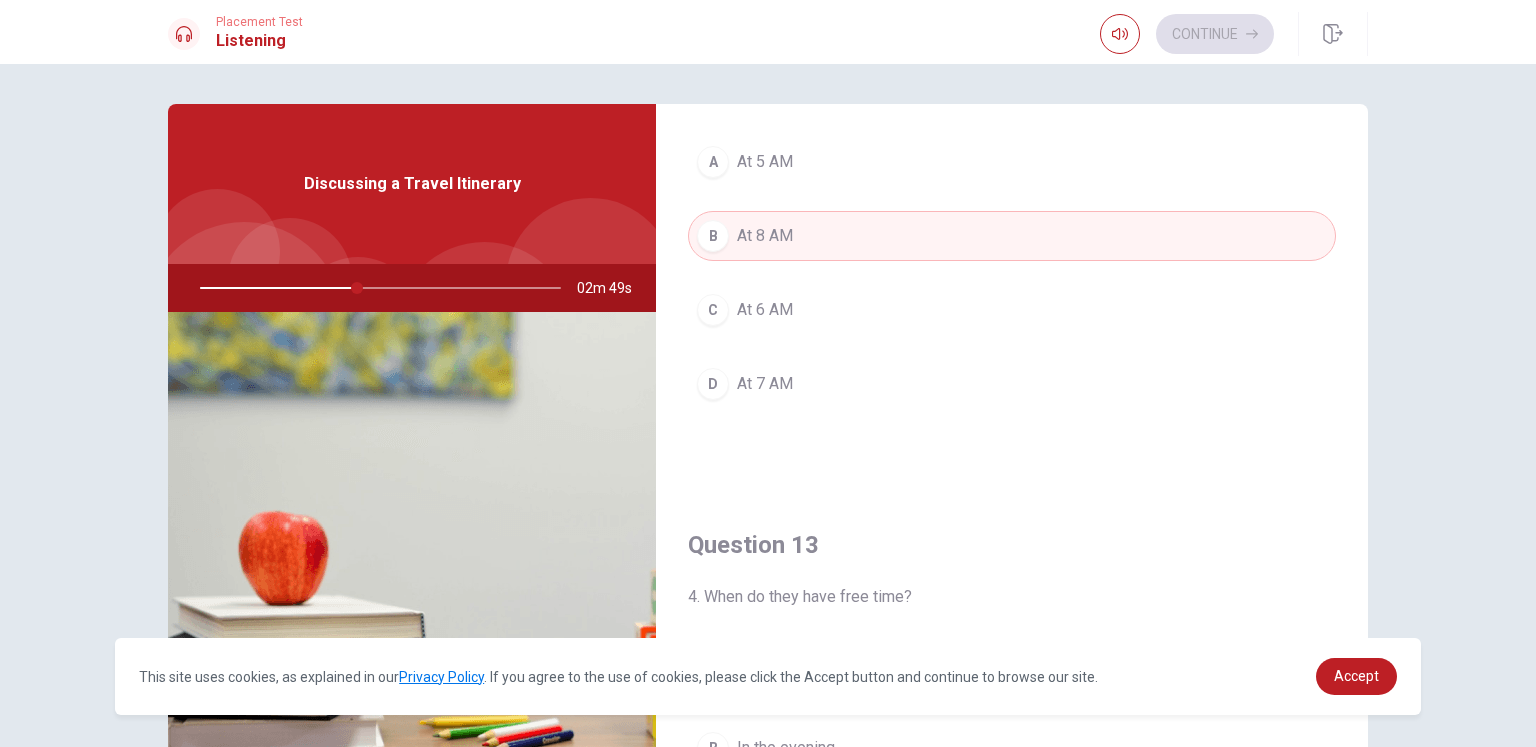 scroll, scrollTop: 654, scrollLeft: 0, axis: vertical 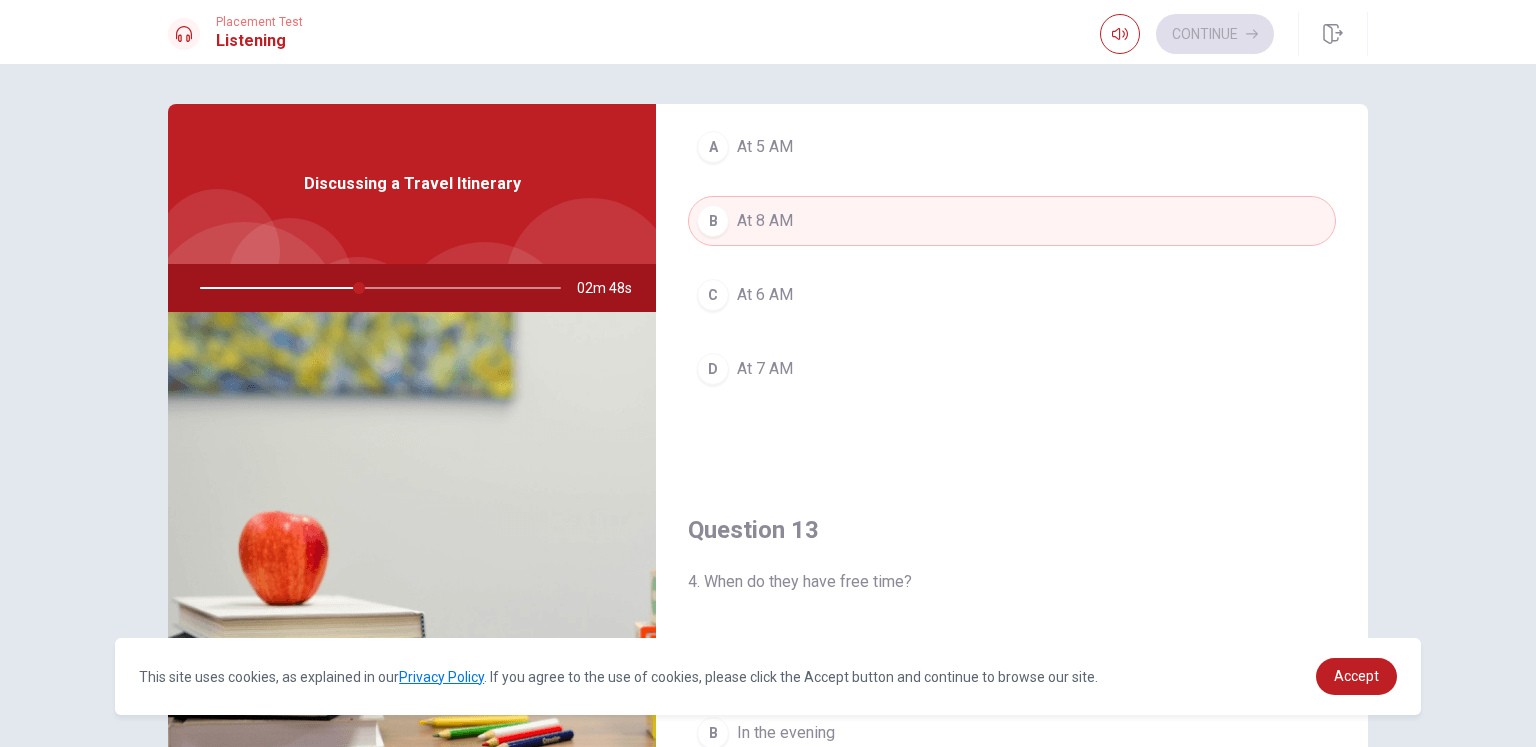 click on "C At 6 AM" at bounding box center [1012, 295] 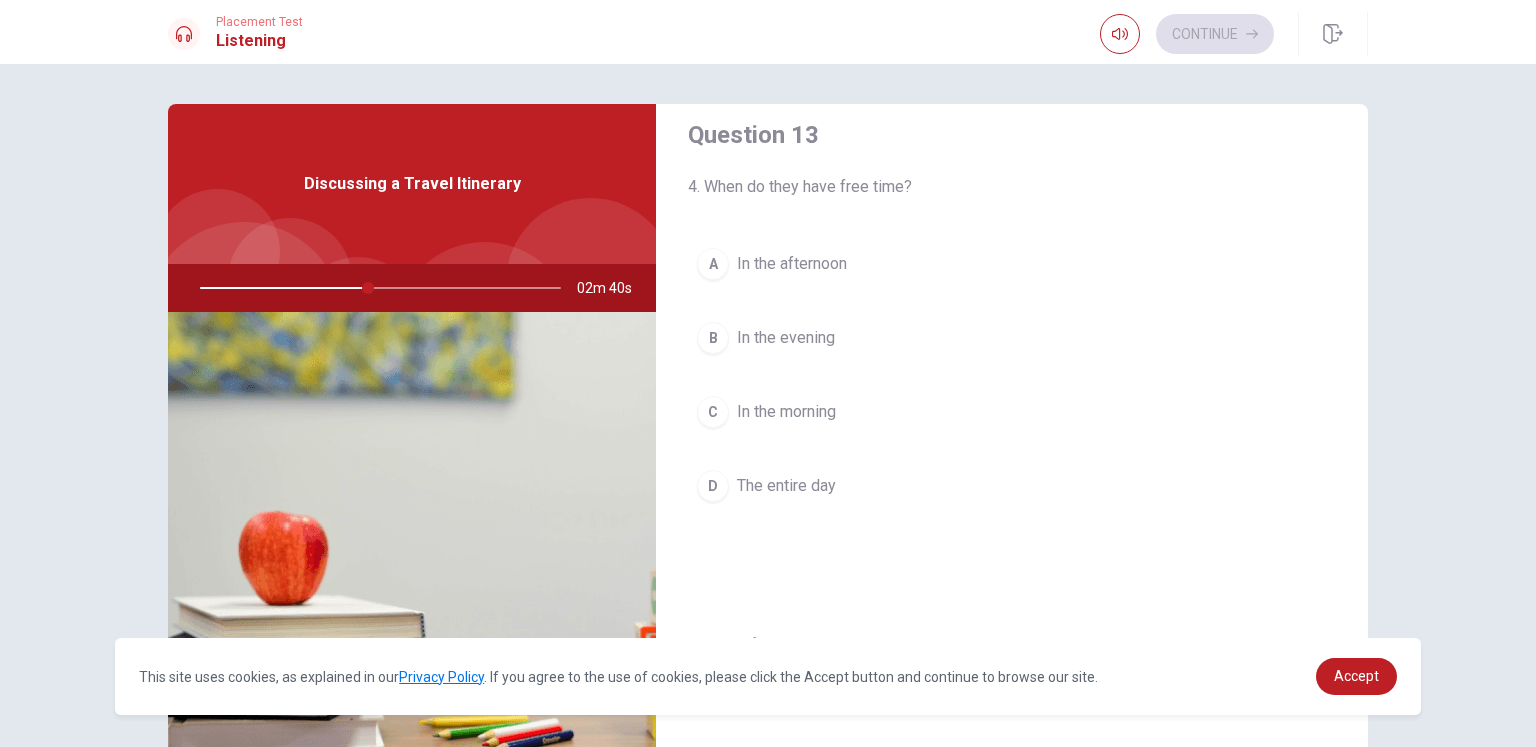 scroll, scrollTop: 1028, scrollLeft: 0, axis: vertical 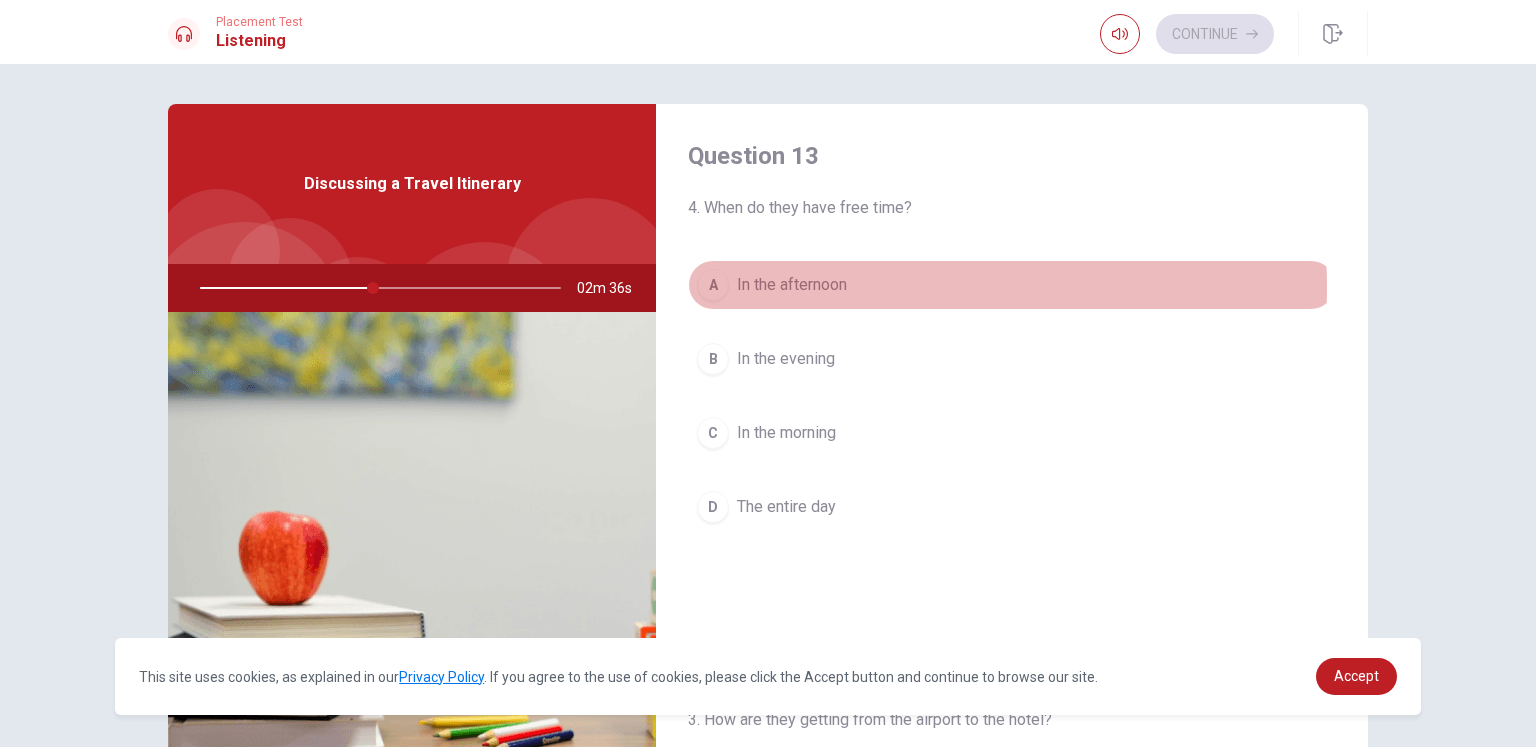 click on "In the afternoon" at bounding box center [792, 285] 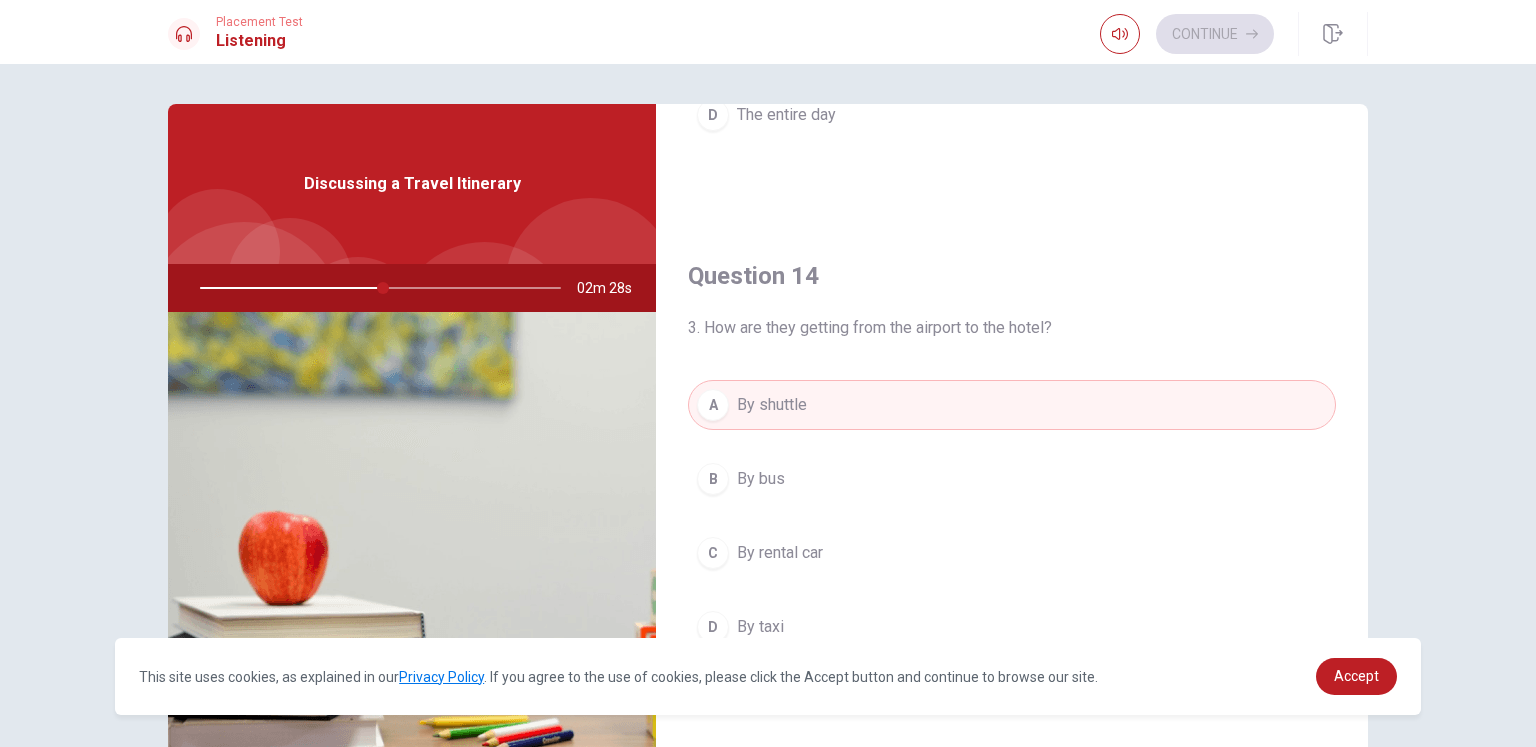 scroll, scrollTop: 1856, scrollLeft: 0, axis: vertical 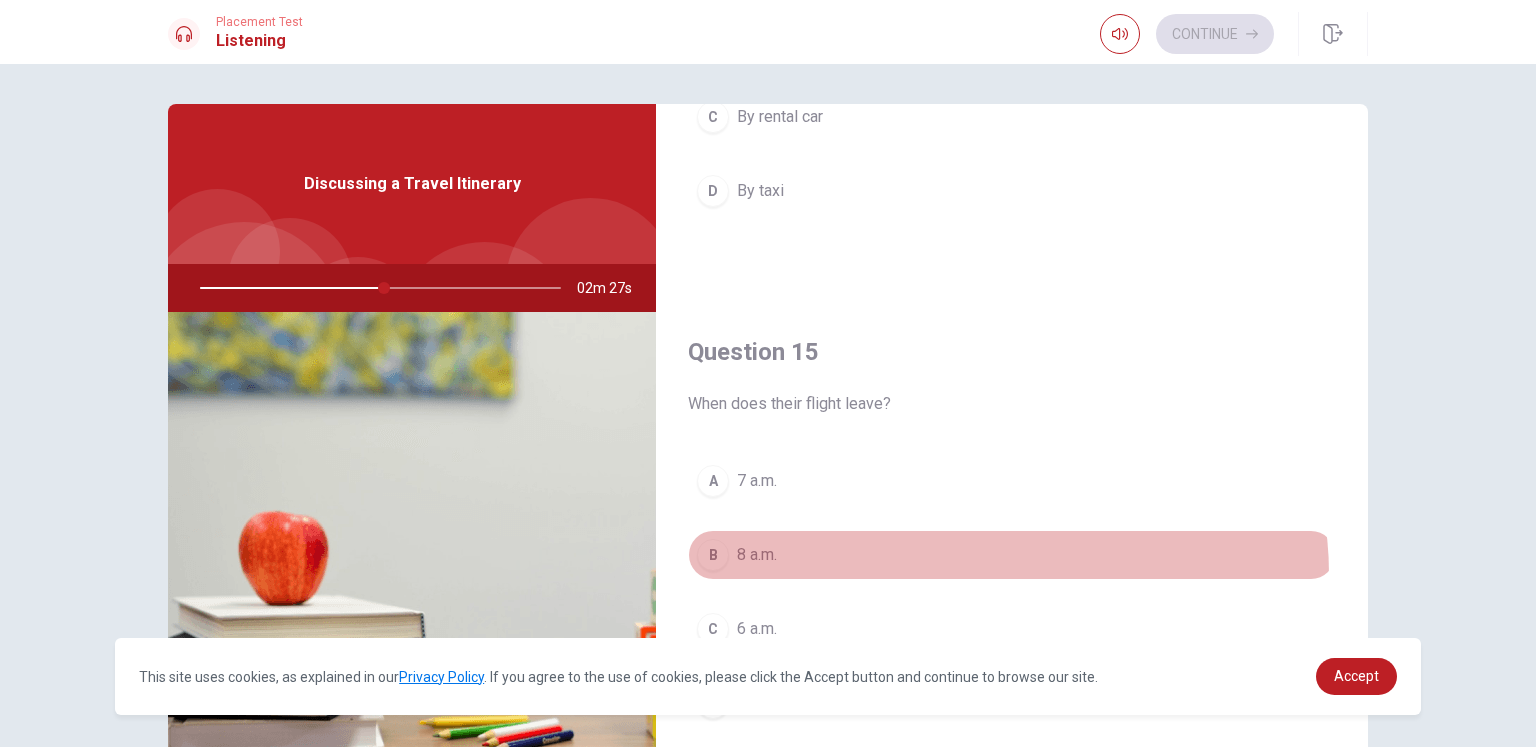 click on "B 8 a.m." at bounding box center [1012, 555] 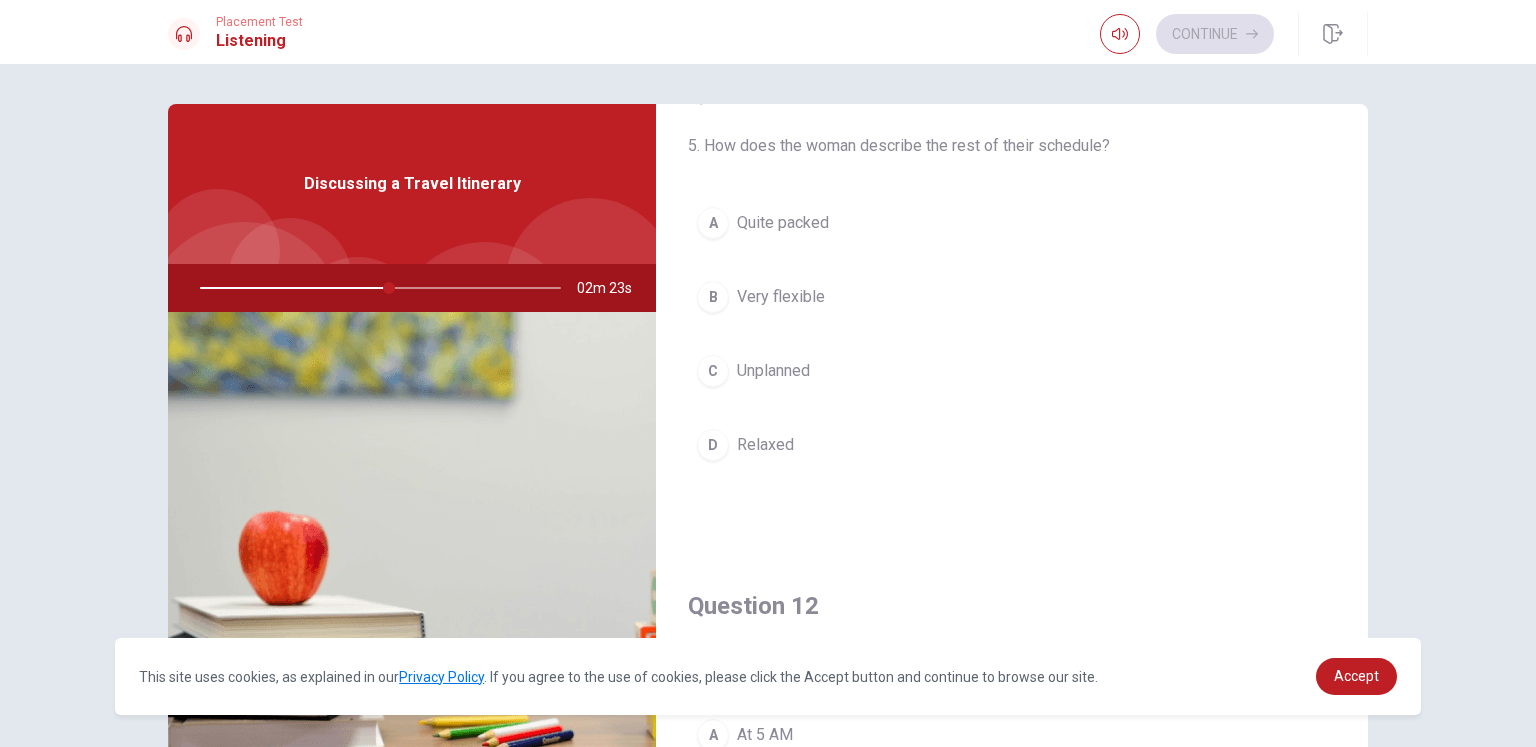 scroll, scrollTop: 17, scrollLeft: 0, axis: vertical 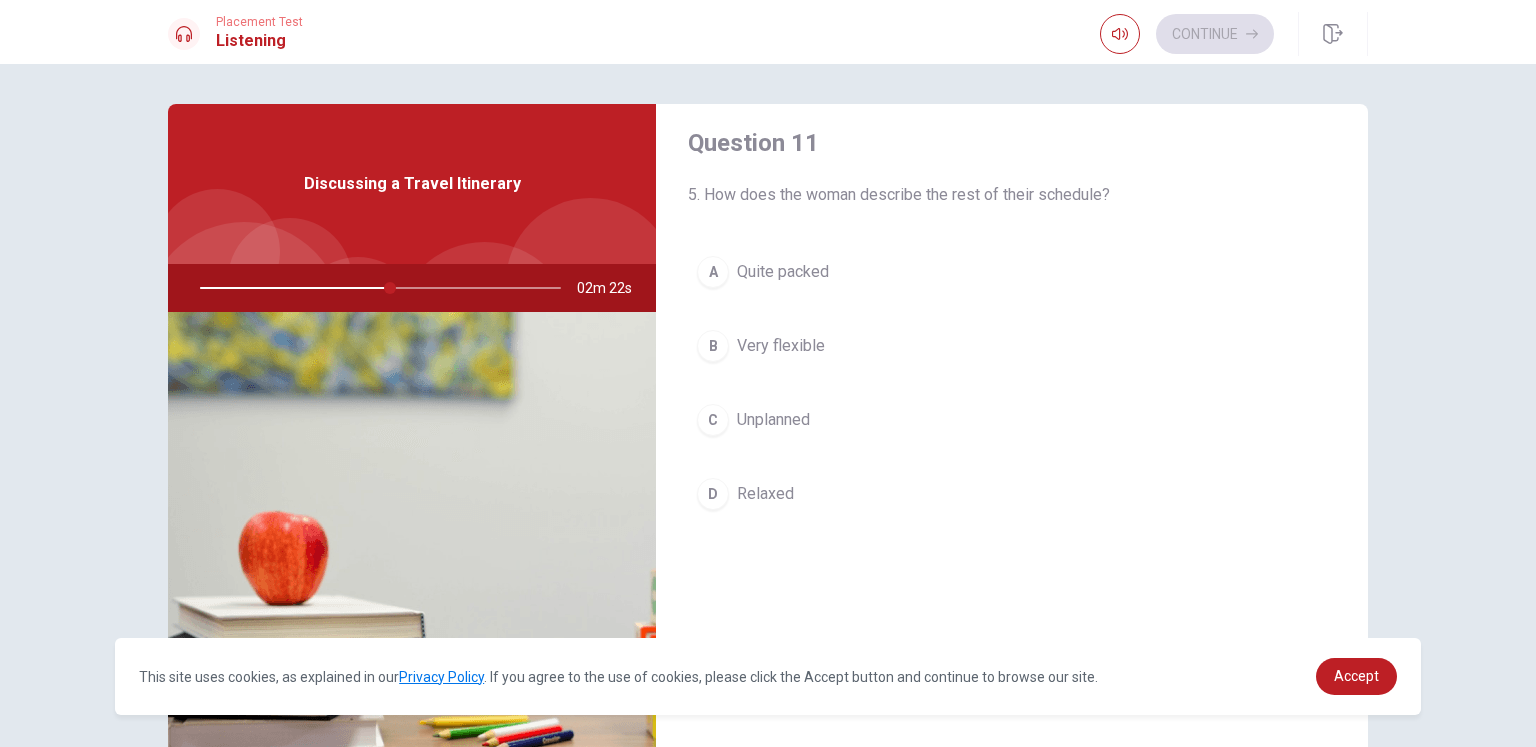 click on "A Quite packed" at bounding box center (1012, 272) 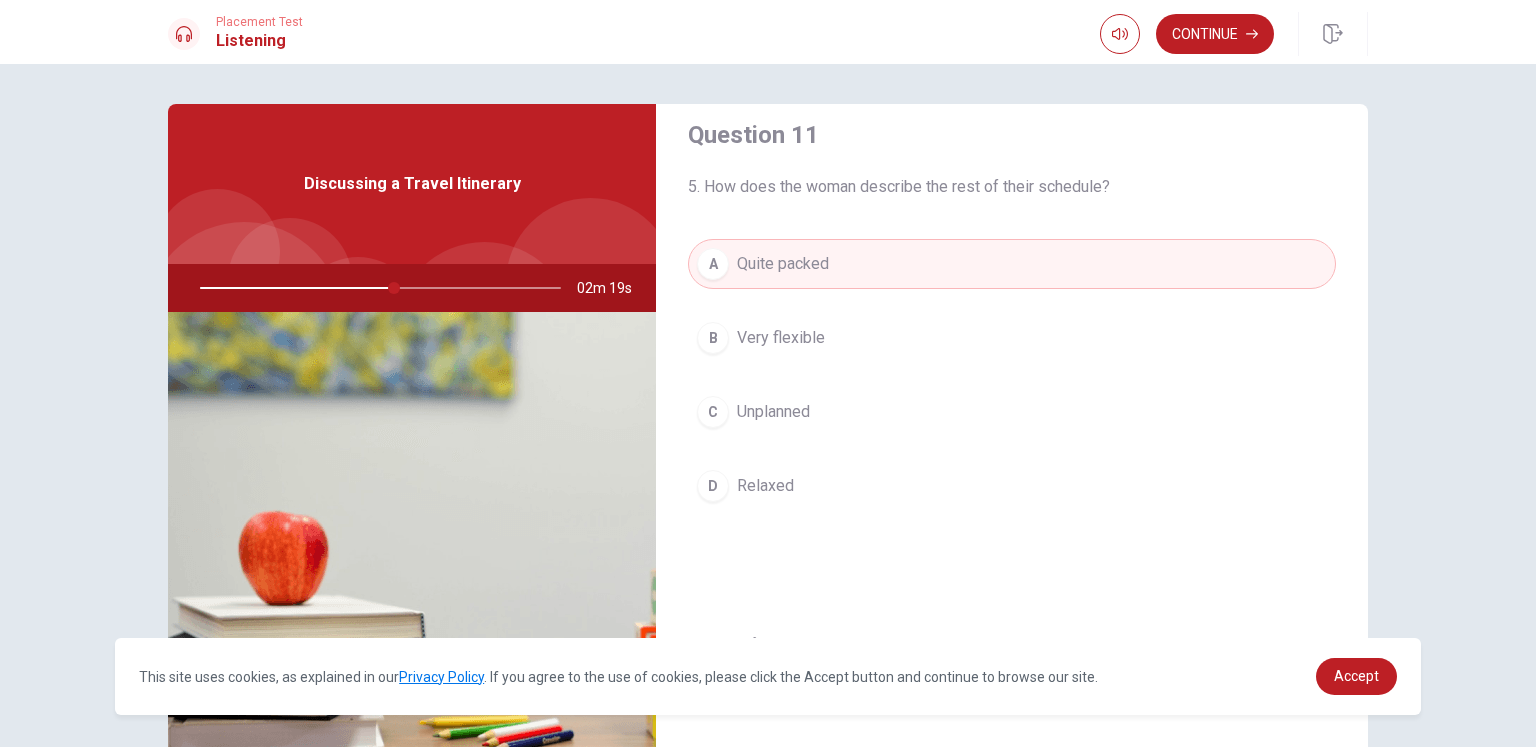 scroll, scrollTop: 35, scrollLeft: 0, axis: vertical 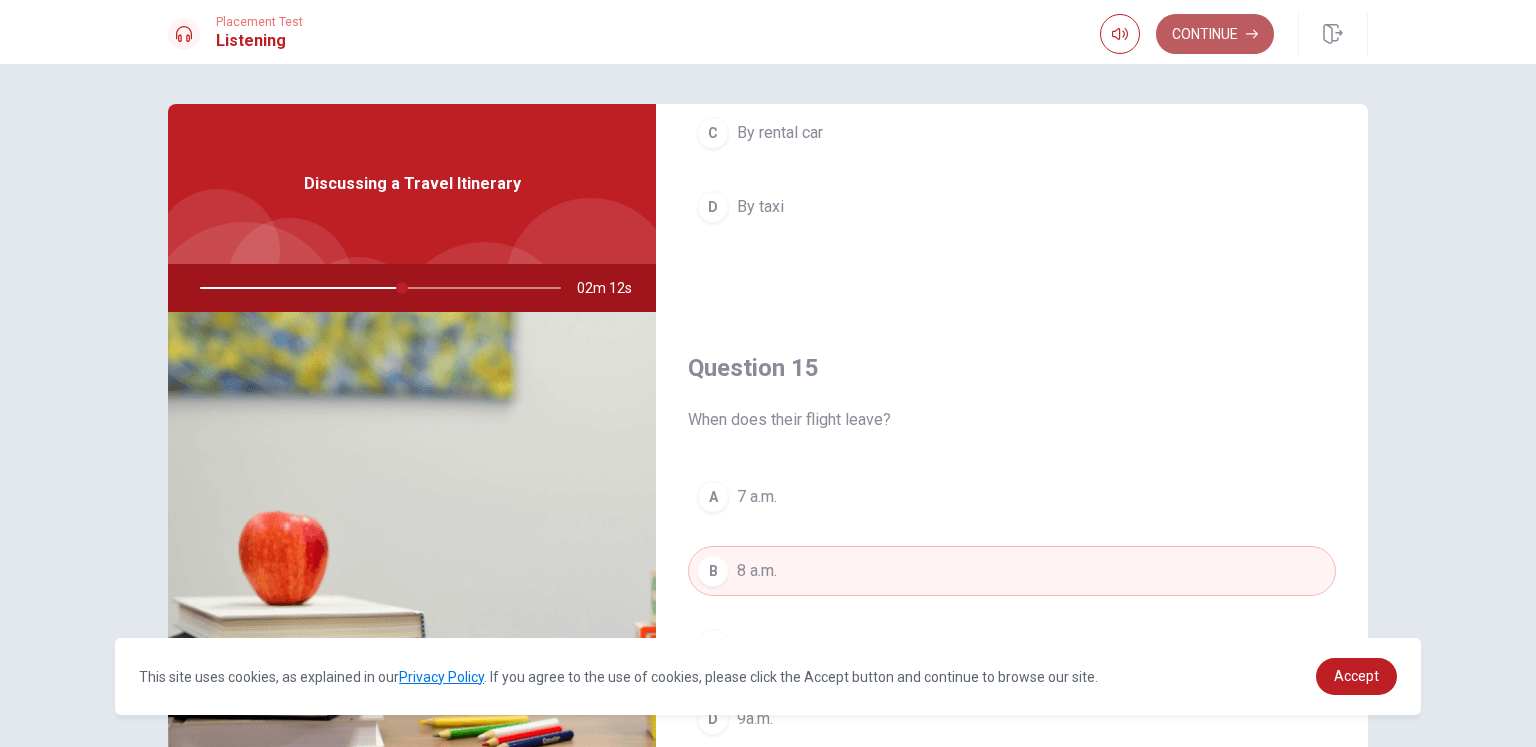 click on "Continue" at bounding box center (1215, 34) 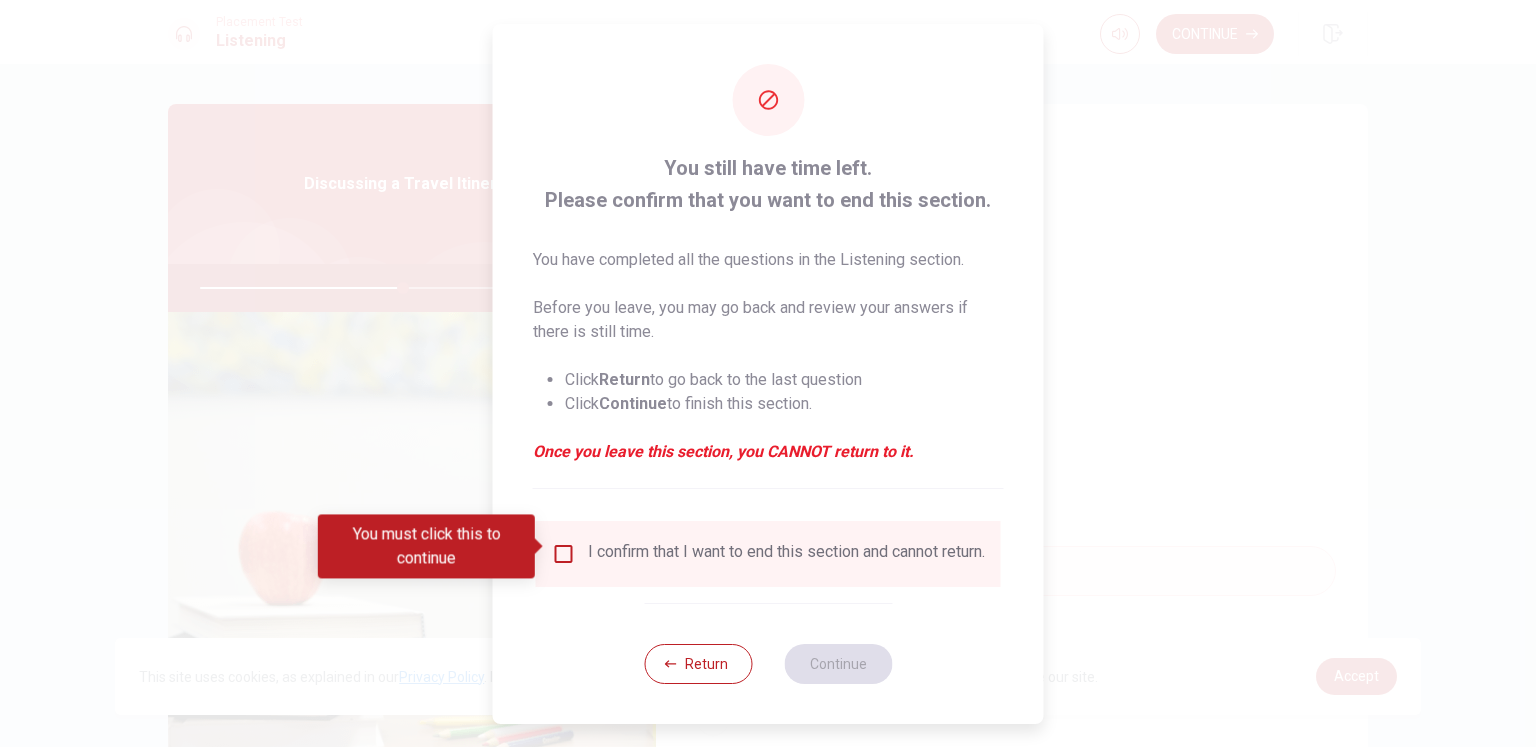 click on "I confirm that I want to end this section and cannot return." at bounding box center (768, 554) 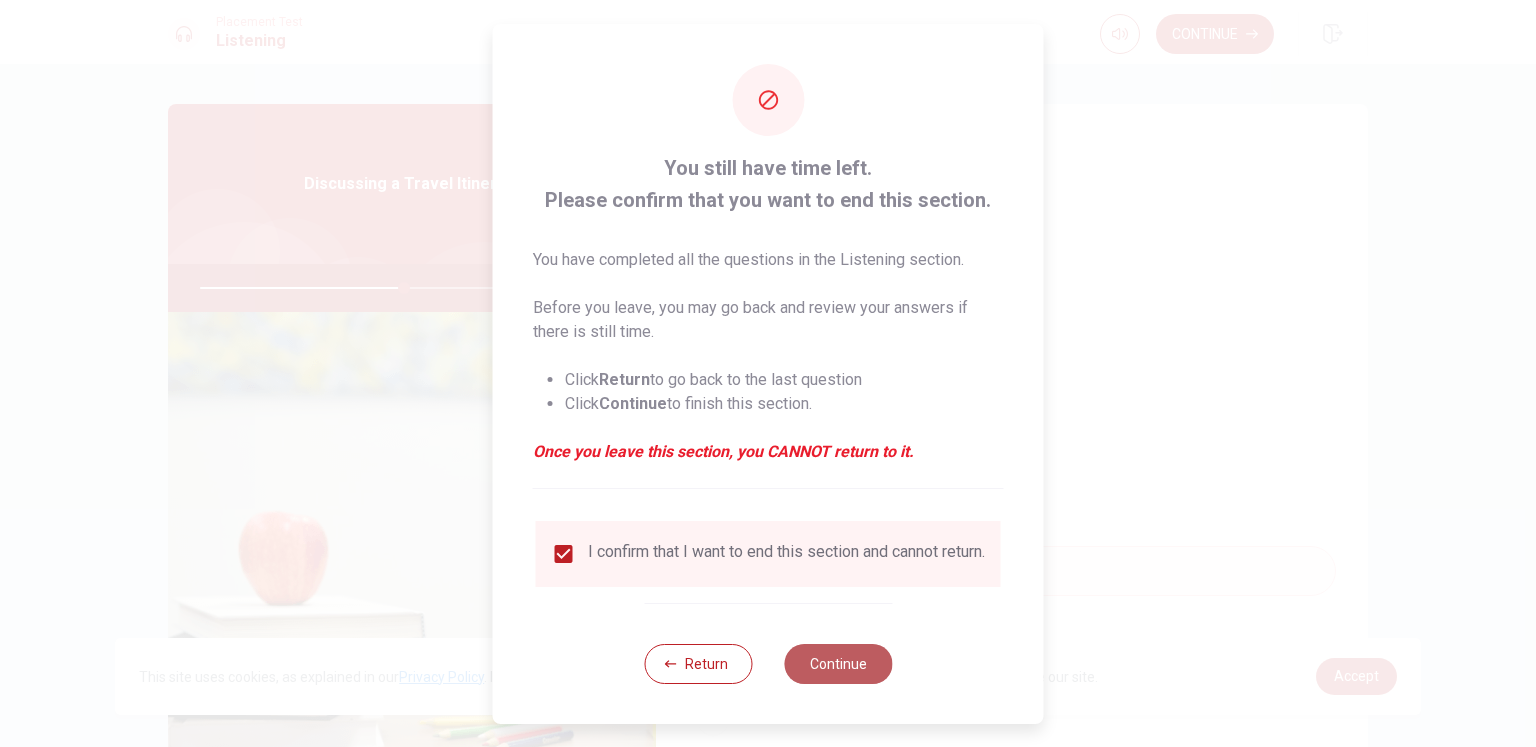 click on "Continue" at bounding box center (838, 664) 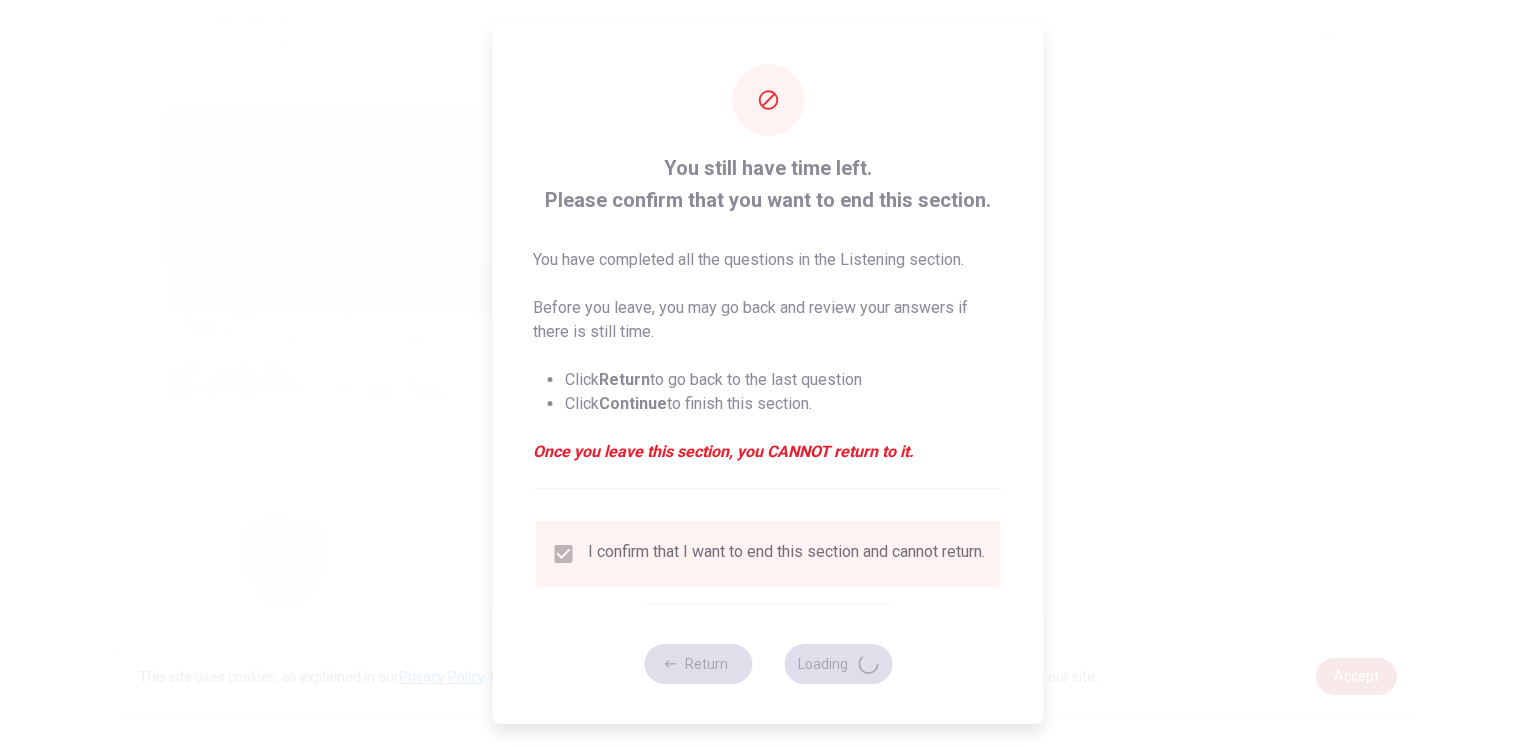type on "58" 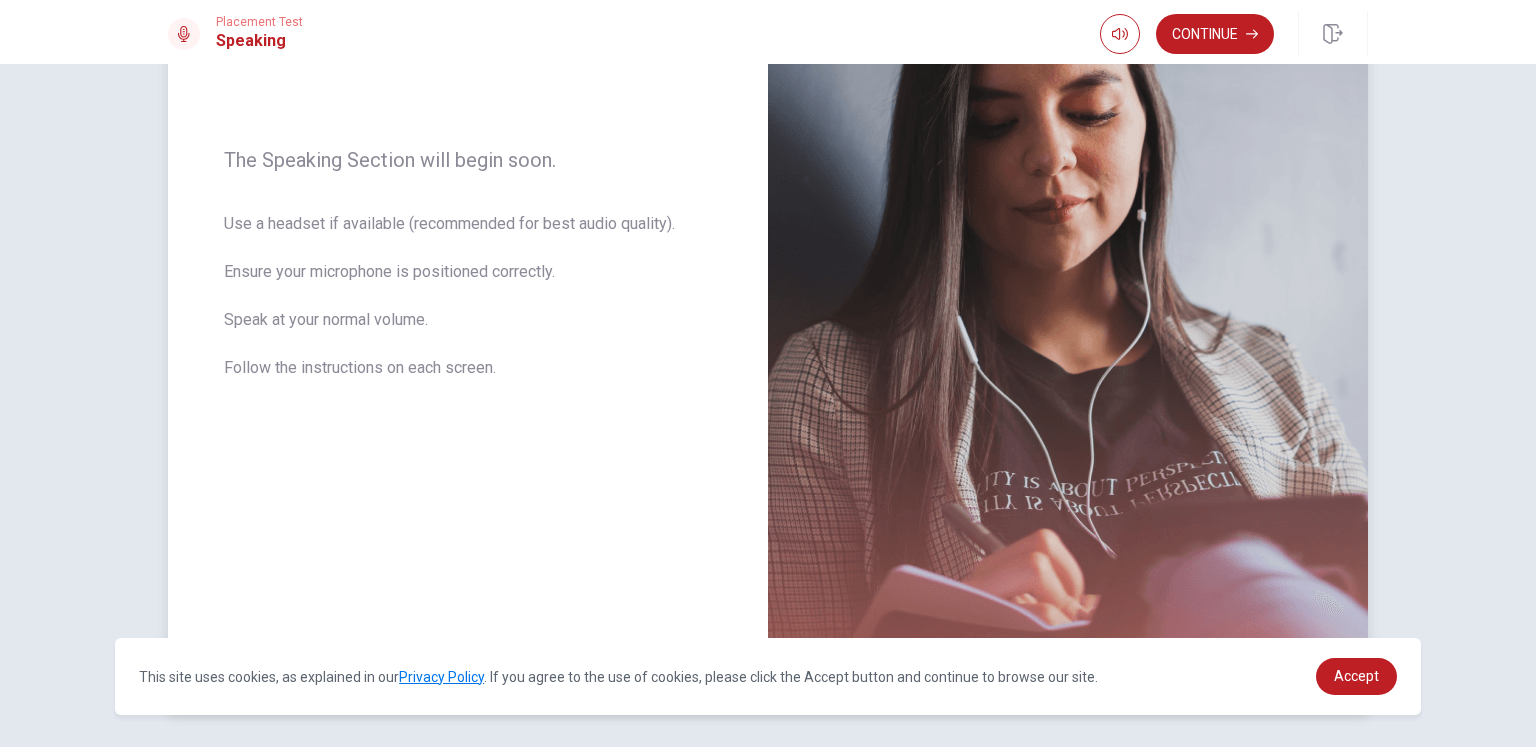 scroll, scrollTop: 300, scrollLeft: 0, axis: vertical 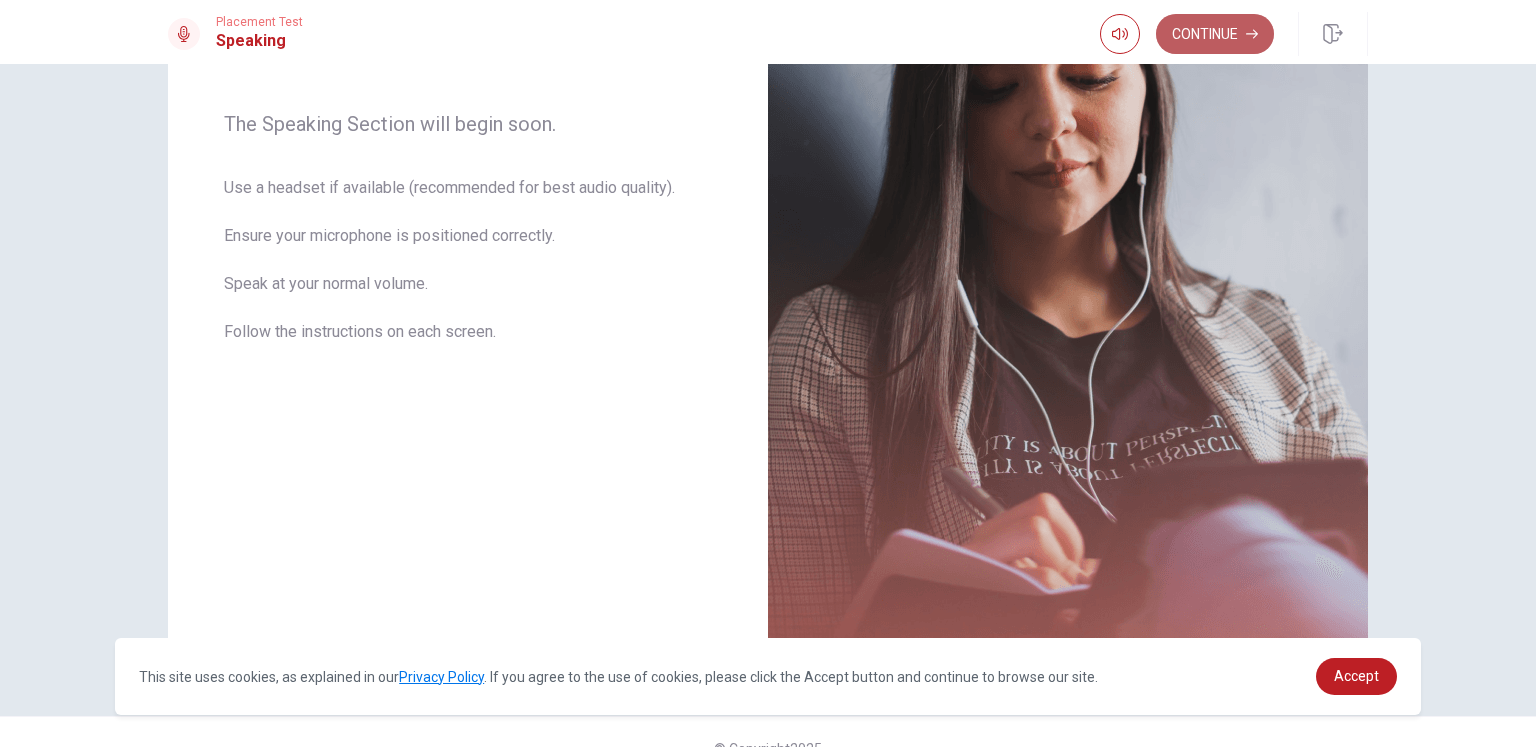 click on "Continue" at bounding box center (1215, 34) 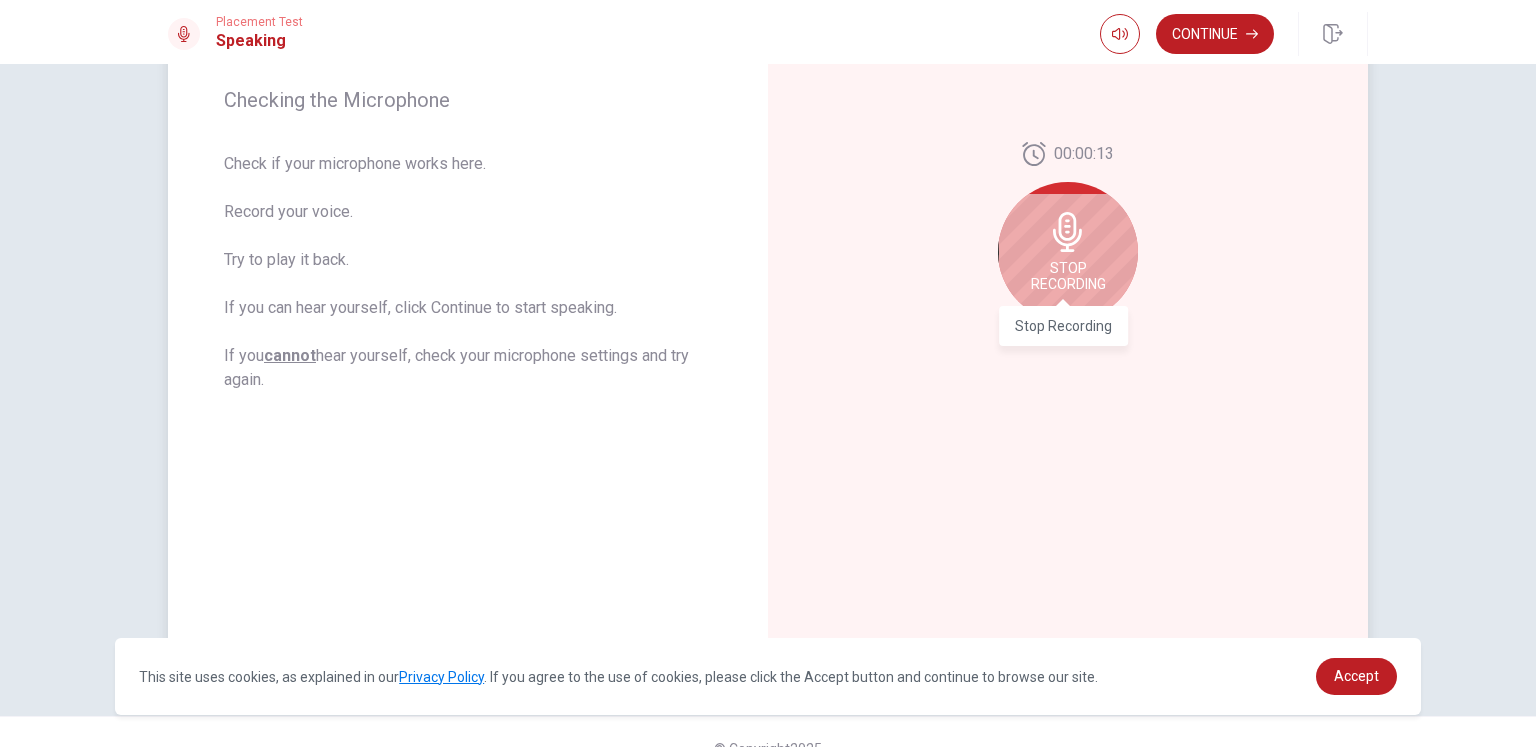 click on "Stop   Recording" at bounding box center [1068, 276] 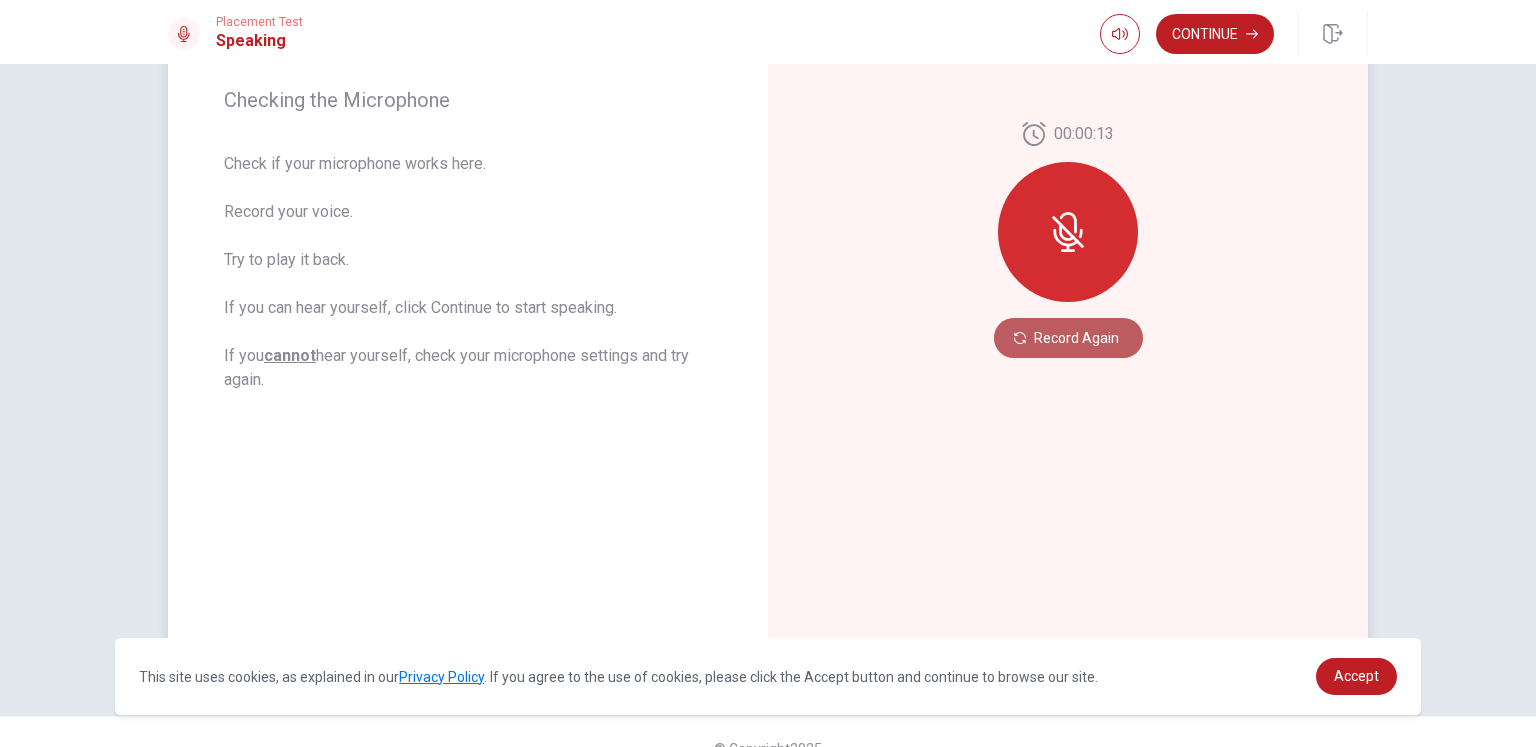 click on "Record Again" at bounding box center [1068, 338] 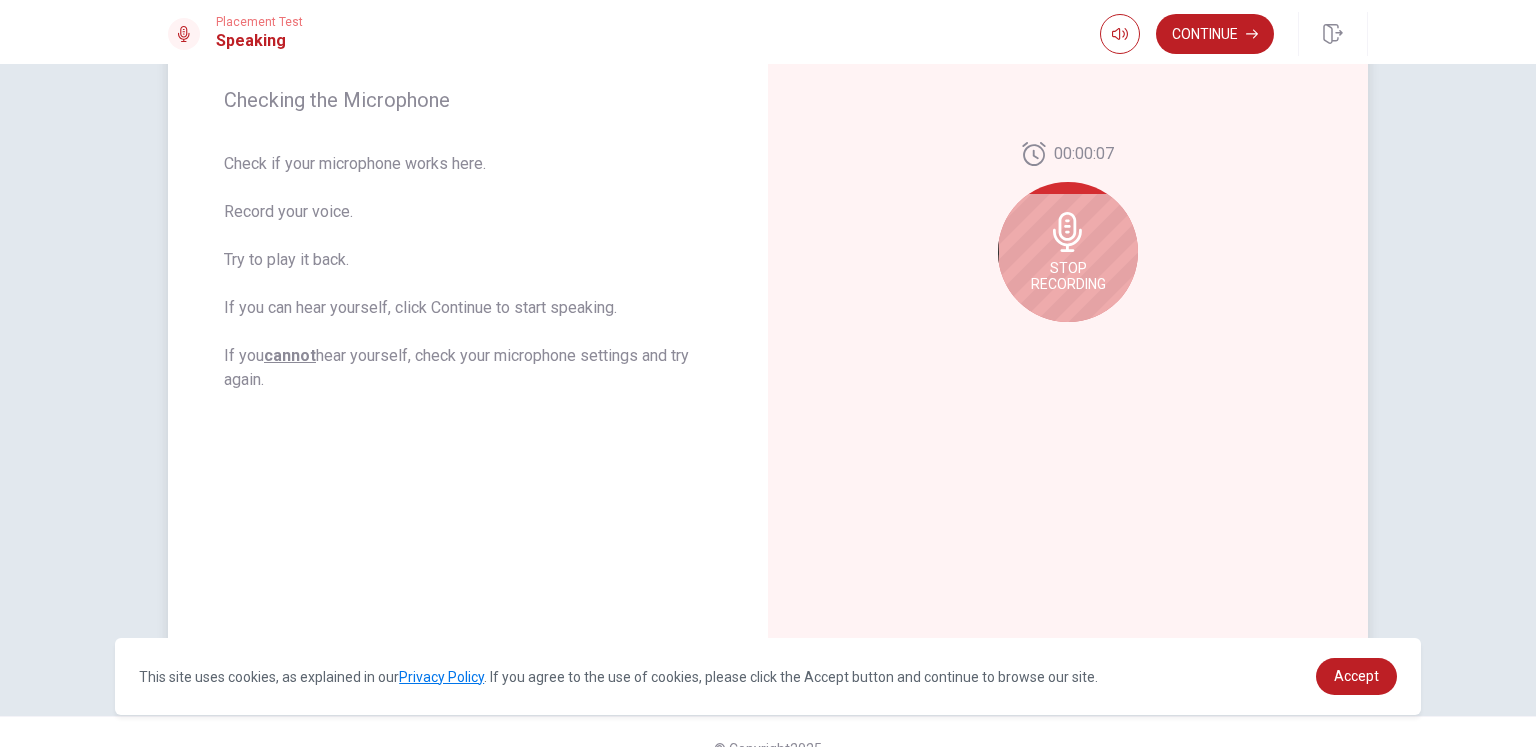click 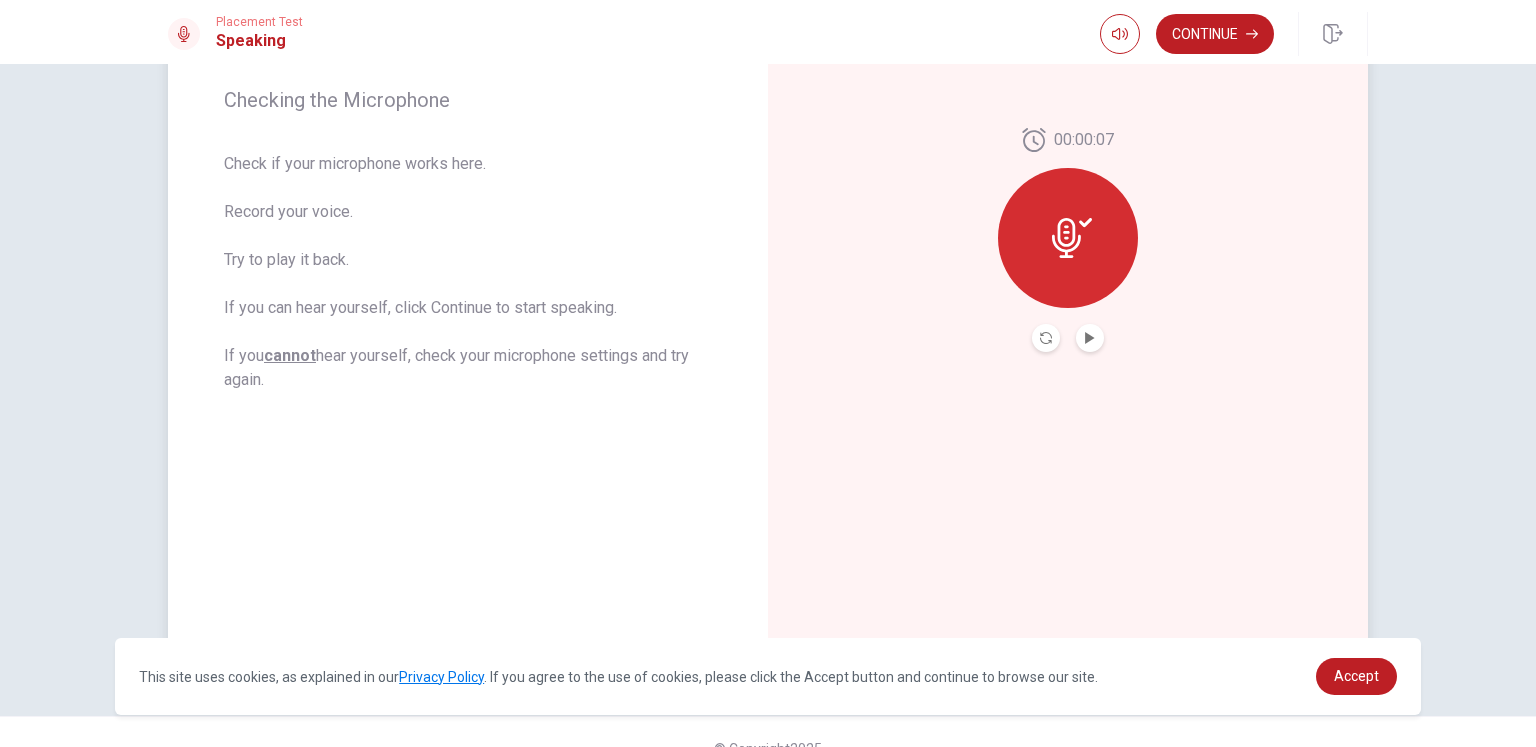 click at bounding box center [1068, 238] 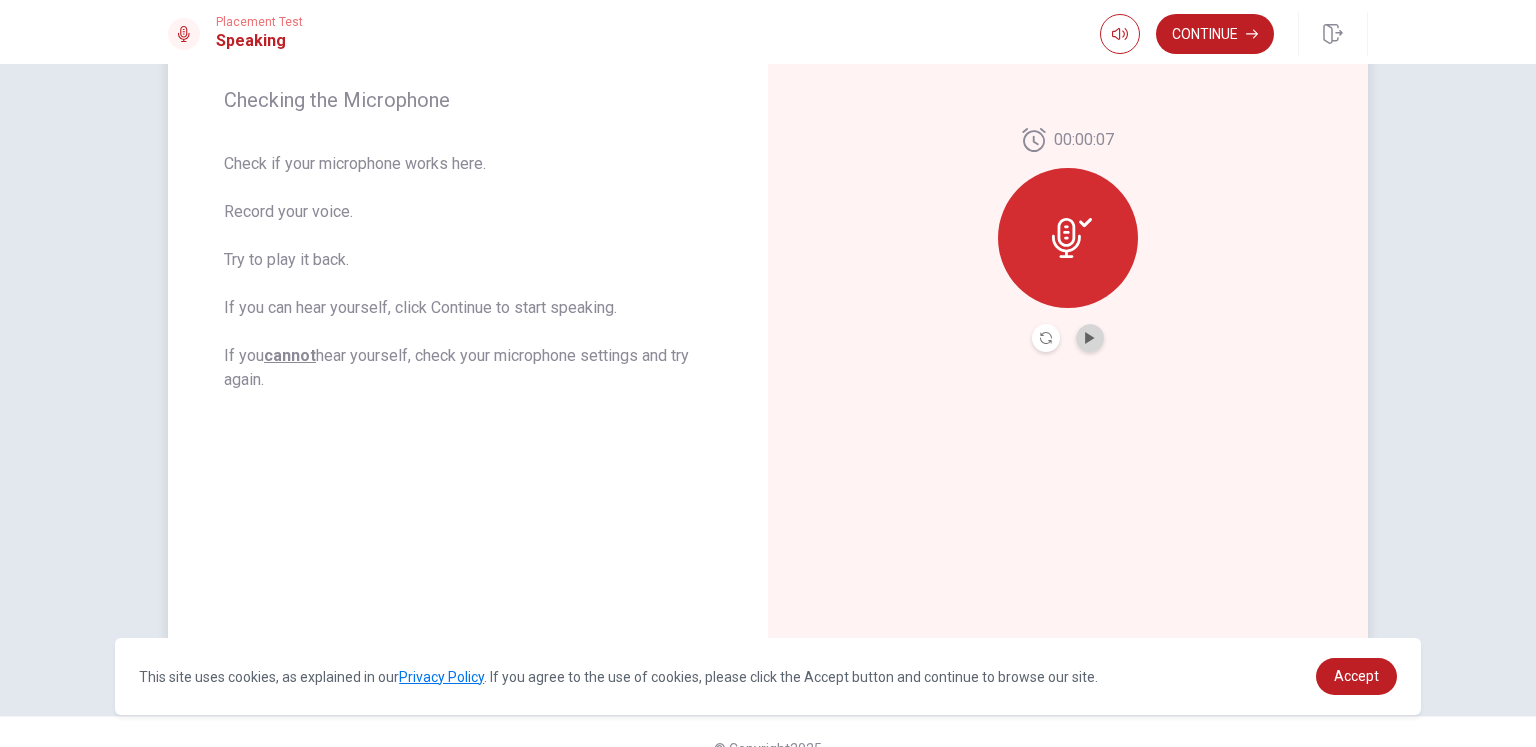 click at bounding box center [1090, 338] 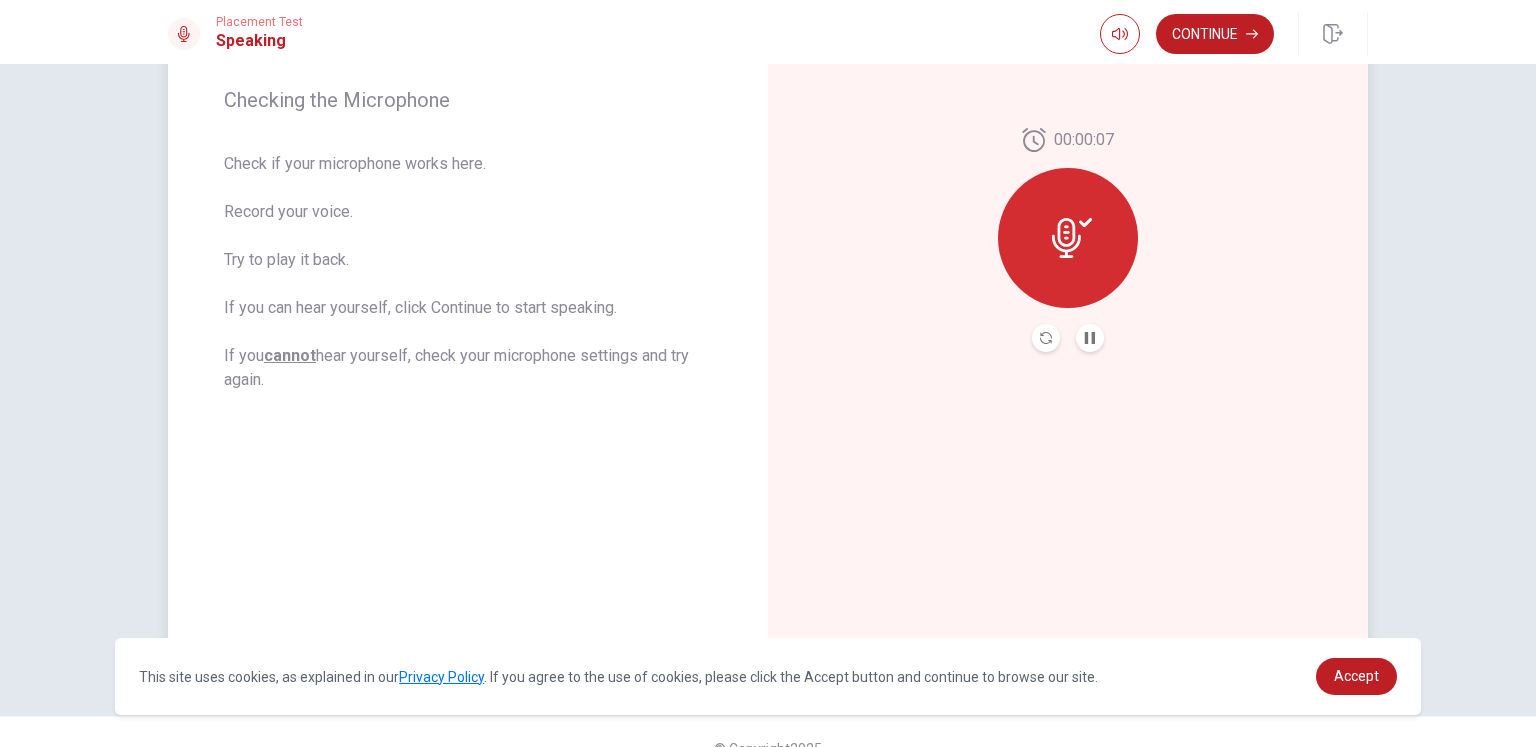 click at bounding box center [1090, 338] 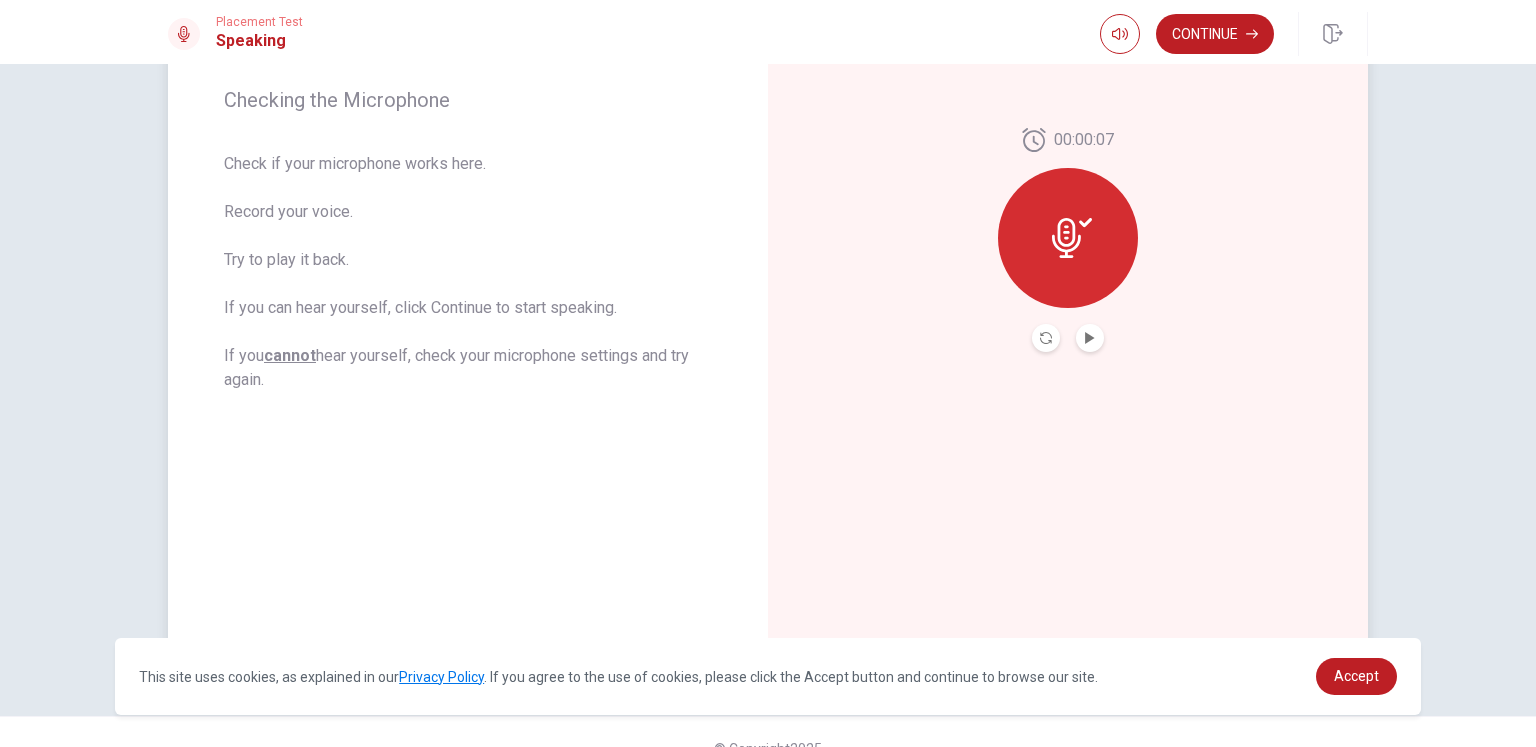 click 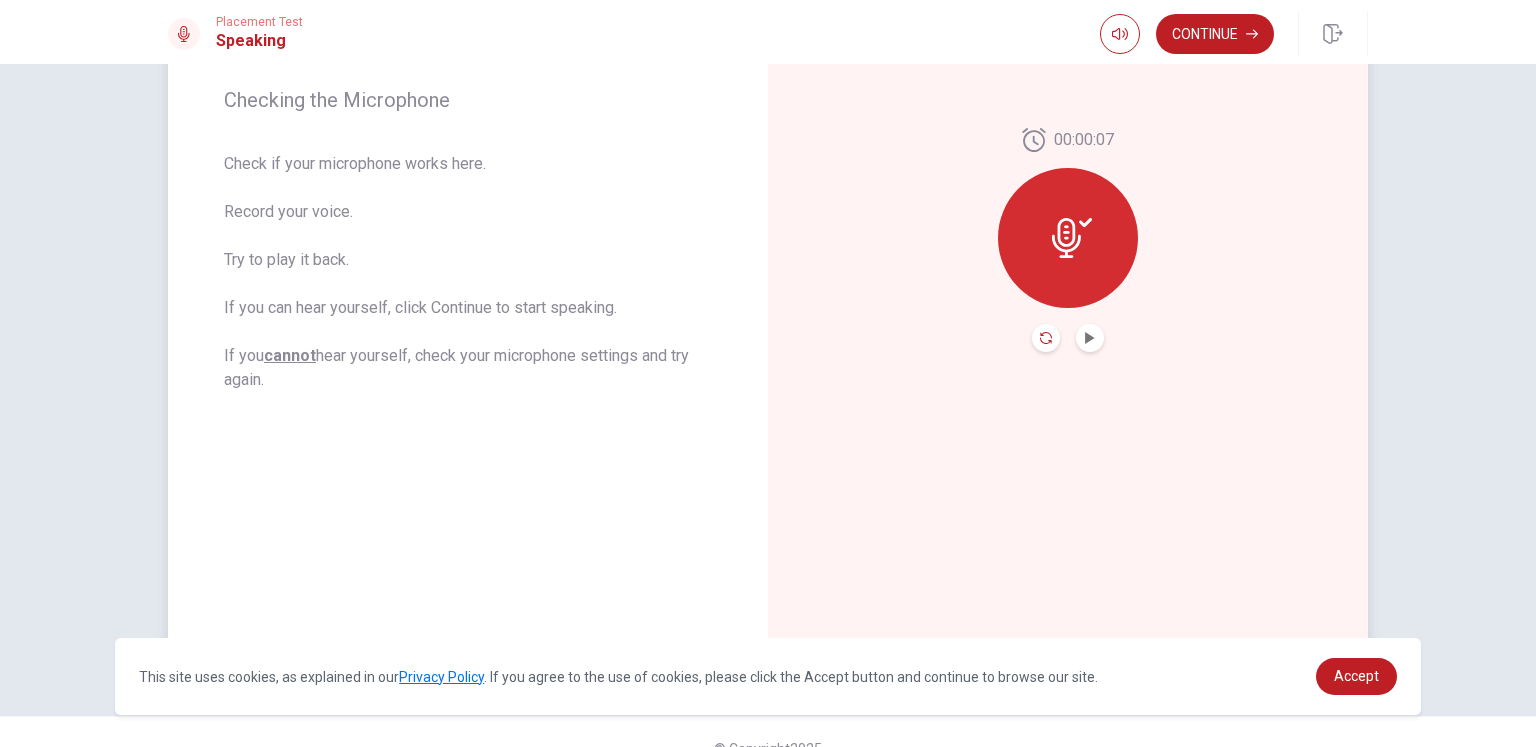 click 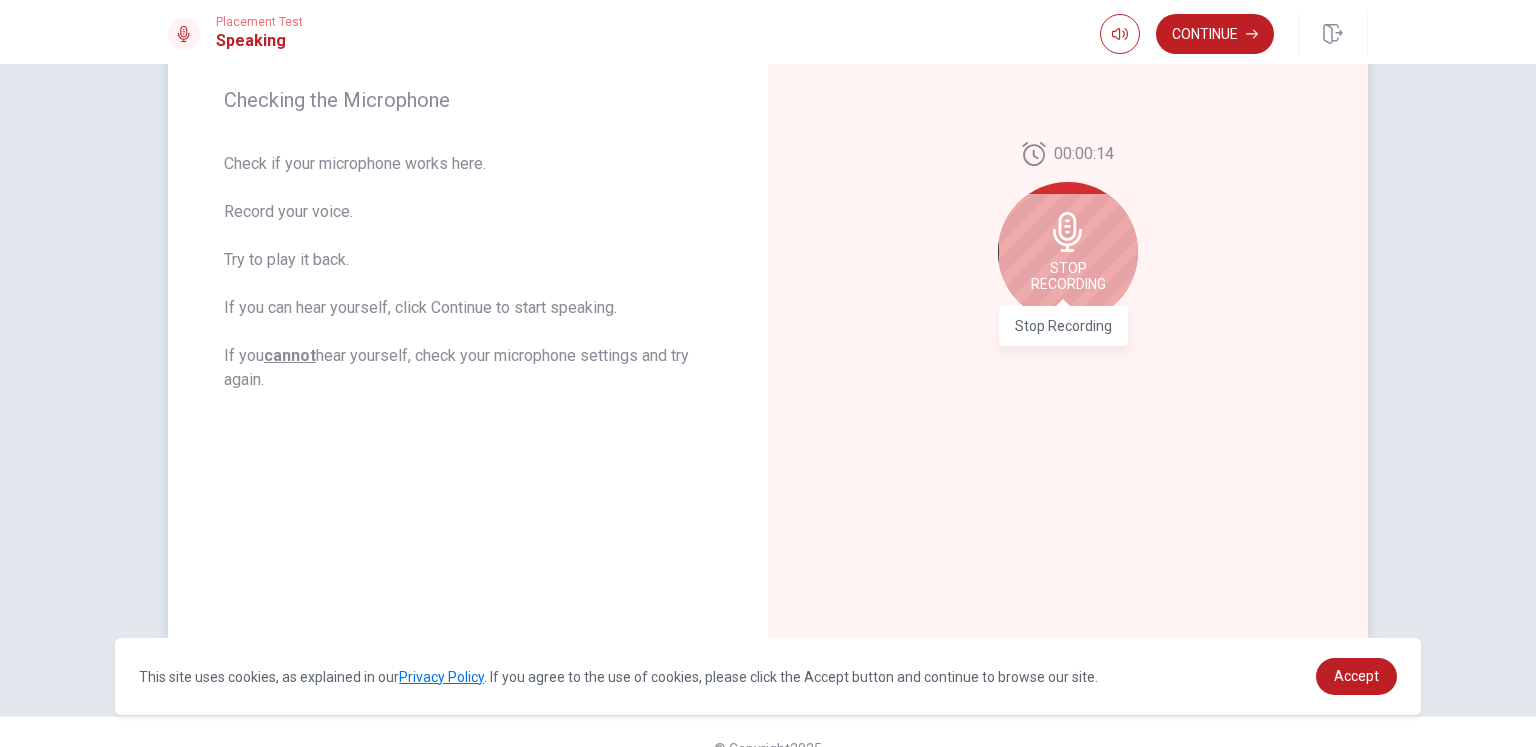 click on "Stop   Recording" at bounding box center (1068, 276) 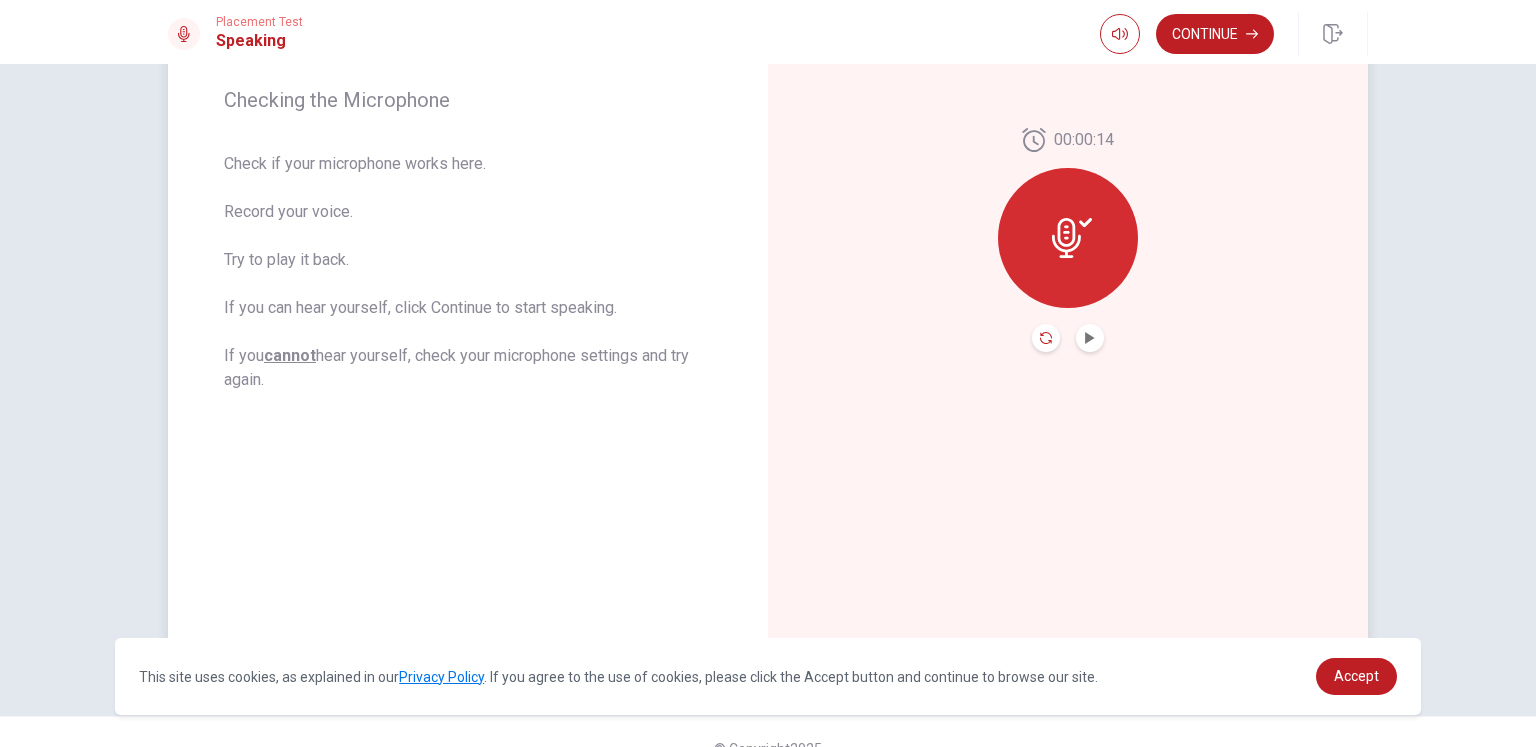 click 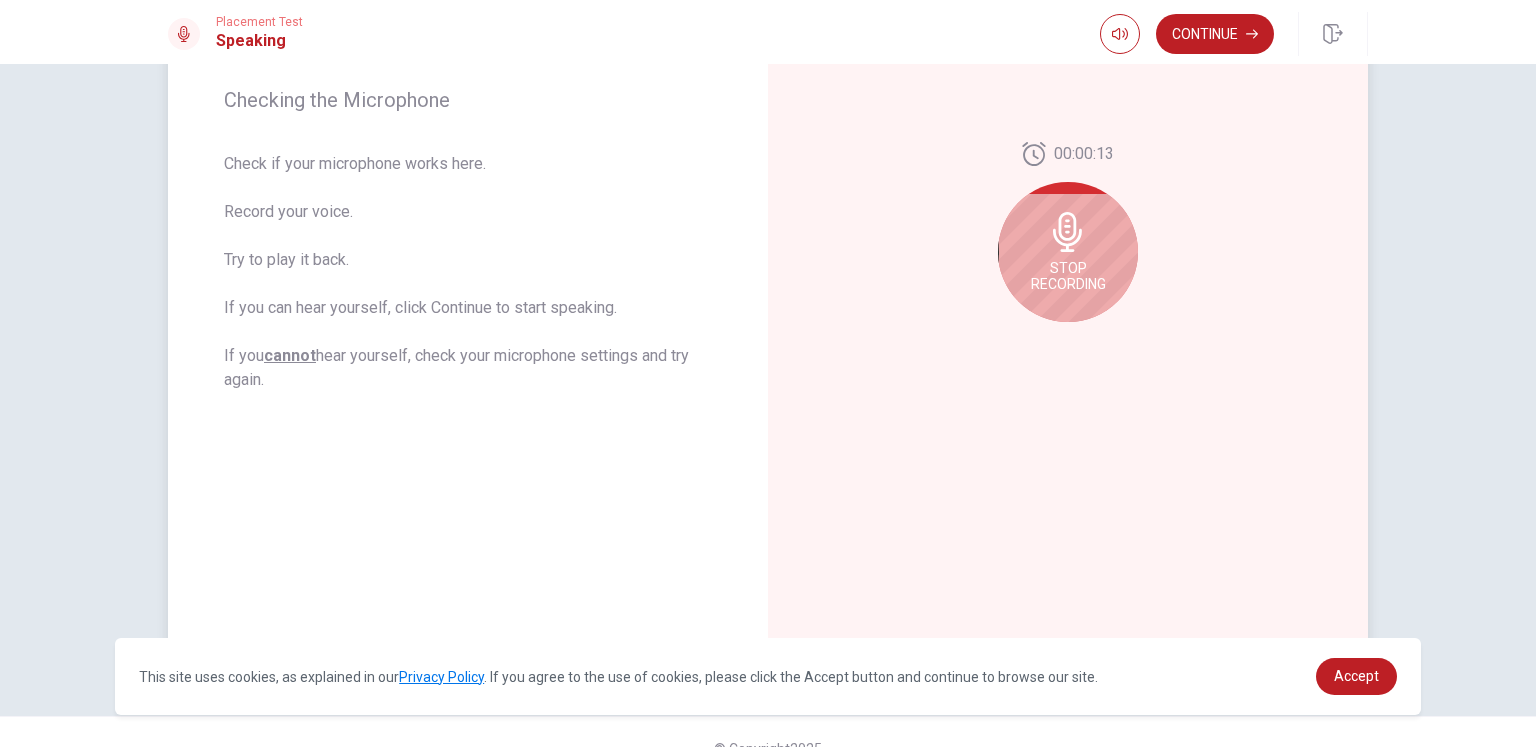 click on "Stop   Recording" at bounding box center (1068, 276) 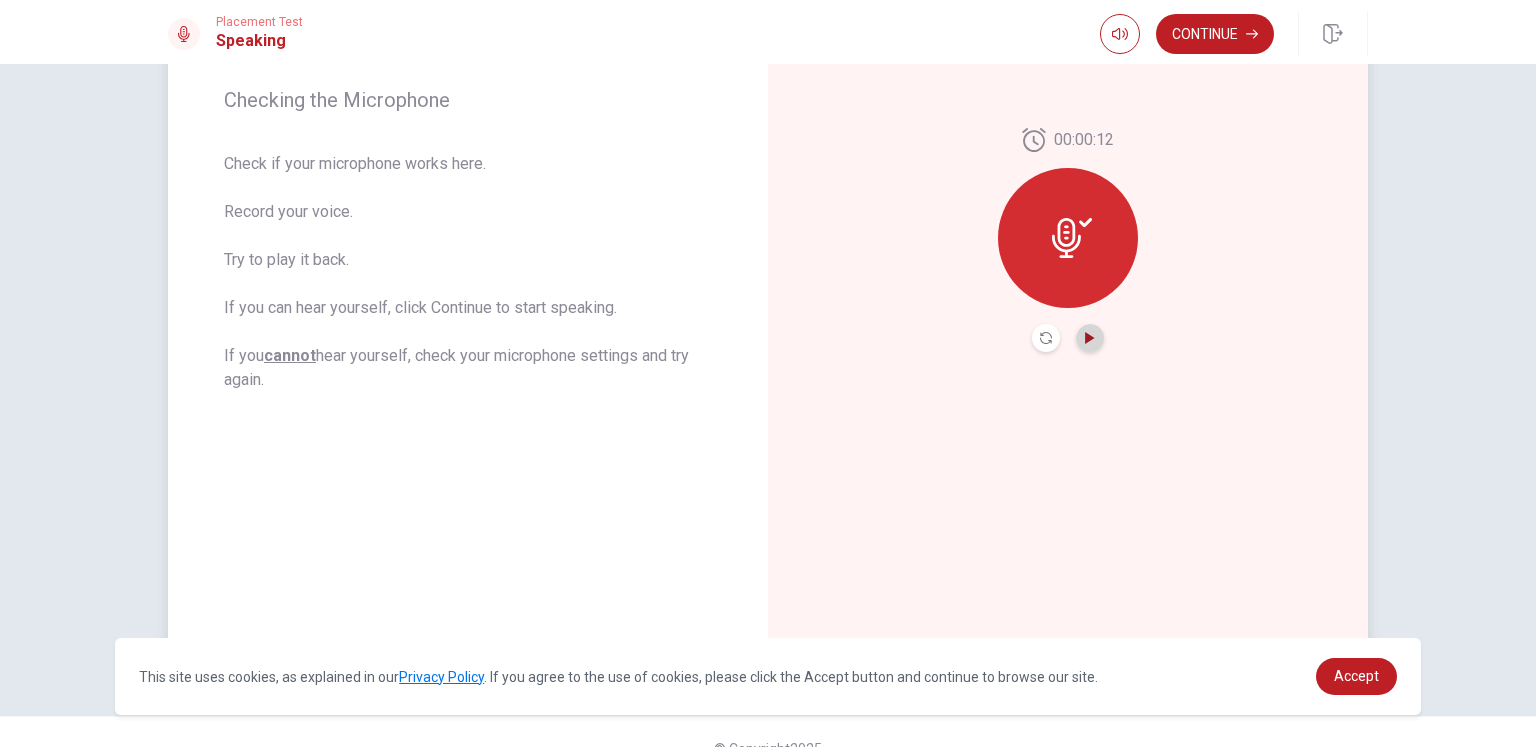 click 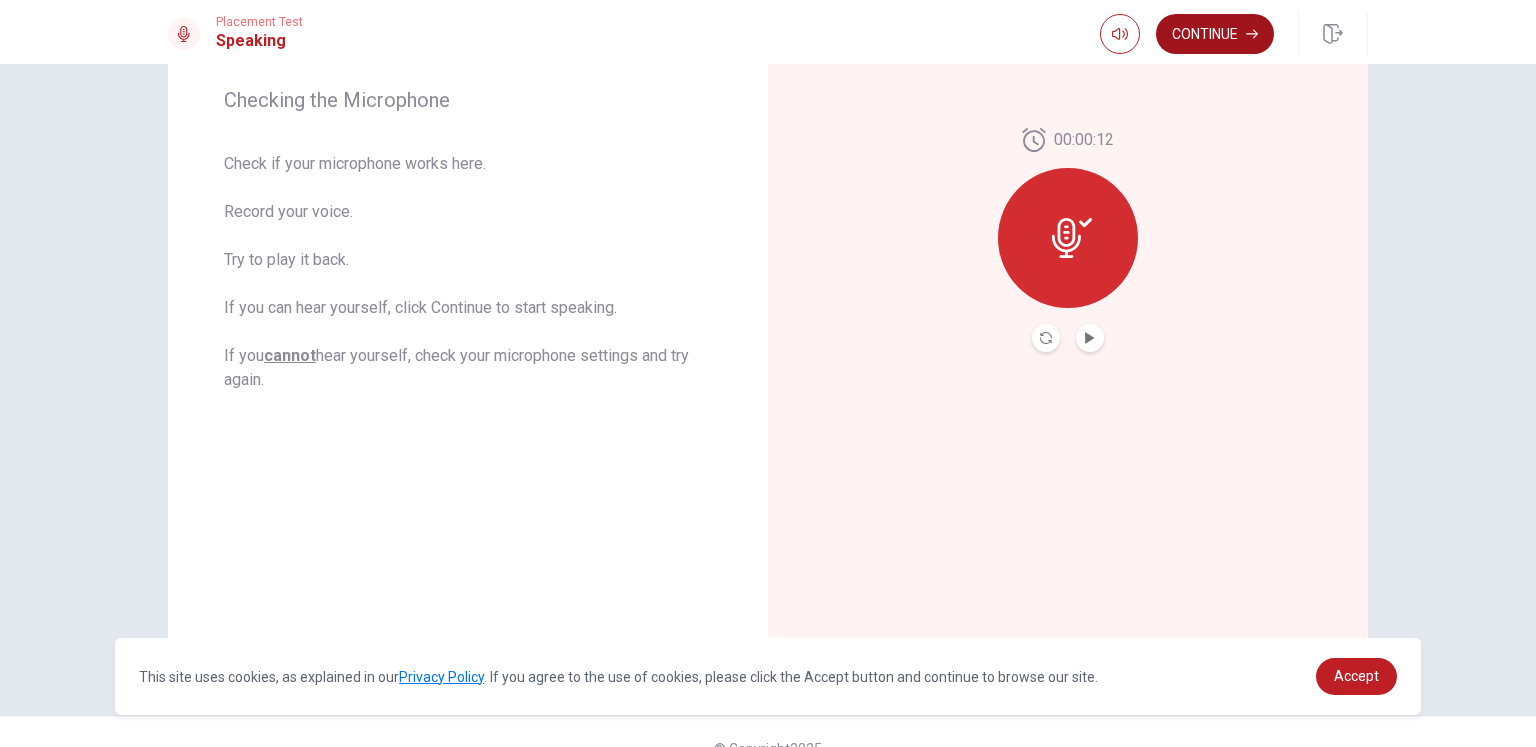 click on "Continue" at bounding box center [1215, 34] 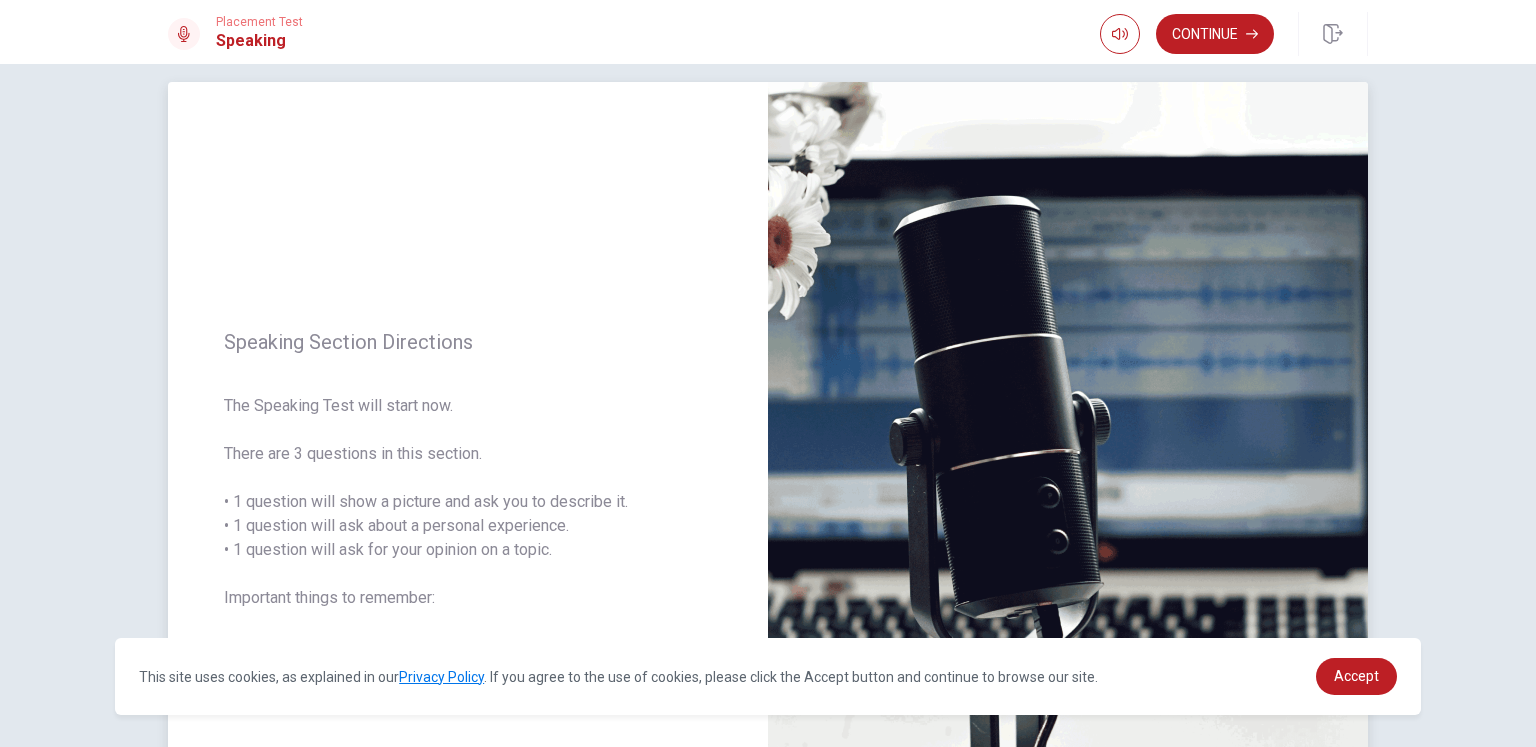 scroll, scrollTop: 0, scrollLeft: 0, axis: both 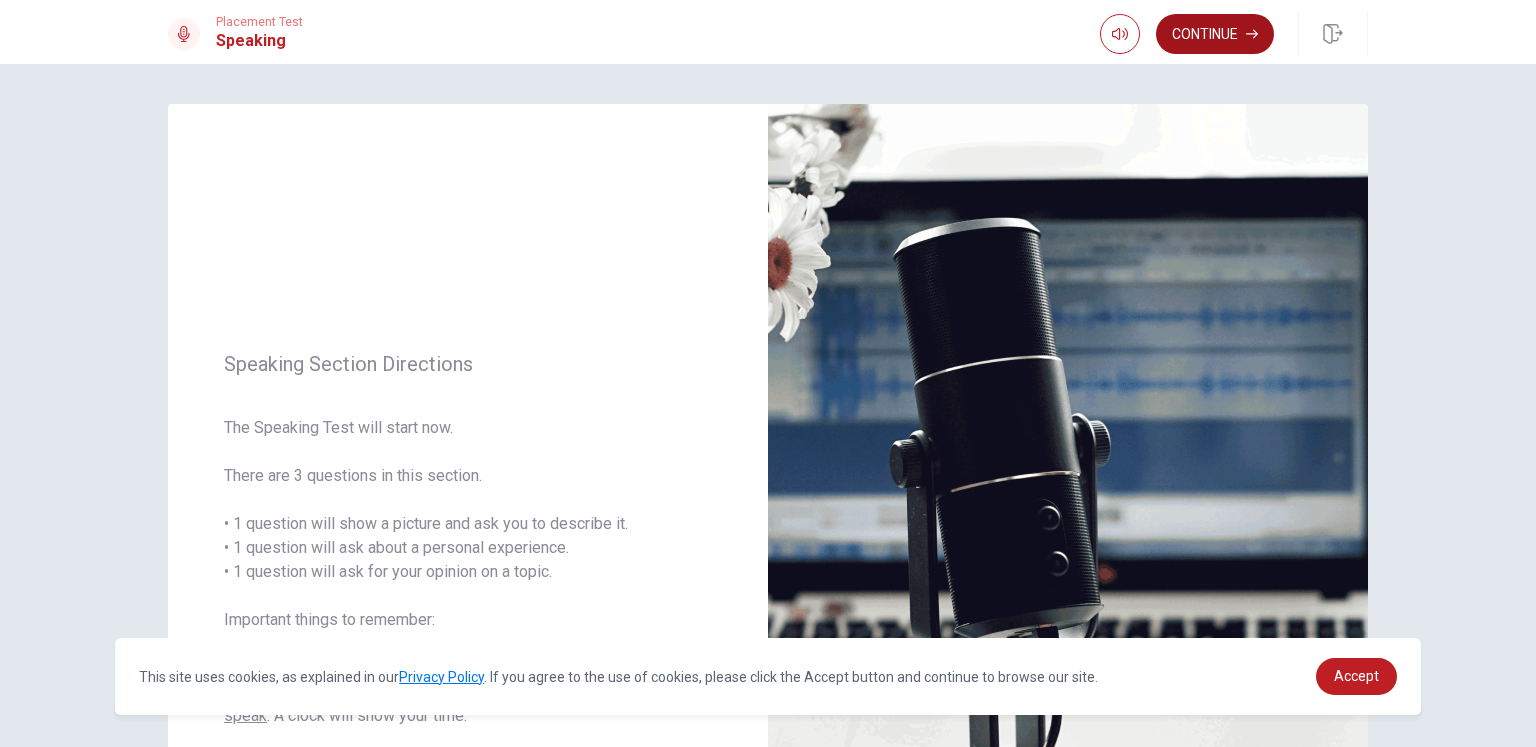 click on "Continue" at bounding box center (1215, 34) 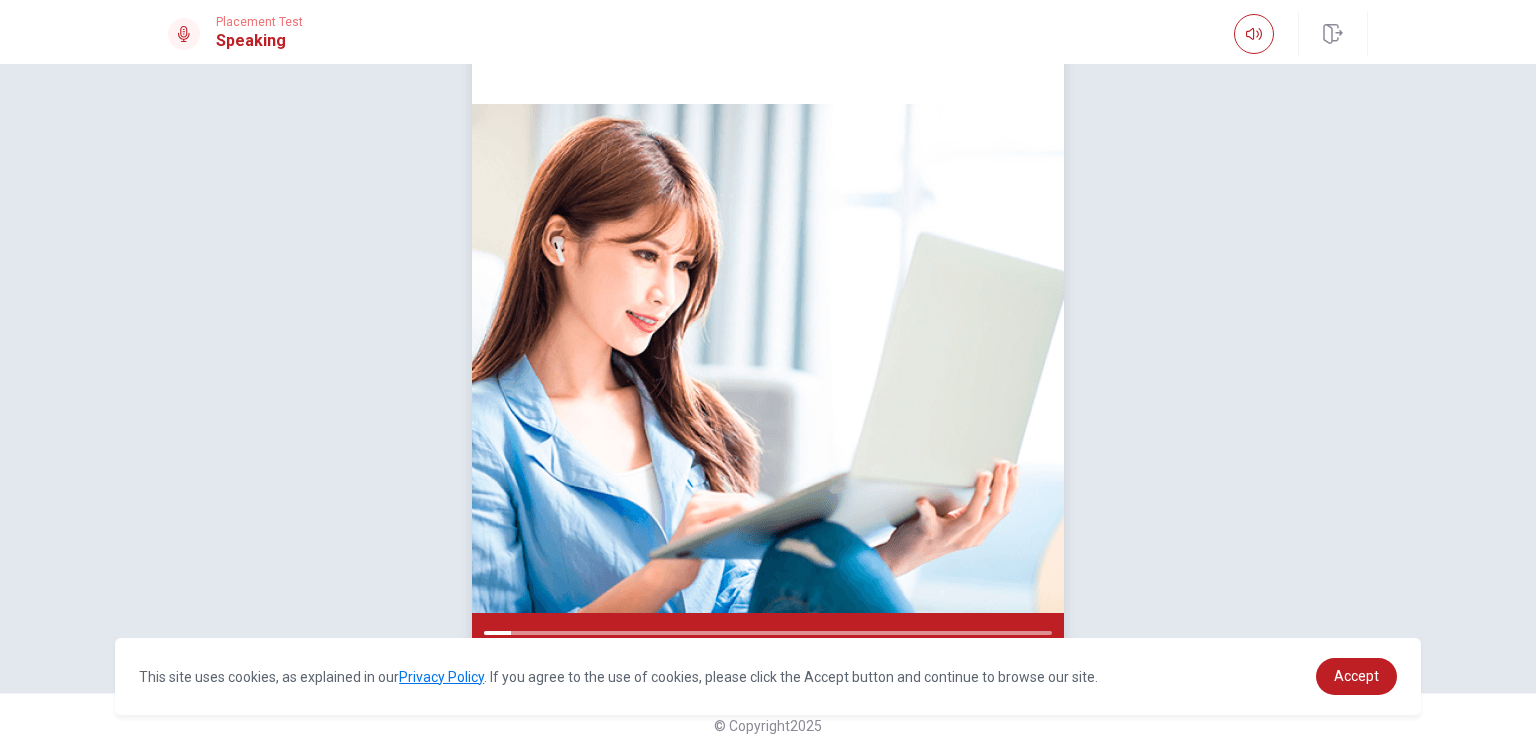 scroll, scrollTop: 129, scrollLeft: 0, axis: vertical 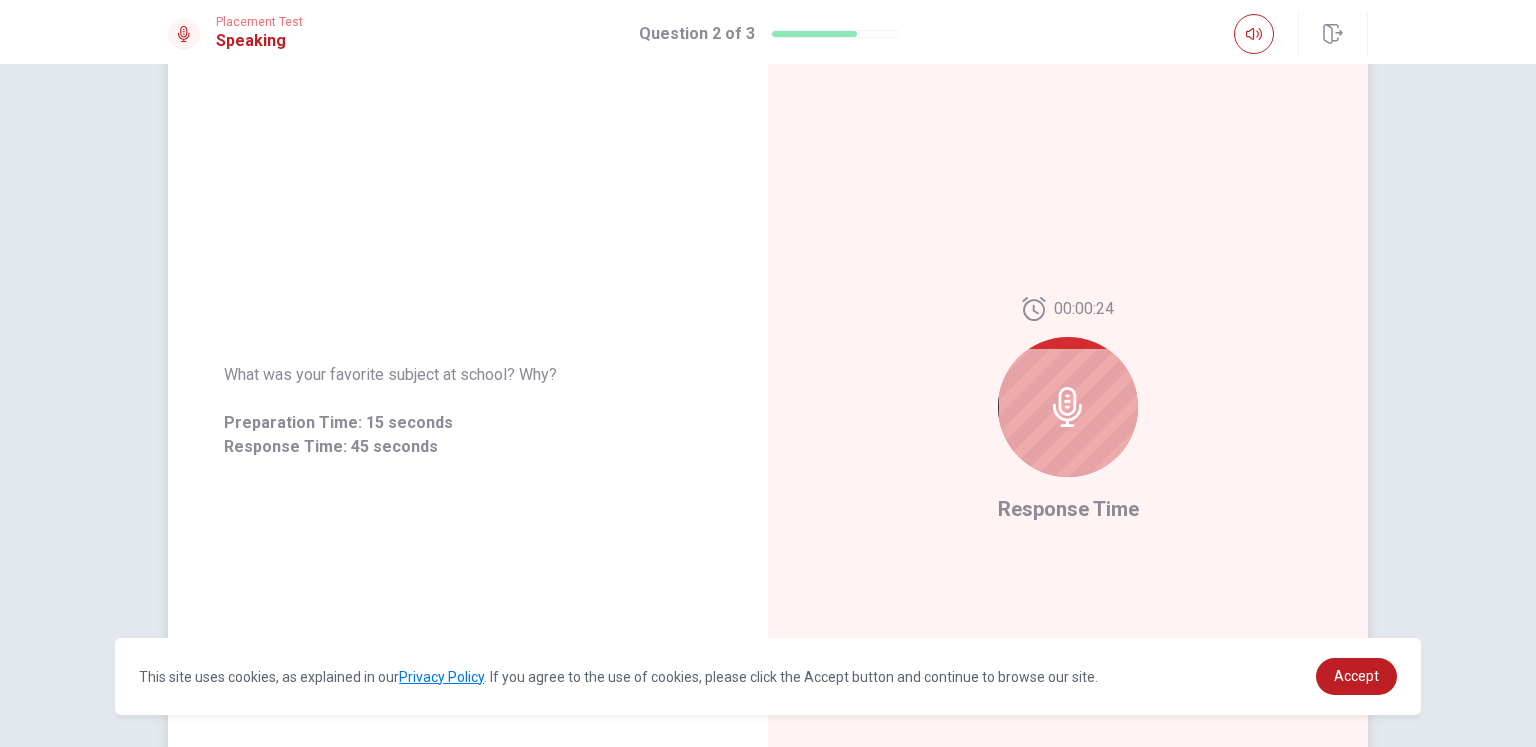 drag, startPoint x: 385, startPoint y: 449, endPoint x: 269, endPoint y: 439, distance: 116.43024 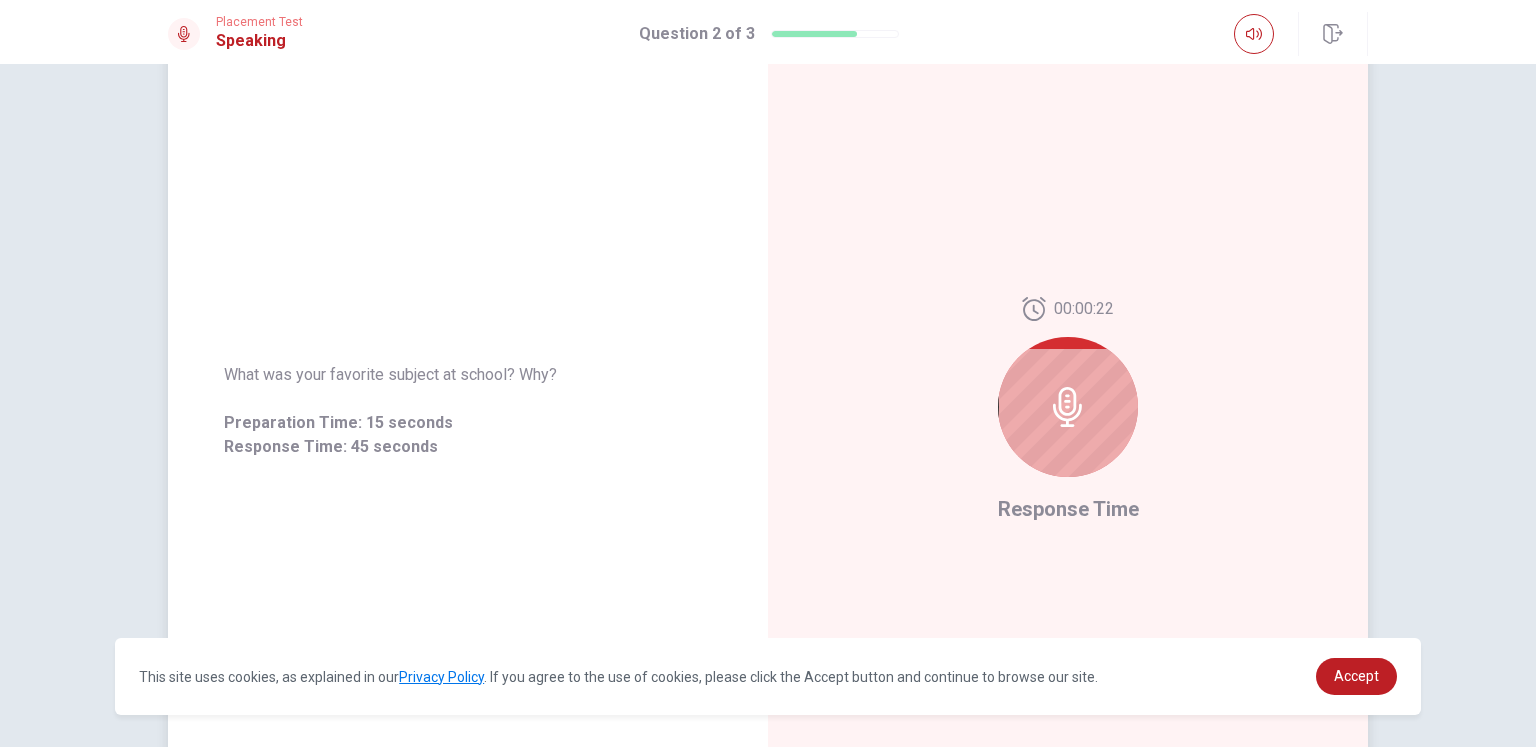 drag, startPoint x: 423, startPoint y: 446, endPoint x: 284, endPoint y: 440, distance: 139.12944 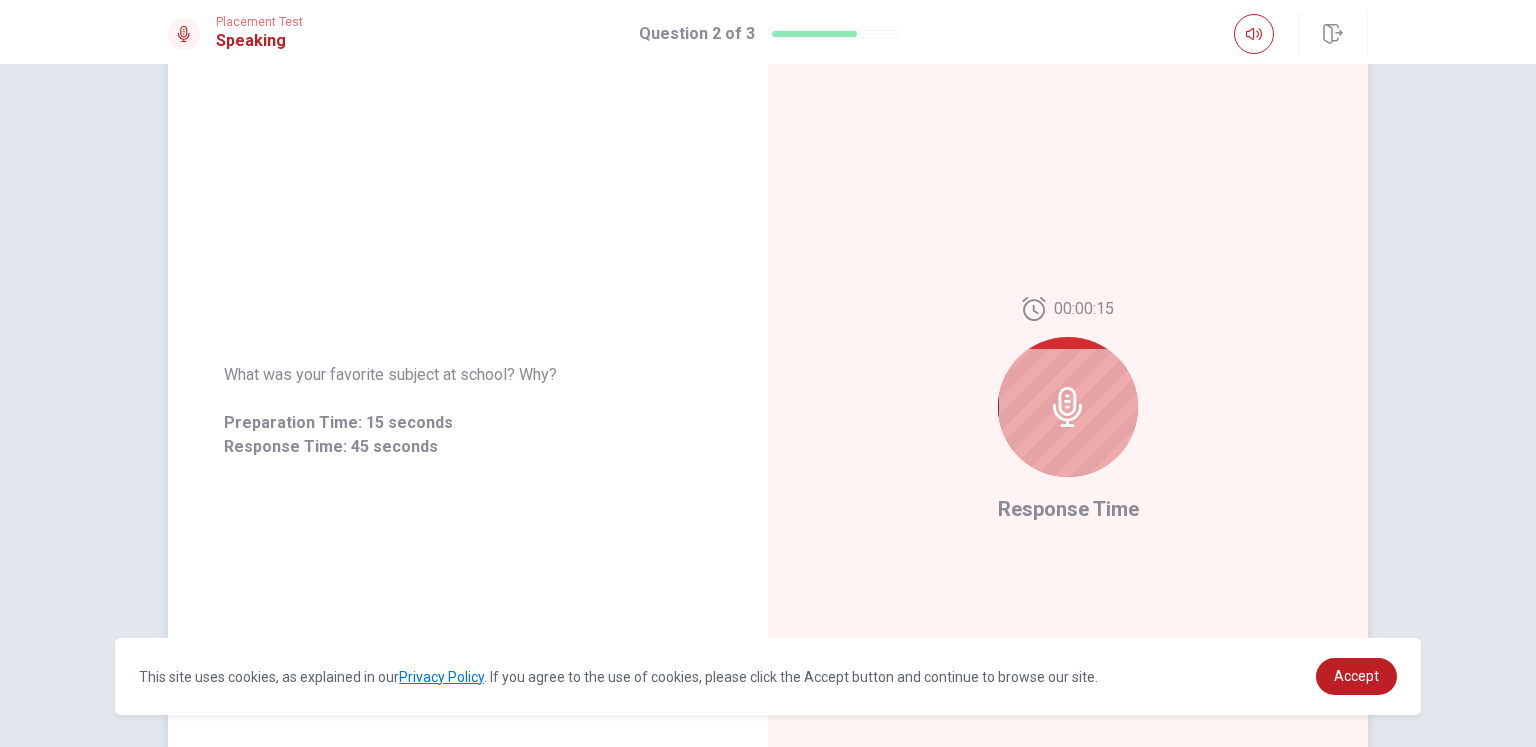 drag, startPoint x: 416, startPoint y: 450, endPoint x: 252, endPoint y: 397, distance: 172.35138 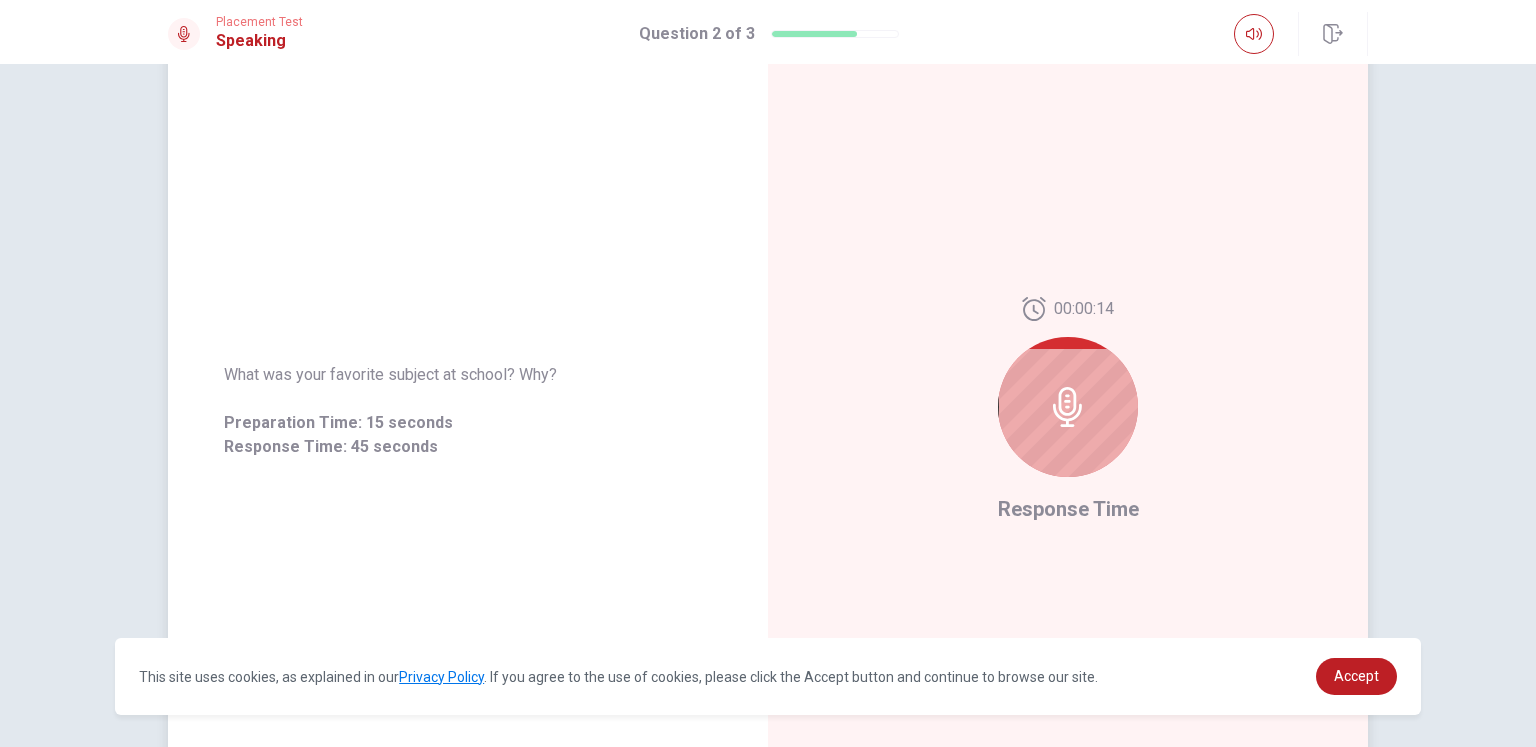drag, startPoint x: 225, startPoint y: 370, endPoint x: 472, endPoint y: 438, distance: 256.1894 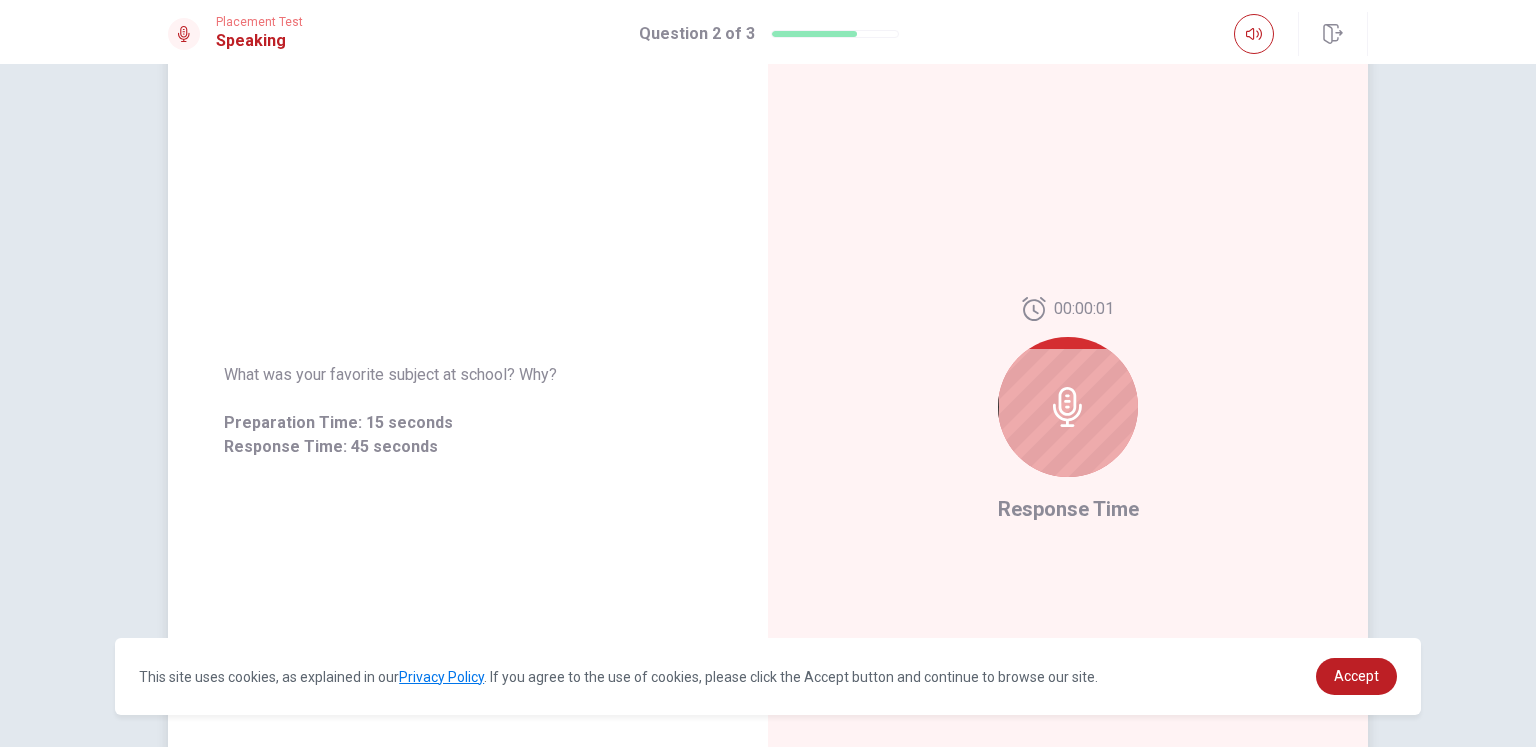 drag, startPoint x: 332, startPoint y: 440, endPoint x: 368, endPoint y: 440, distance: 36 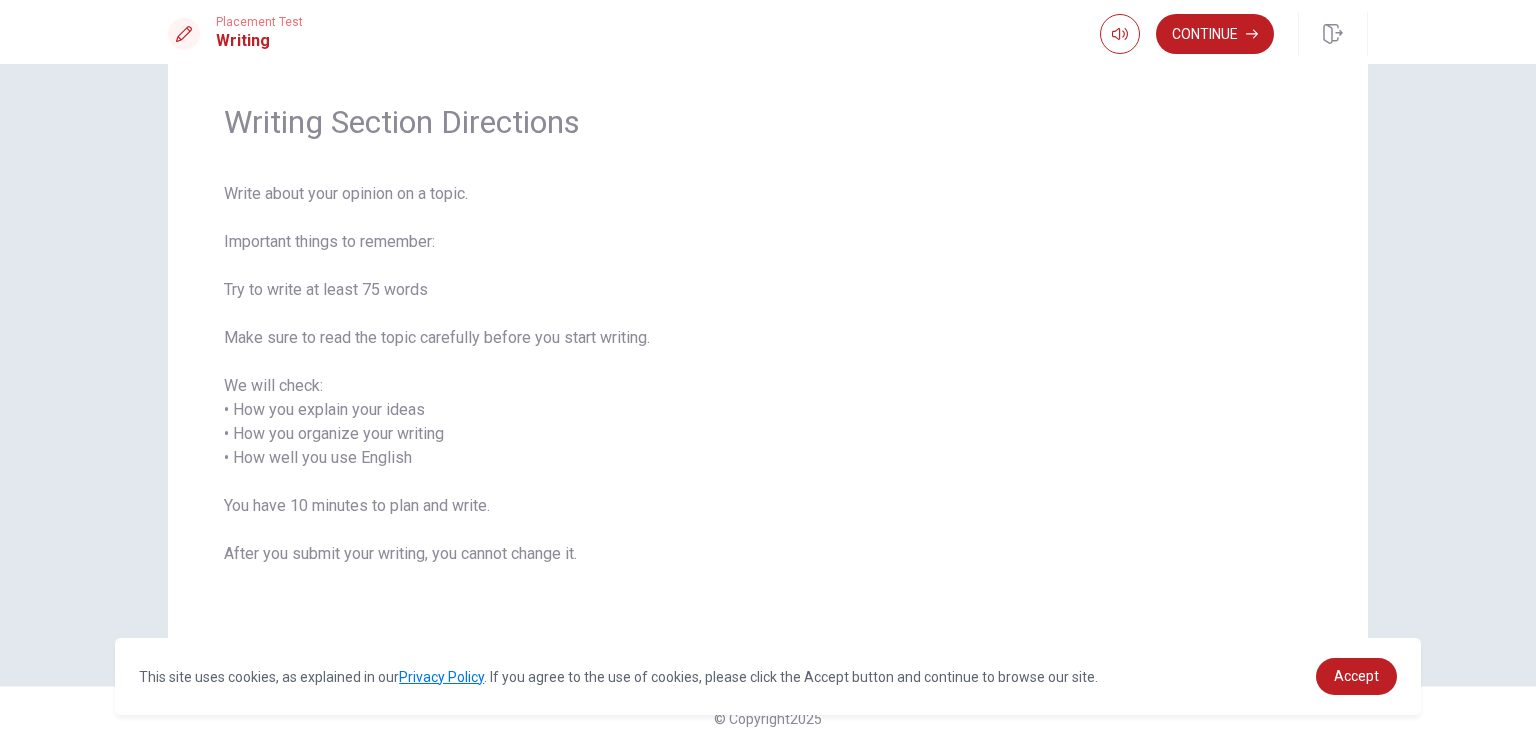 scroll, scrollTop: 60, scrollLeft: 0, axis: vertical 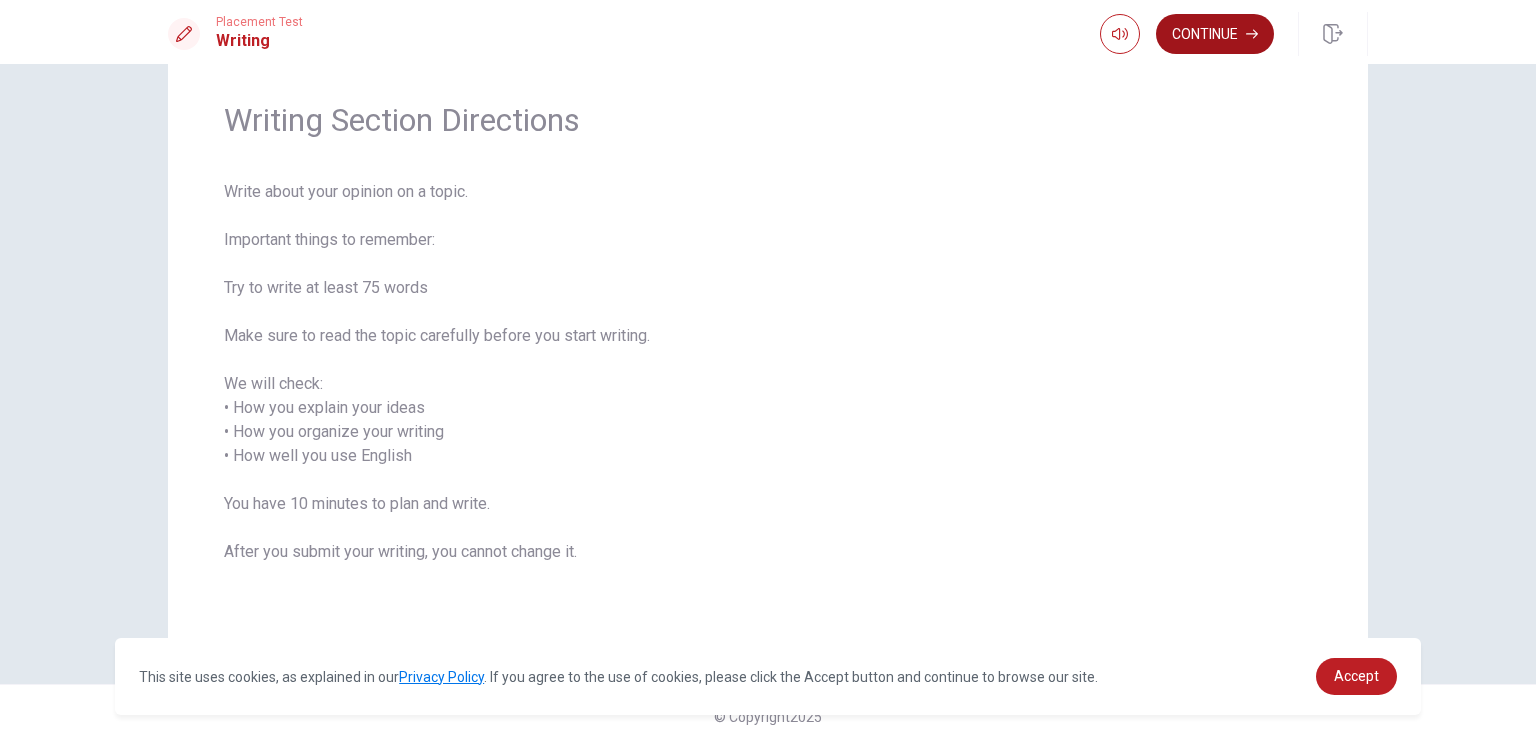 click on "Continue" at bounding box center [1215, 34] 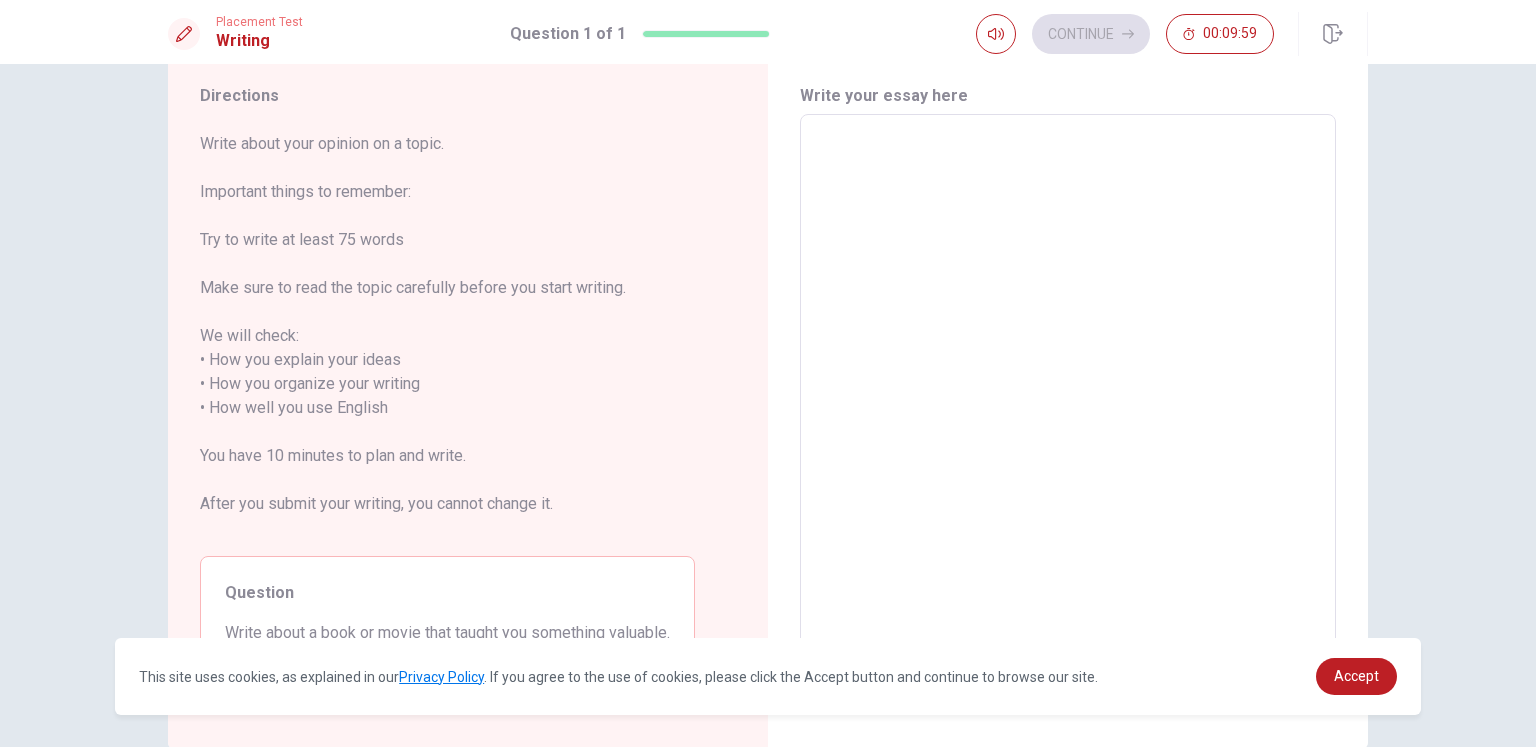 click at bounding box center [1068, 396] 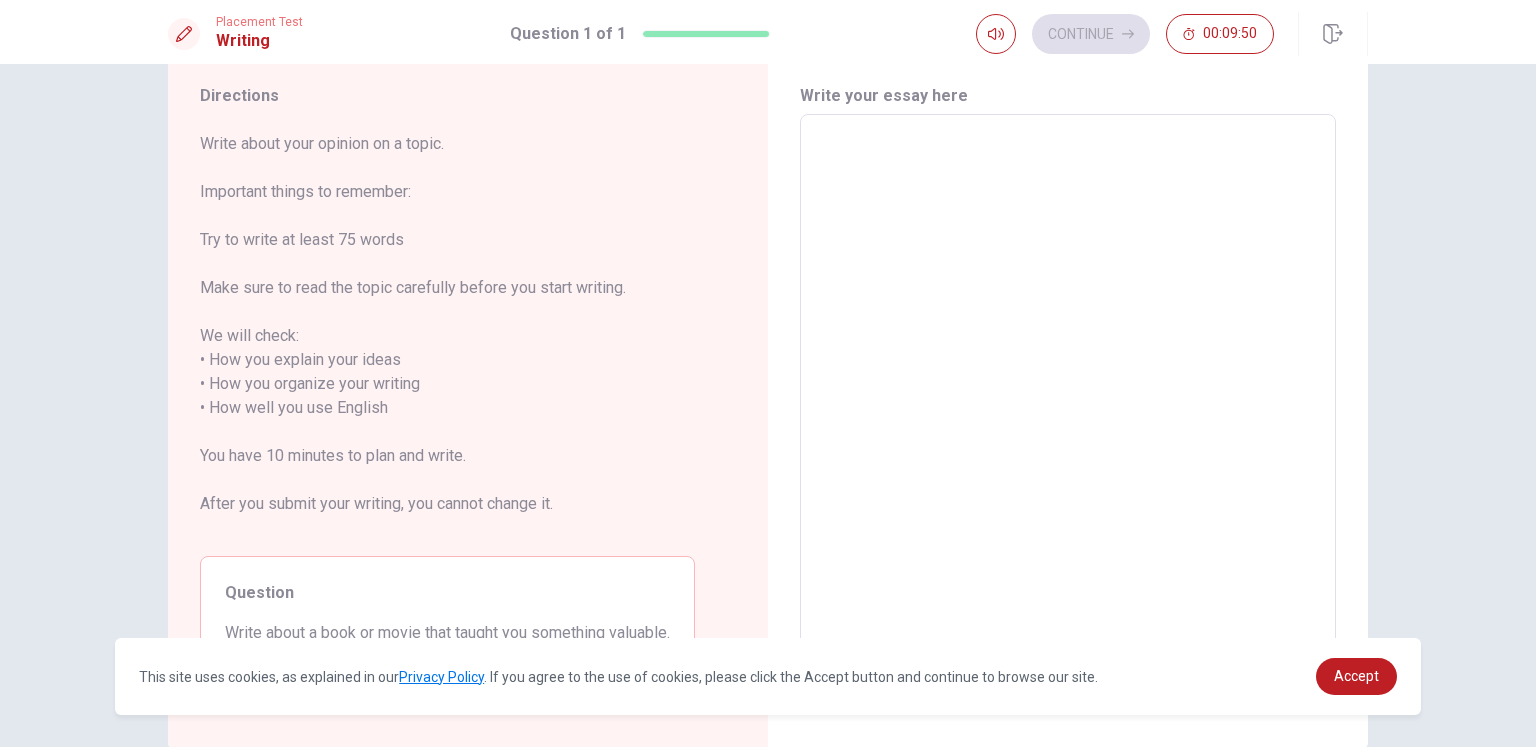 type on "m" 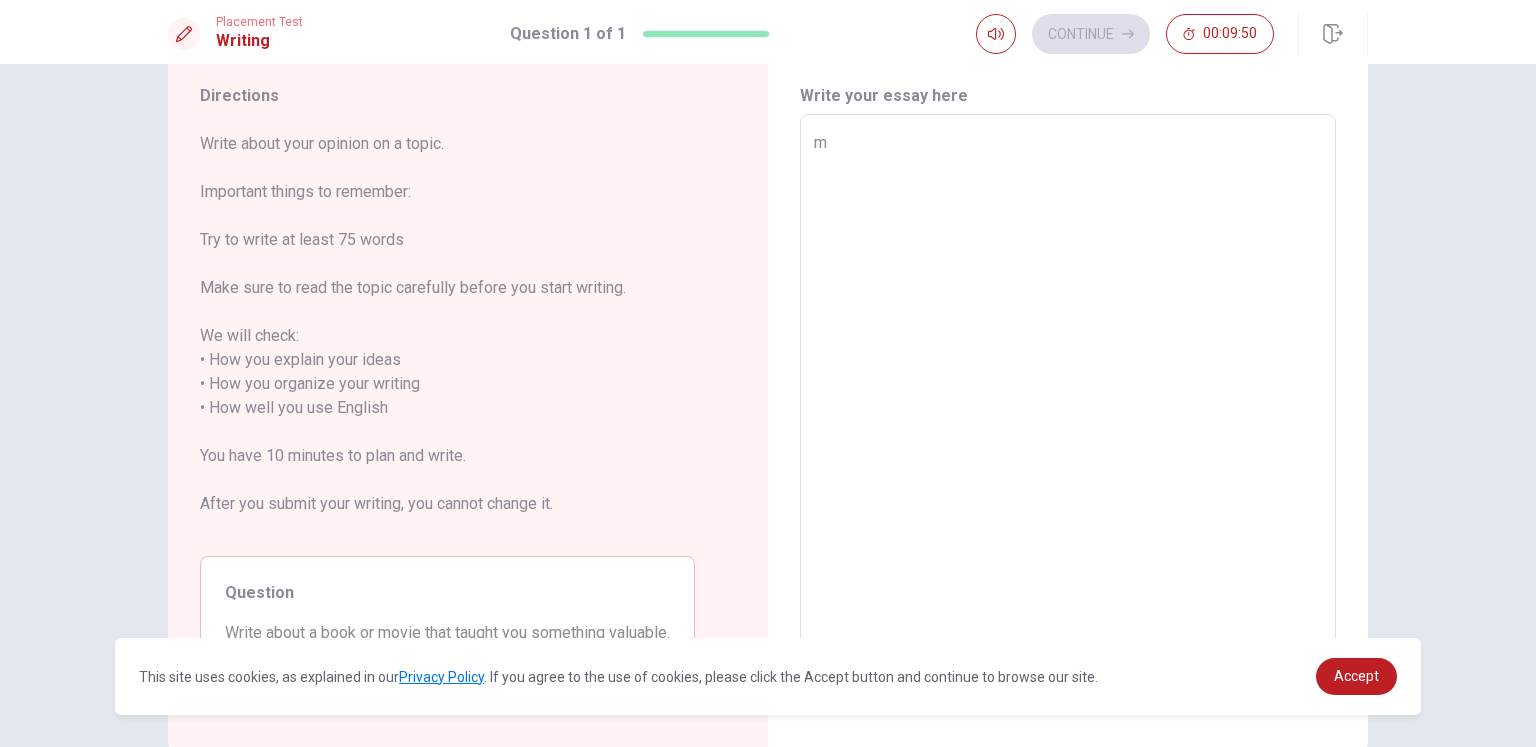 type on "x" 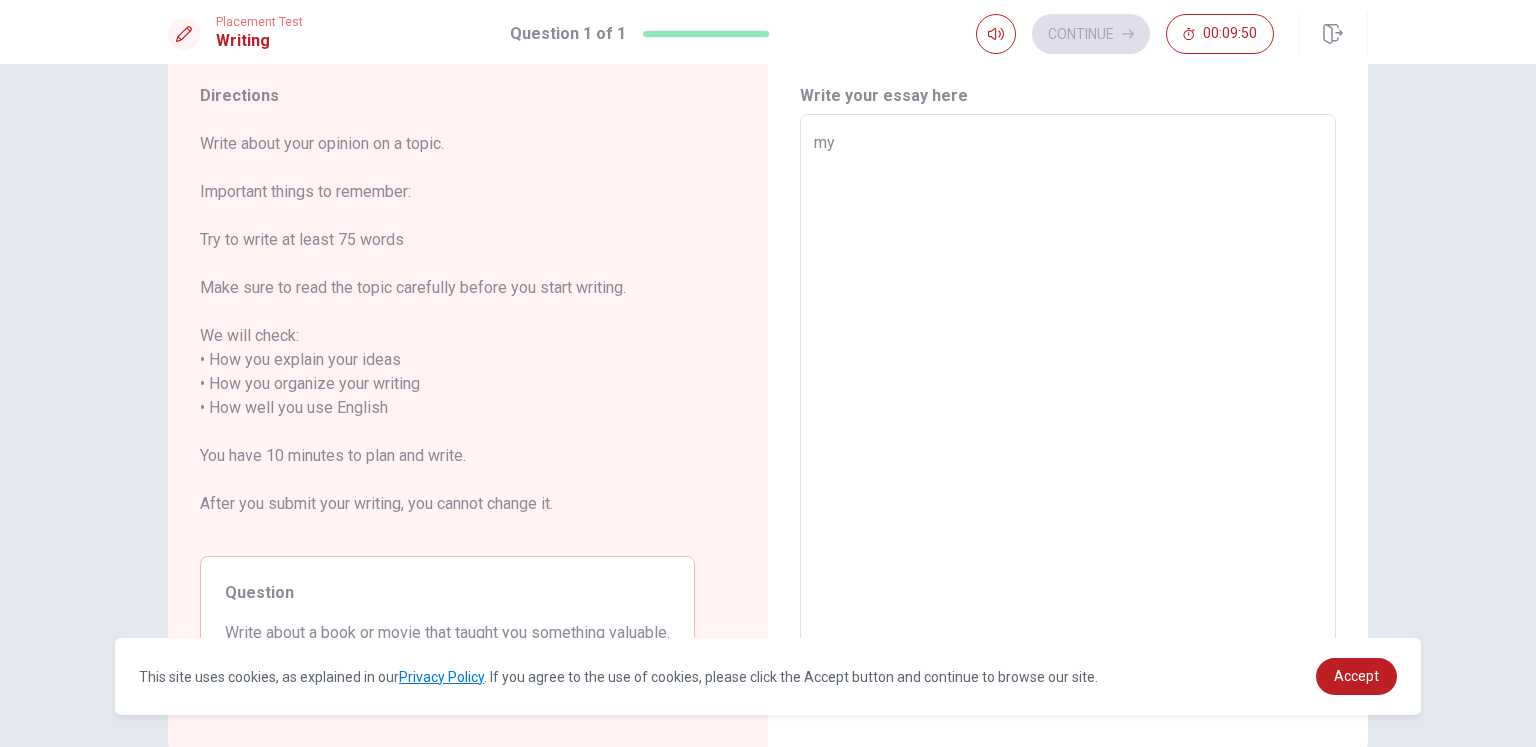 type on "x" 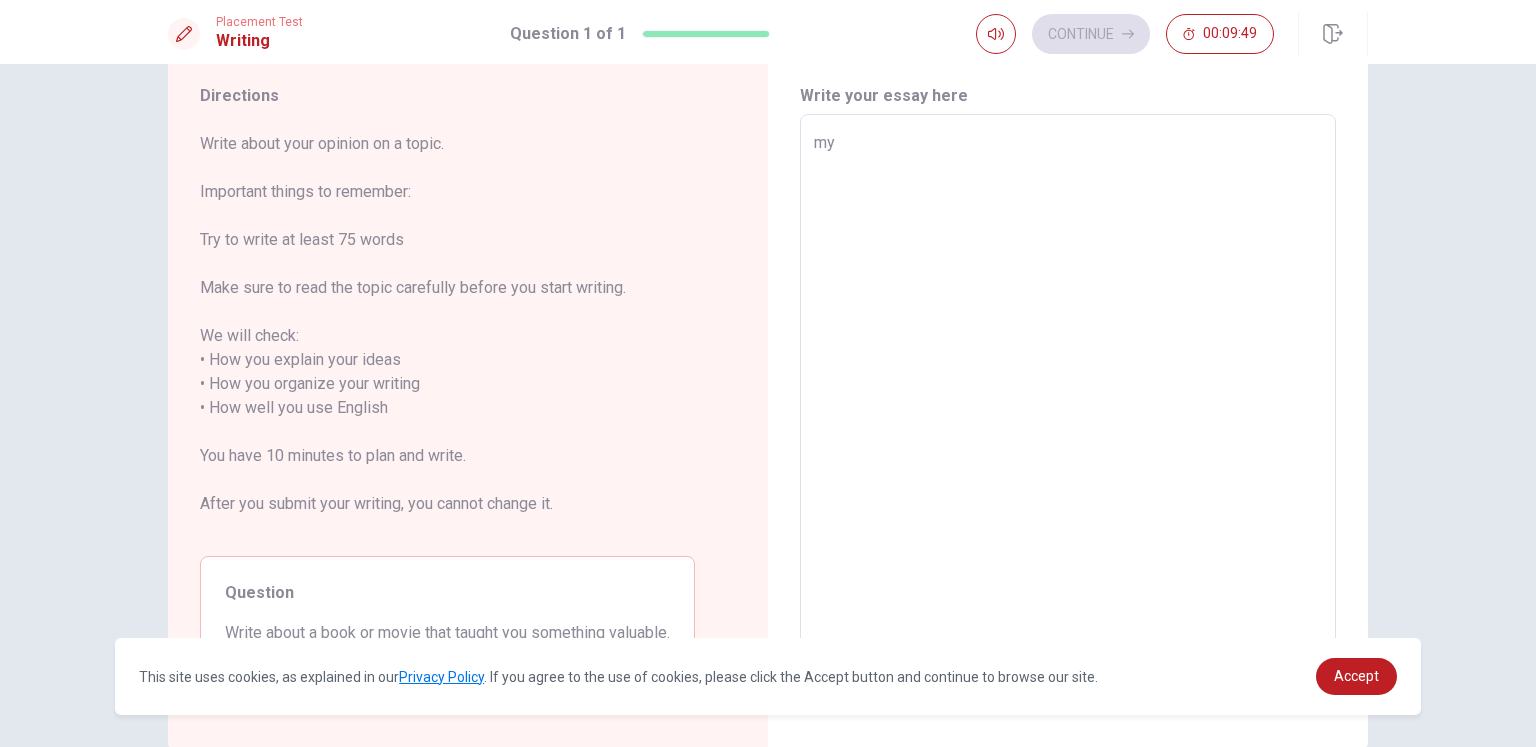 type on "my" 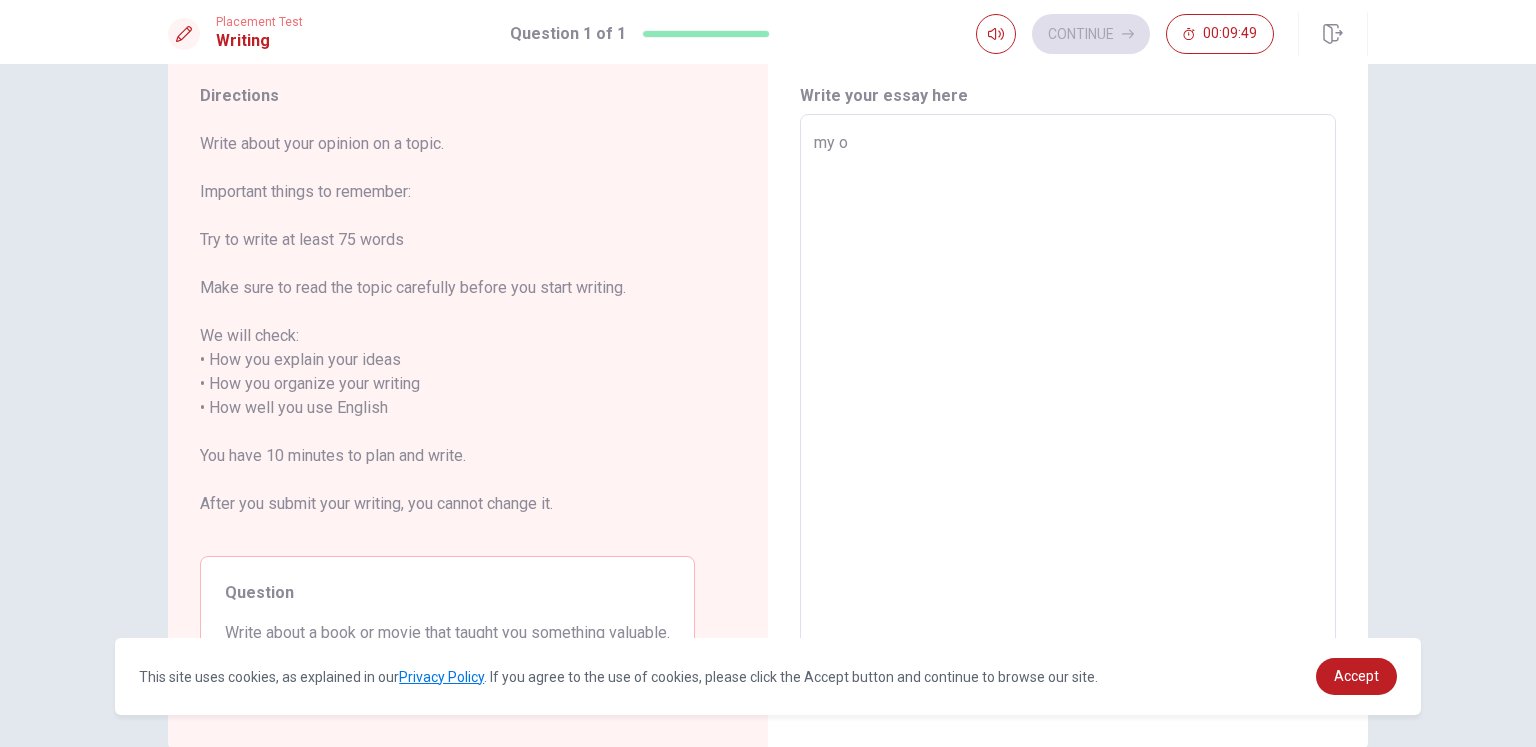 type on "x" 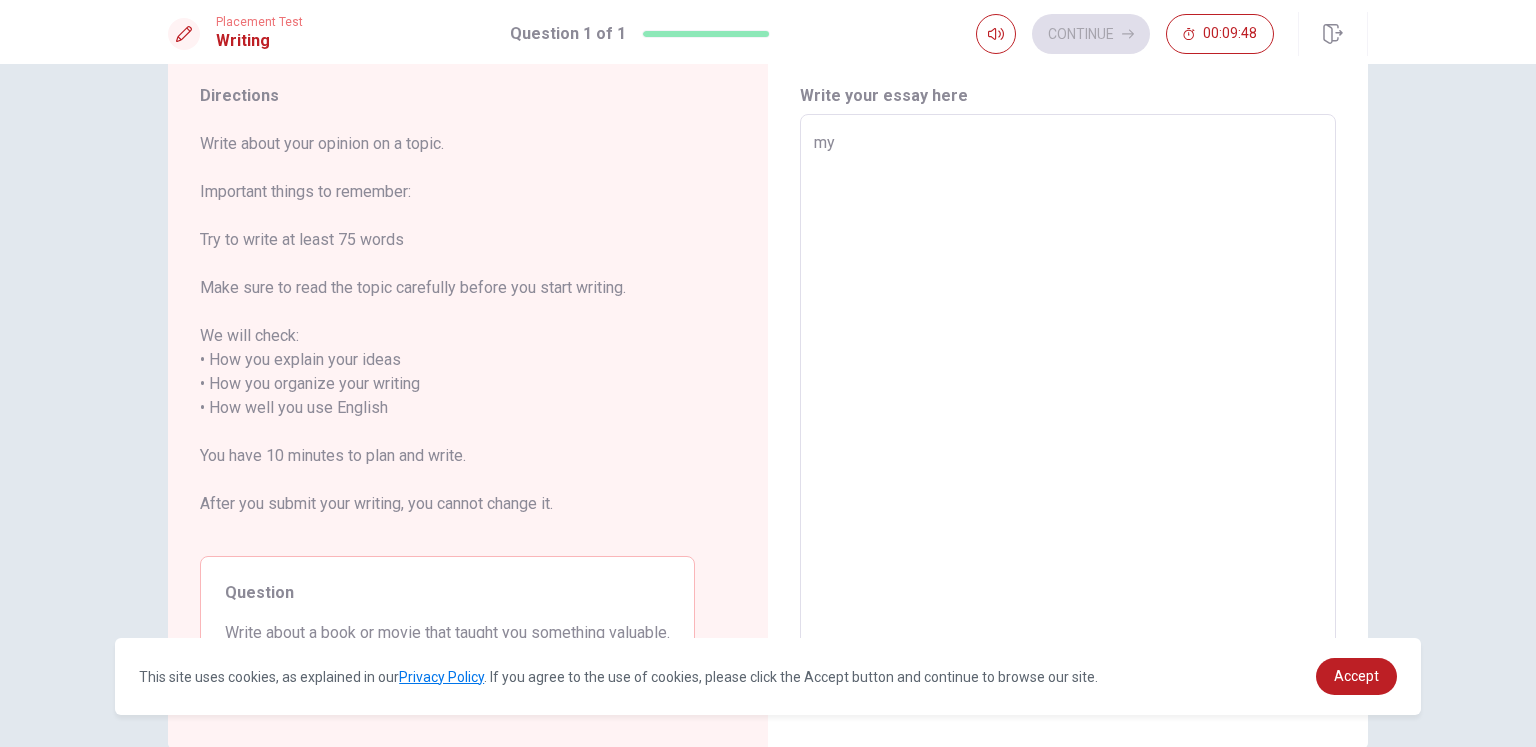 type on "my ô" 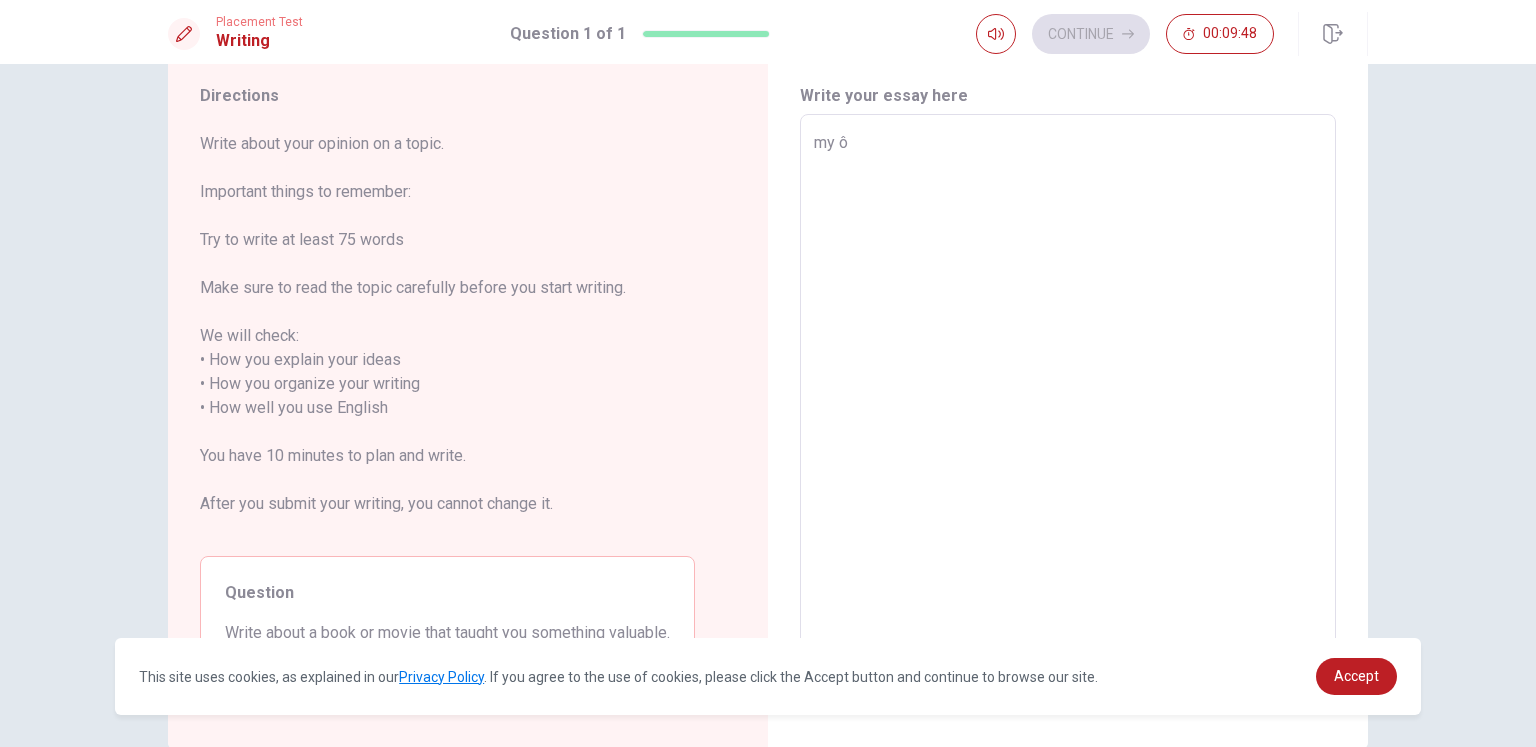 type on "x" 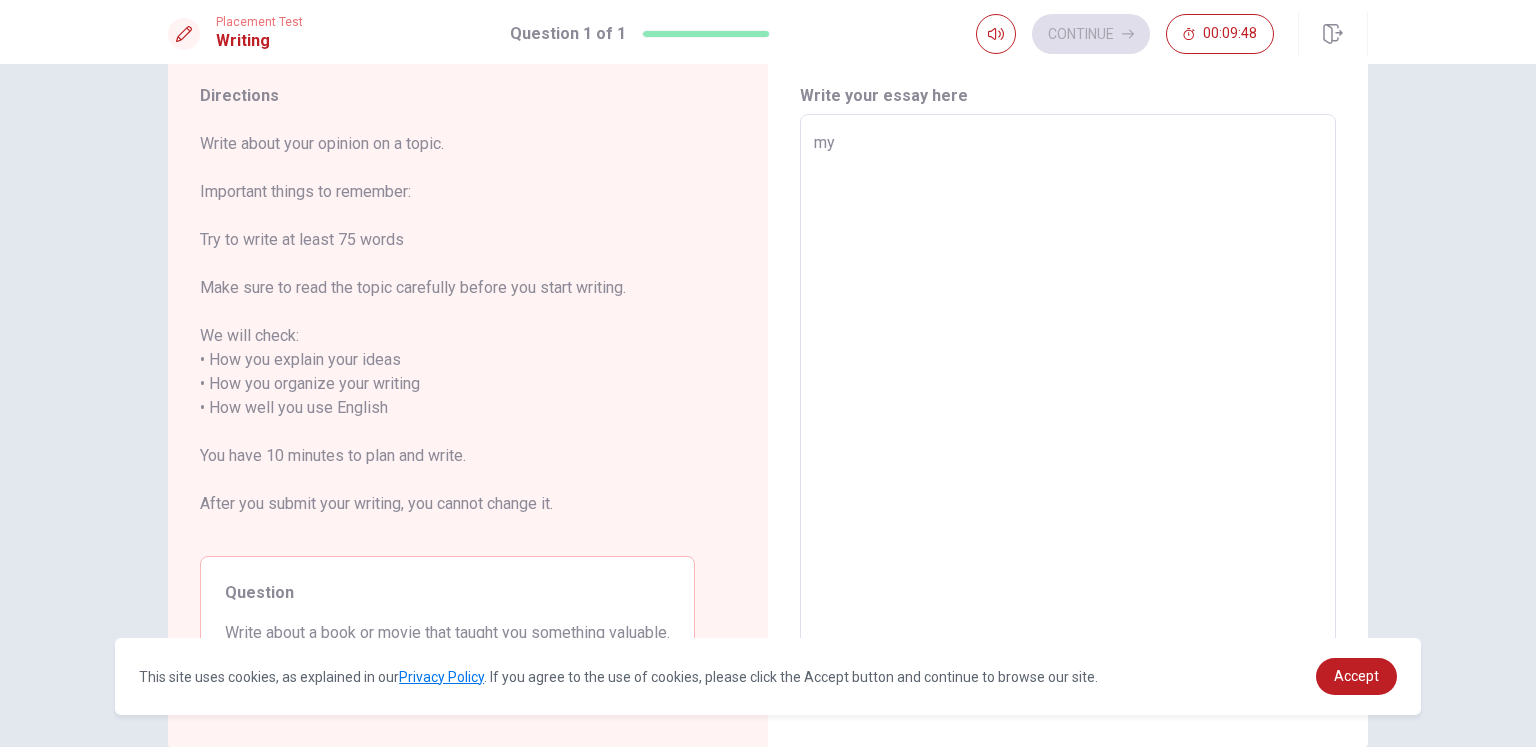 type on "x" 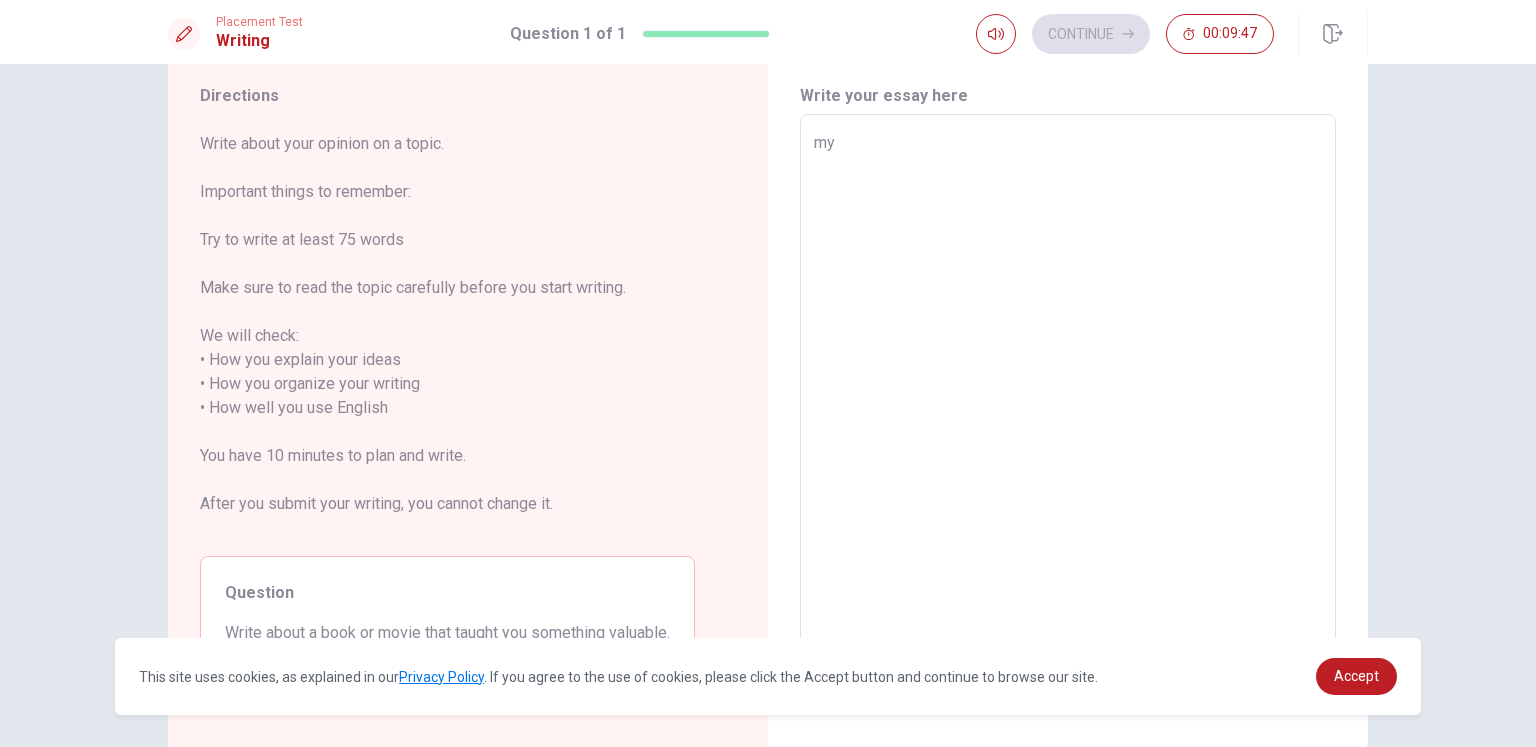 type on "my o" 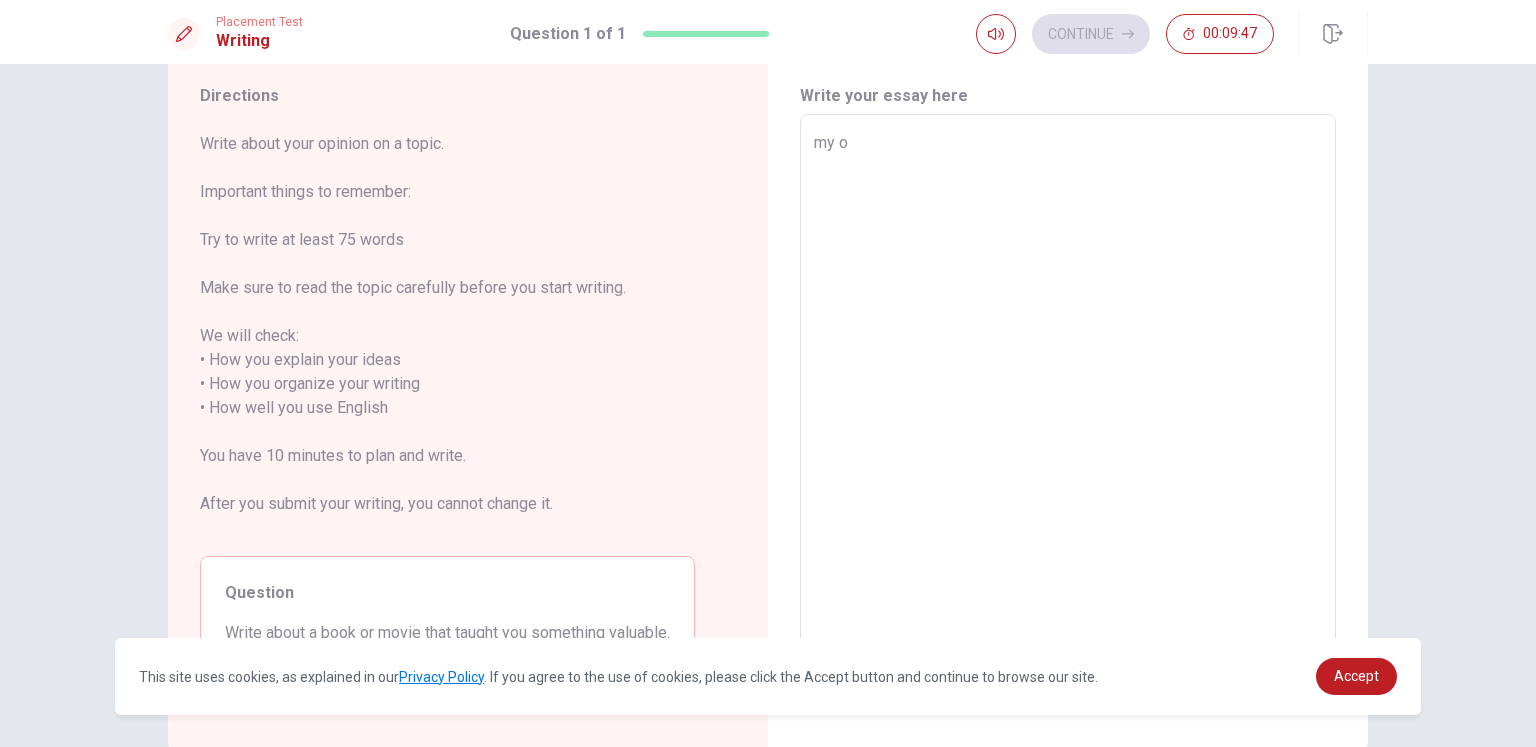 type on "x" 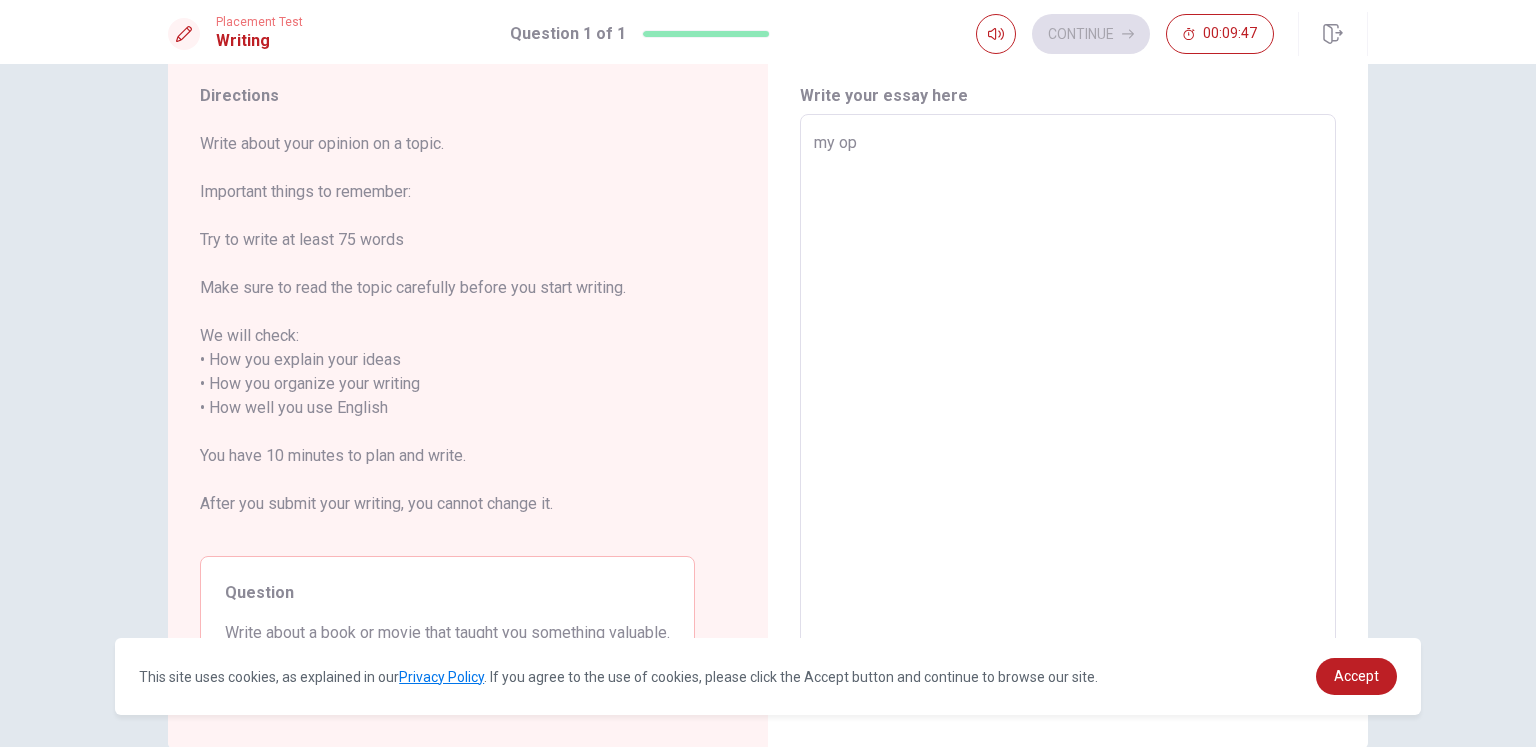 type on "x" 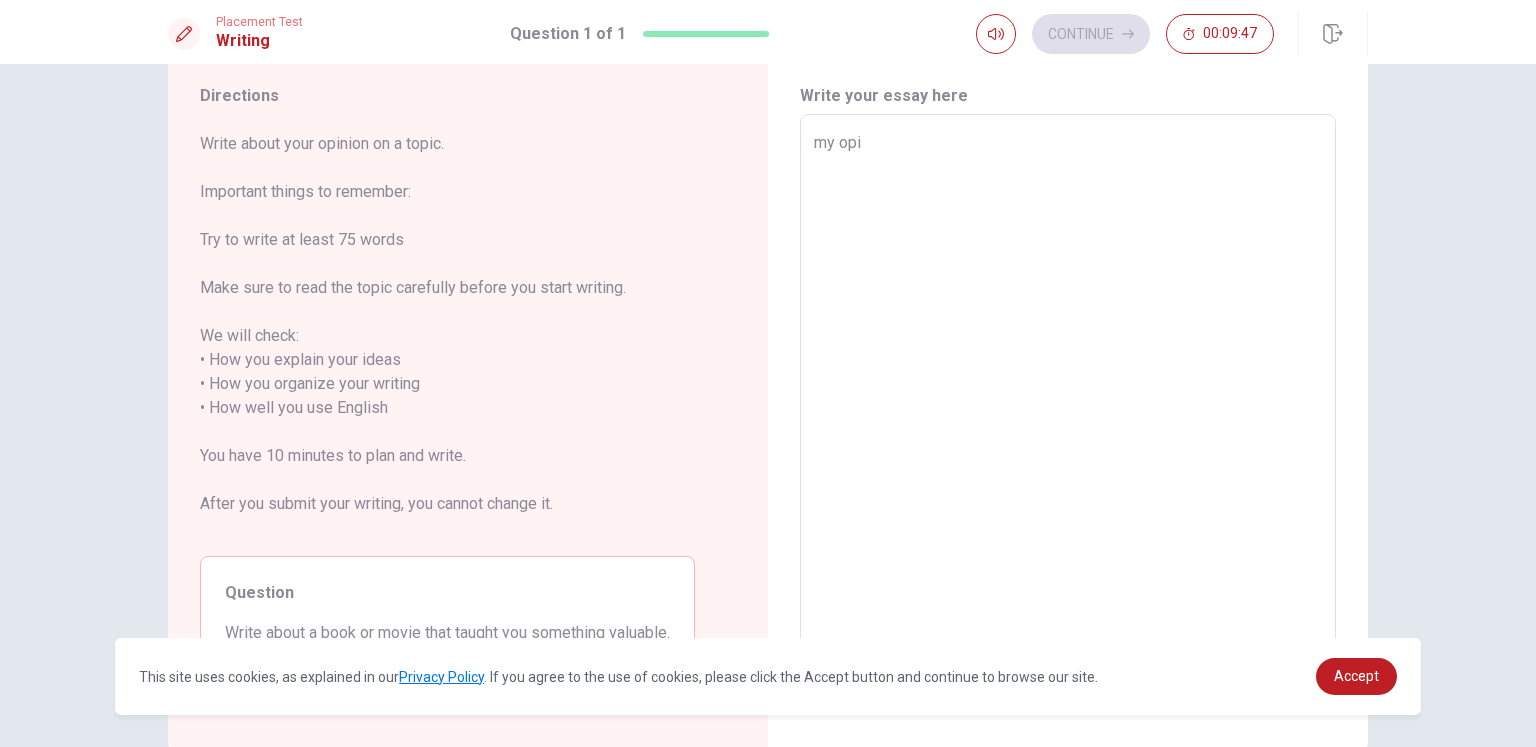 type on "x" 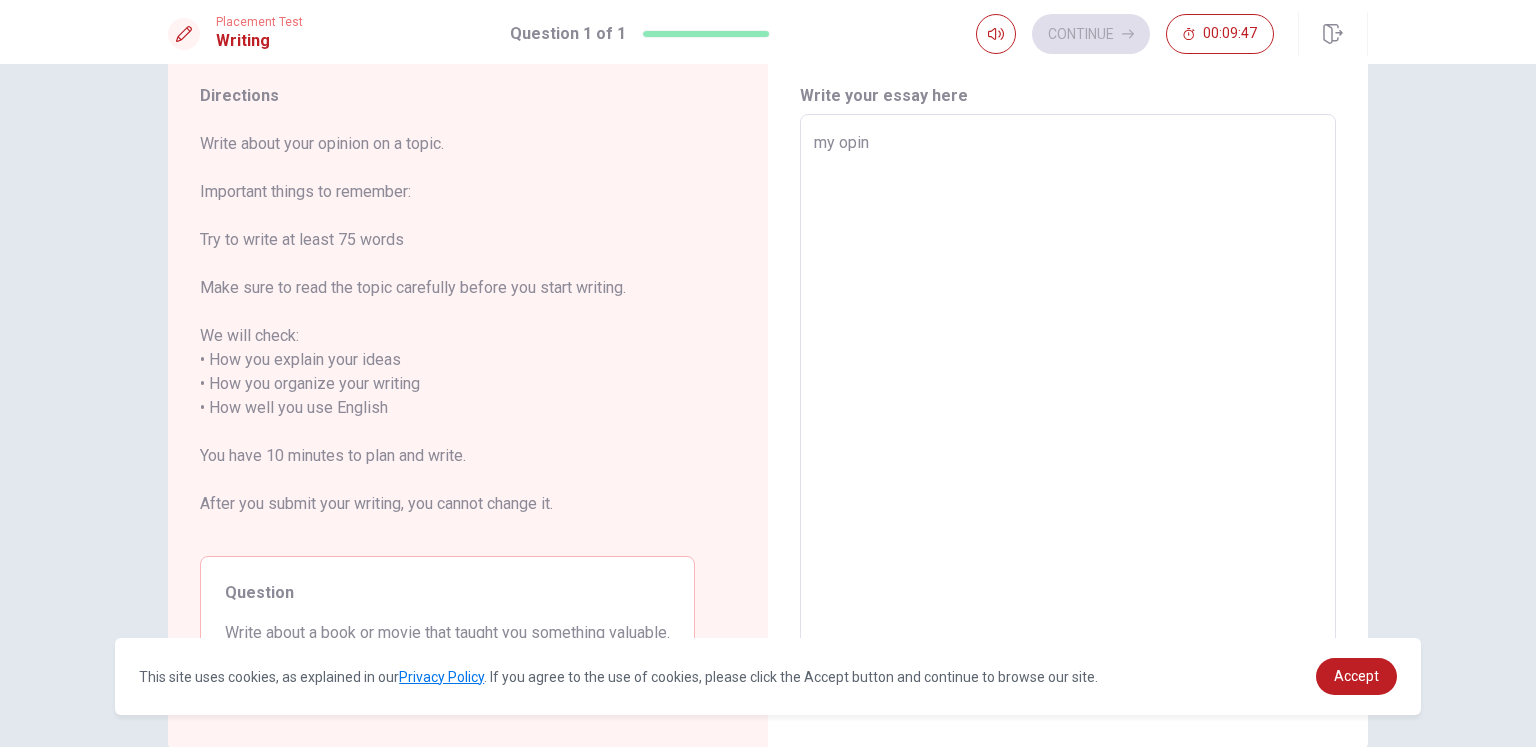 type on "x" 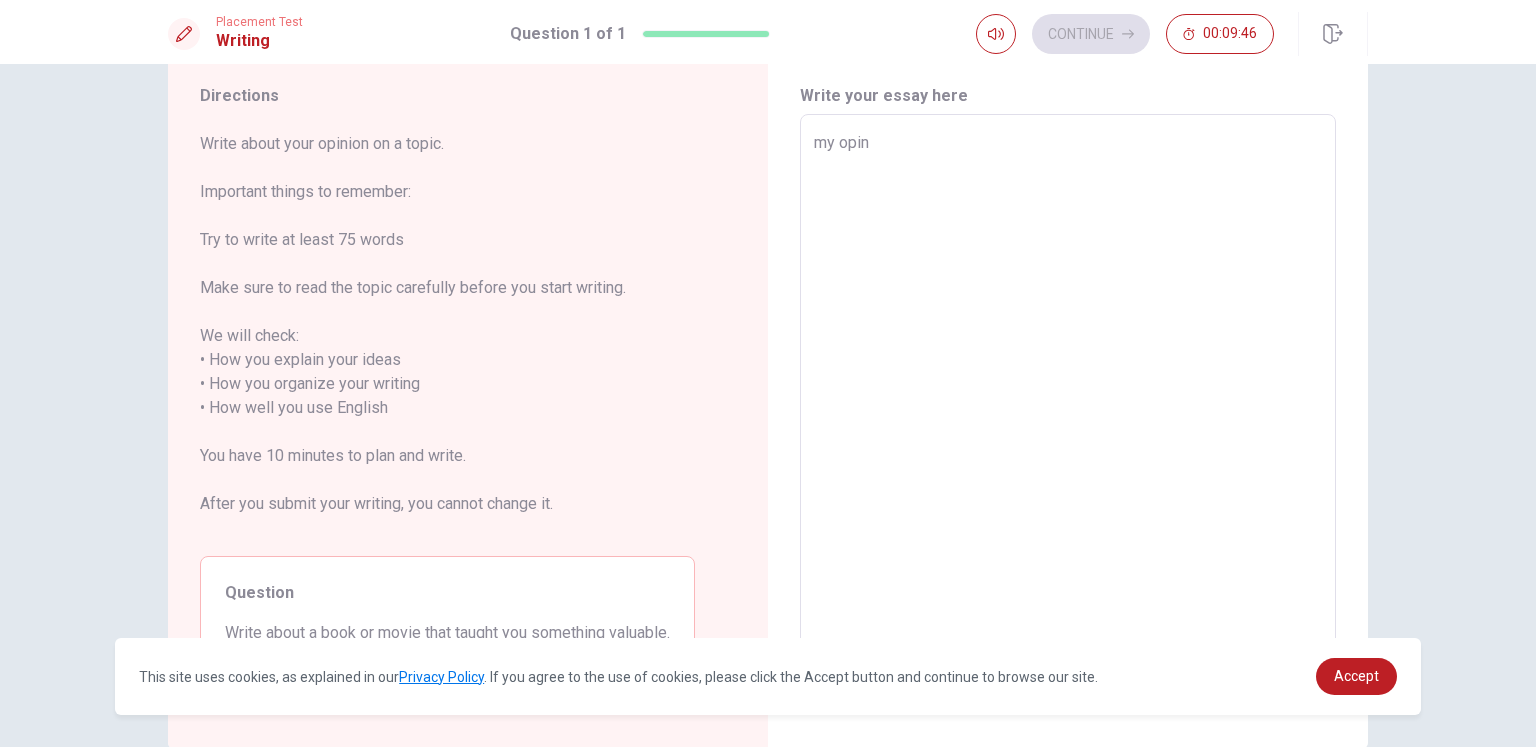 type on "my opini" 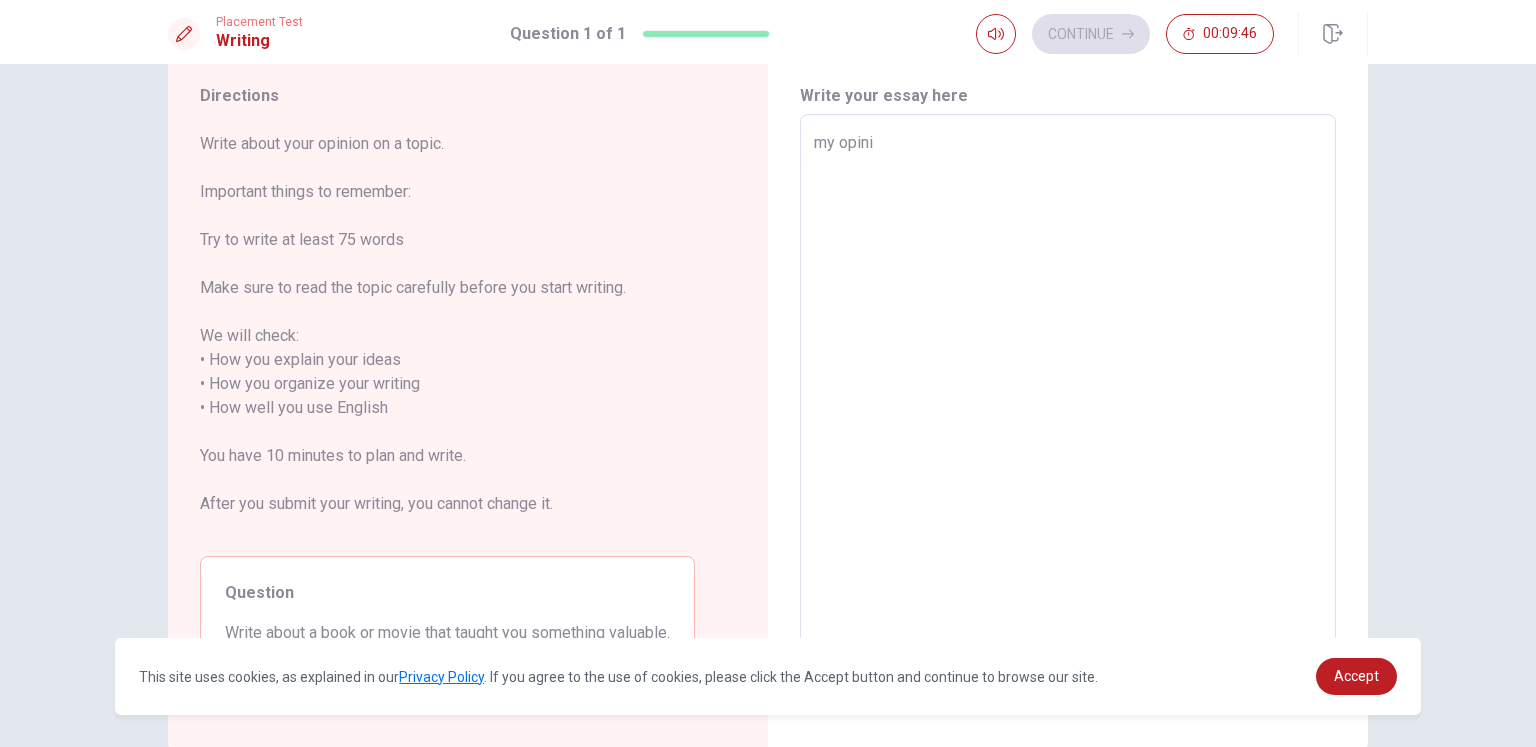 type on "x" 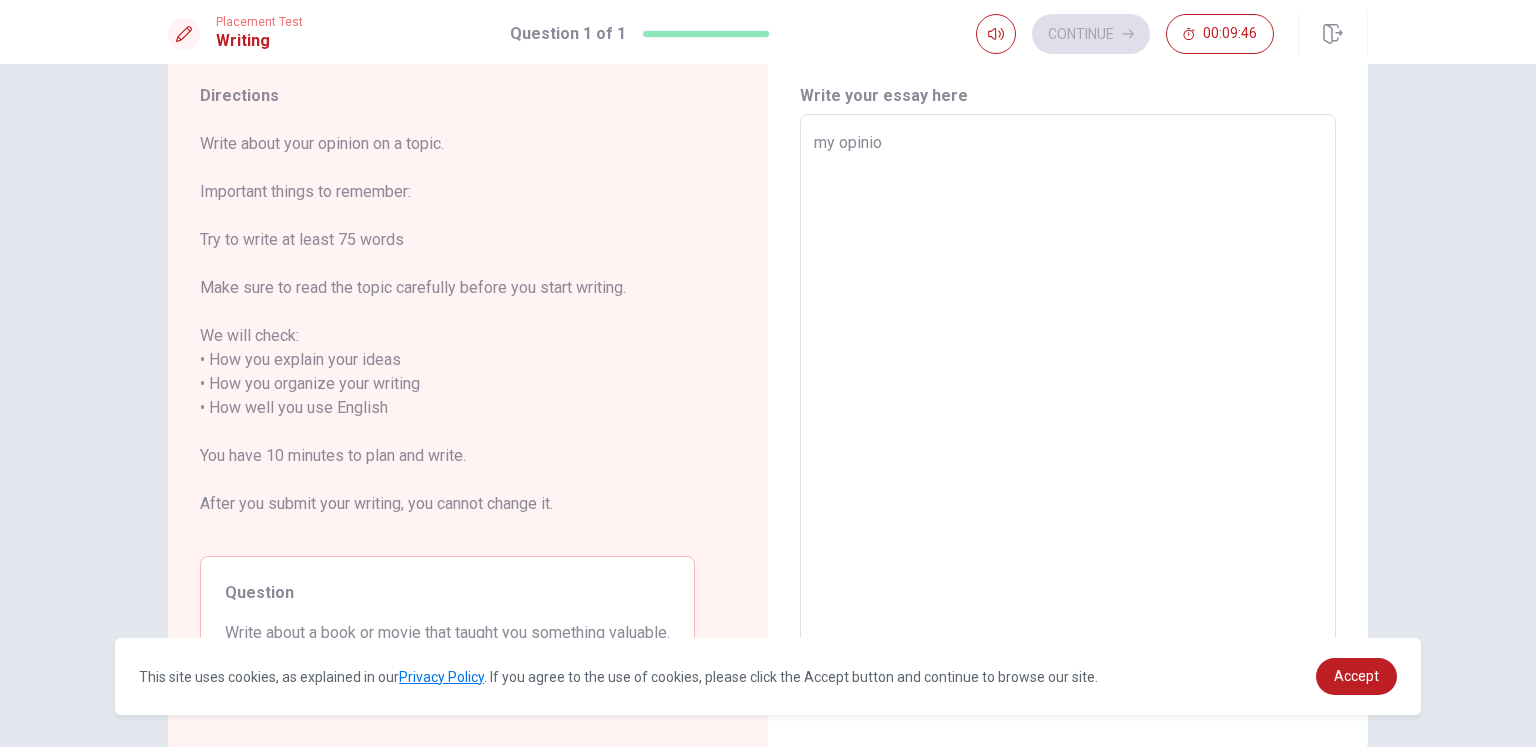 type on "x" 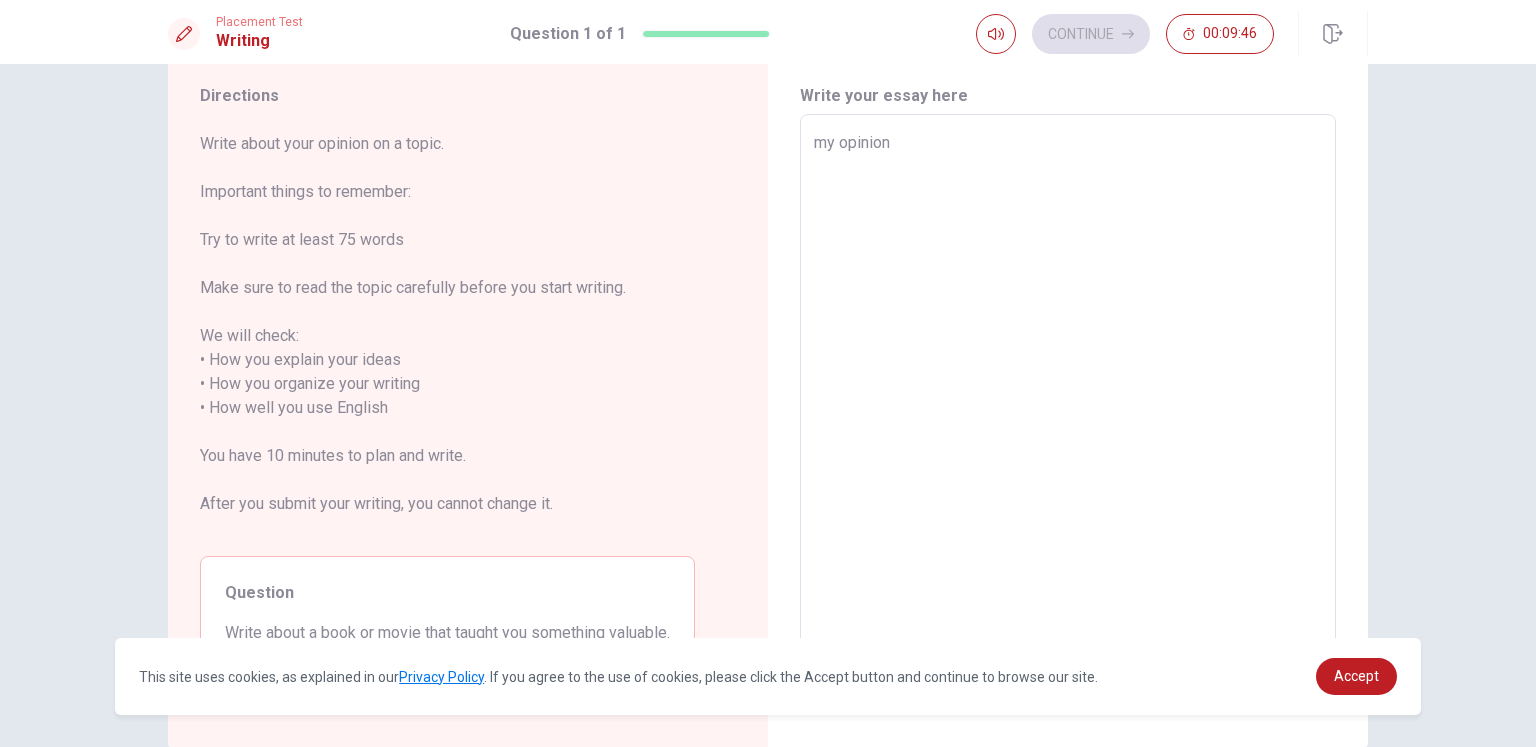 type on "x" 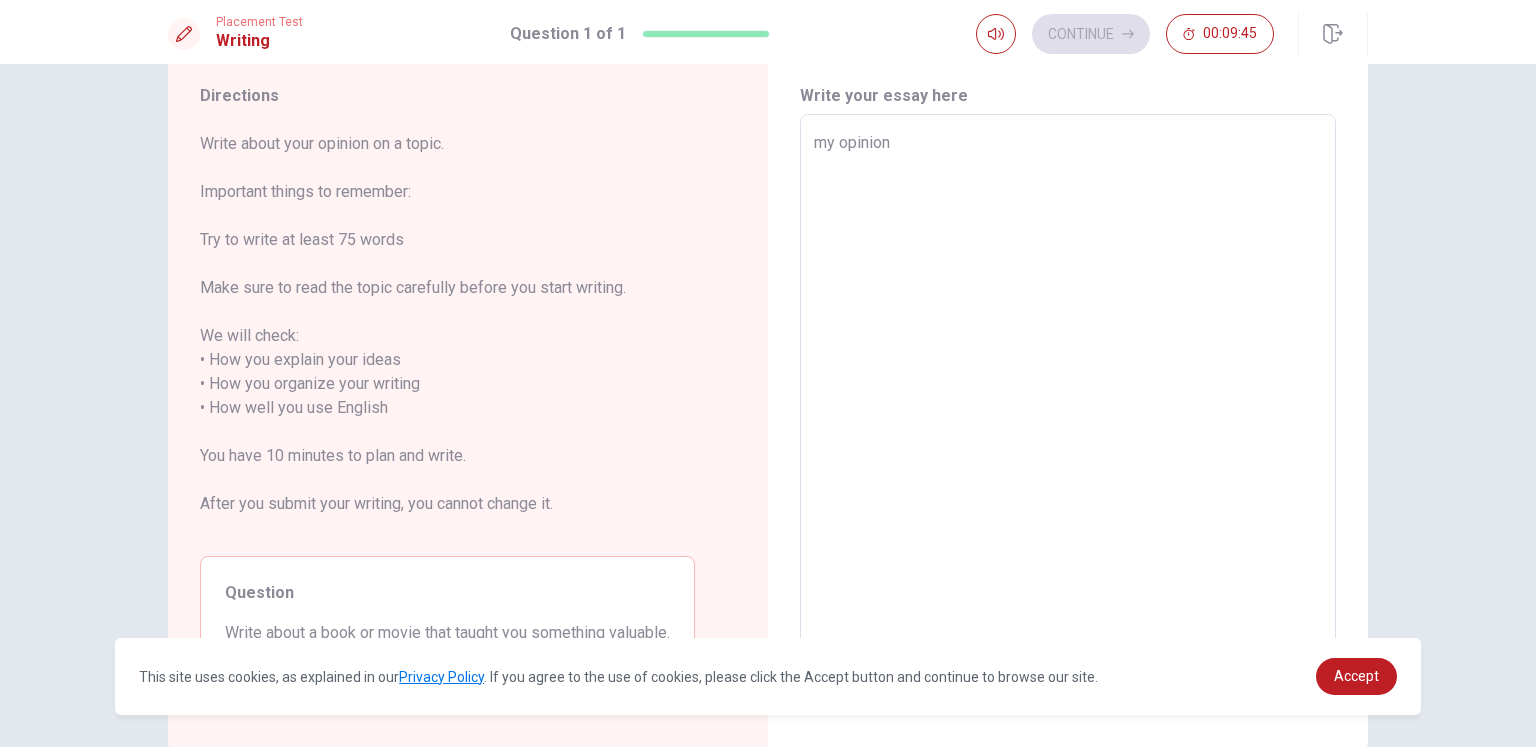 type on "my opinion" 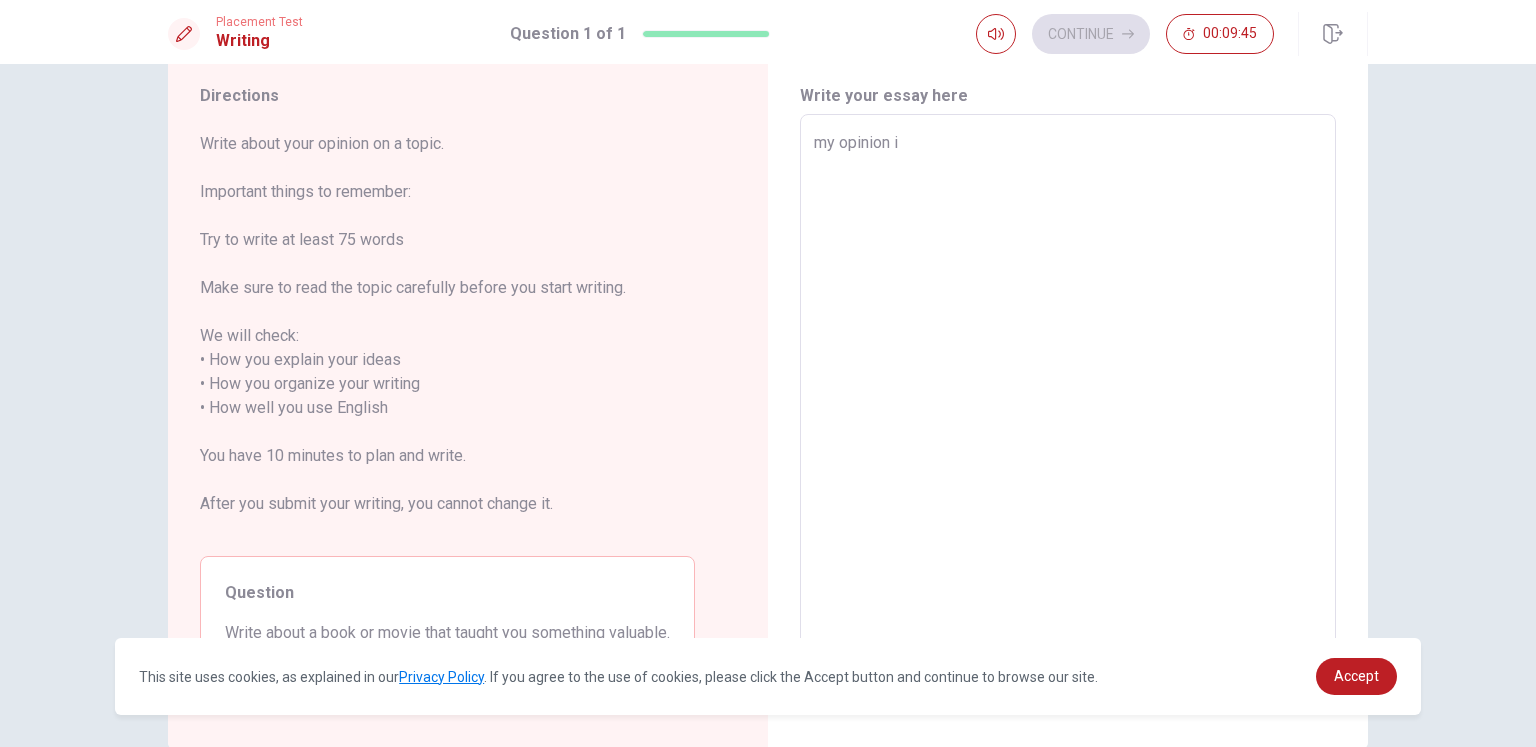 type on "my opinion iu" 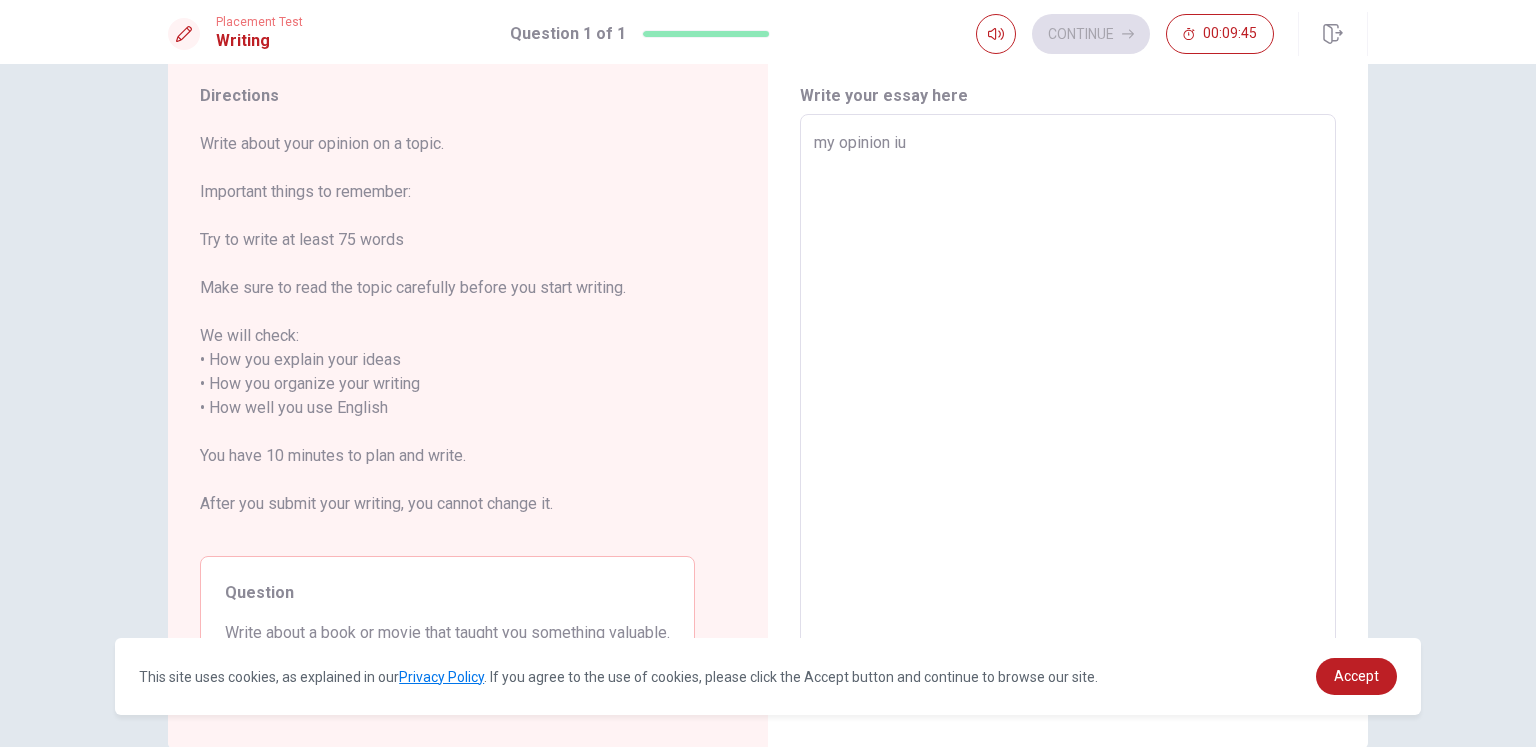 type on "x" 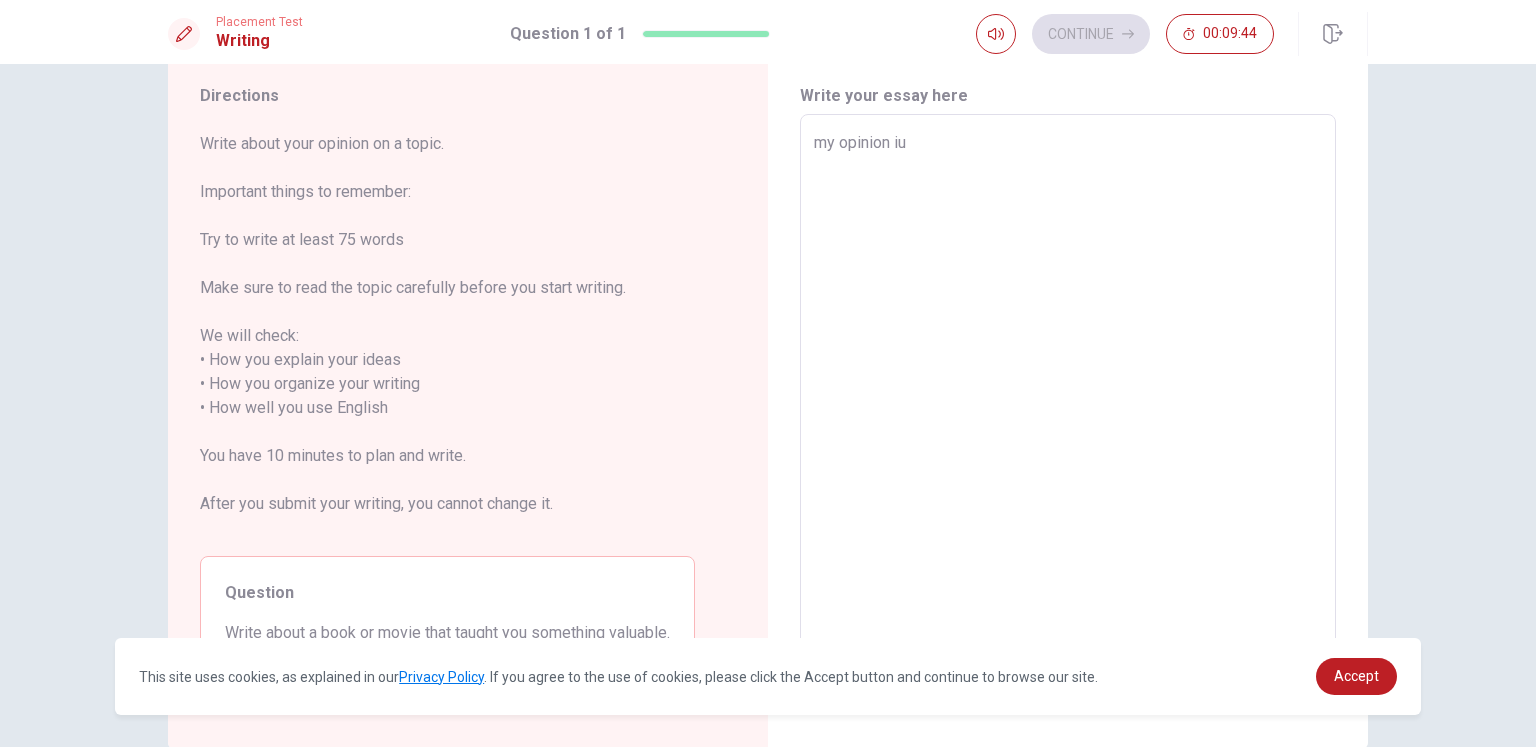type on "my opinion i" 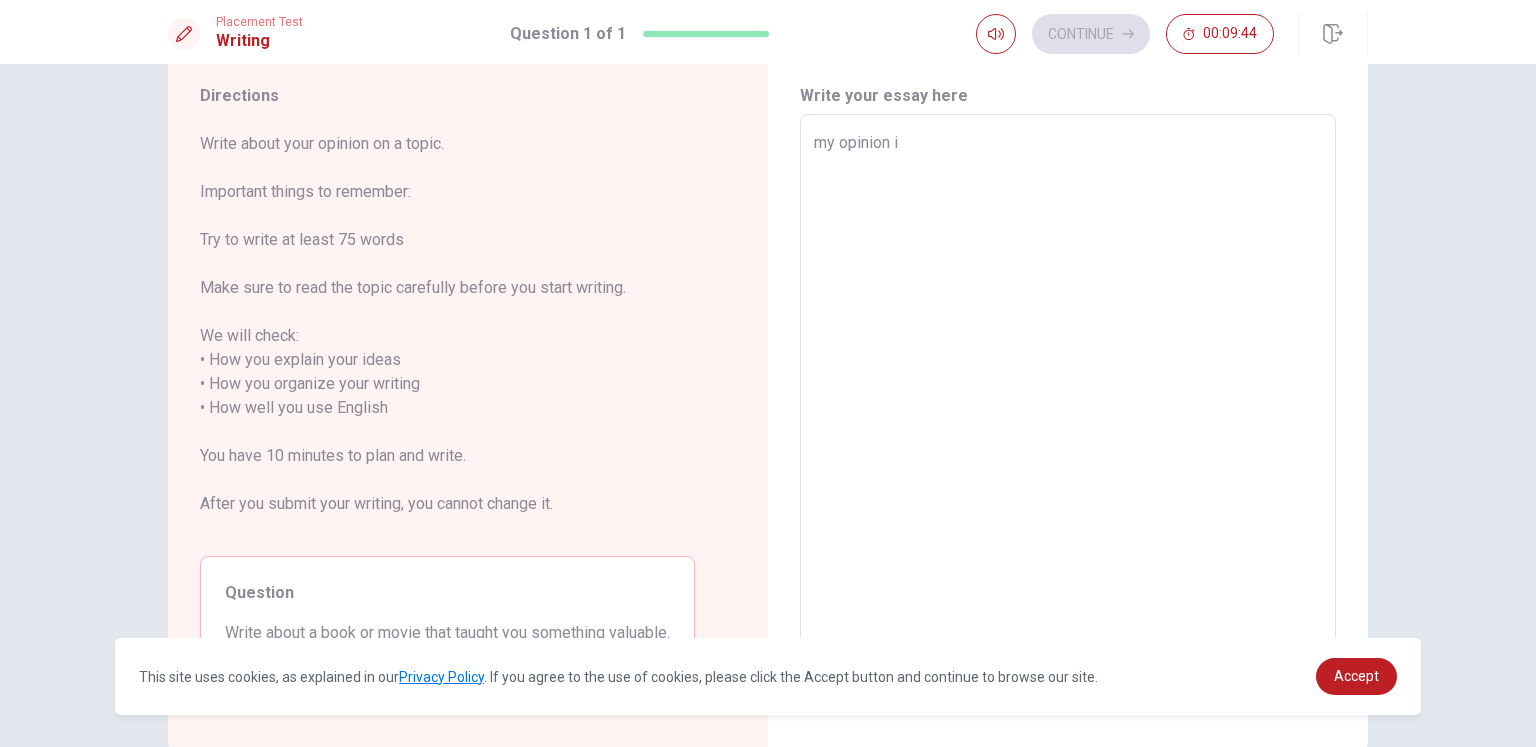 type on "x" 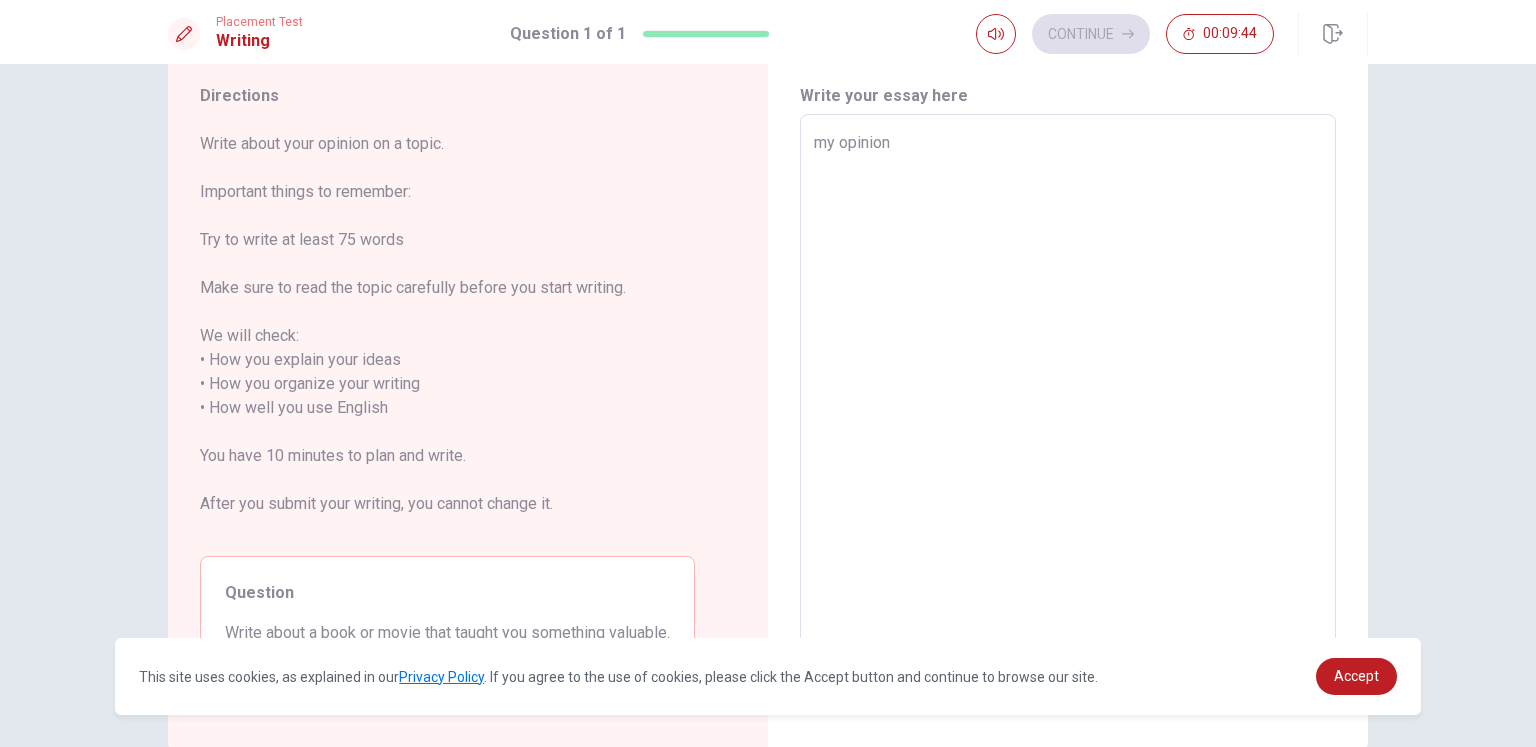 type on "x" 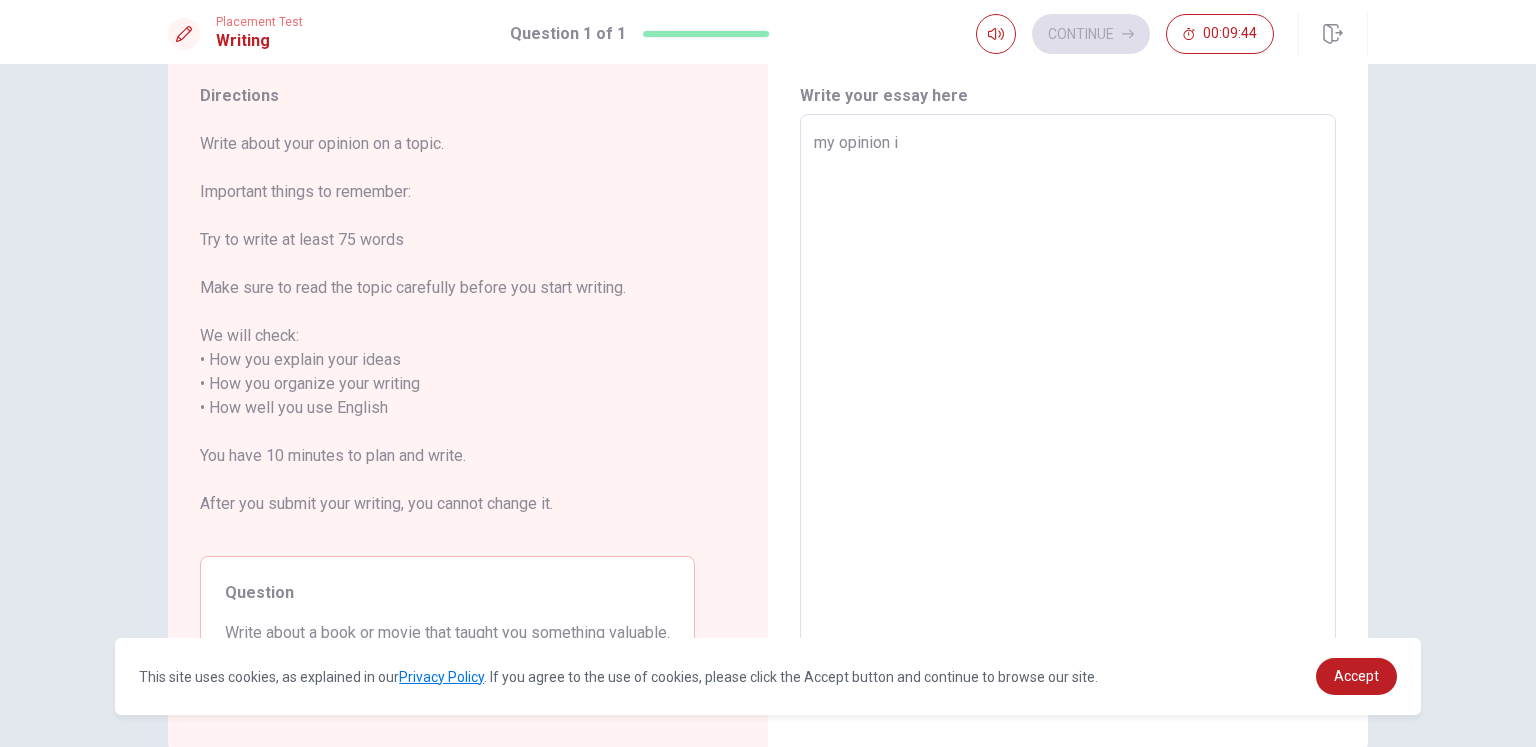 type on "x" 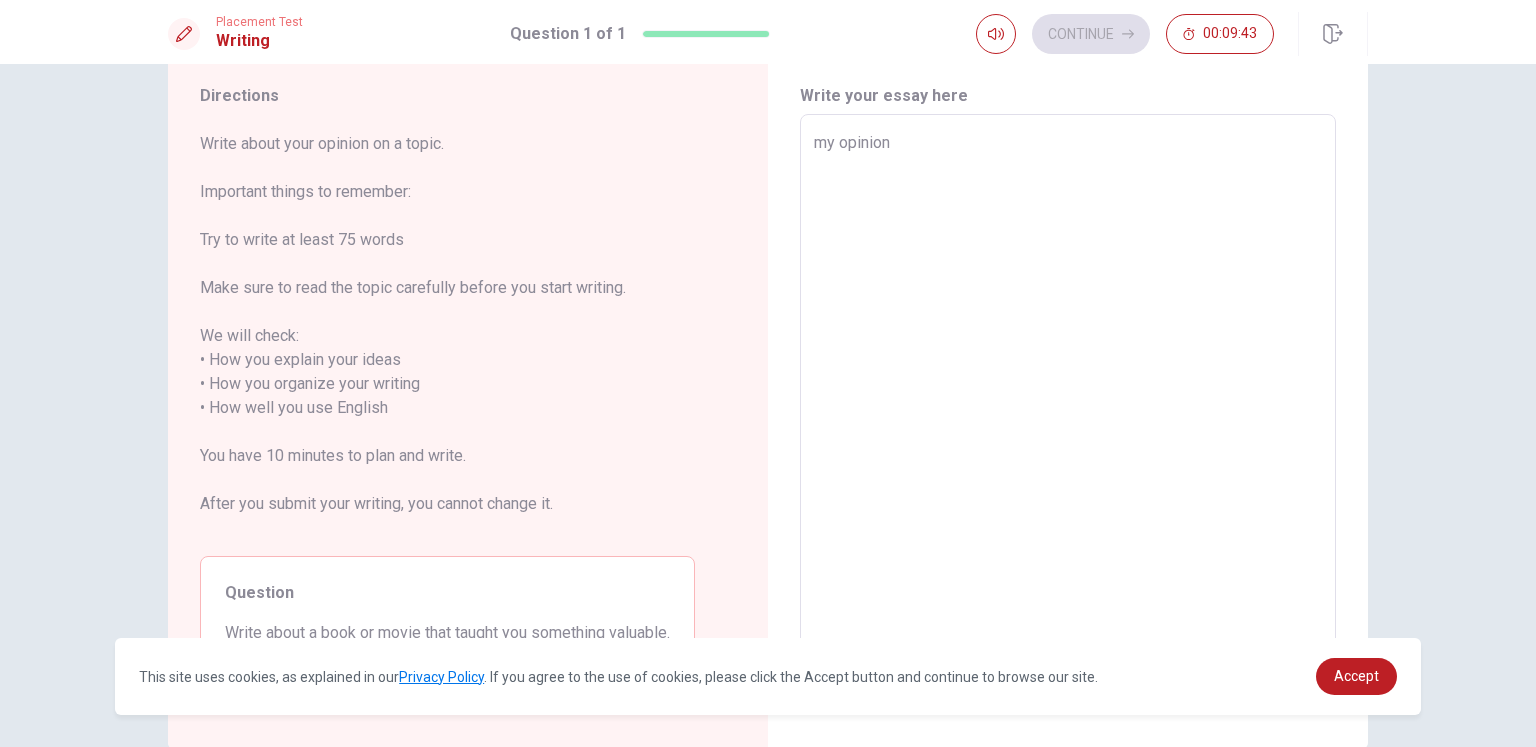 type on "my opinion í" 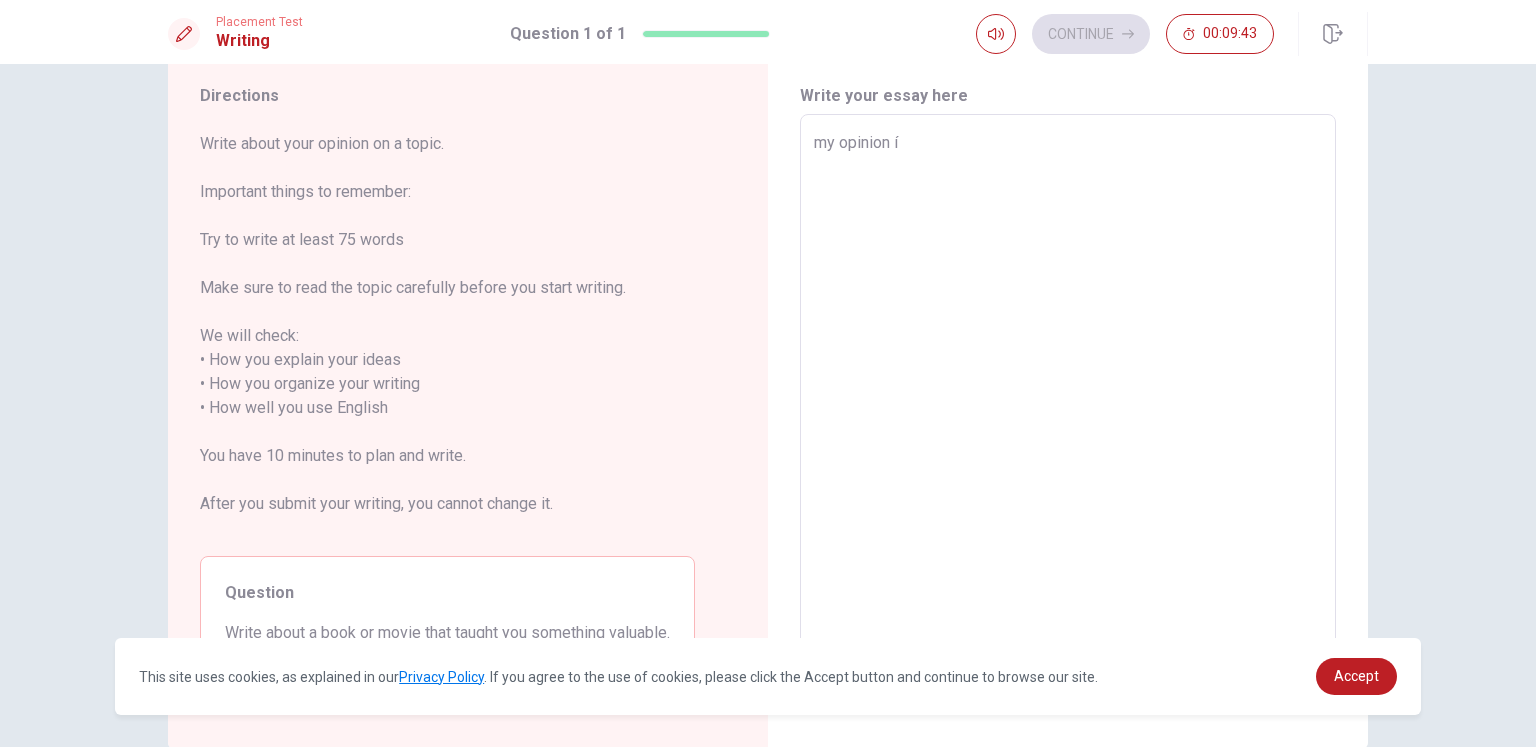 type on "x" 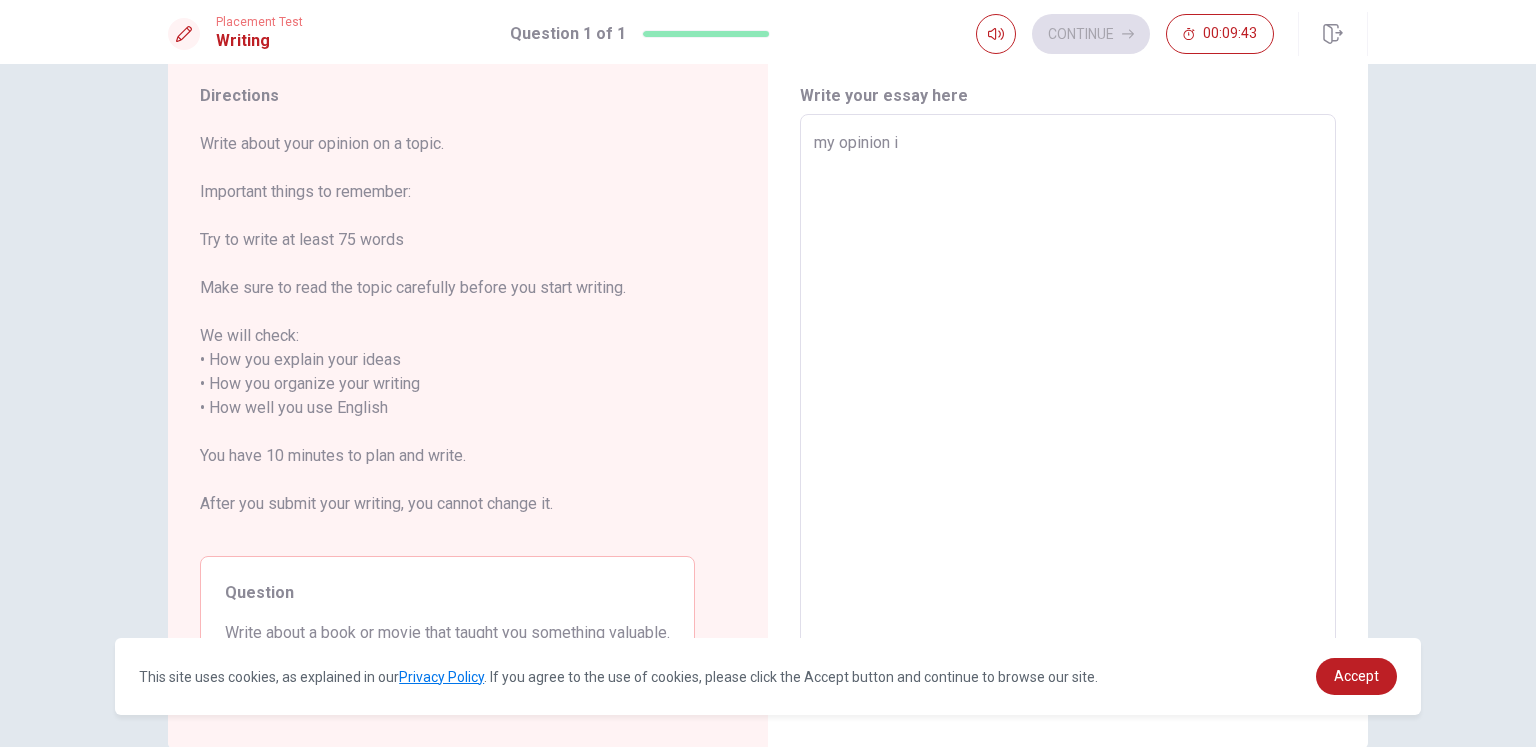 type on "my opinion is" 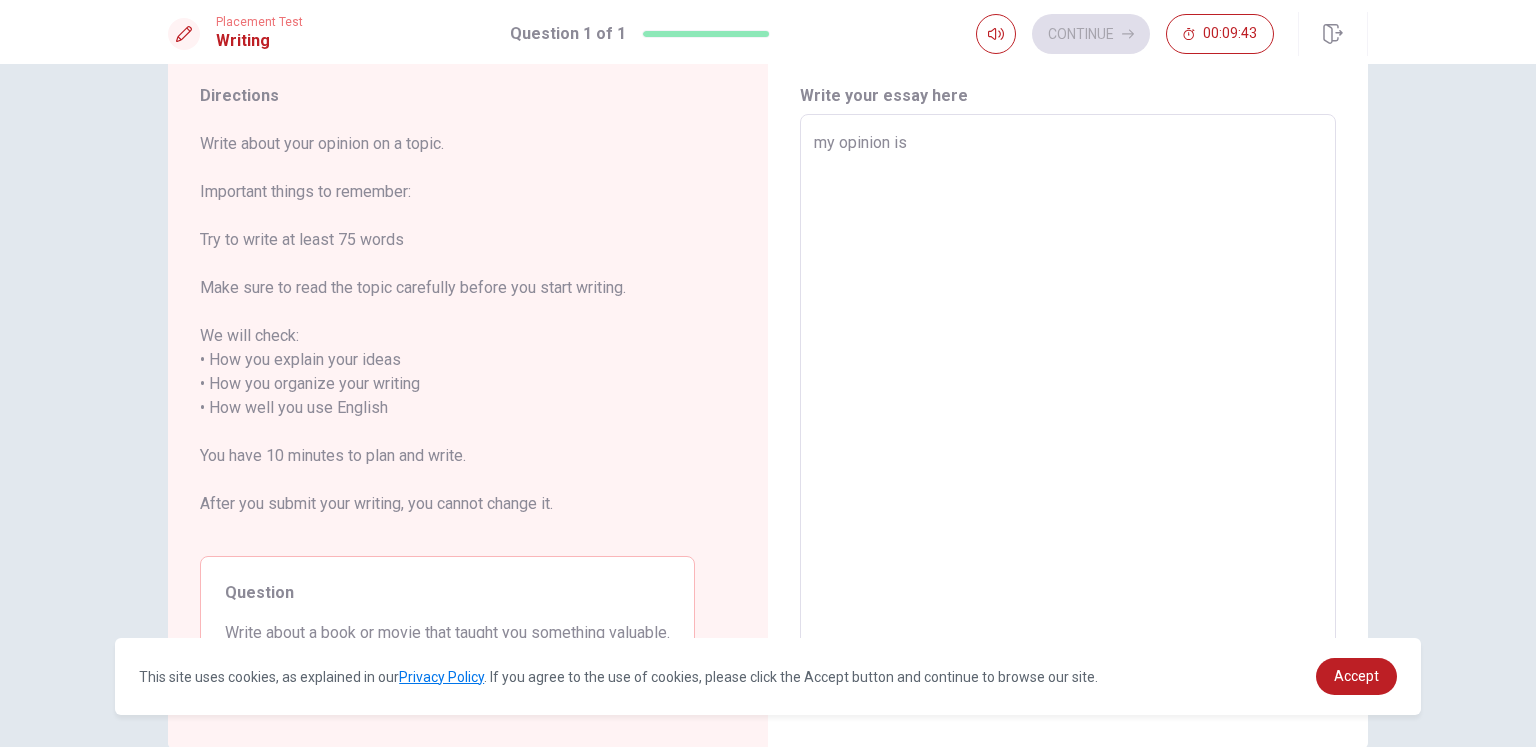 type on "x" 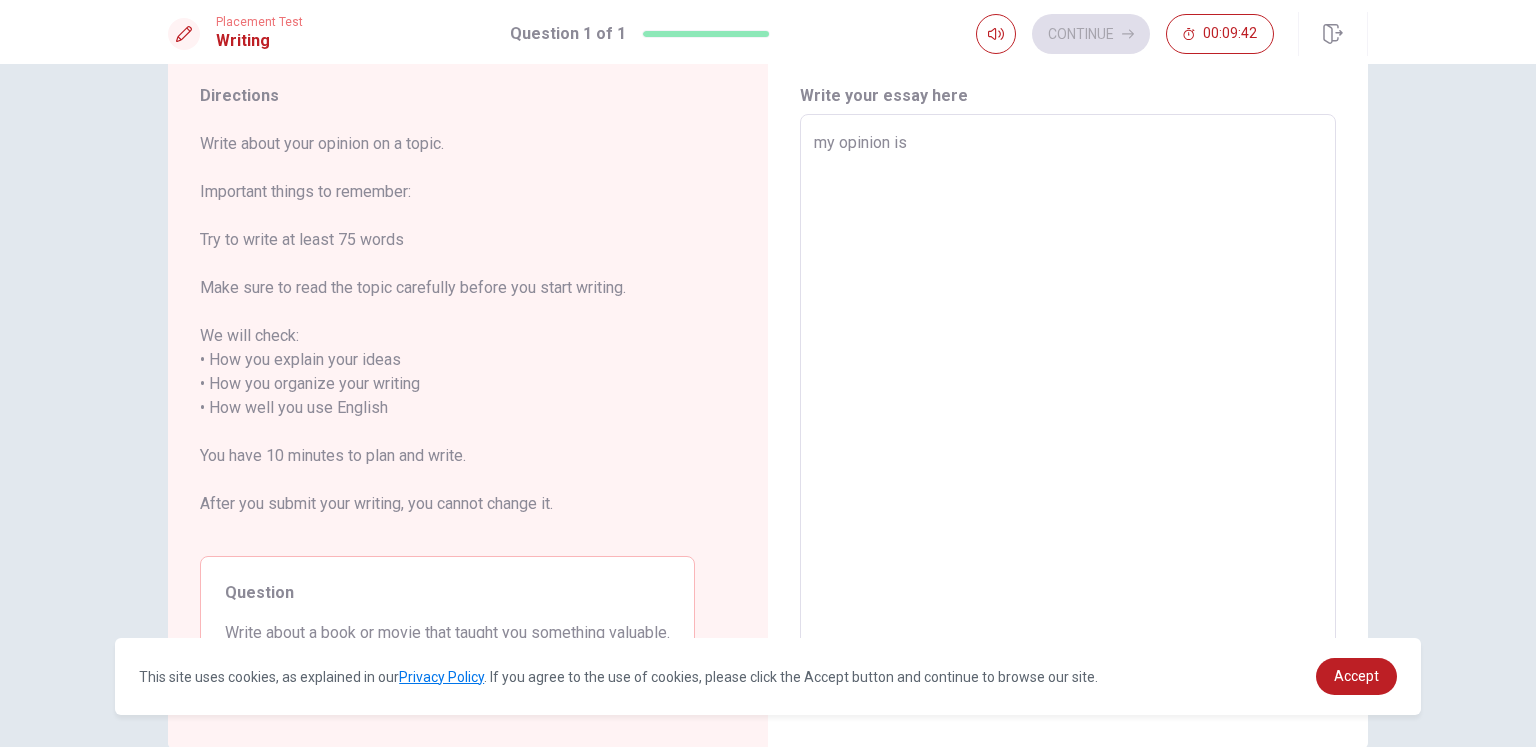 type on "my opinion is:" 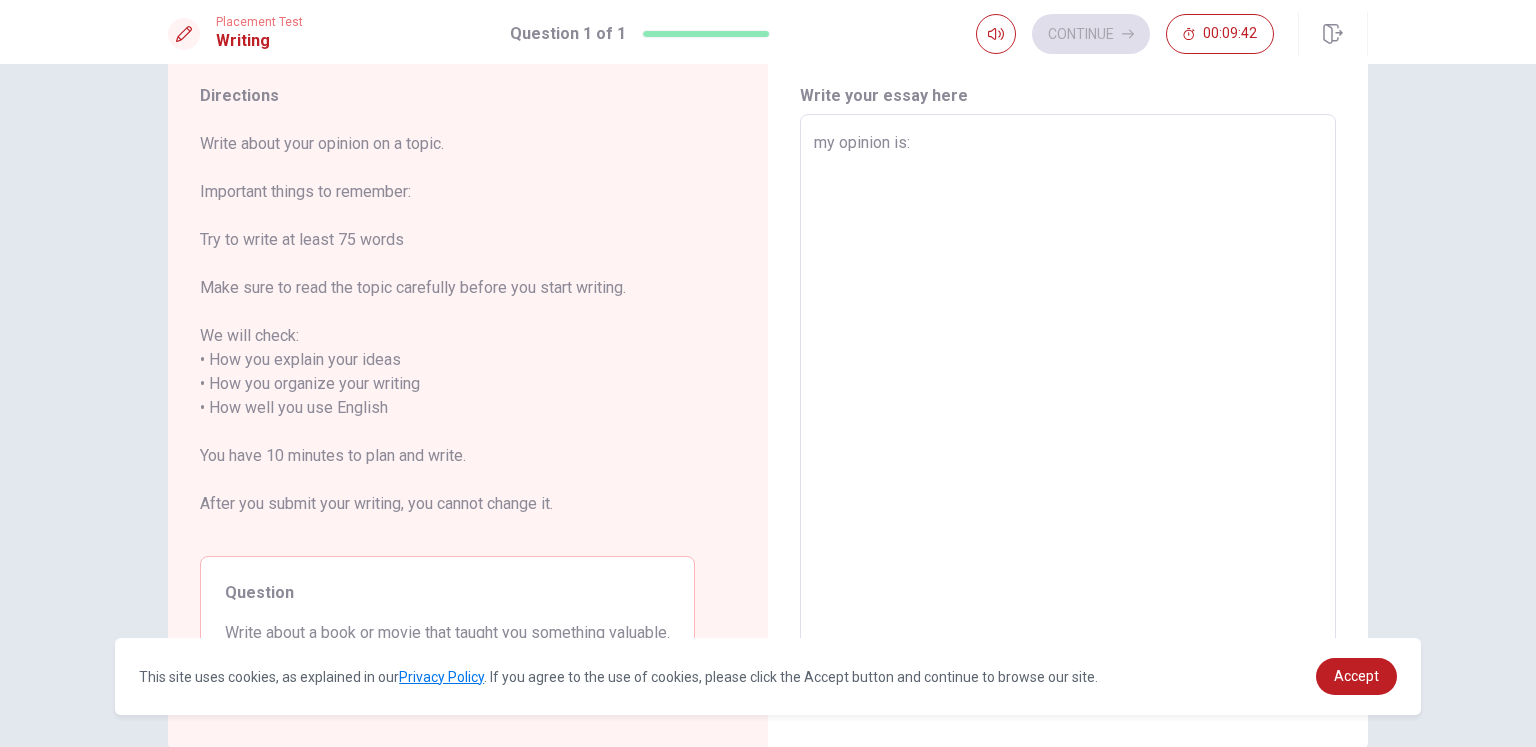 type on "x" 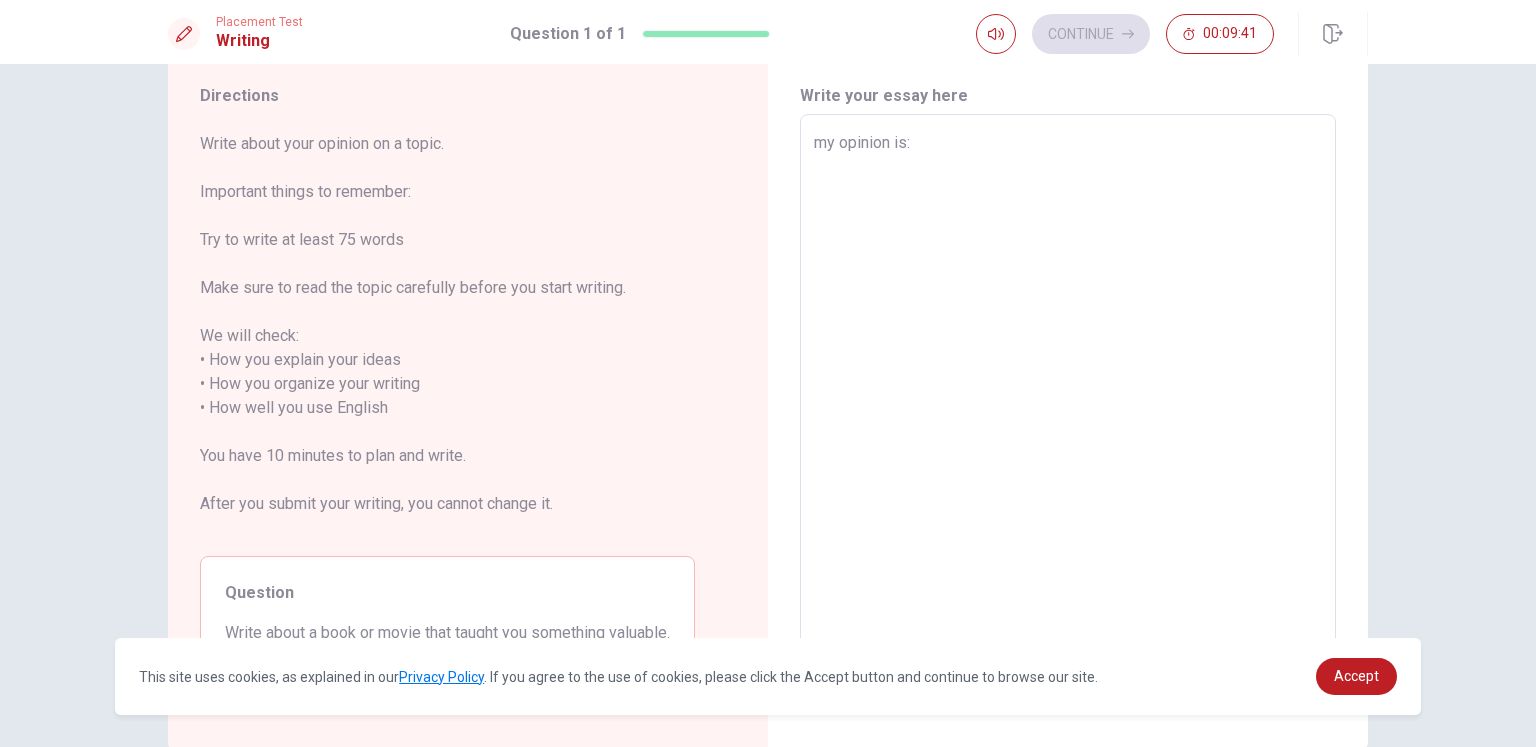 type on "my opinion is:" 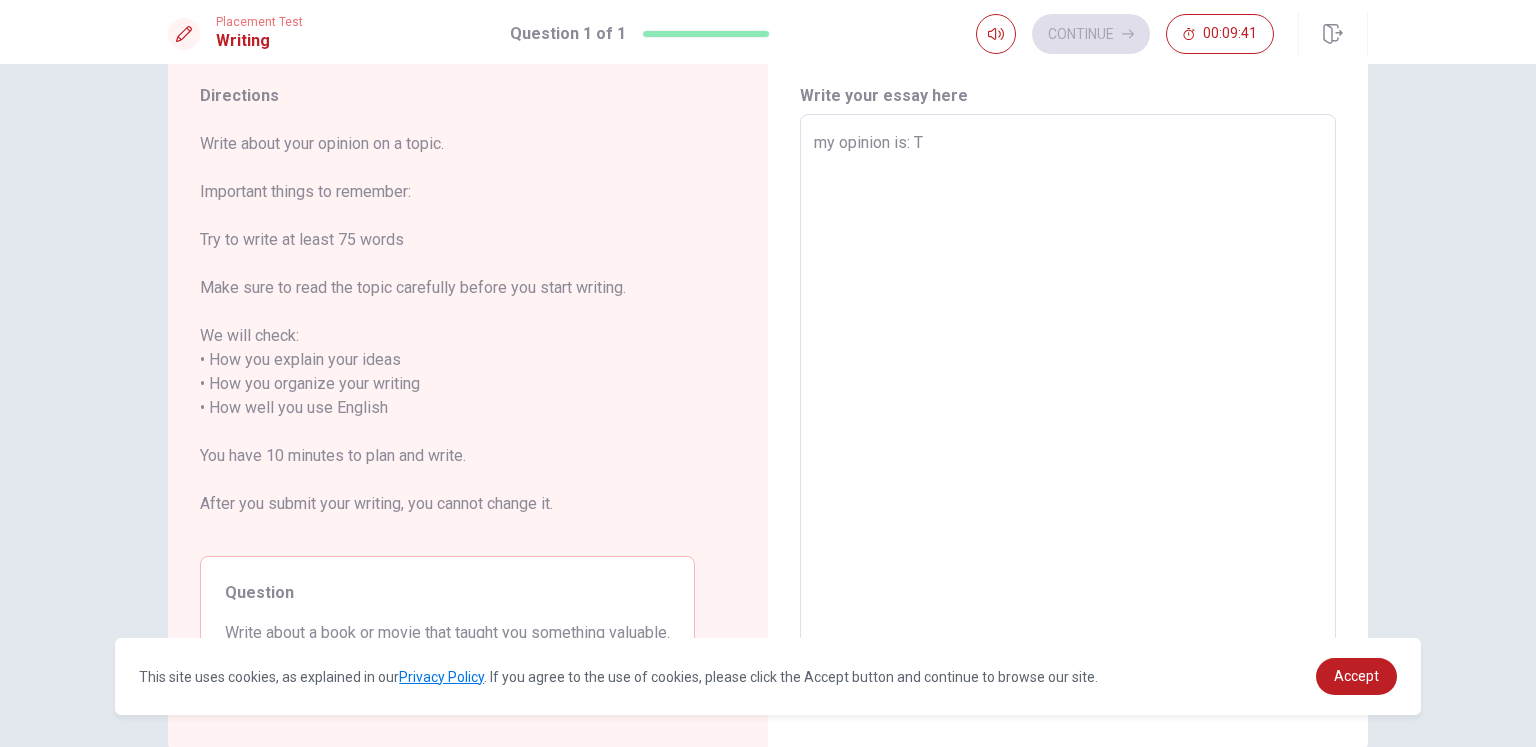 type on "x" 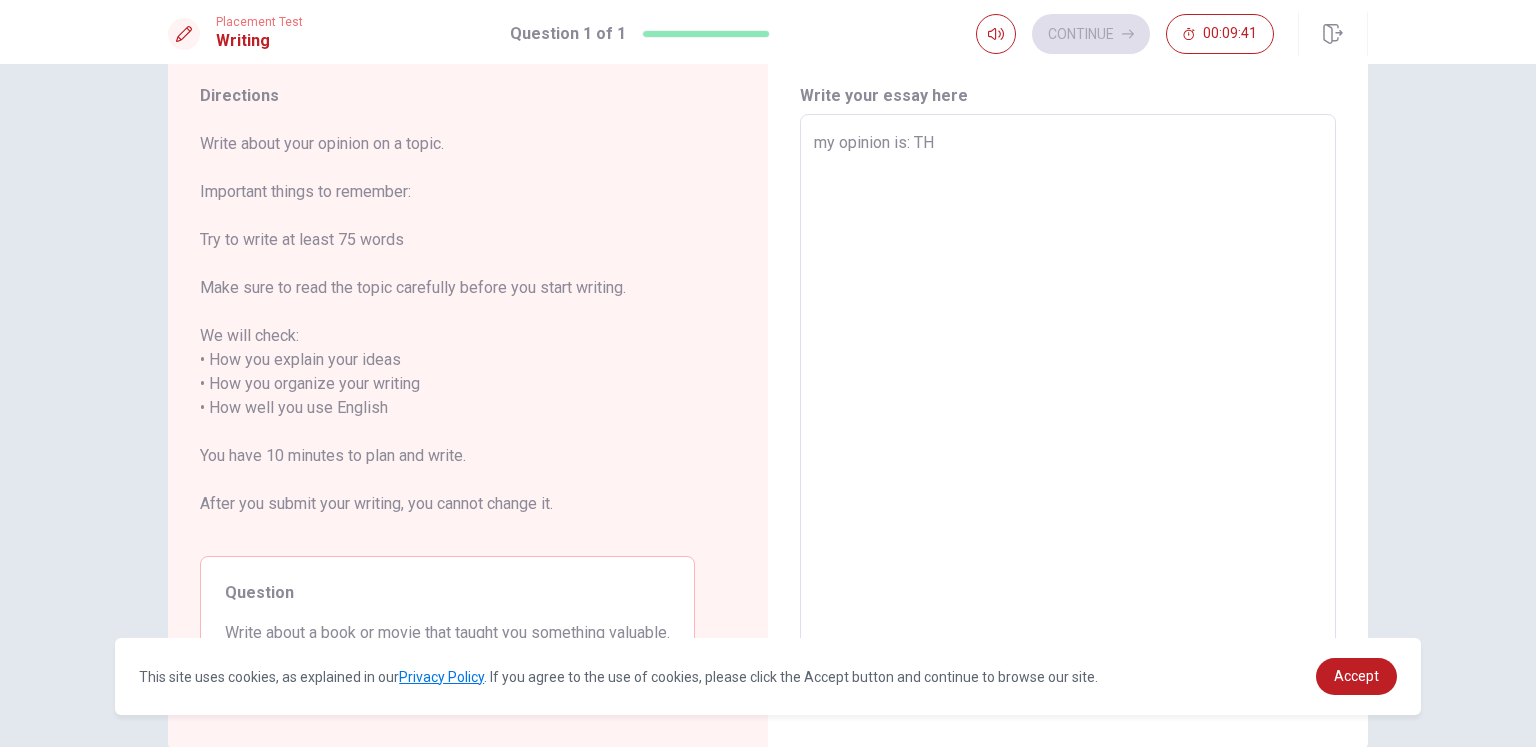 type on "x" 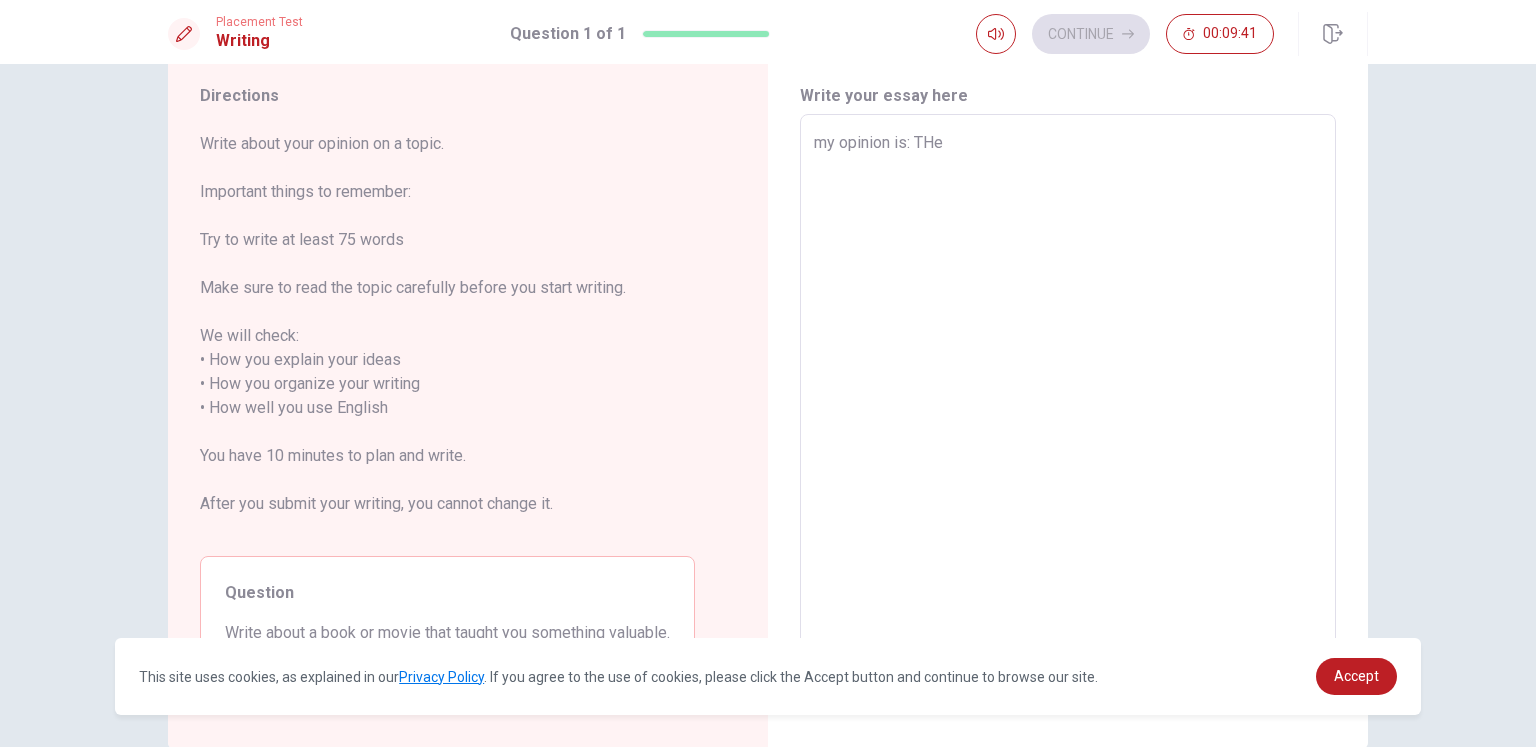 type on "x" 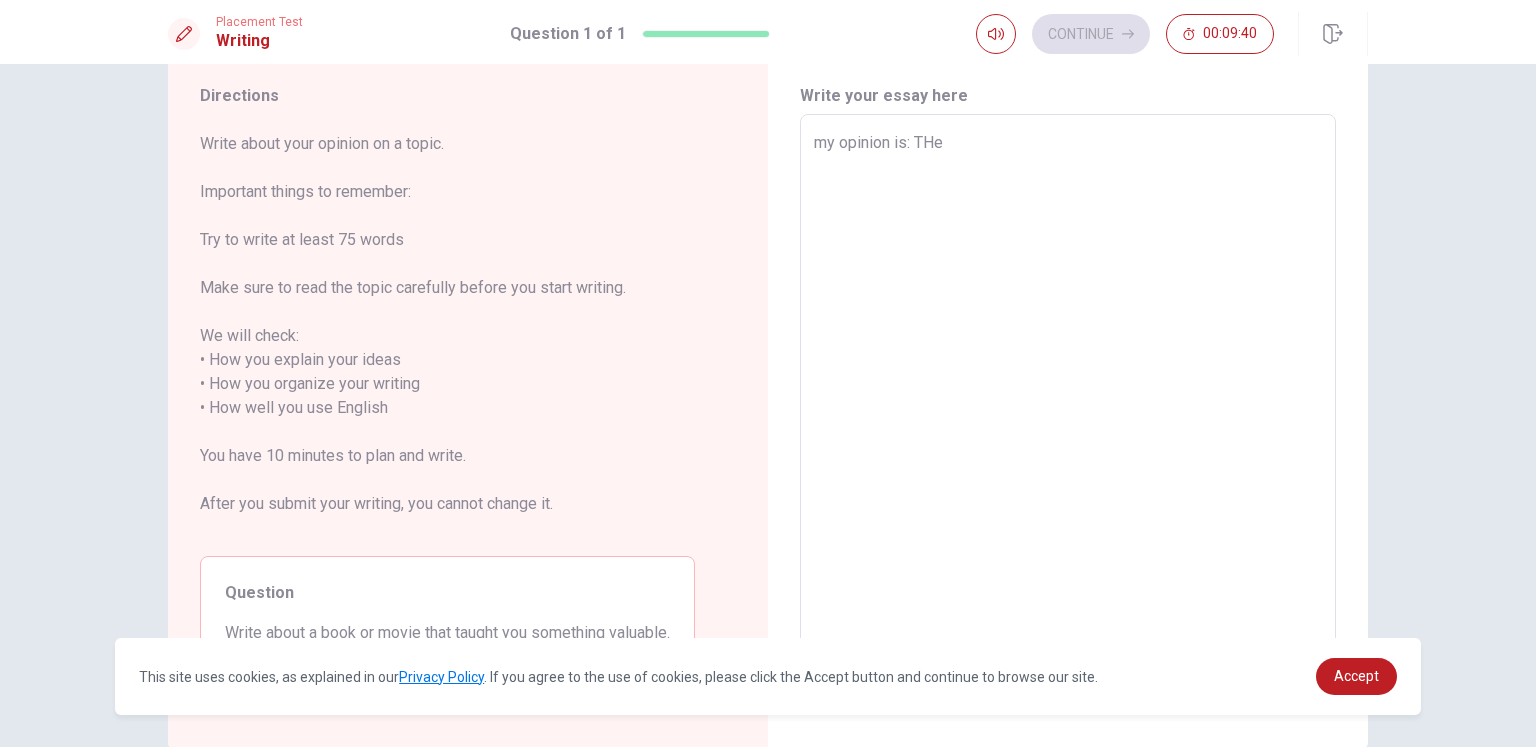 type on "my opinion is: THe k" 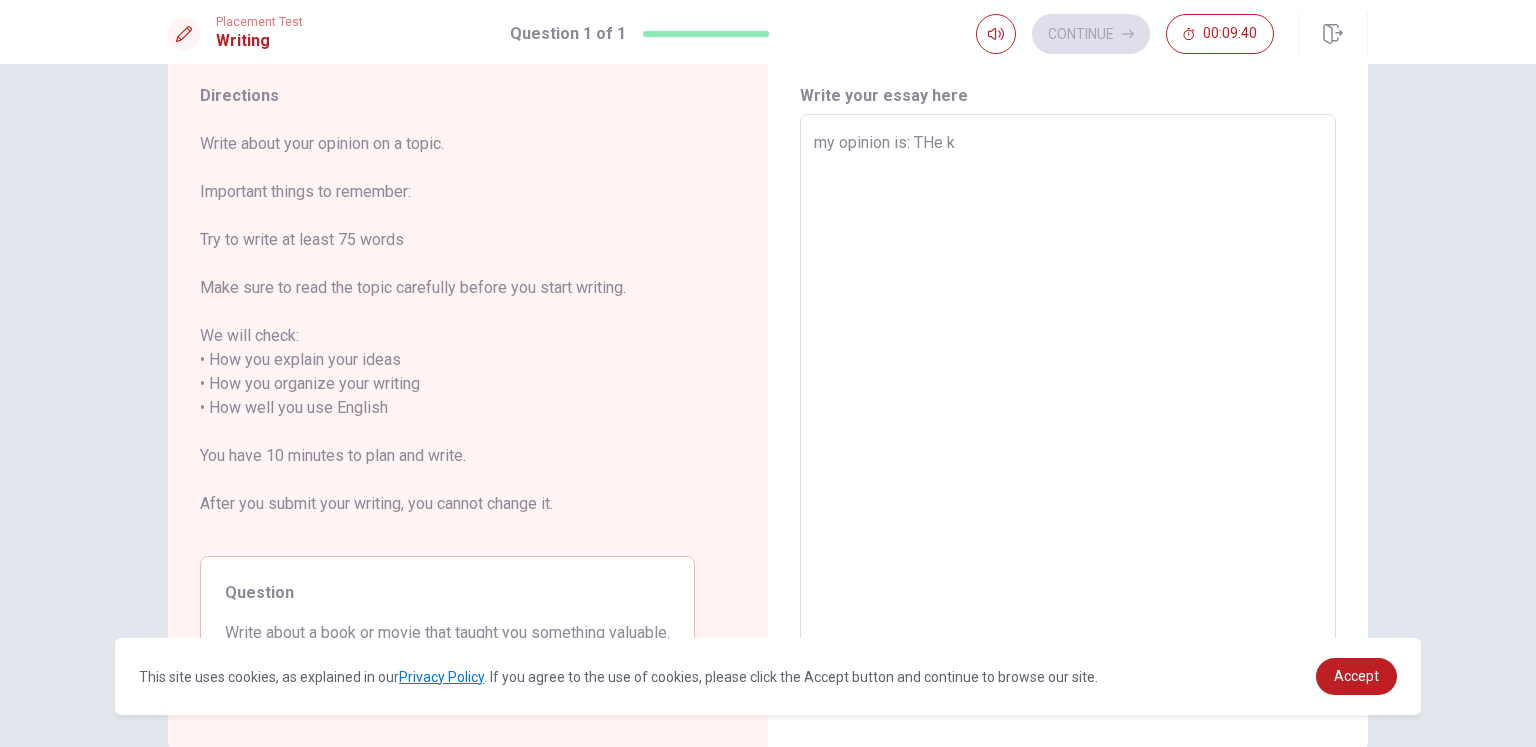 type on "x" 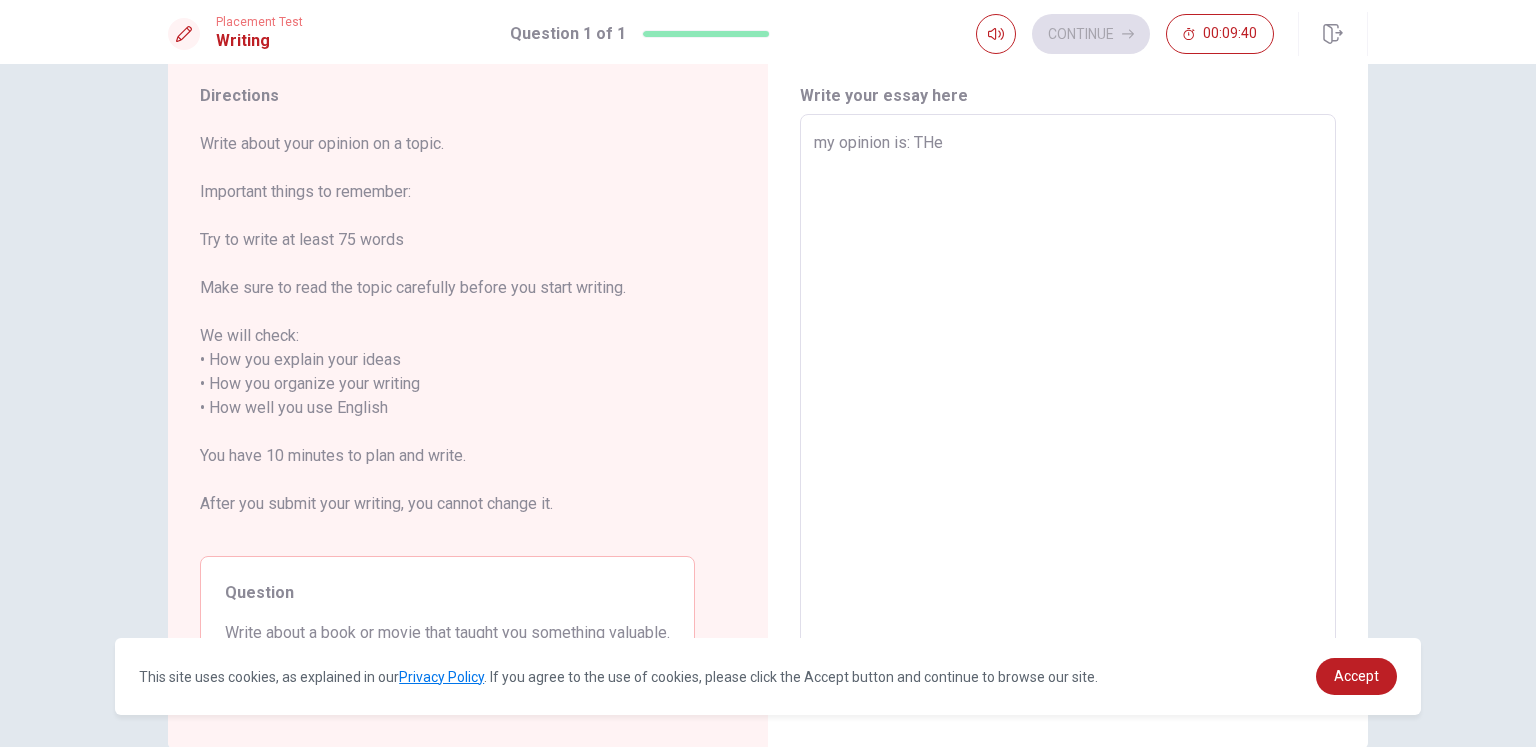 type on "x" 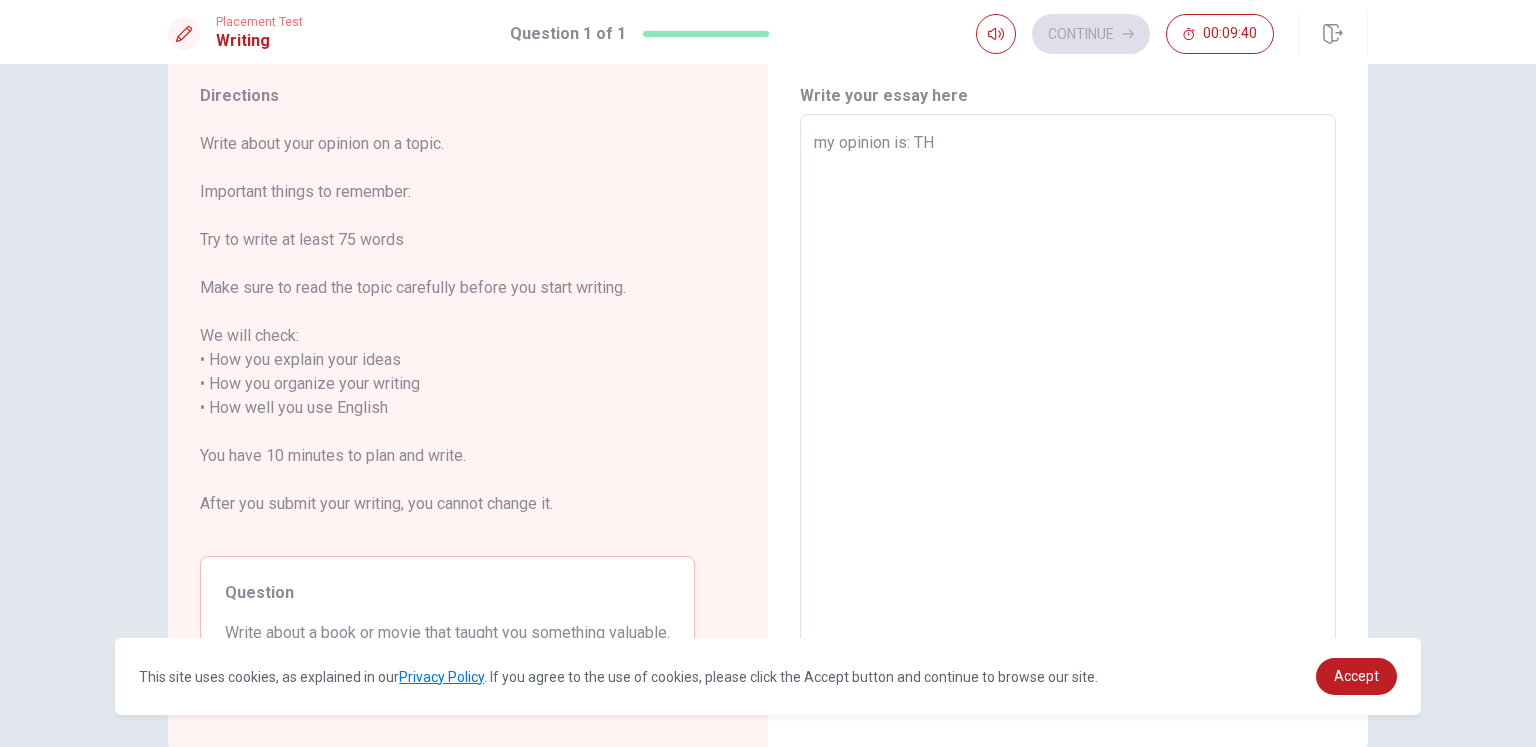 type on "x" 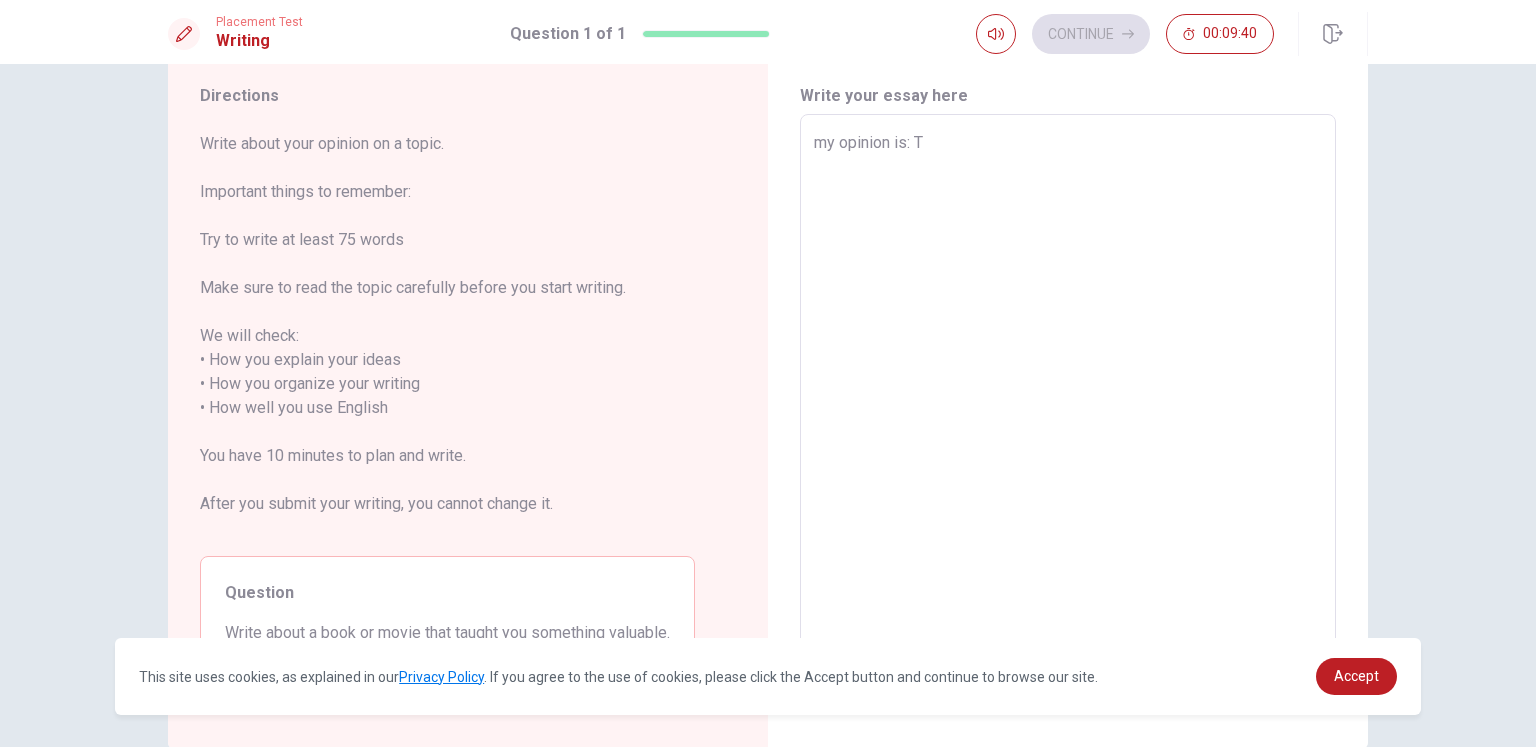 type on "x" 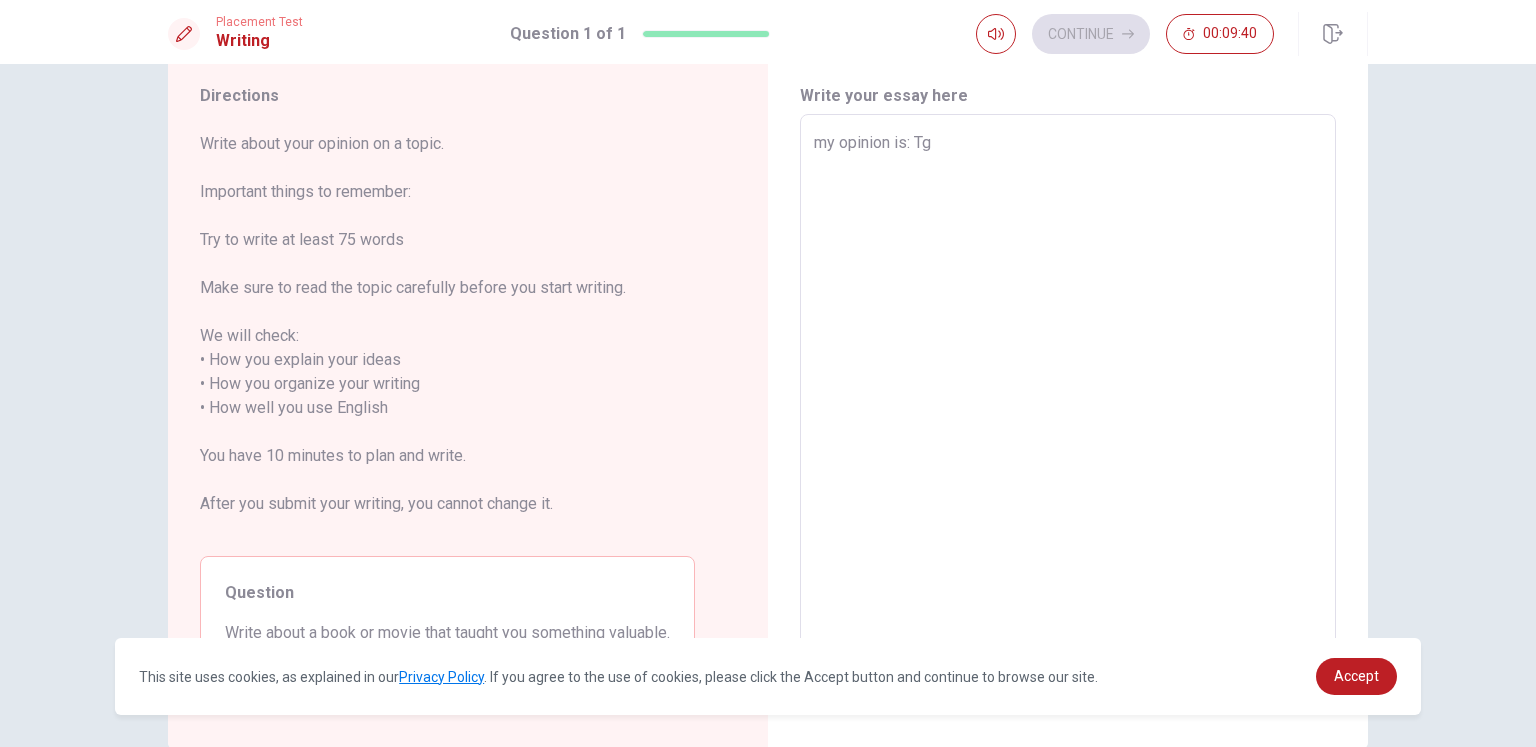 type on "my opinion is: Tgh" 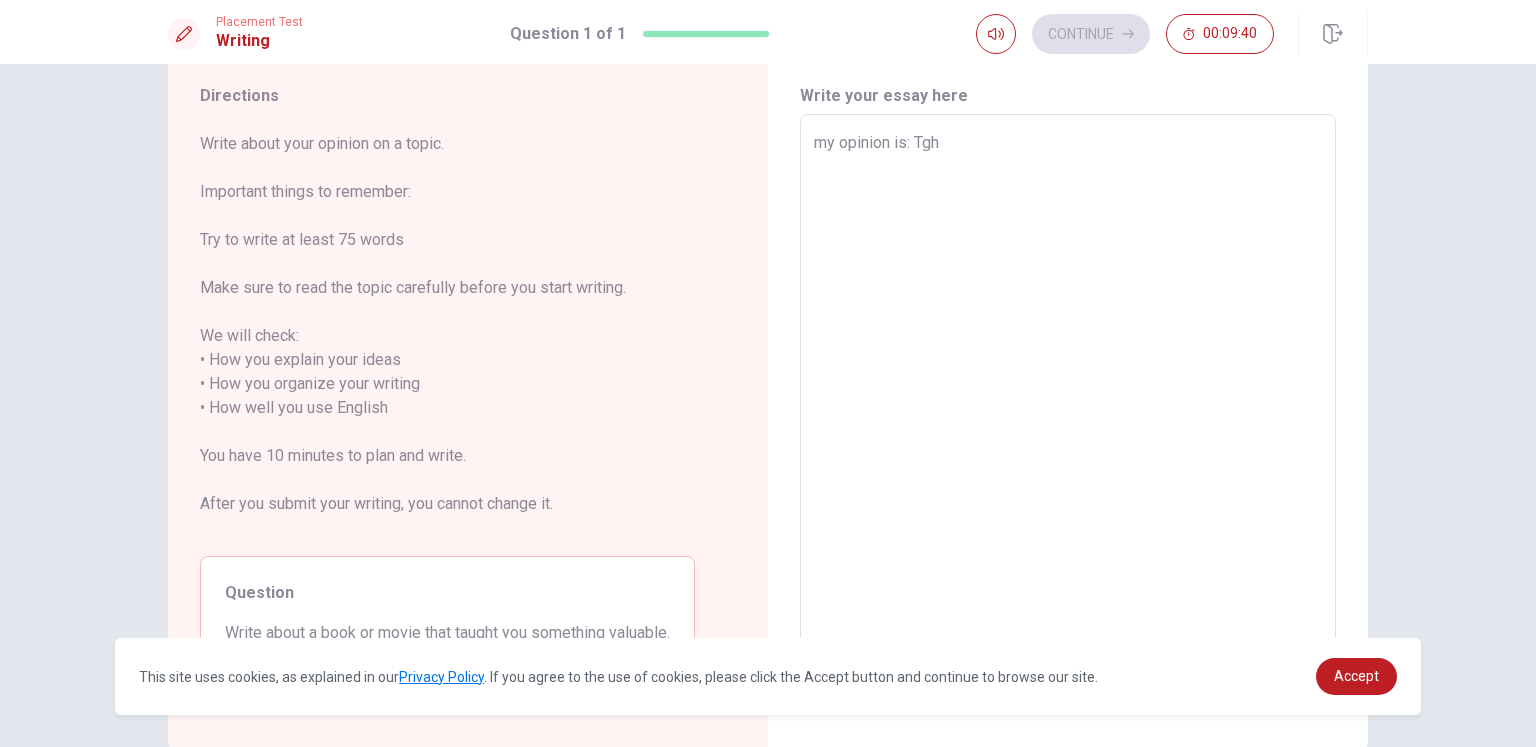type on "x" 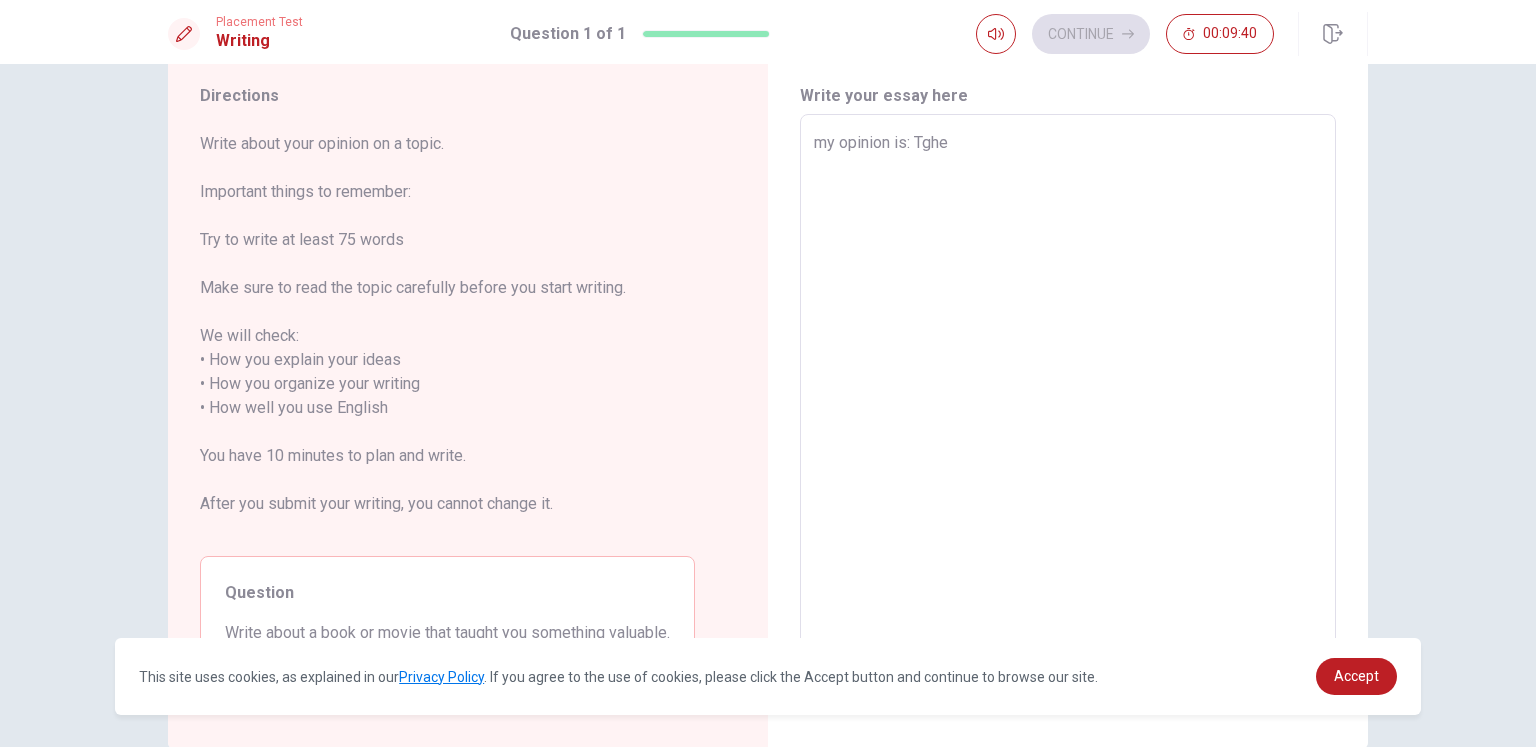 type on "x" 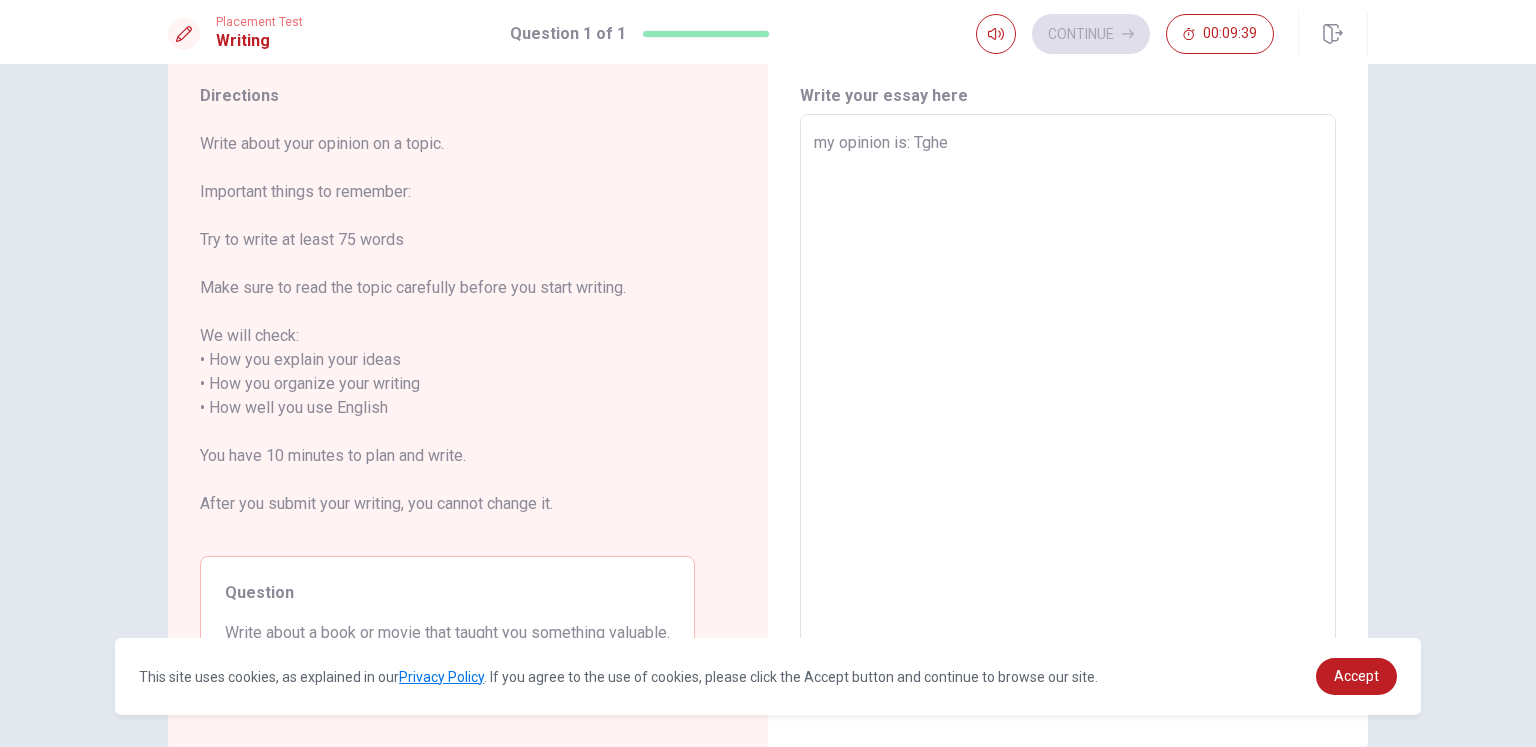 type on "my opinion is: Tgh" 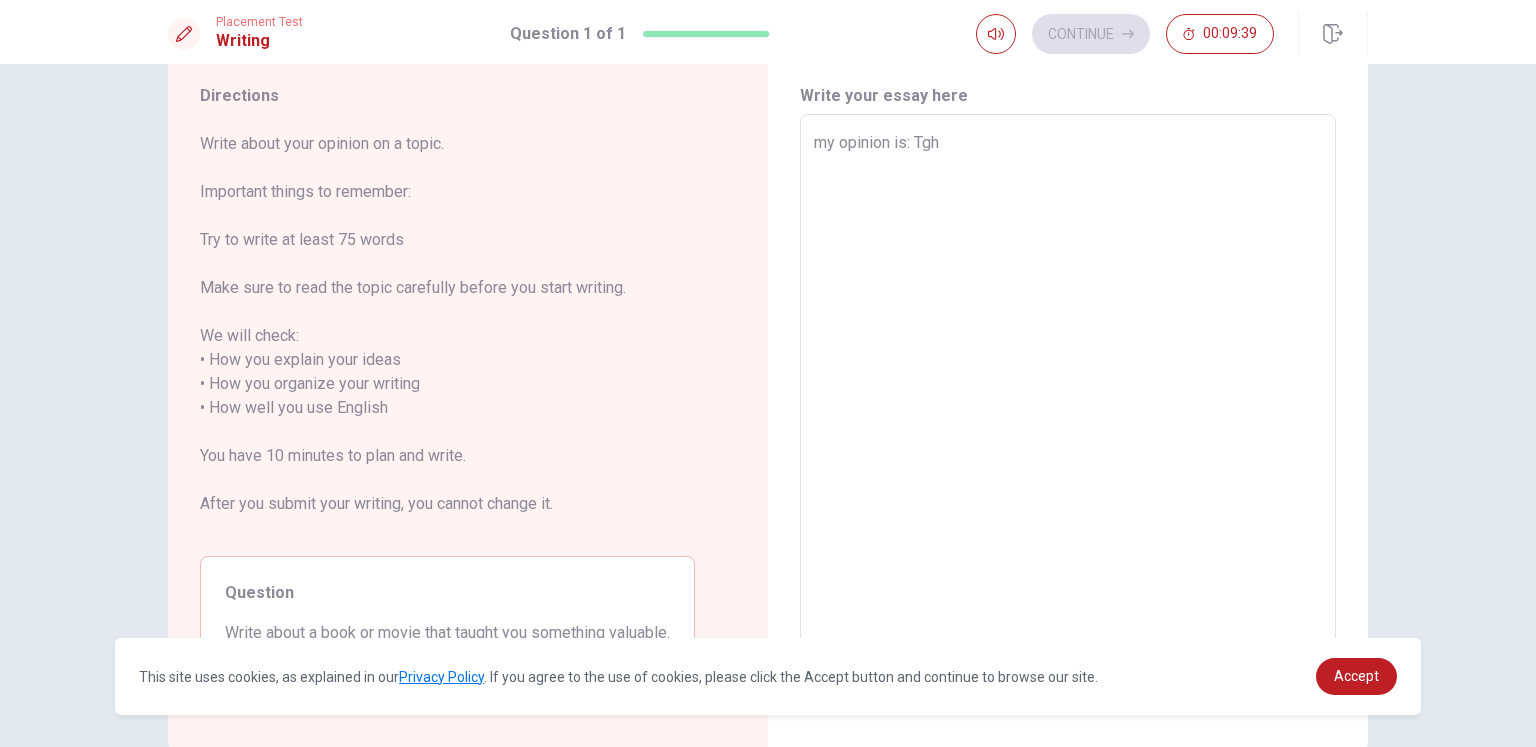 type on "x" 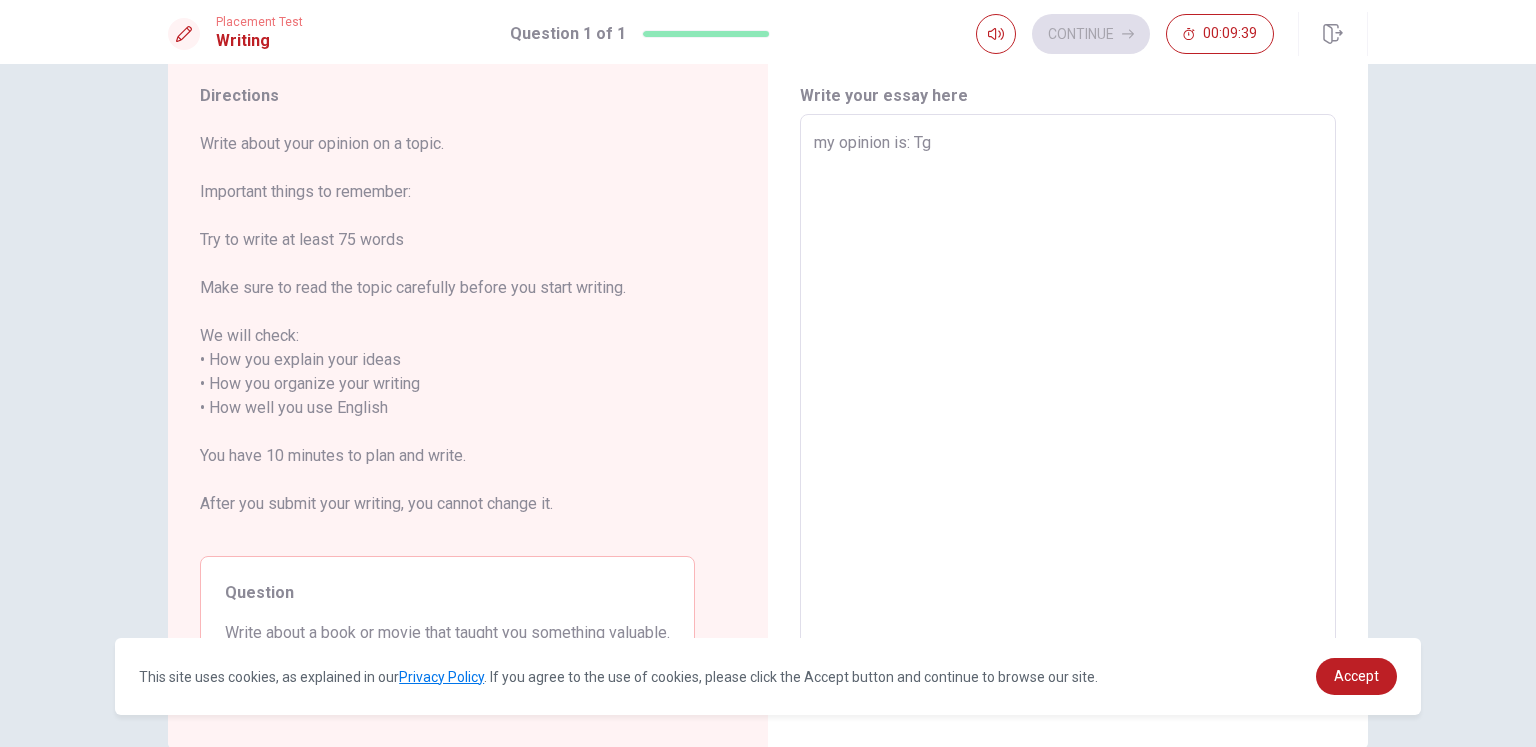 type on "x" 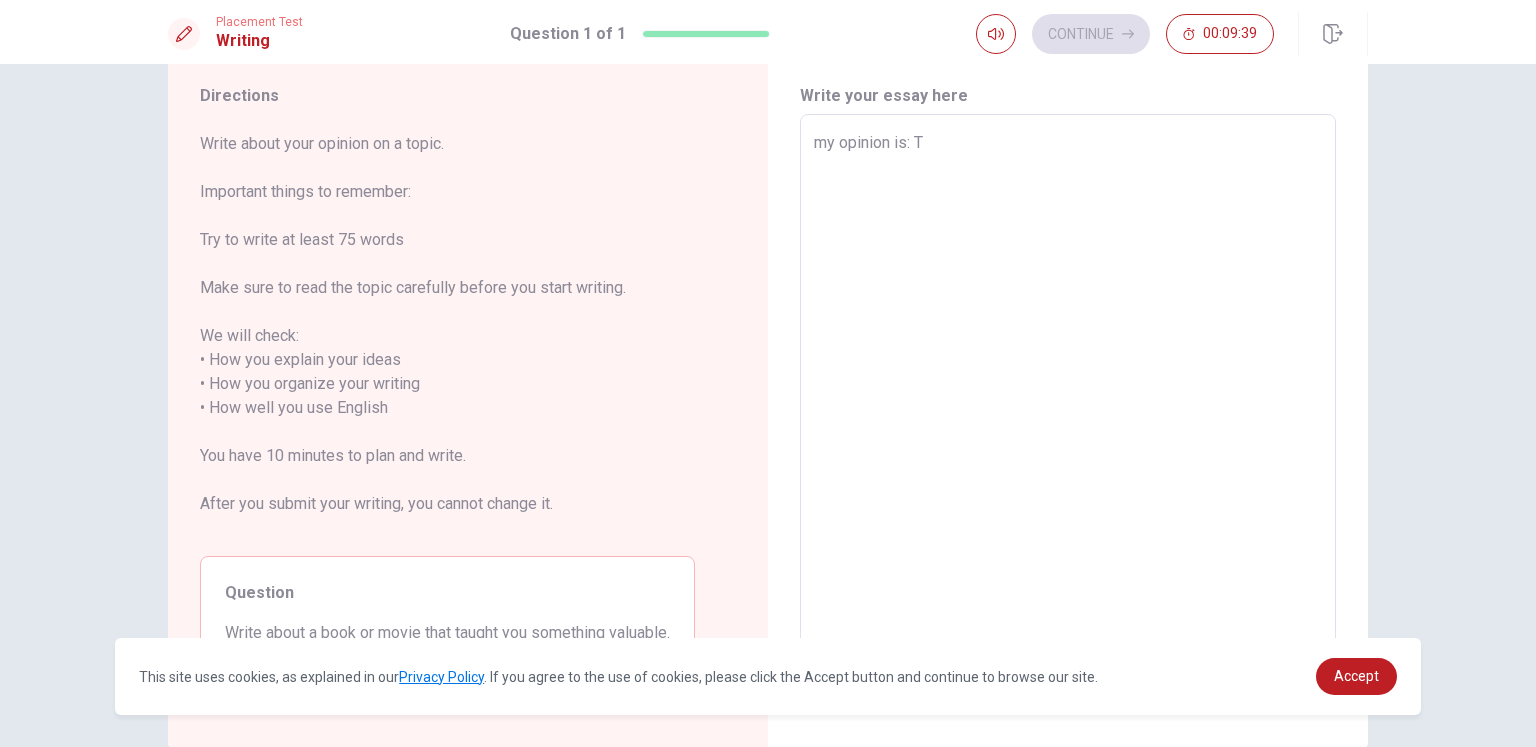 type on "x" 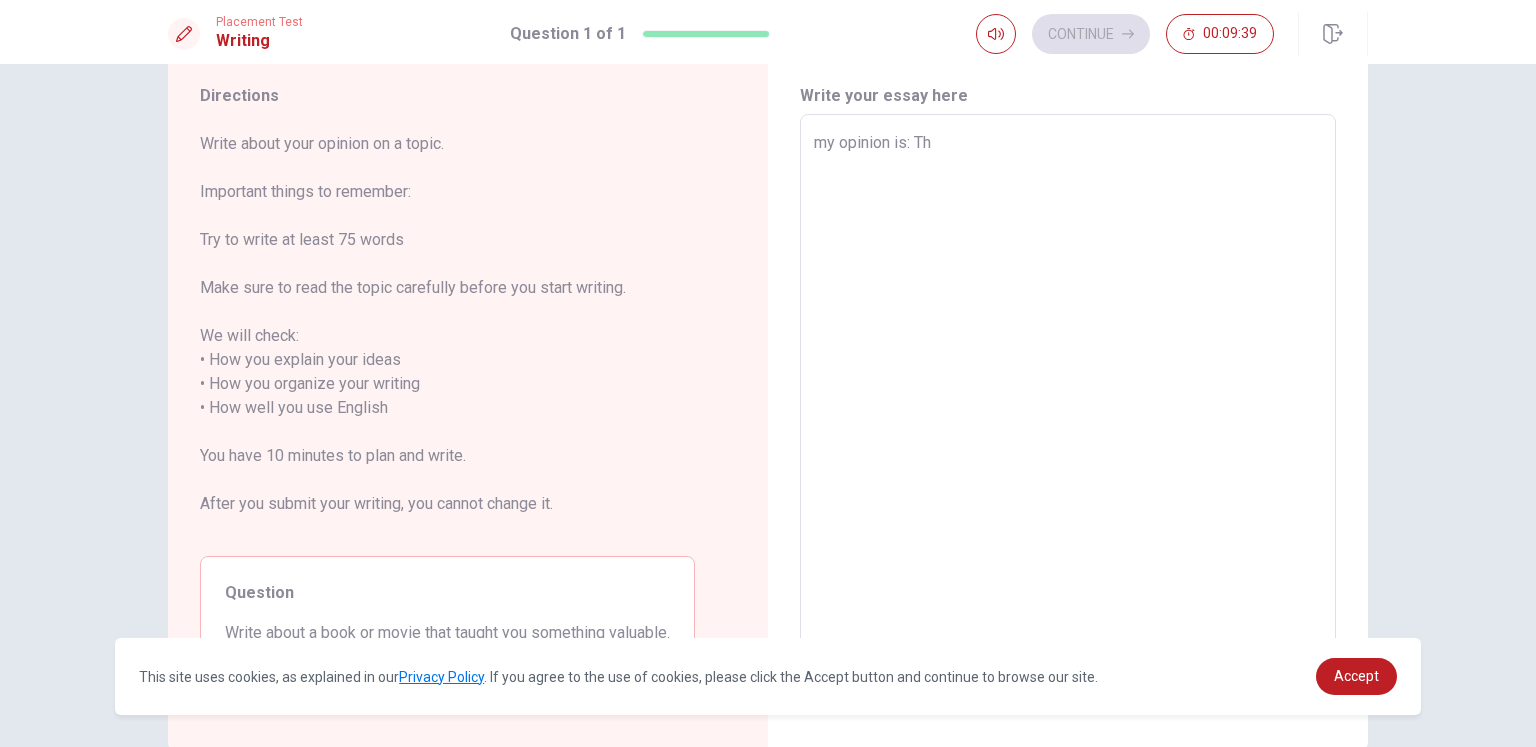 type on "x" 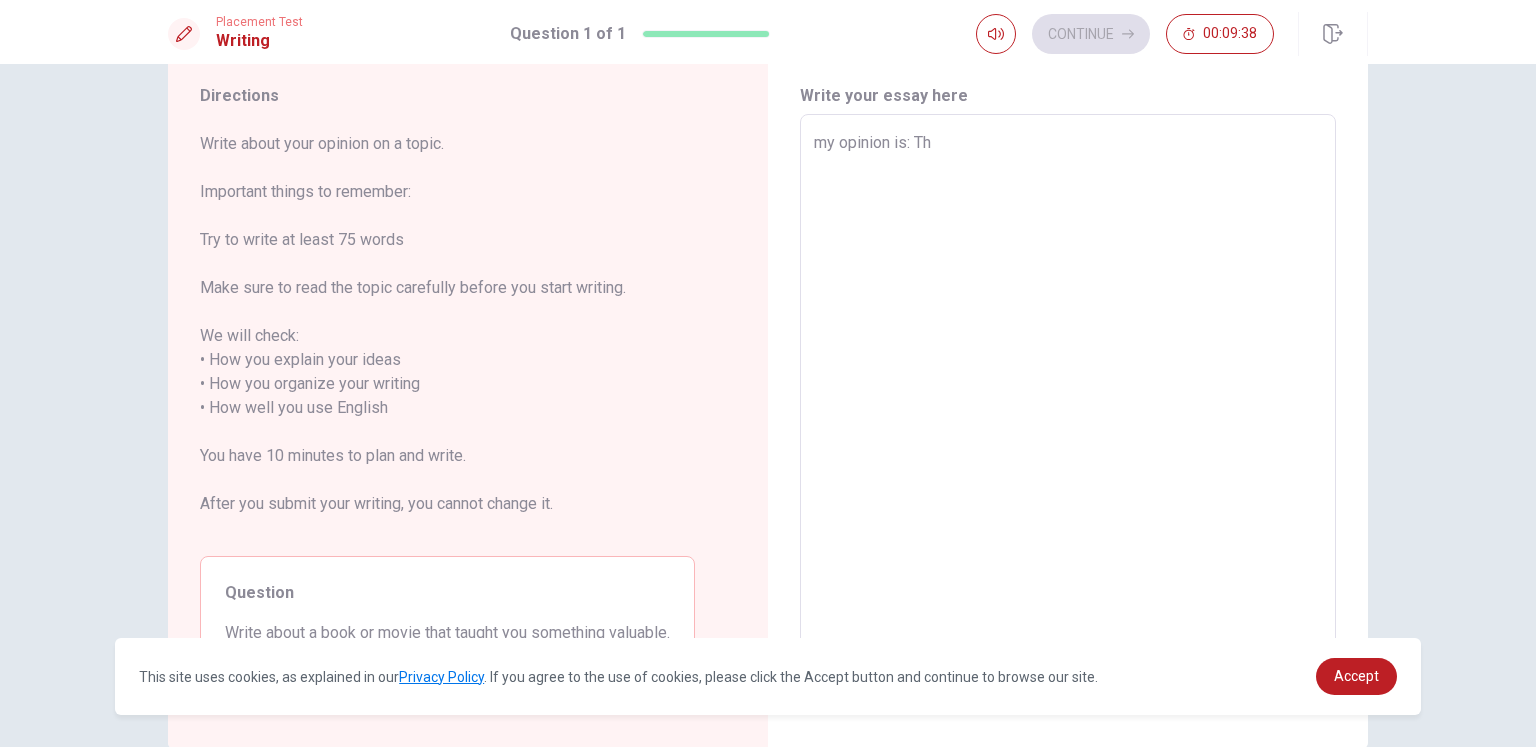 type on "my opinion is: The" 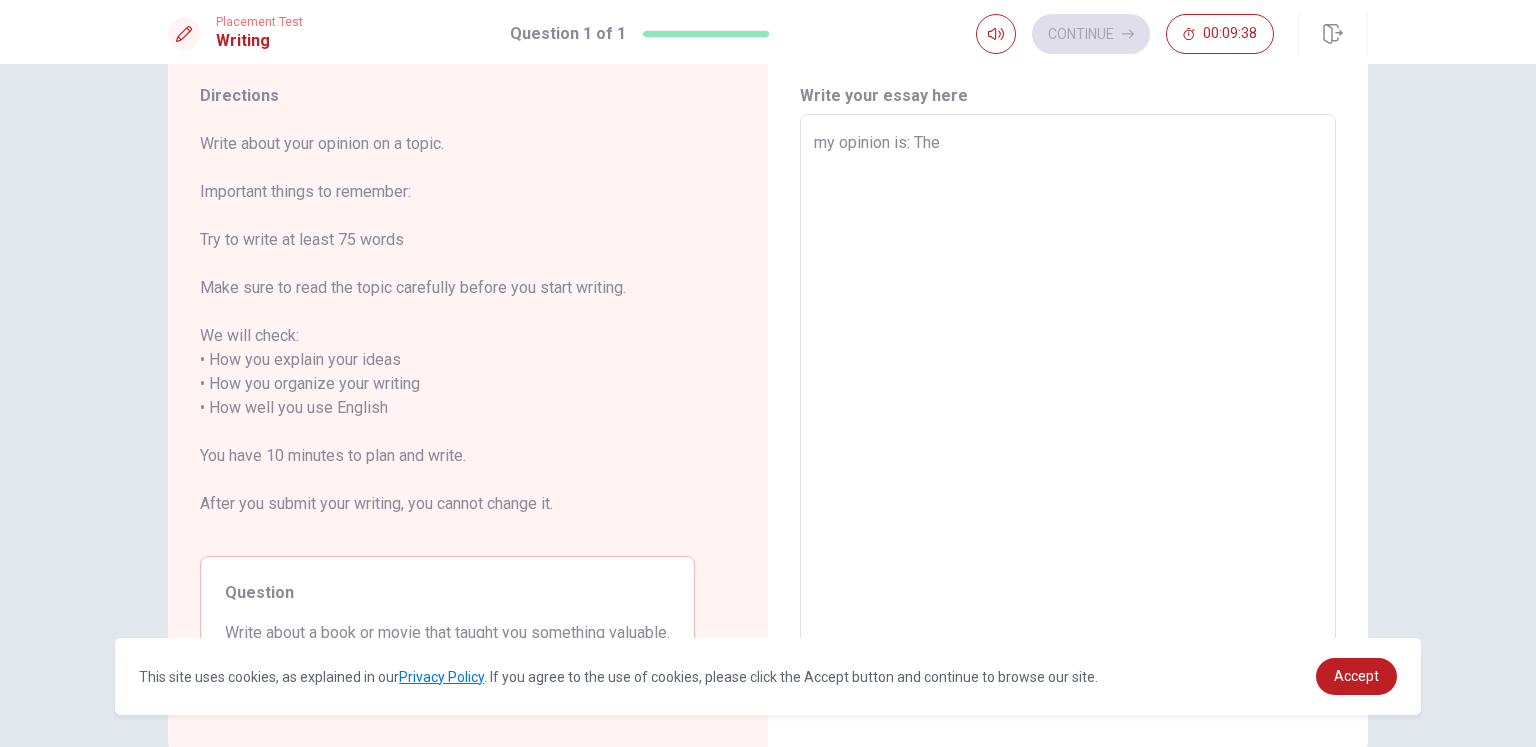 type on "x" 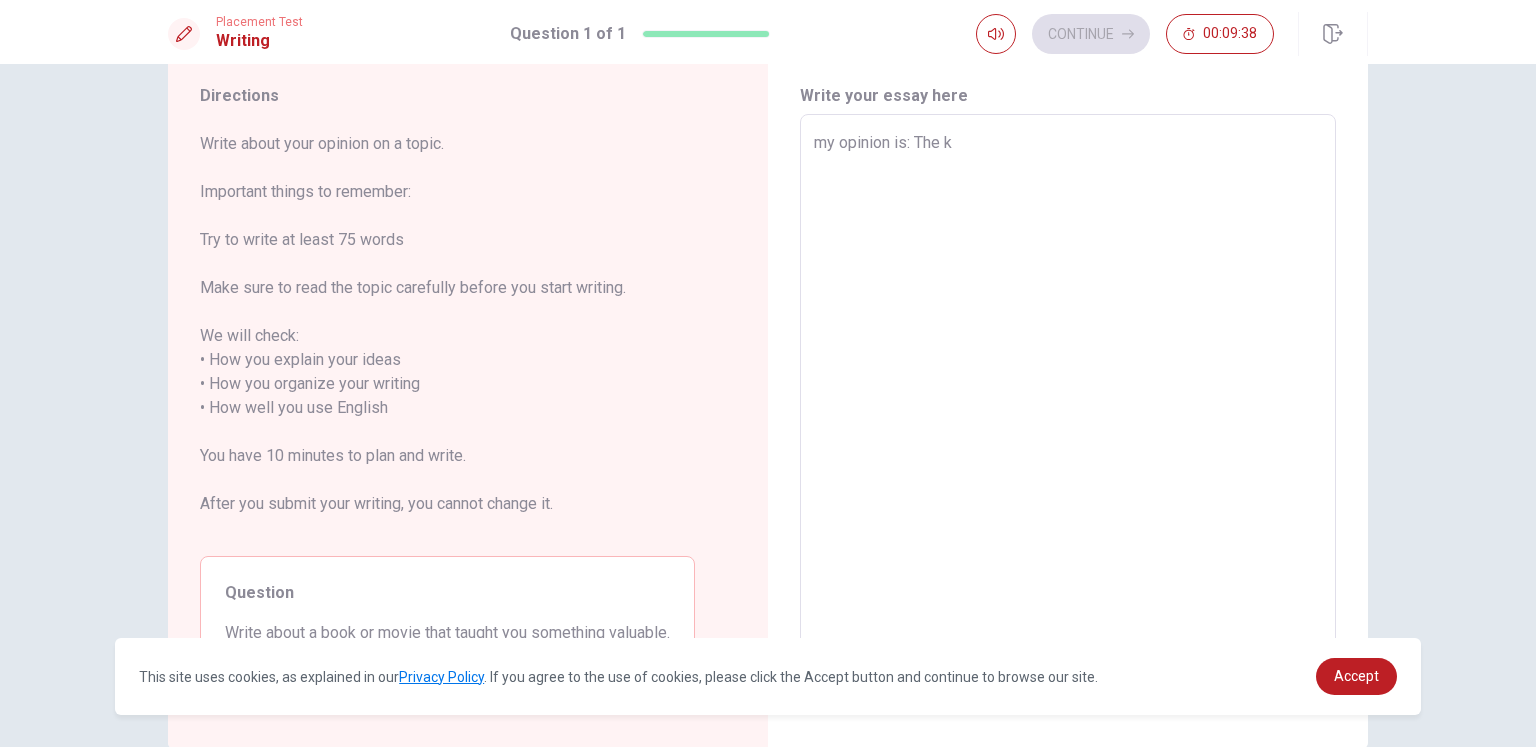 type on "x" 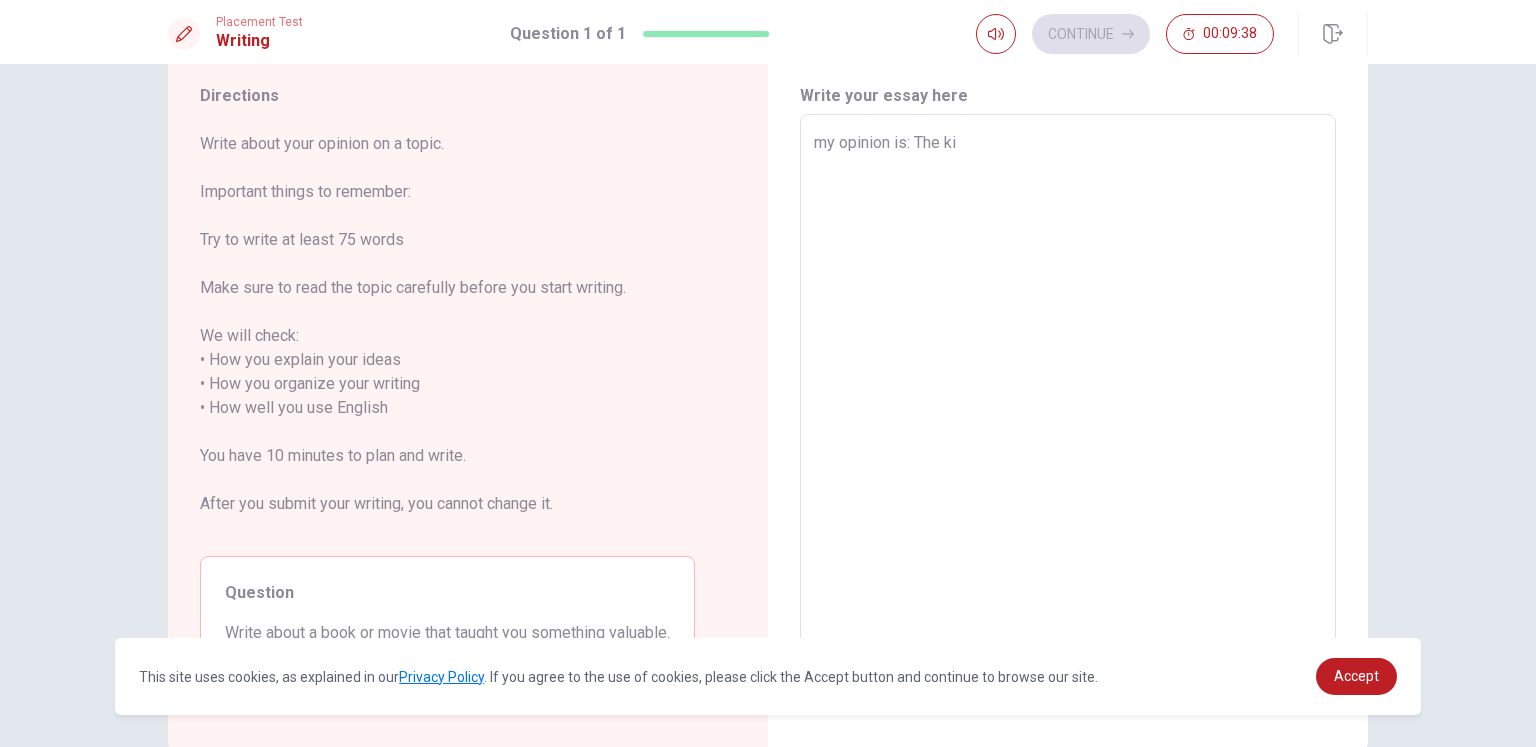 type on "x" 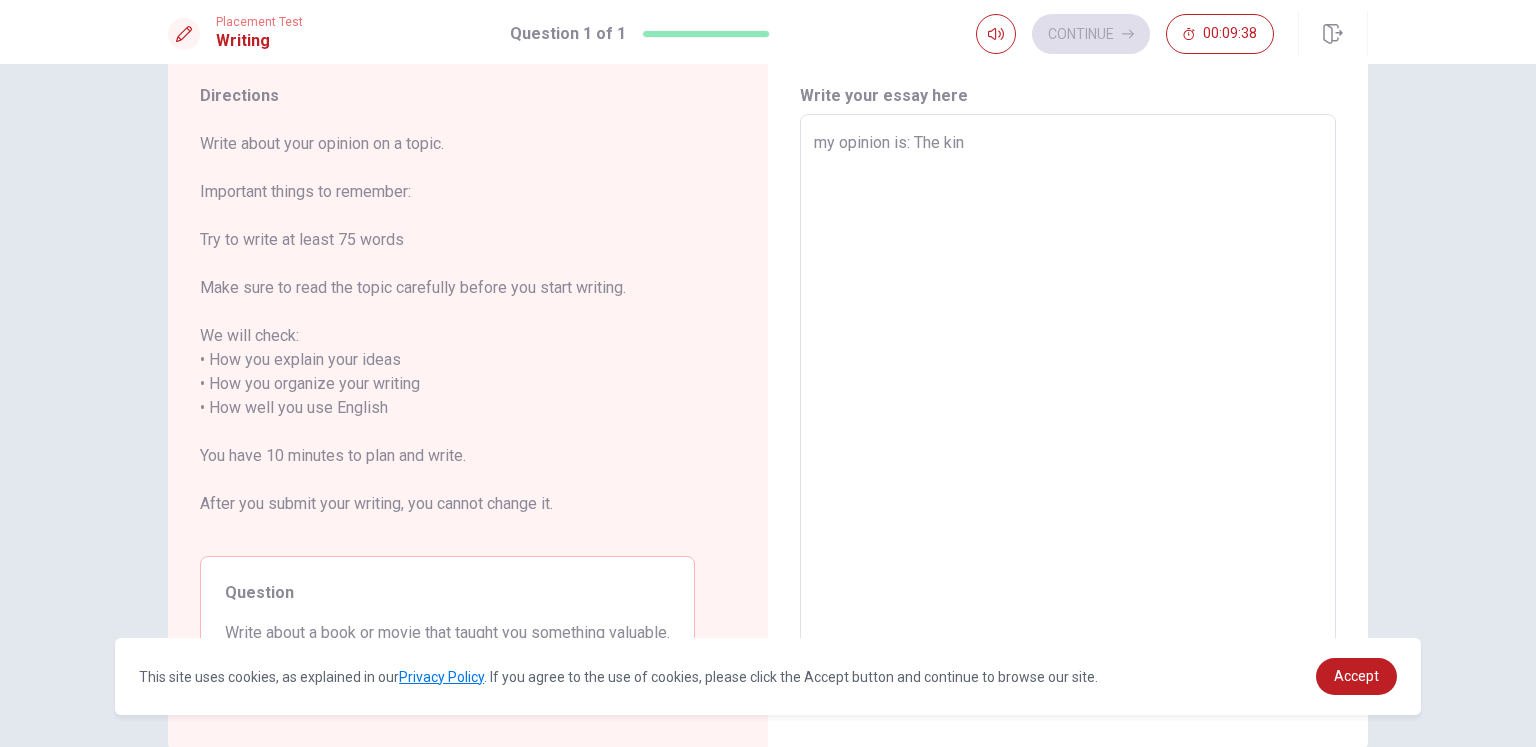 type on "x" 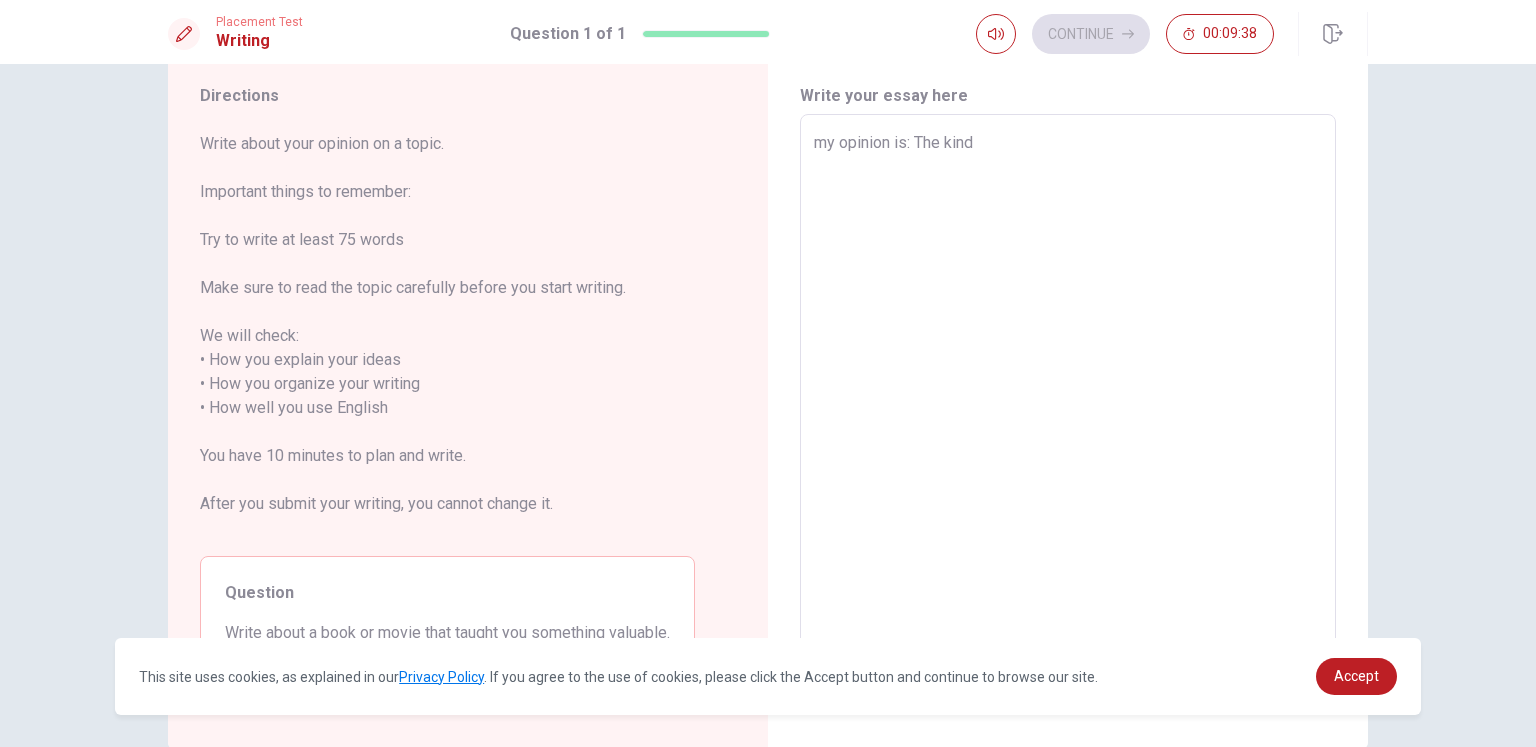 type on "x" 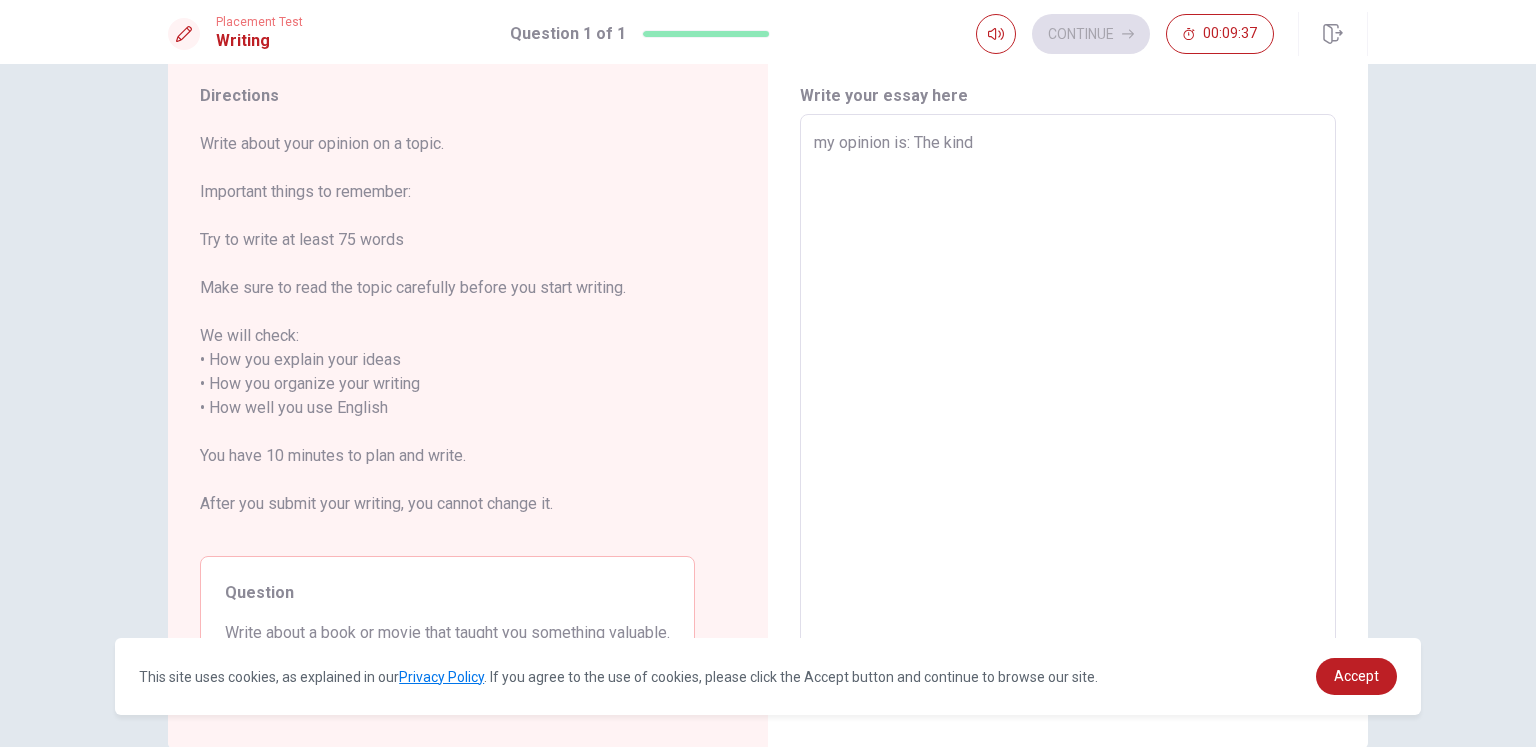 type on "my opinion is: The kindn" 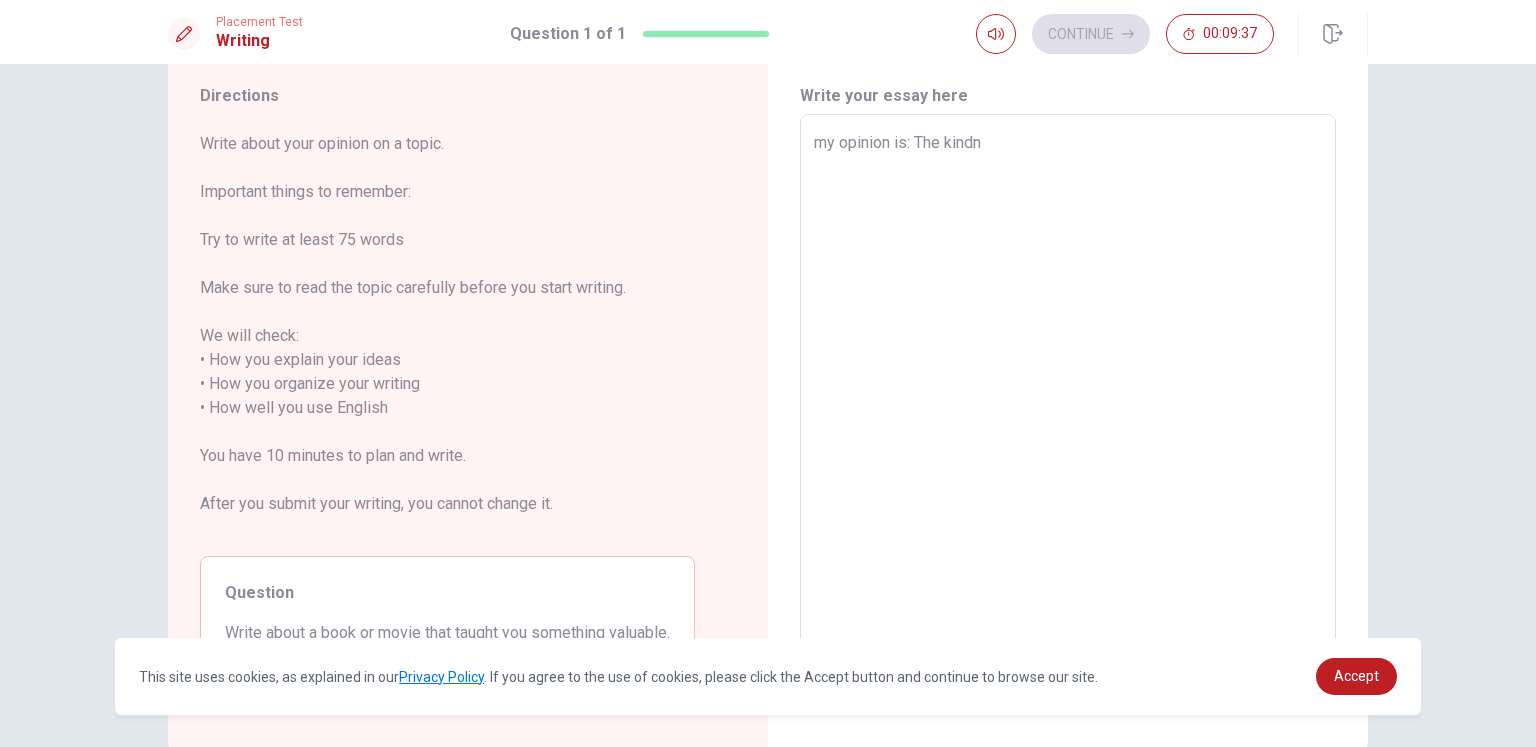 type on "x" 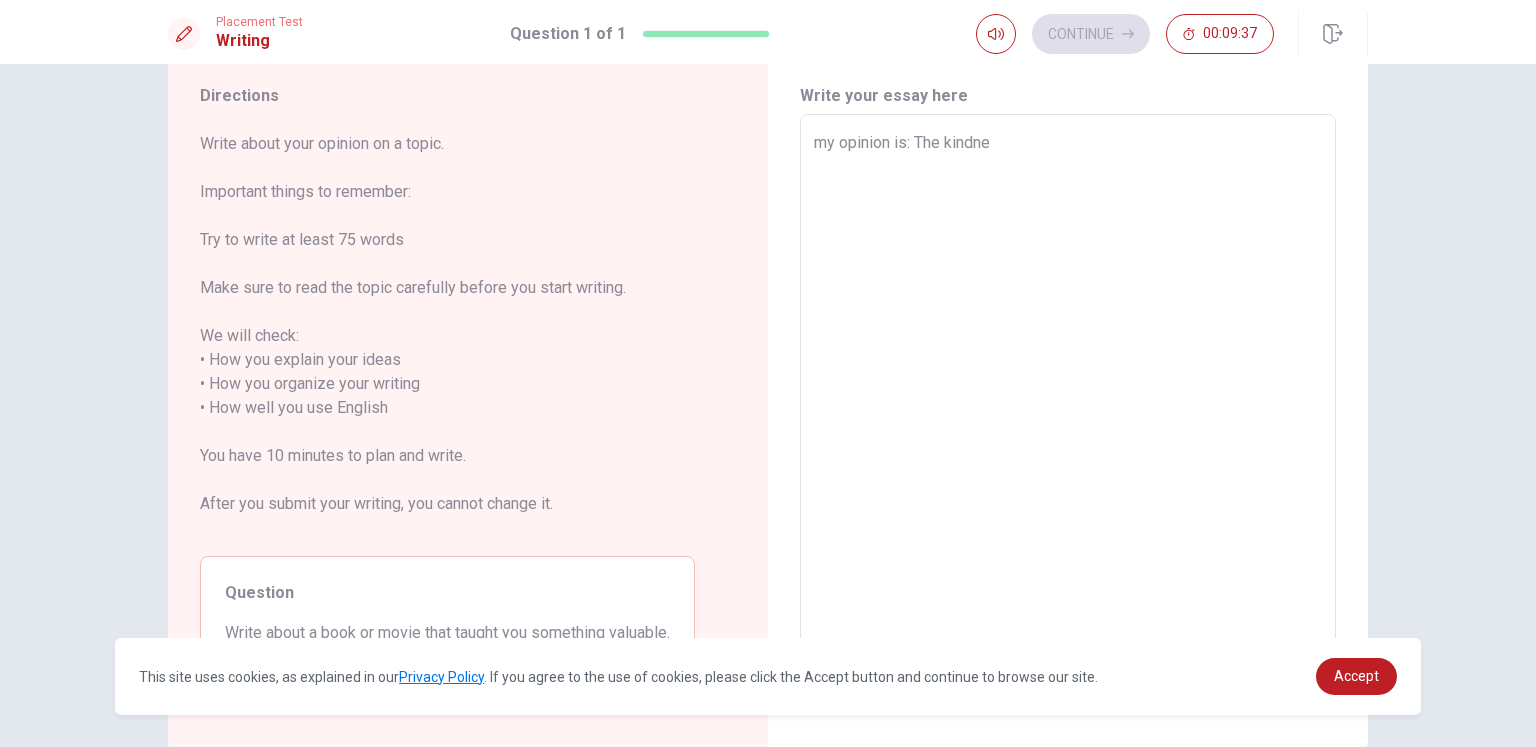 type on "x" 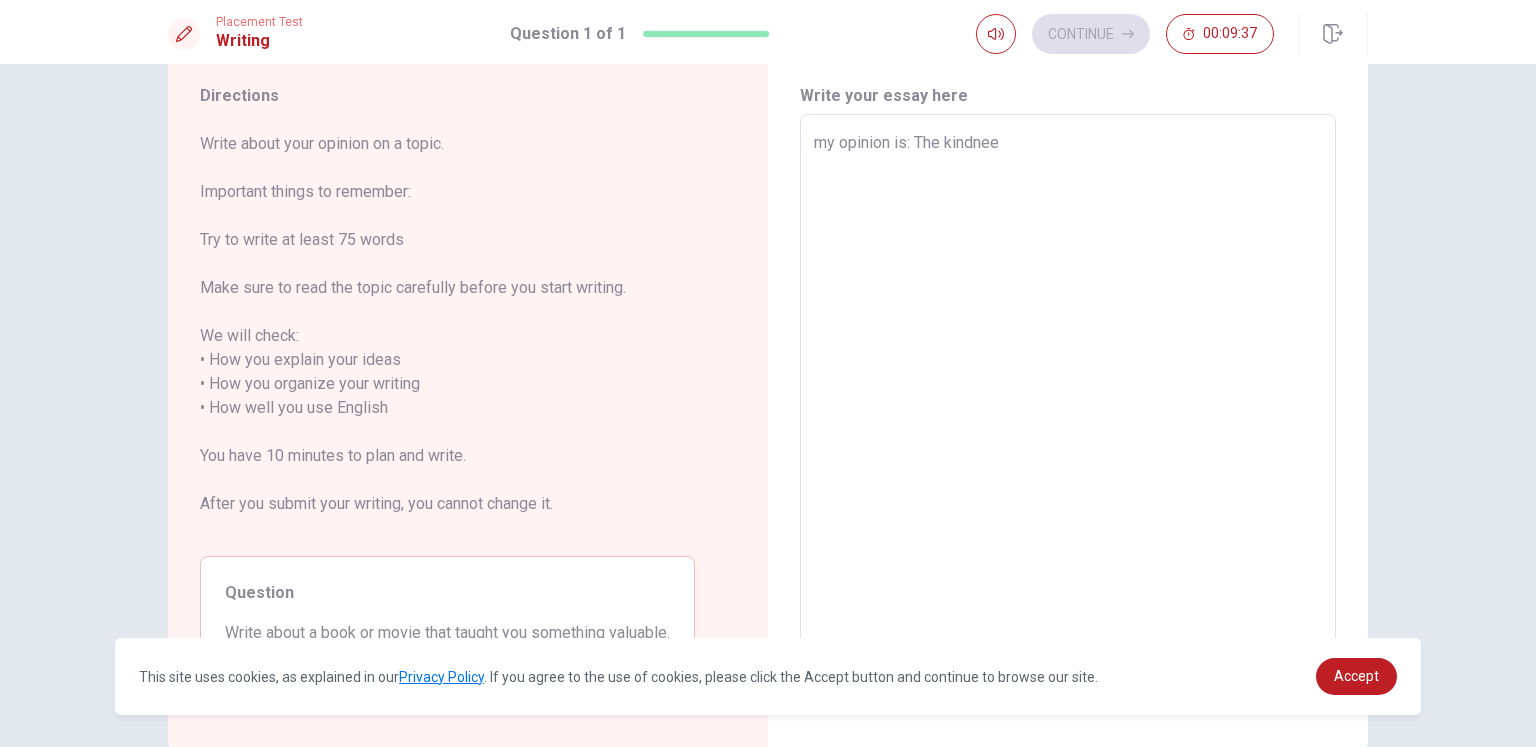 type on "x" 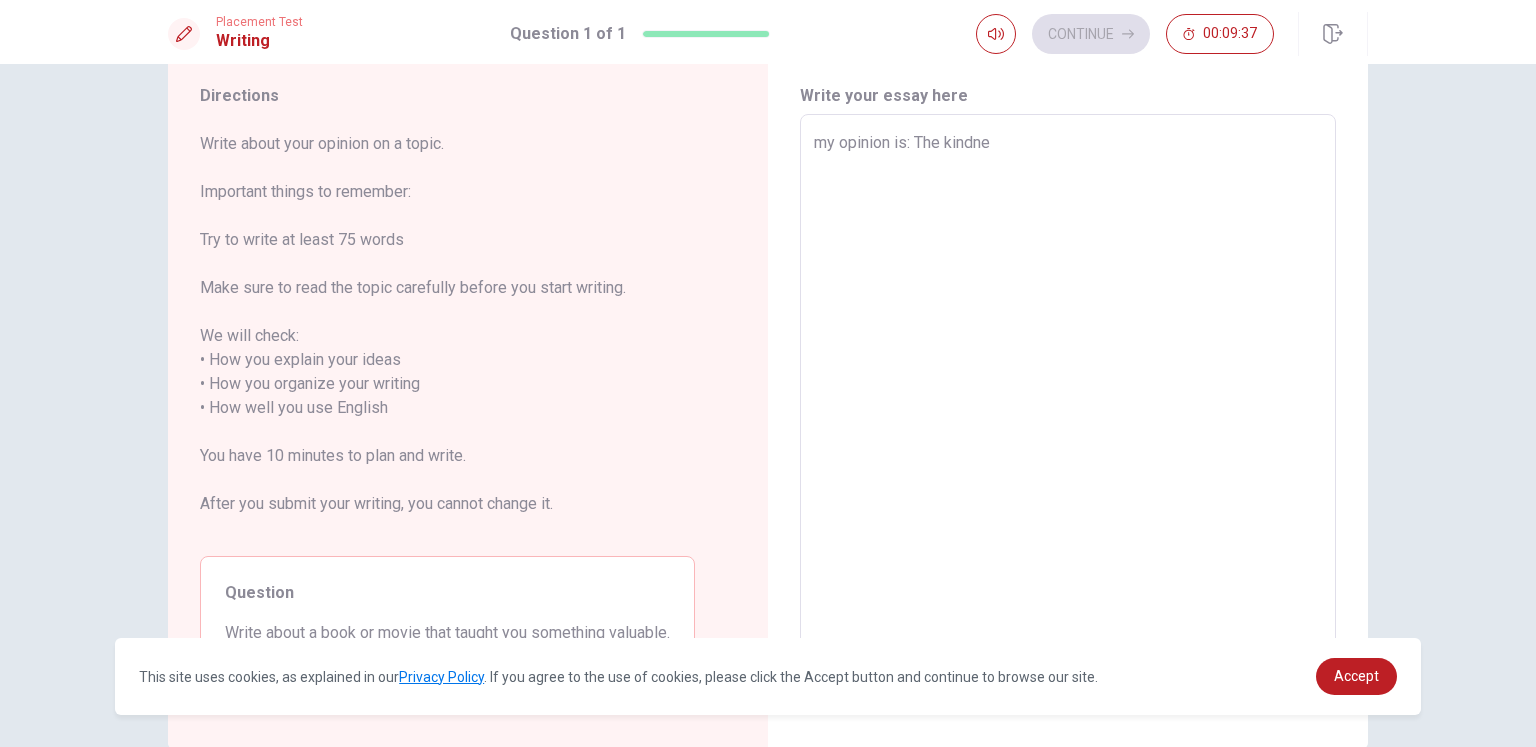 type on "x" 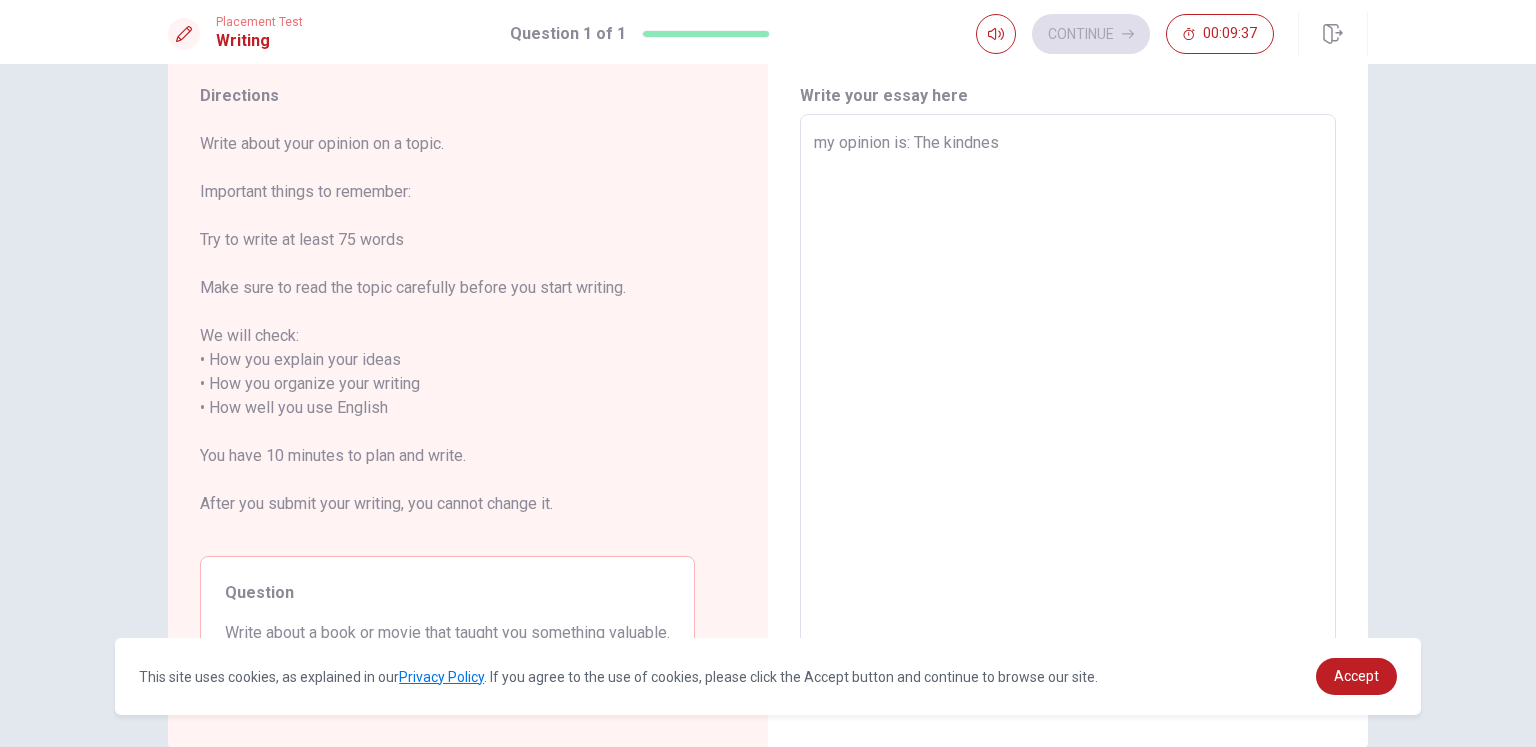 type on "x" 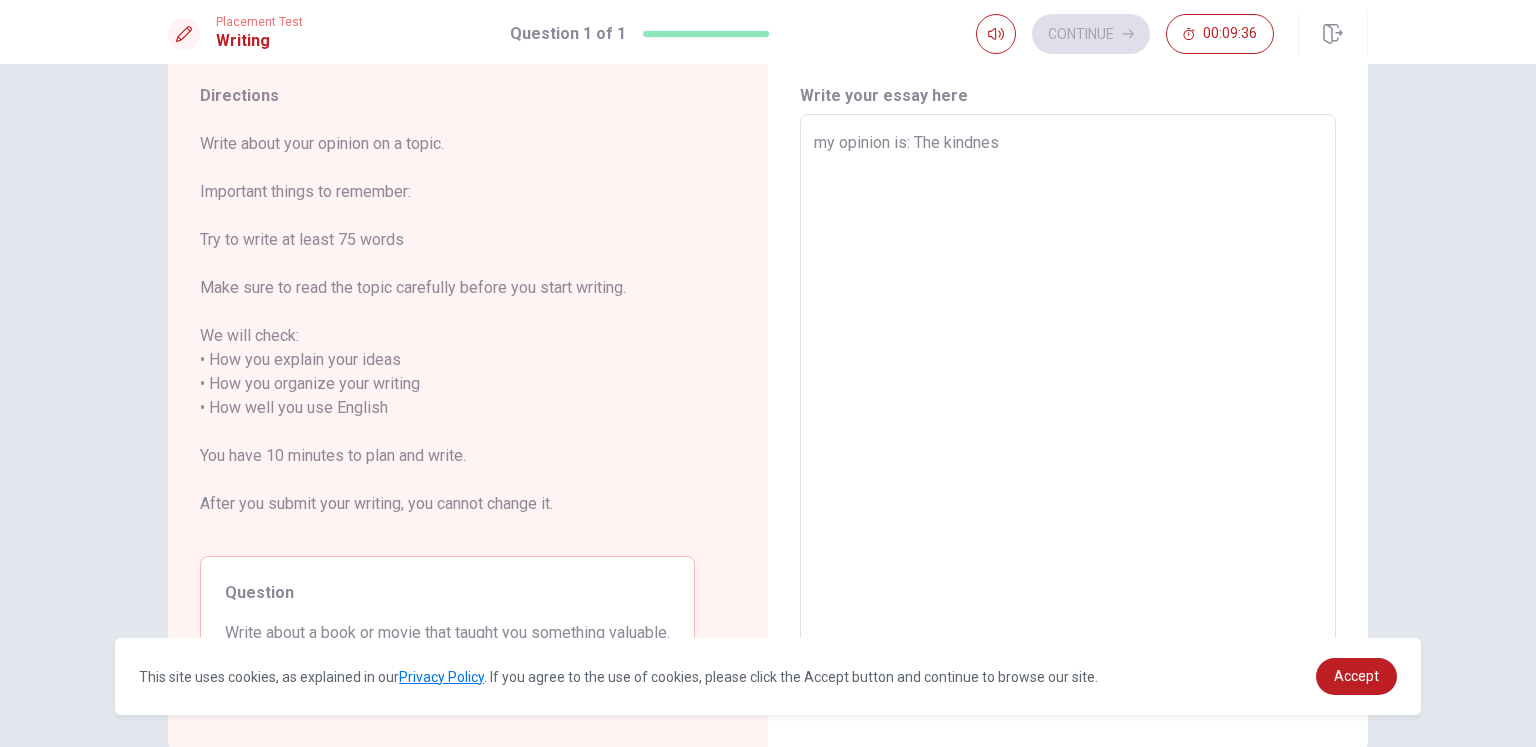 type on "my opinion is: The kindness" 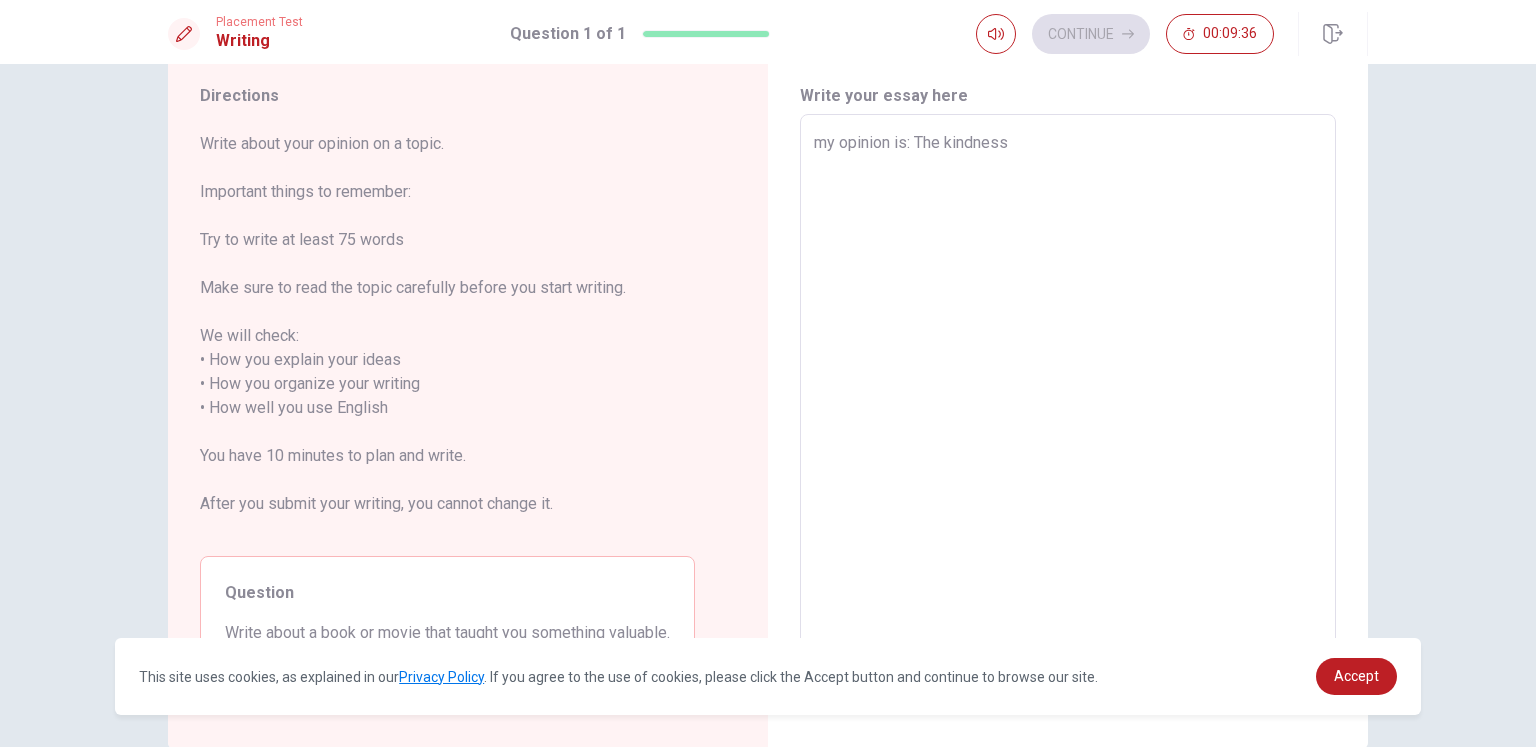 type on "x" 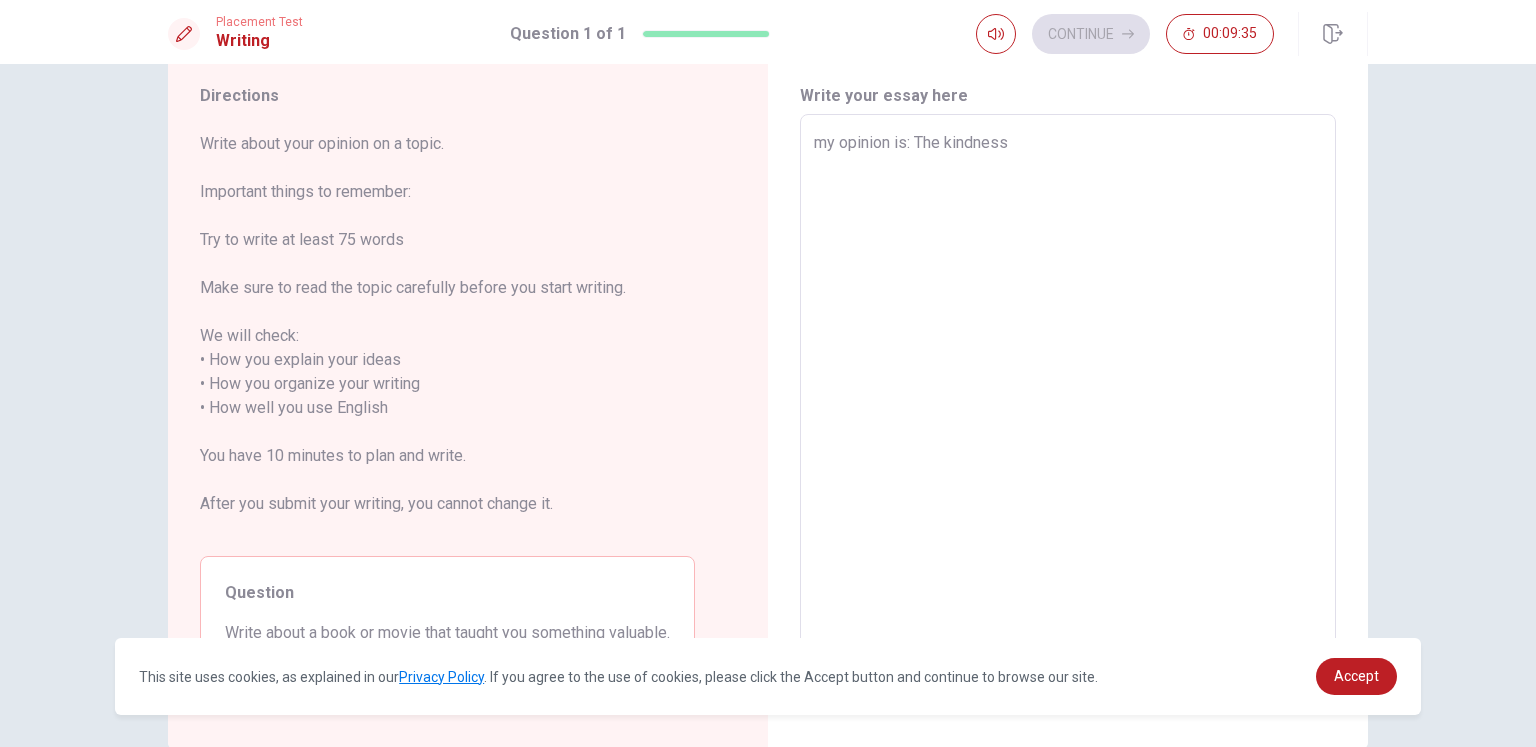 type on "my opinion is: The kindness" 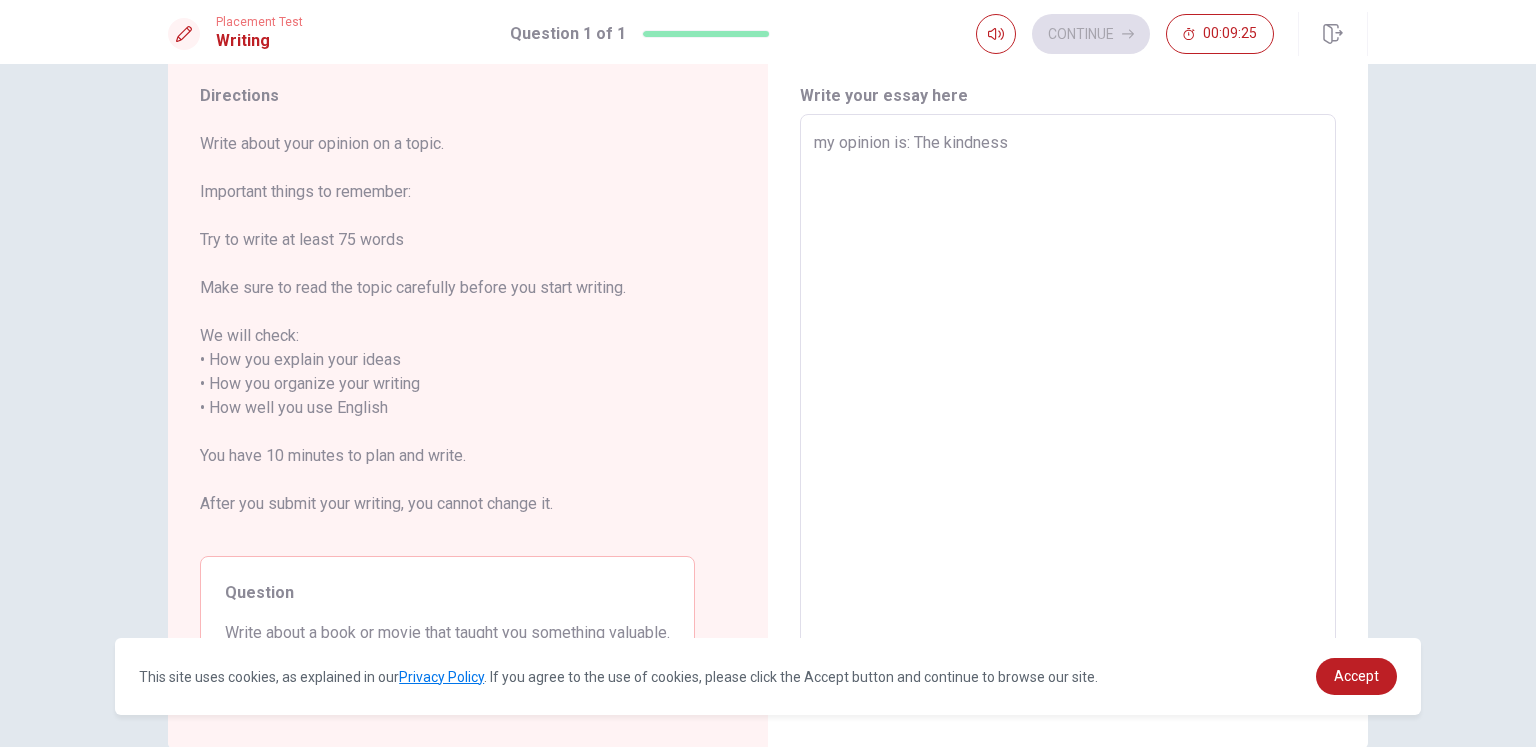 type on "x" 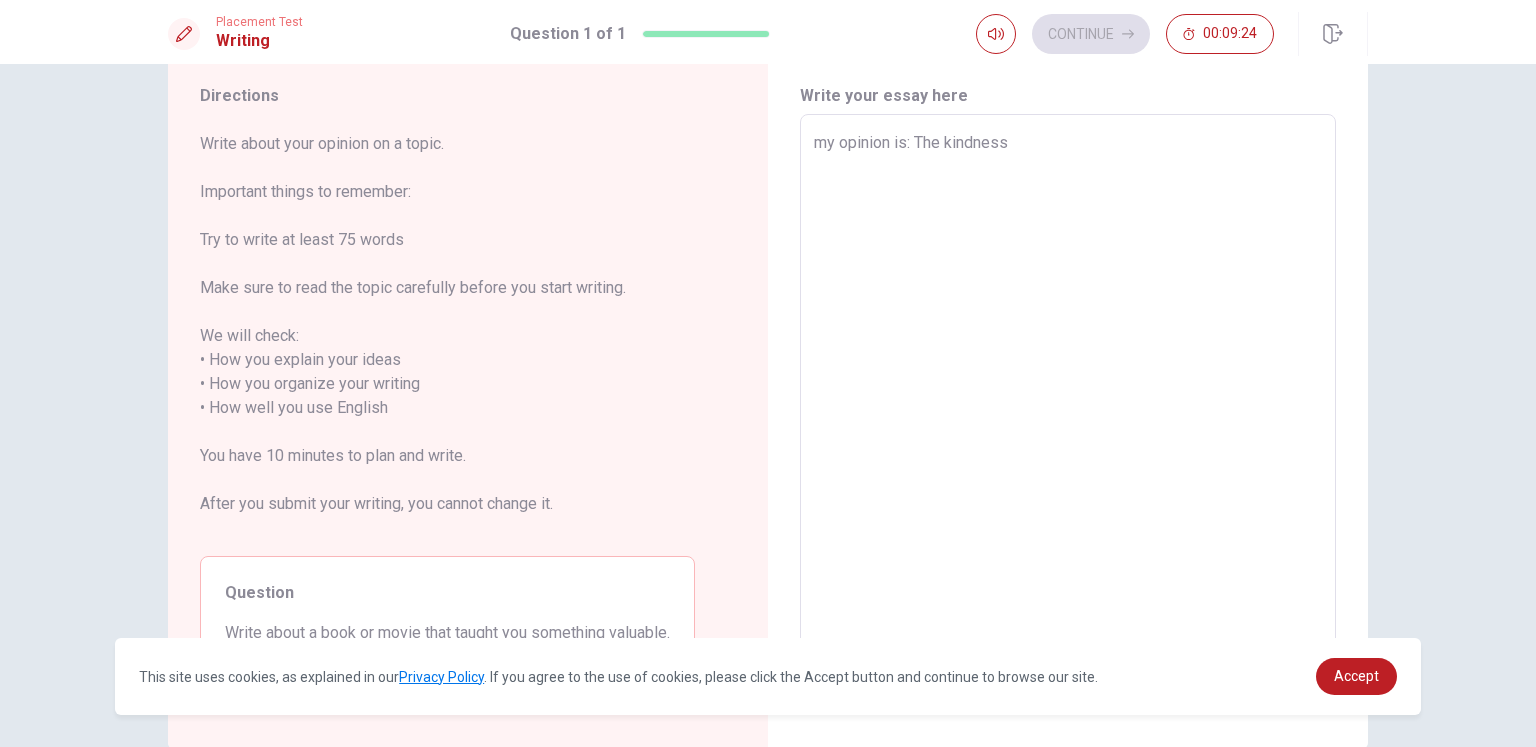 type on "my opinion is: The kindness
i" 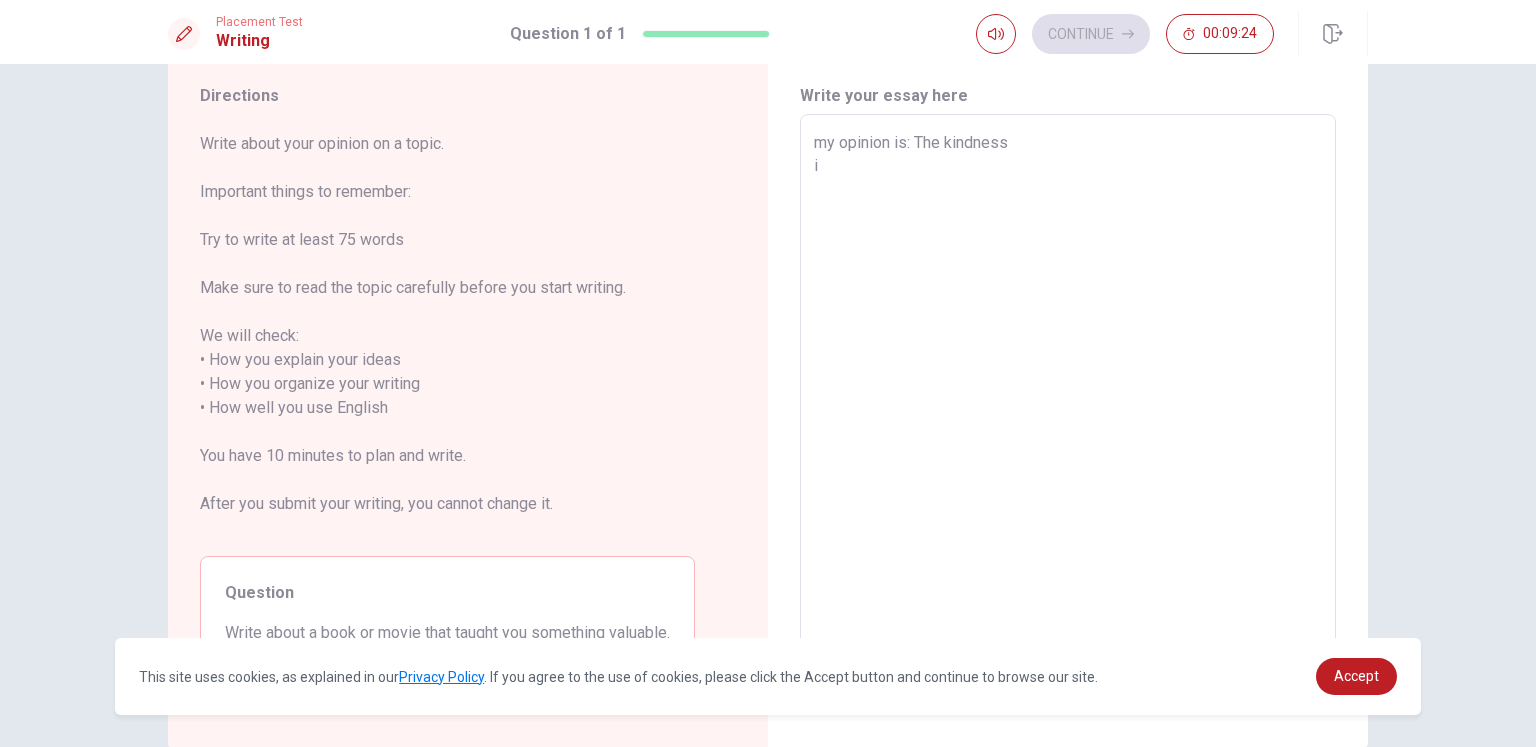 type on "x" 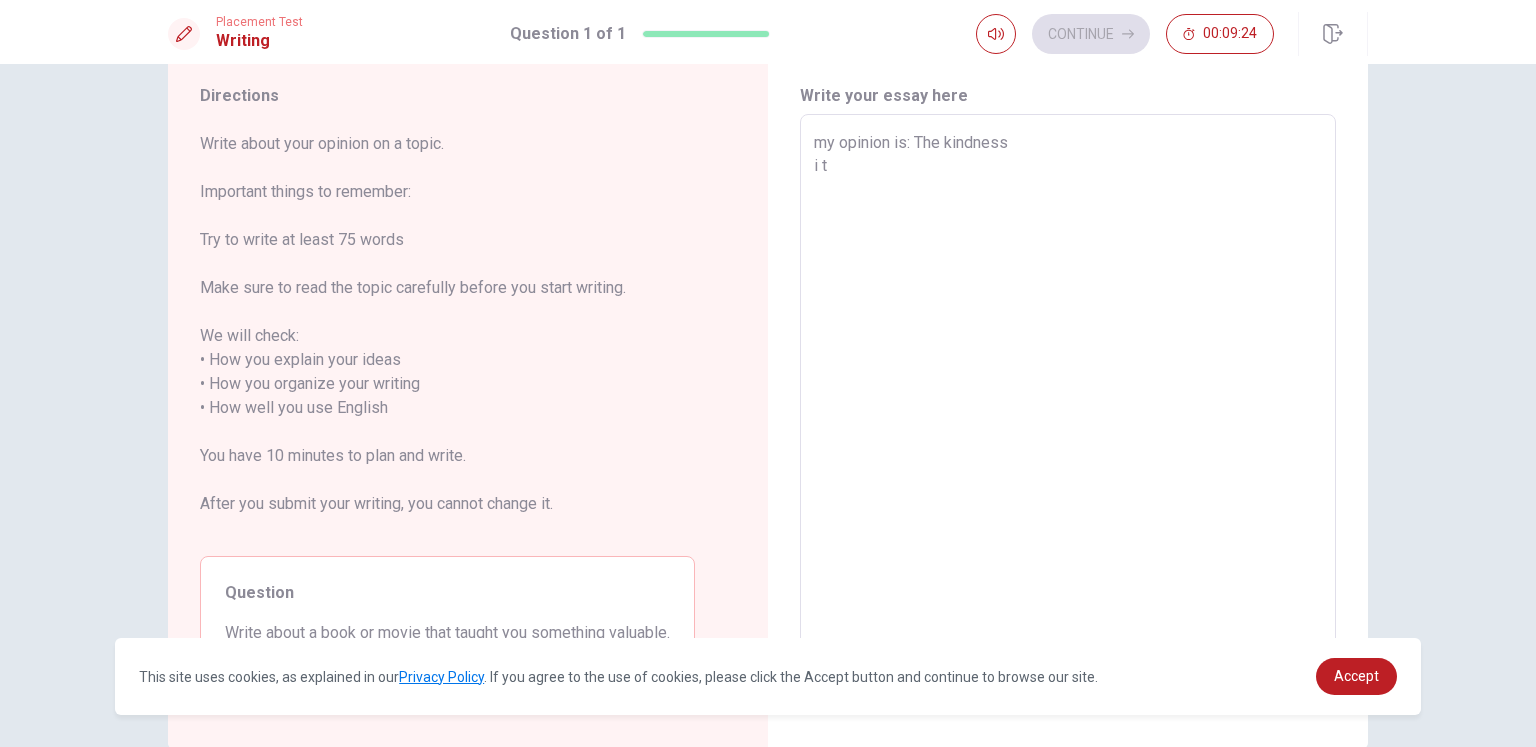 type on "x" 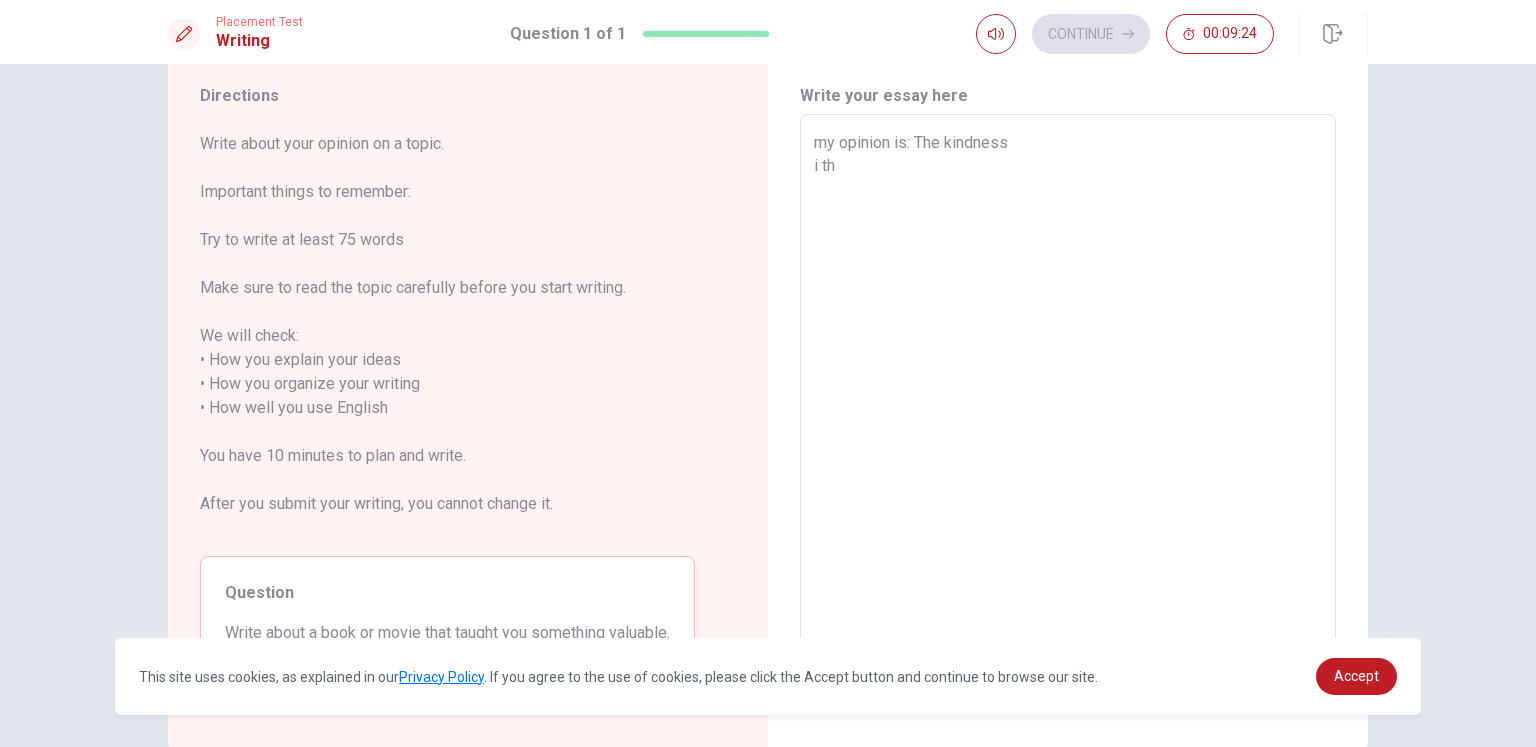 type on "x" 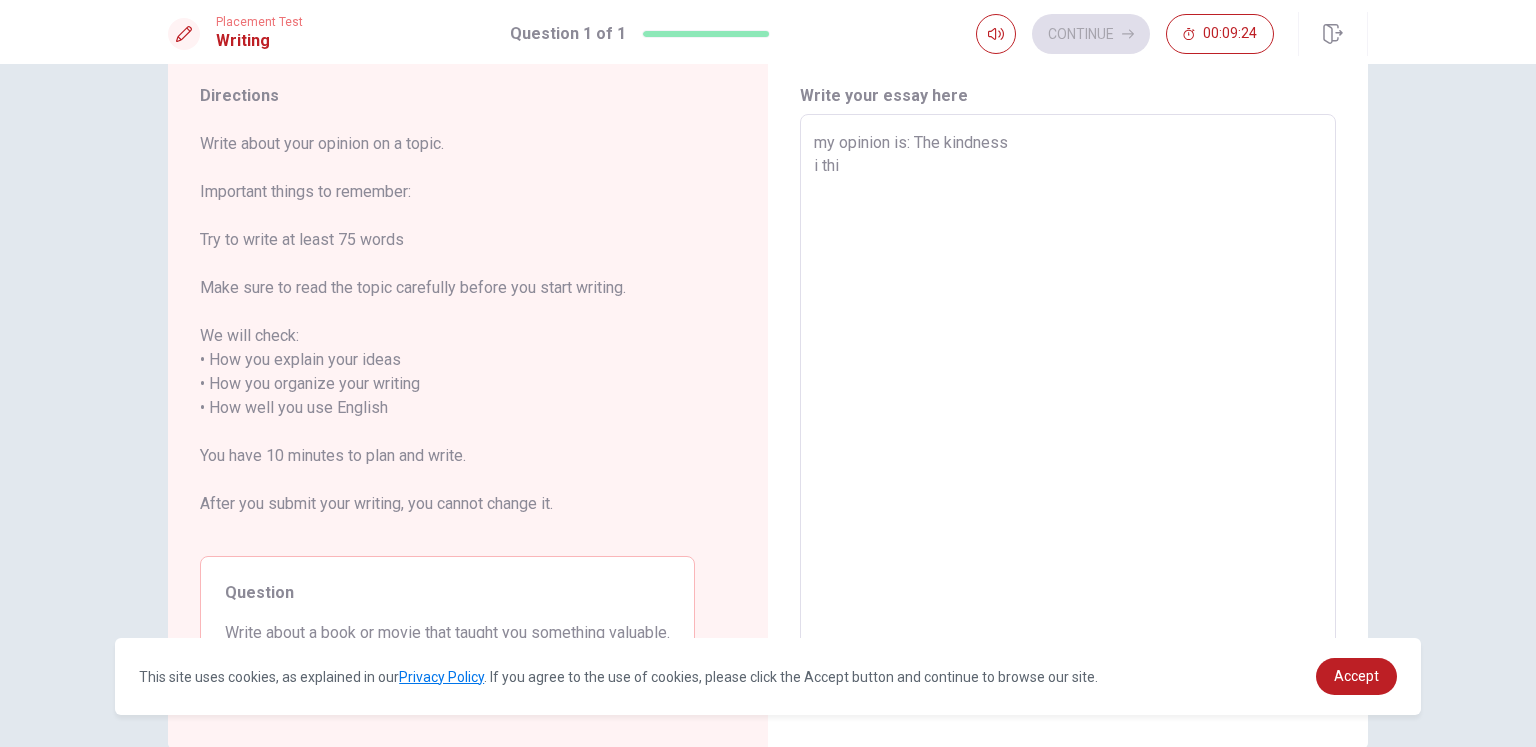 type on "x" 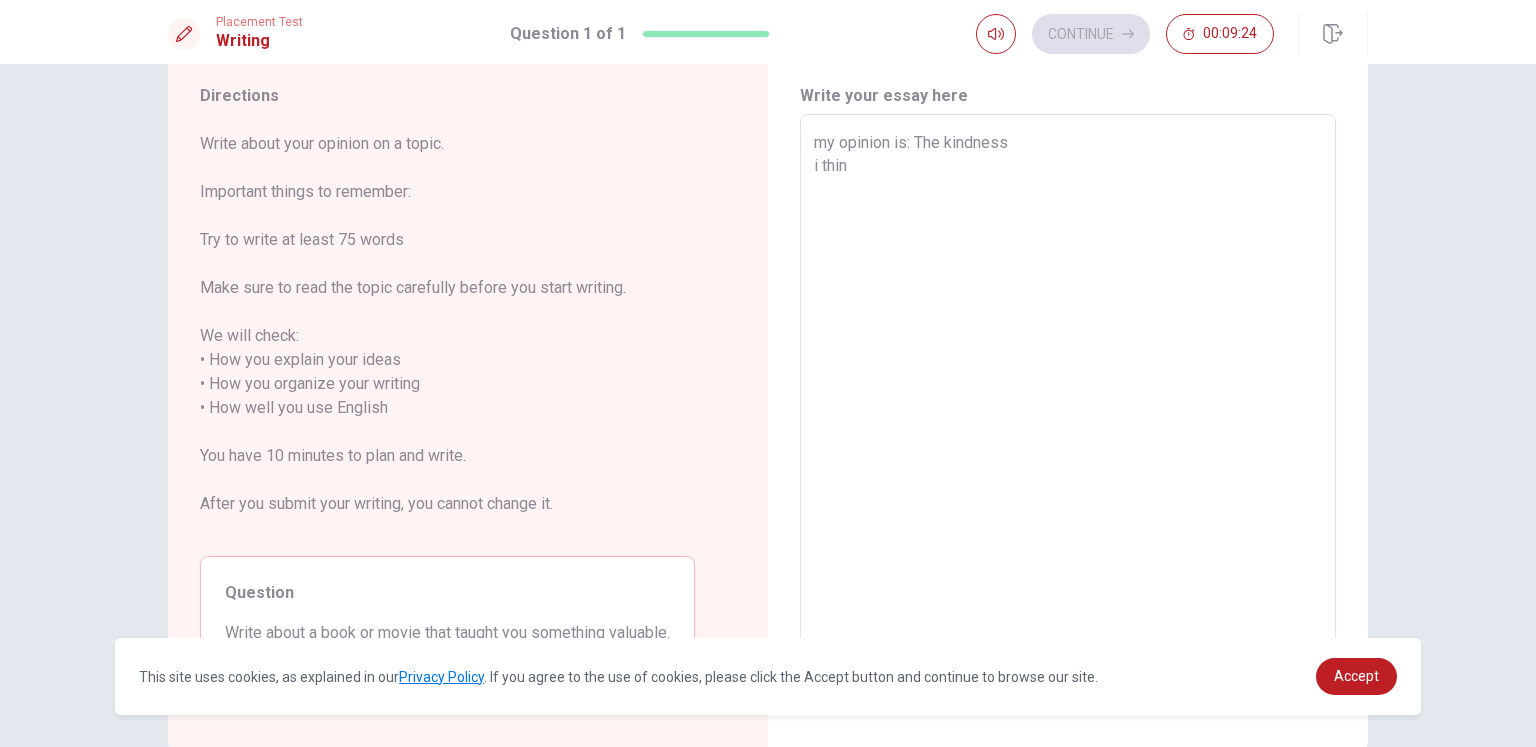 type on "x" 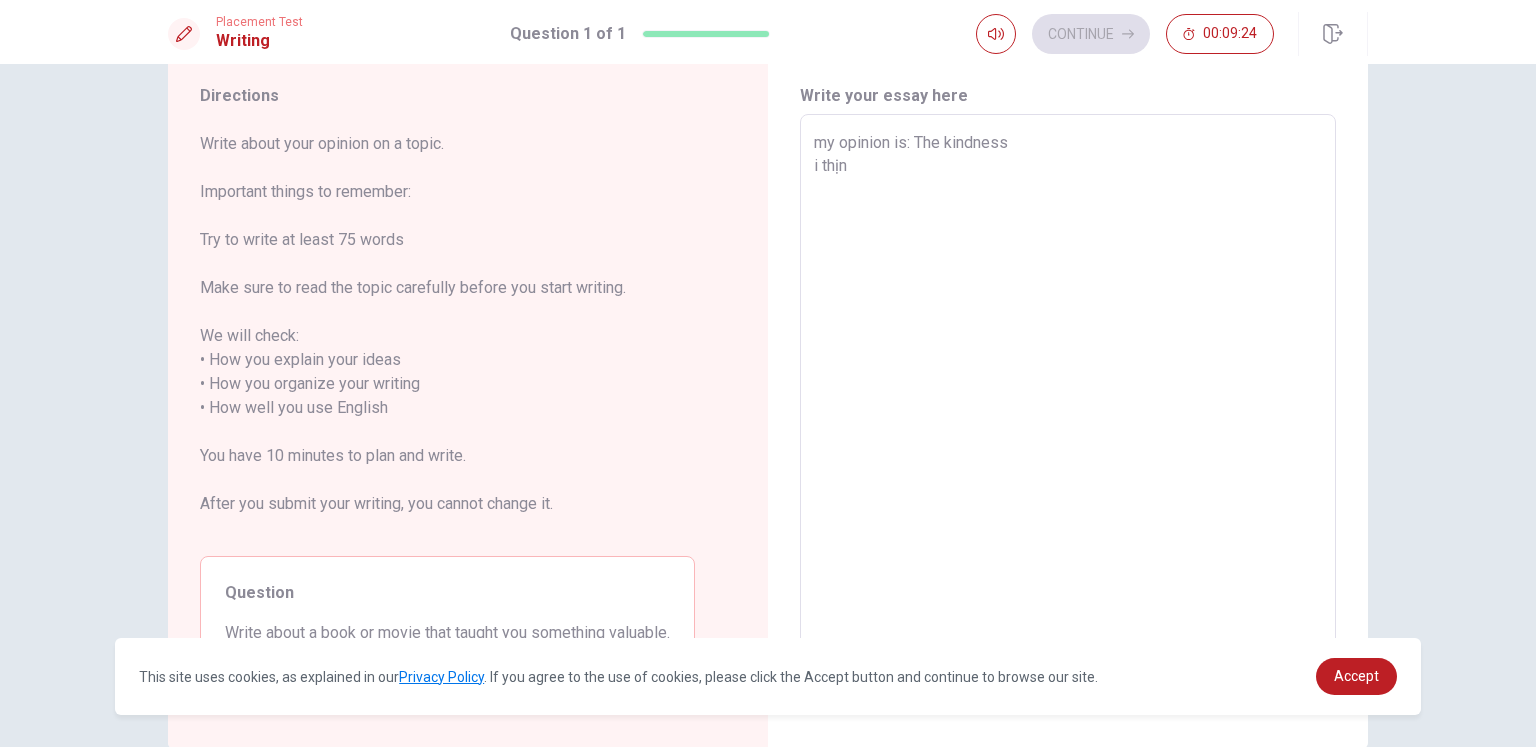 type on "my opinion is: The kindness
i thịnk" 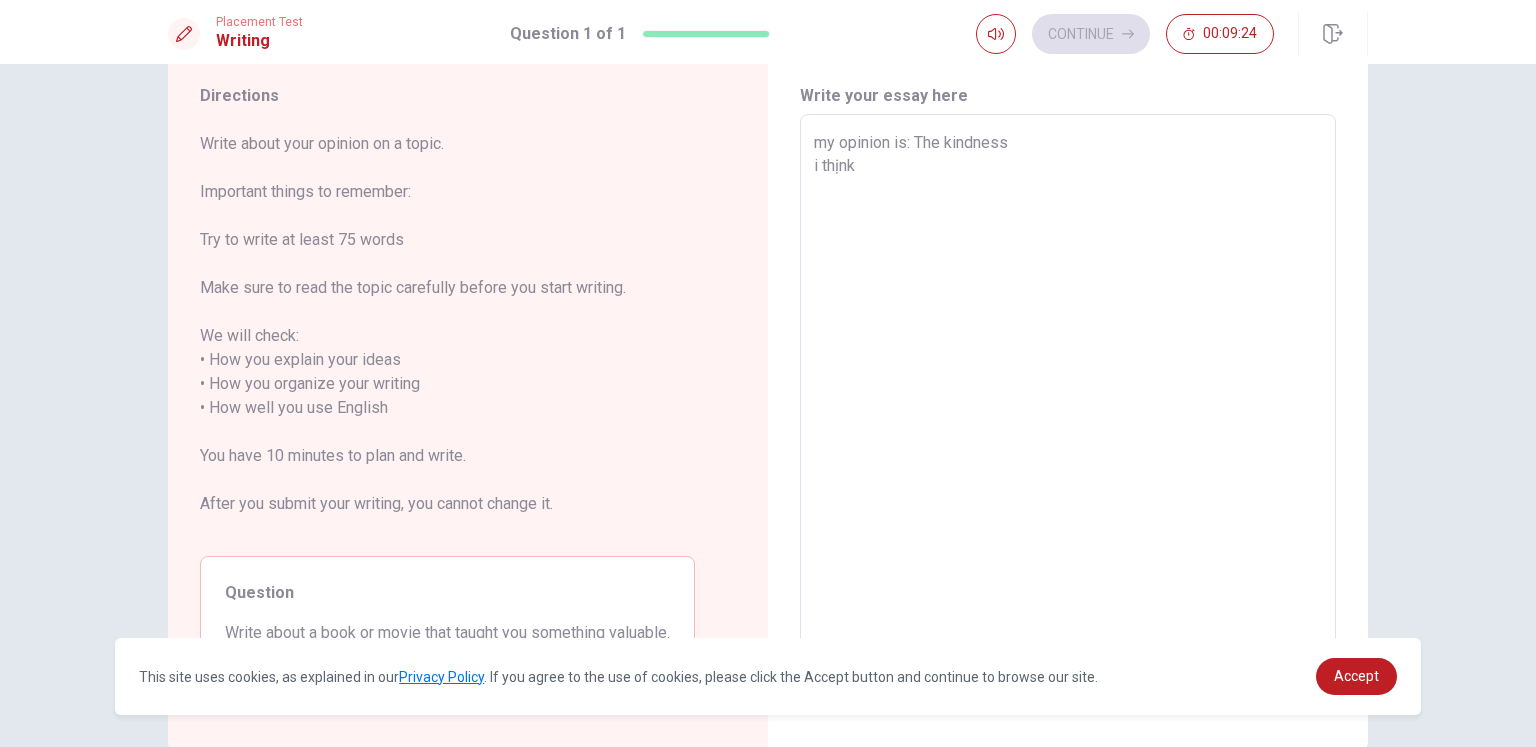 type on "x" 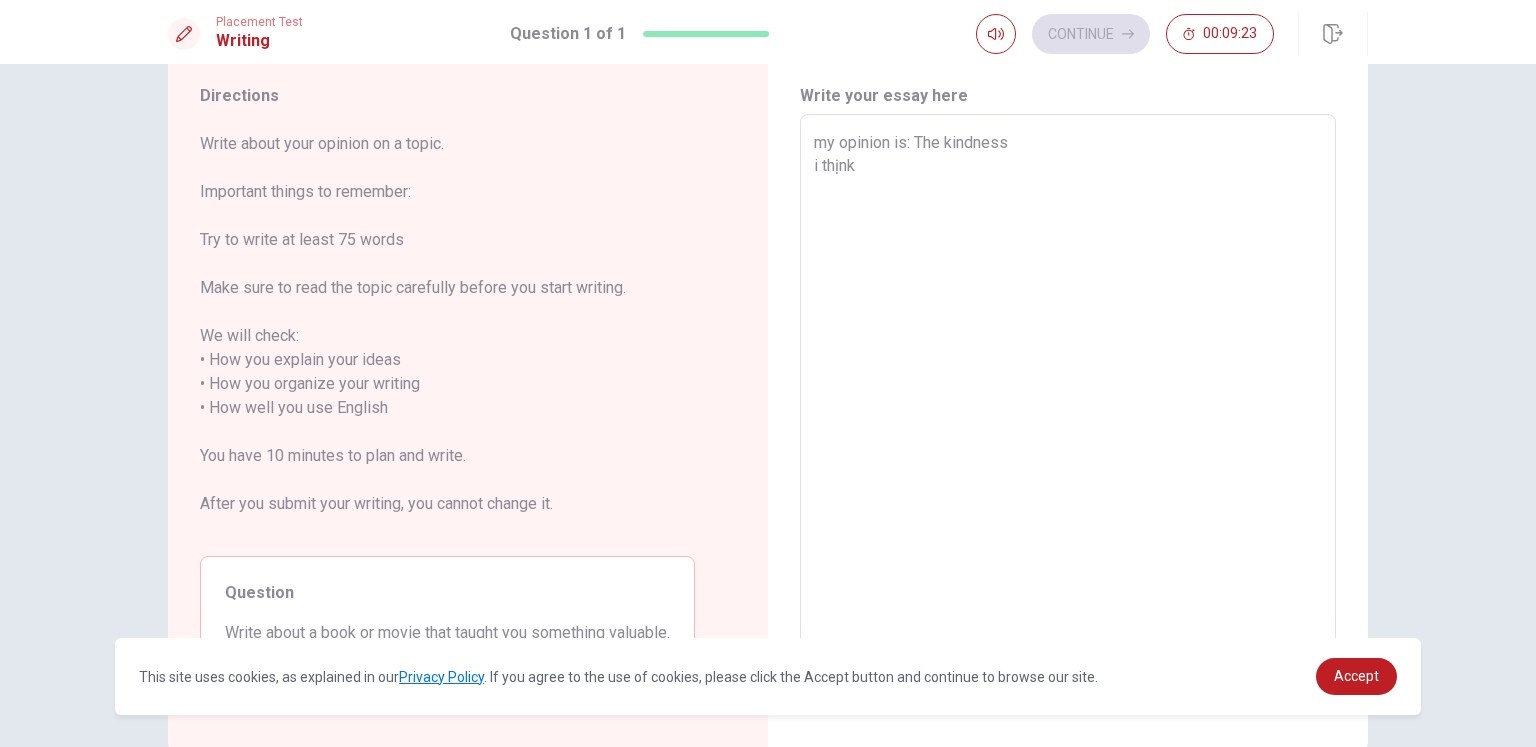 type on "my opinion is: The kindness
i thịn" 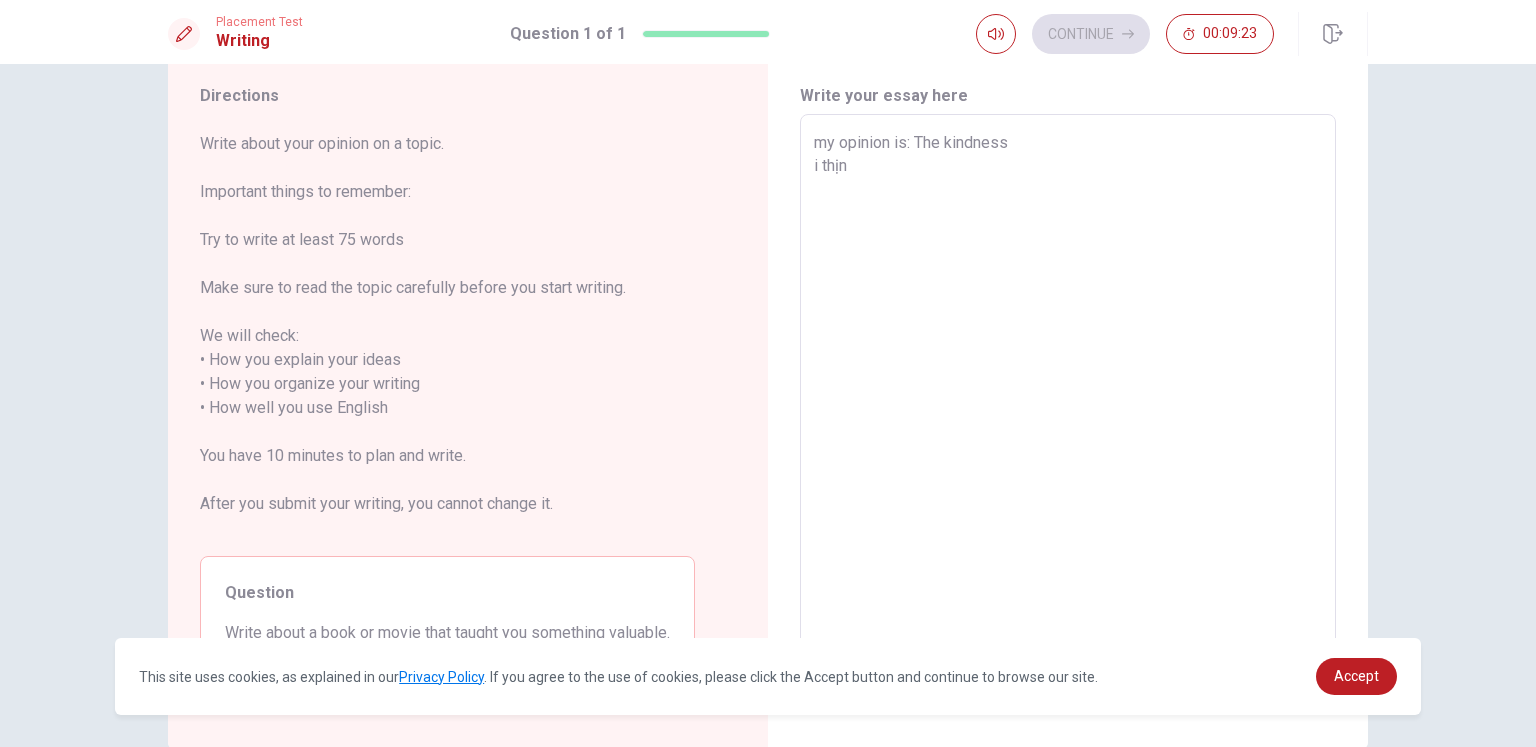 type on "x" 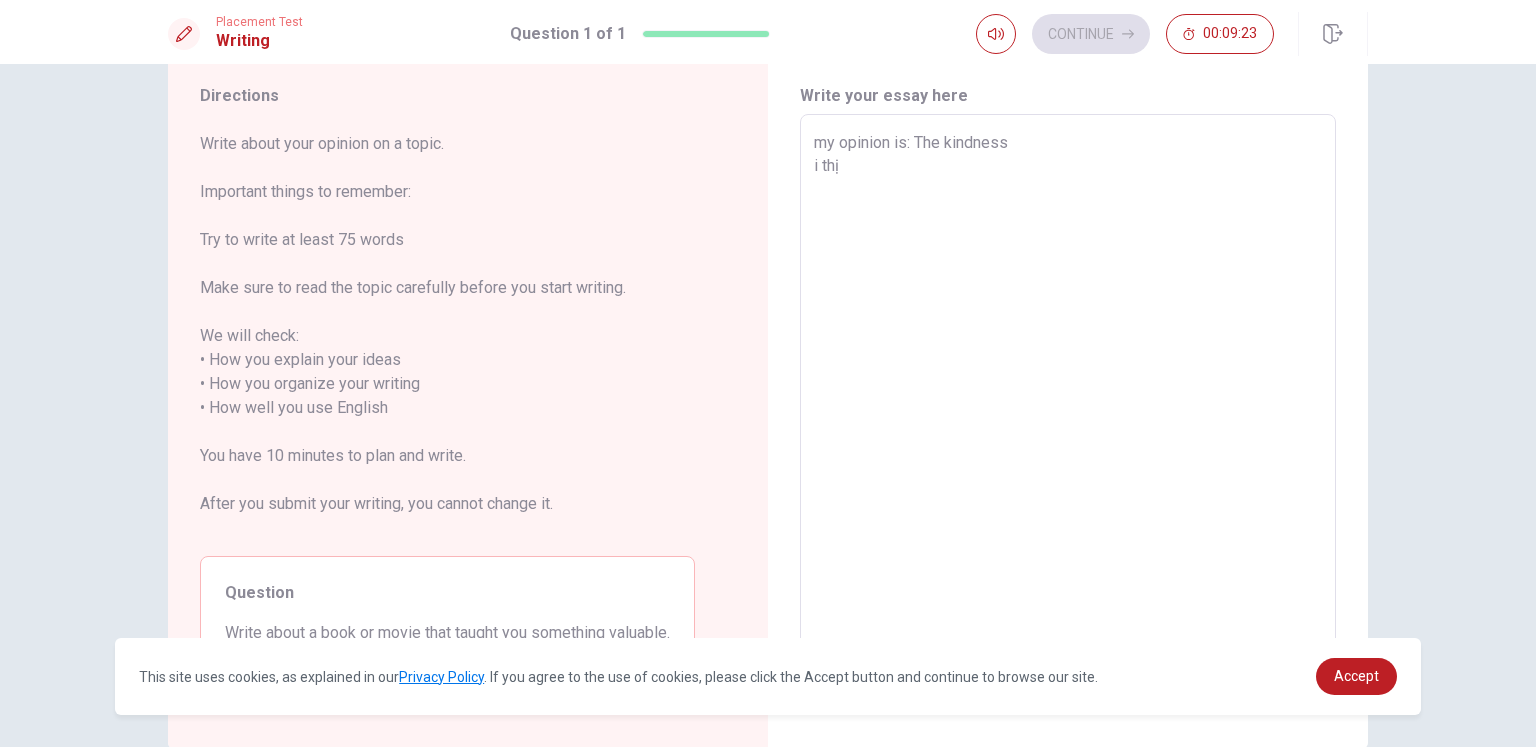 type on "x" 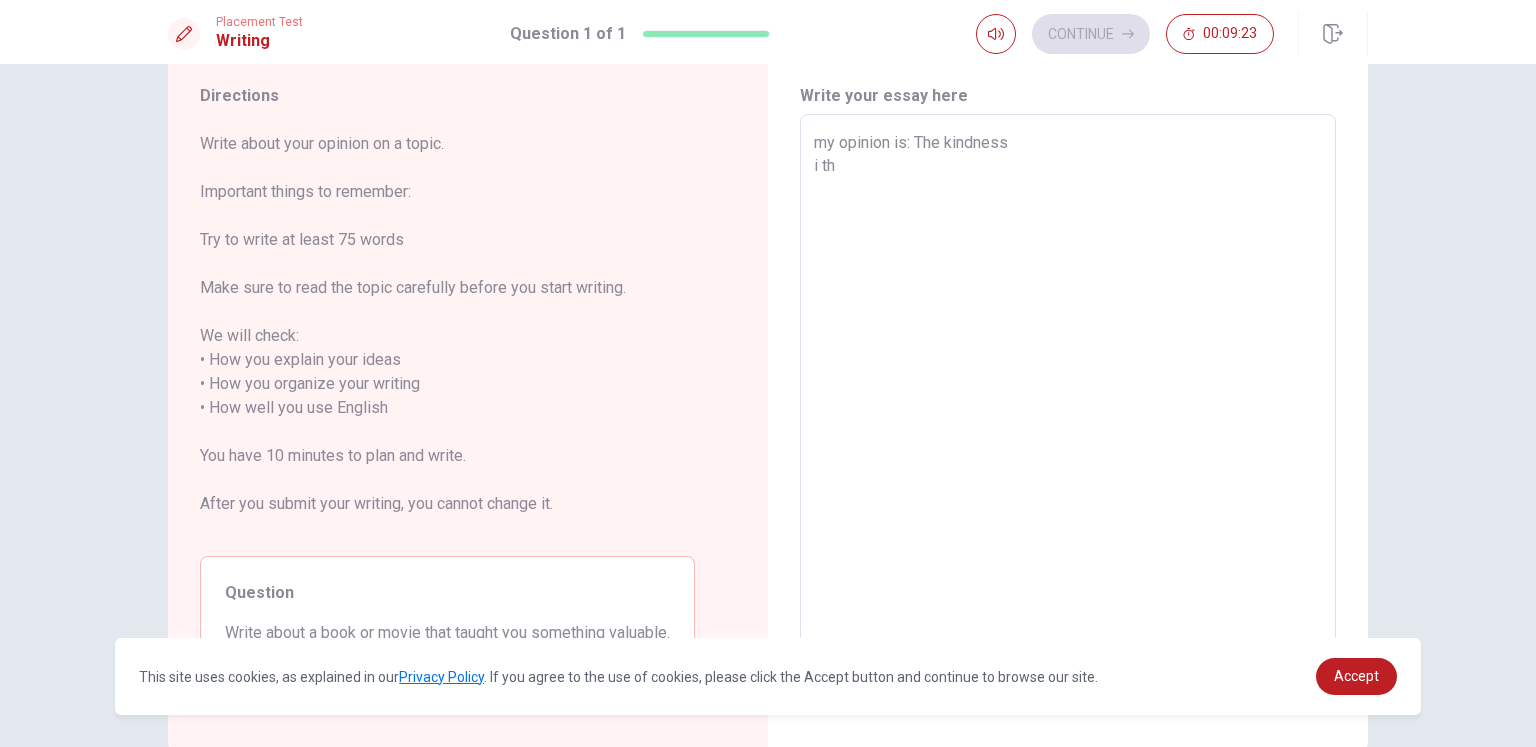 type on "x" 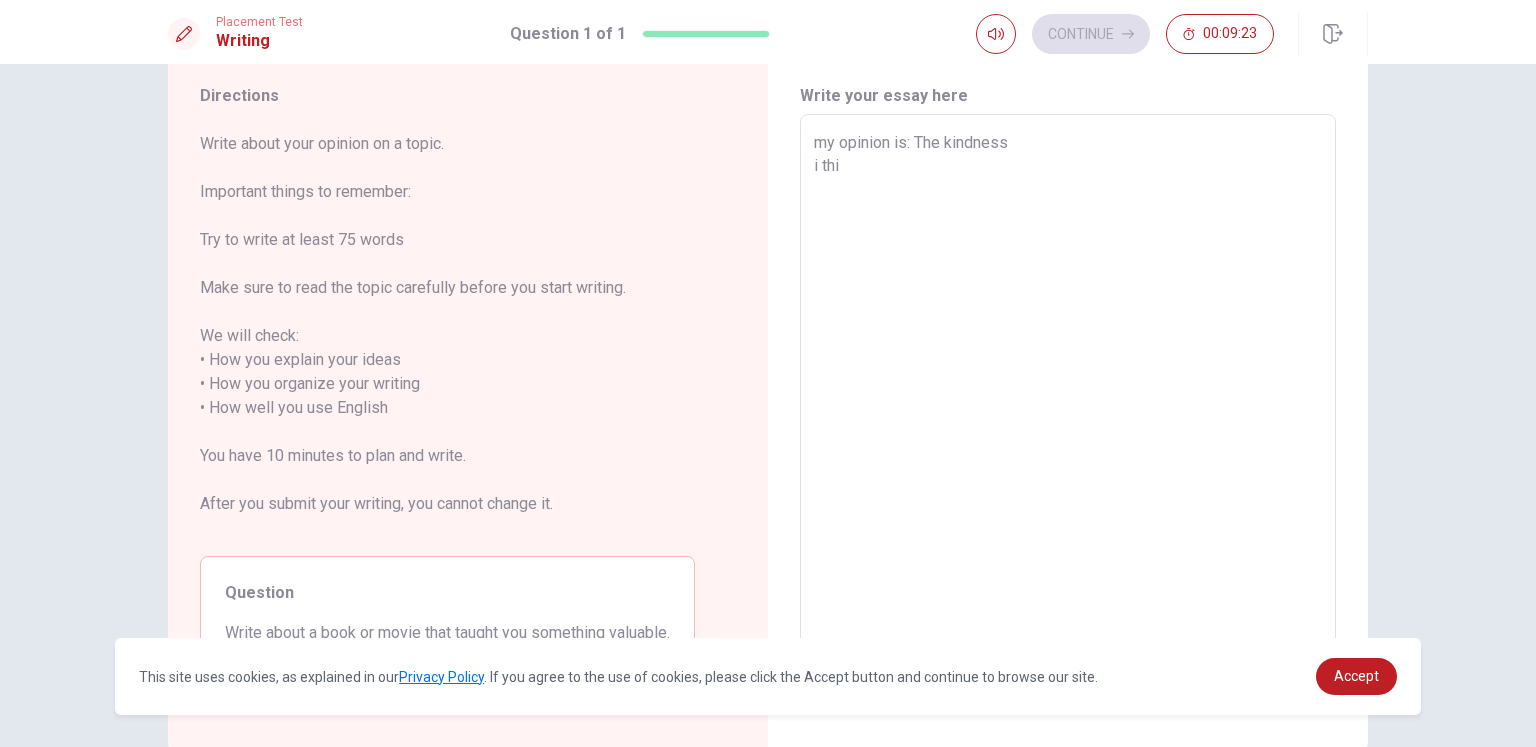 type on "x" 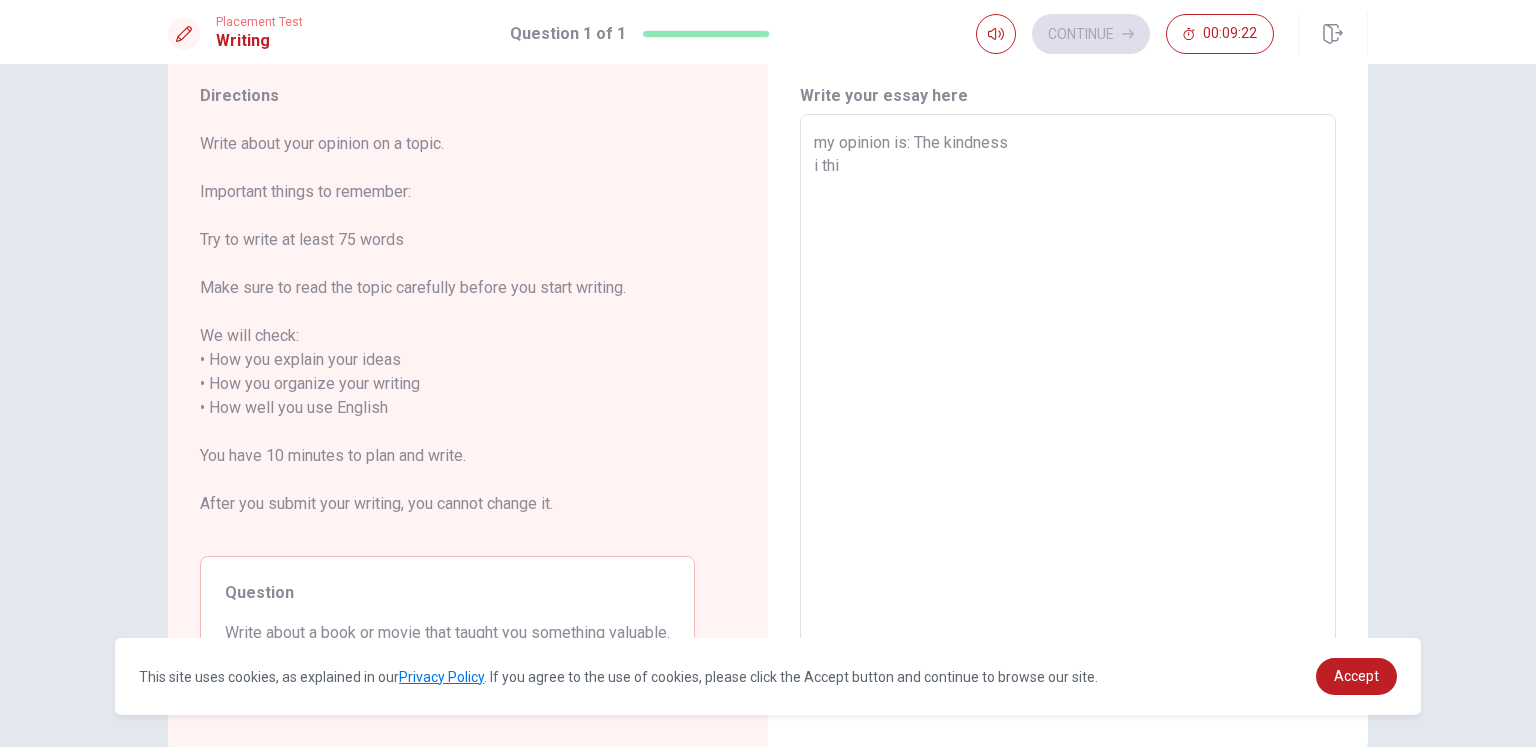 type on "my opinion is: The kindness
i thin" 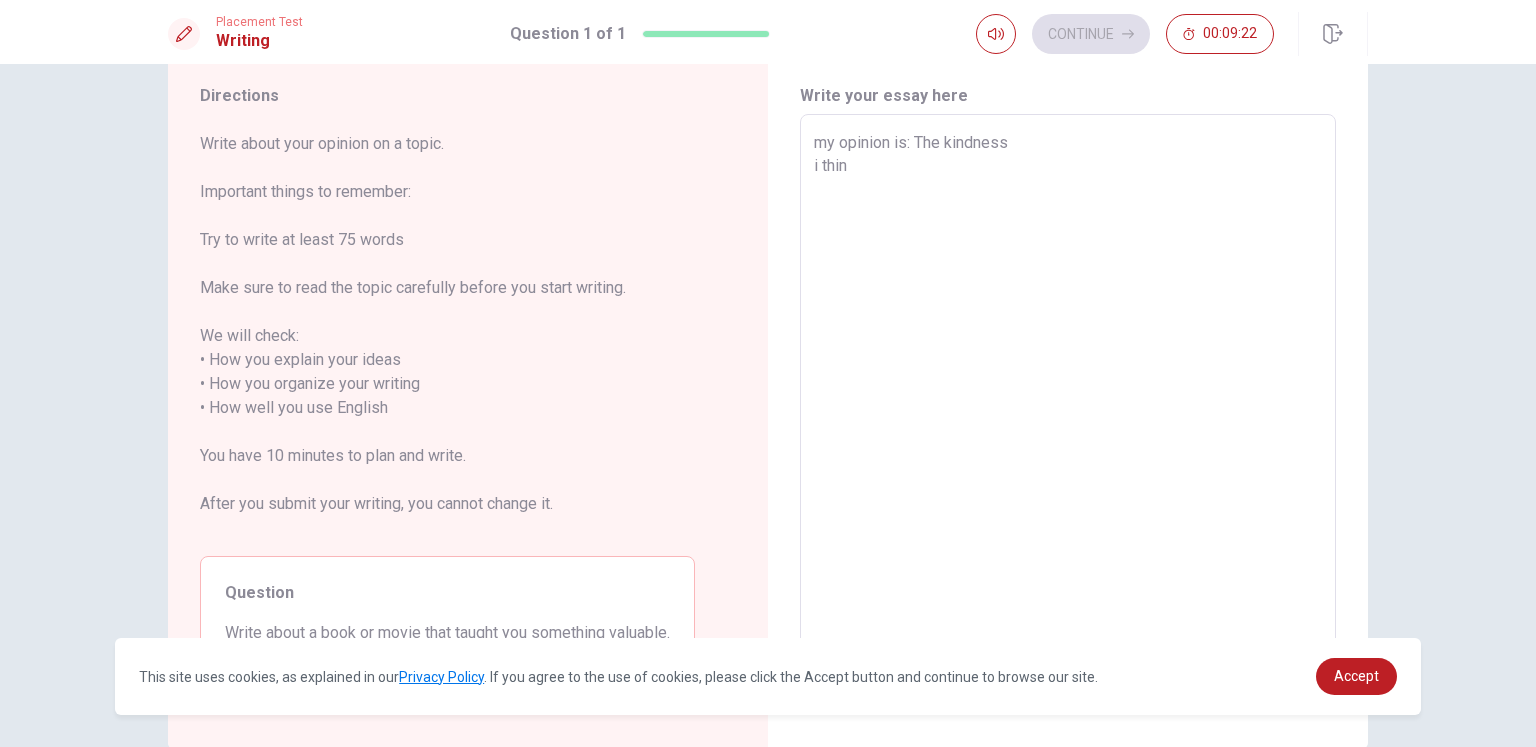 type on "x" 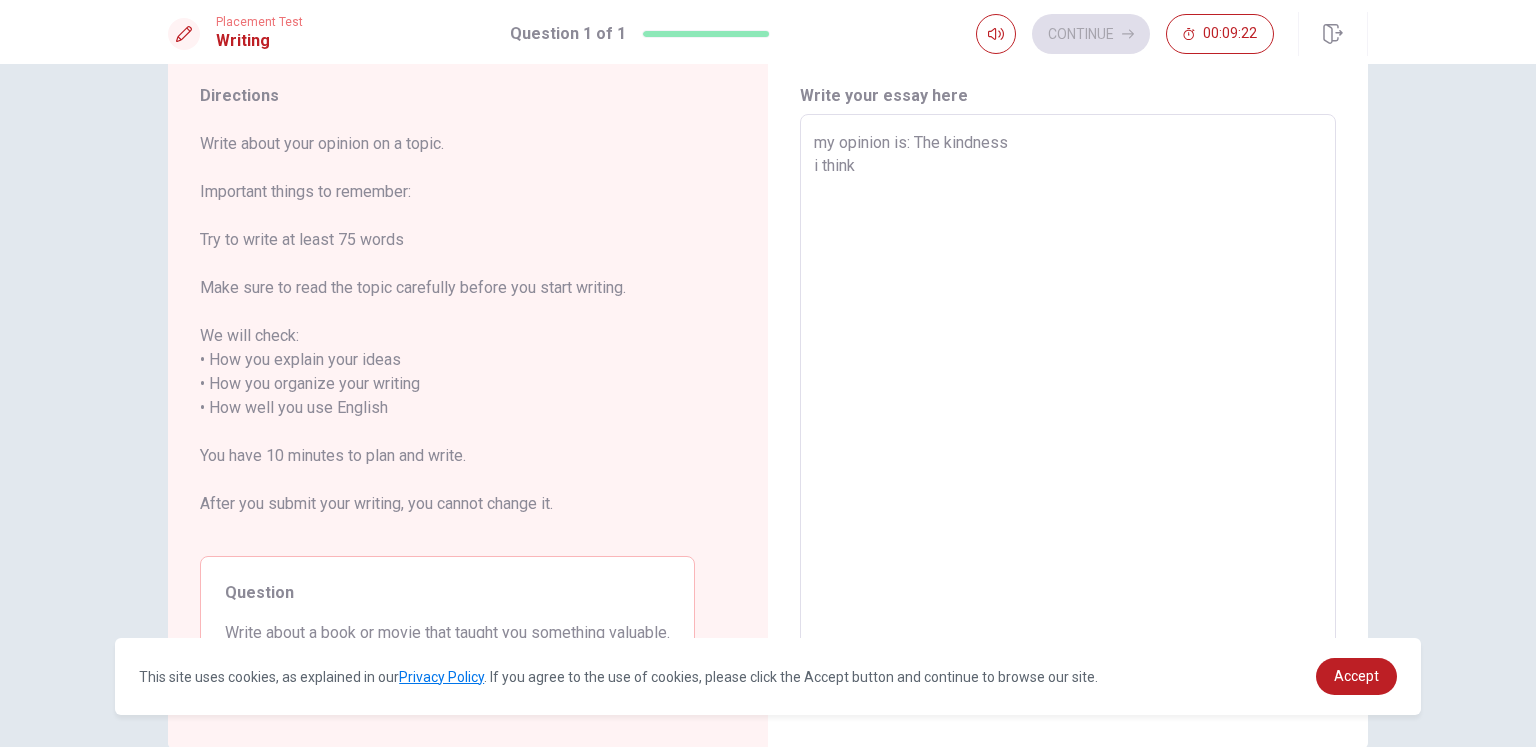 type on "x" 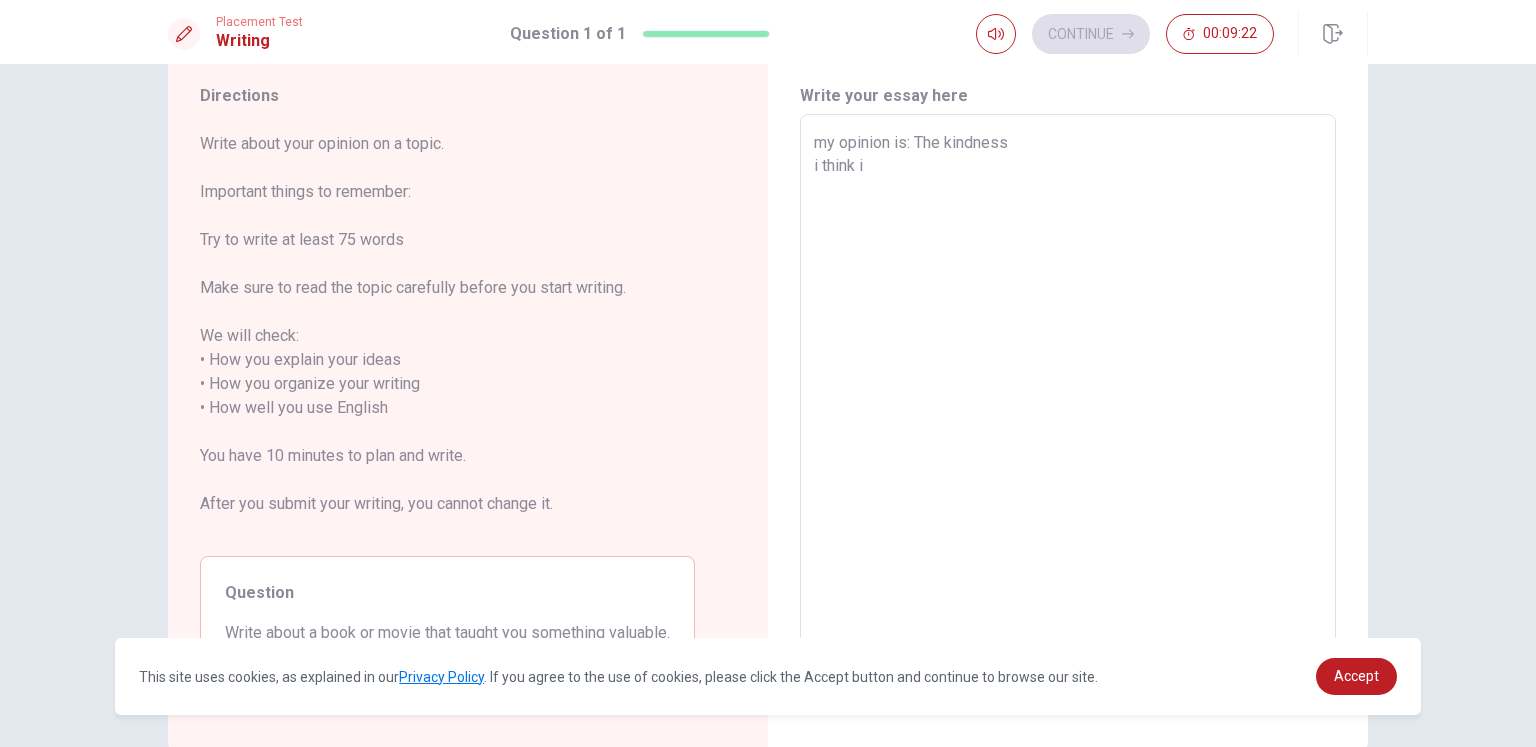 type on "x" 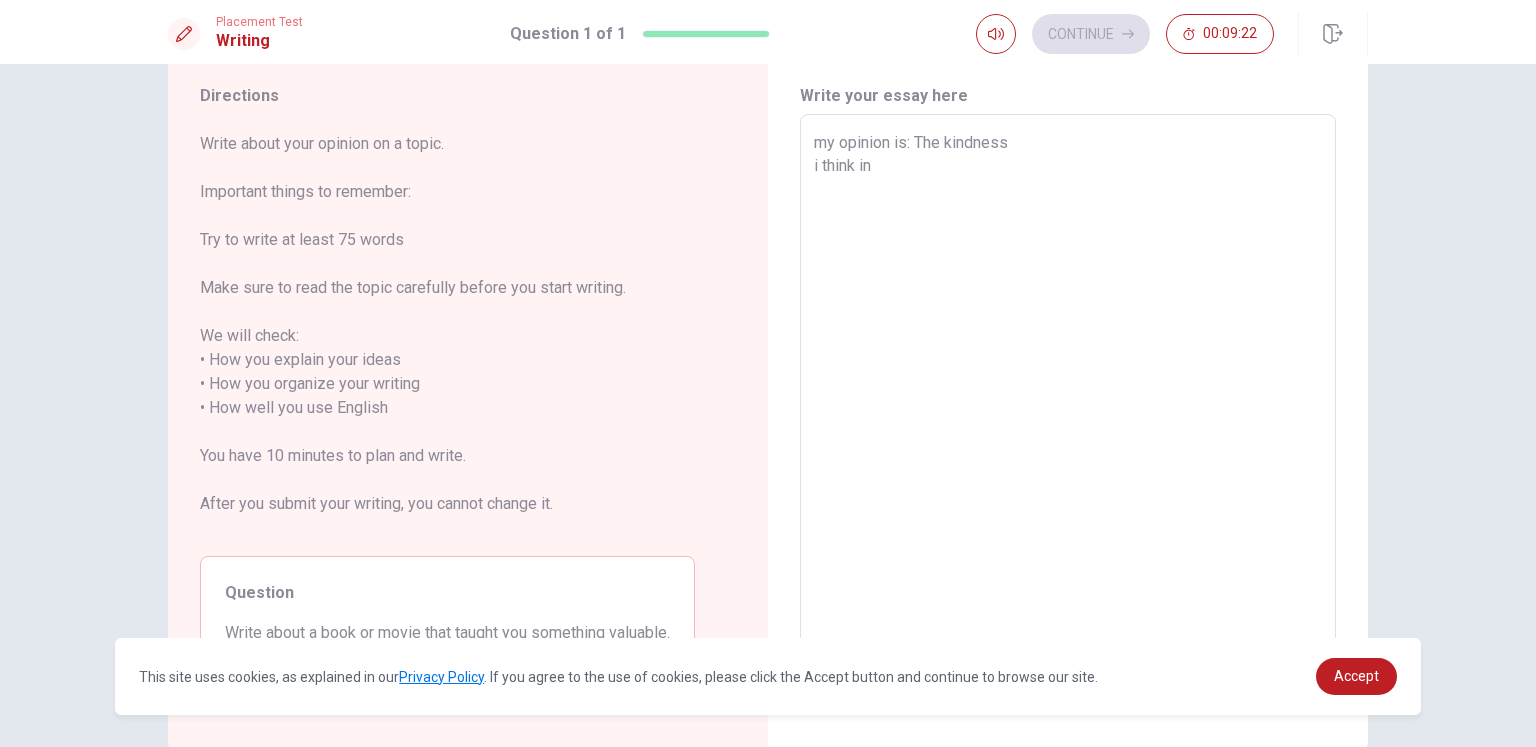 type on "x" 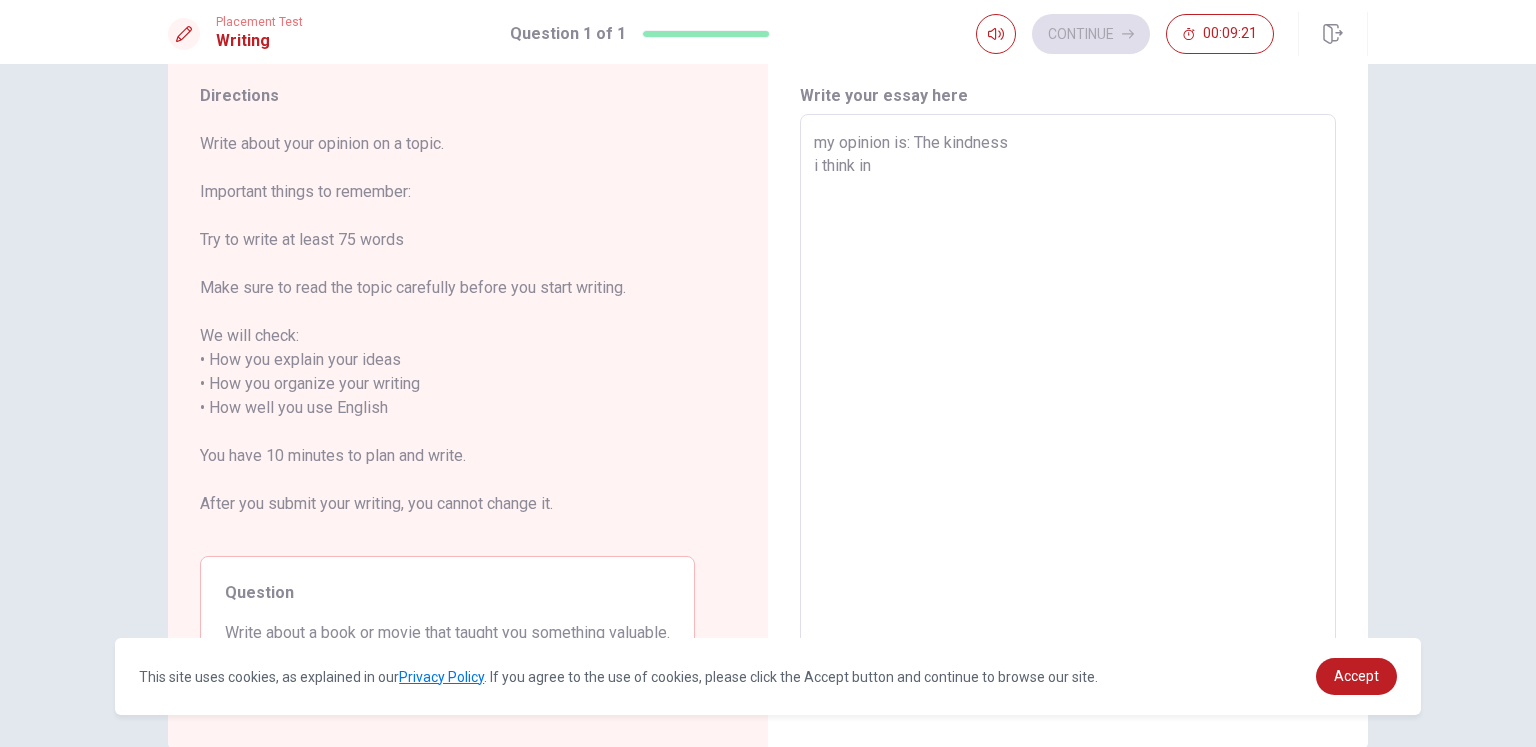 type on "my opinion is: The kindness
i think in" 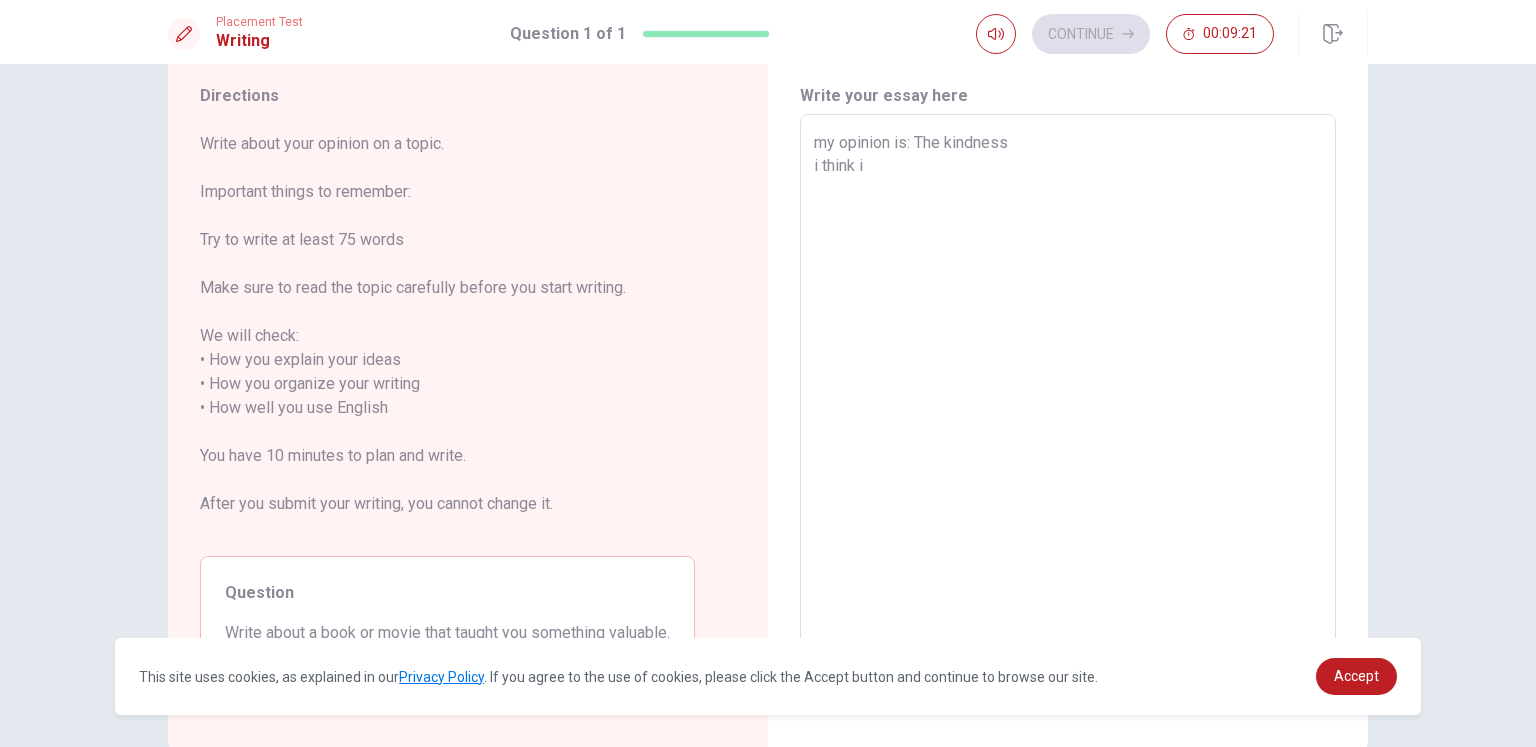 type on "x" 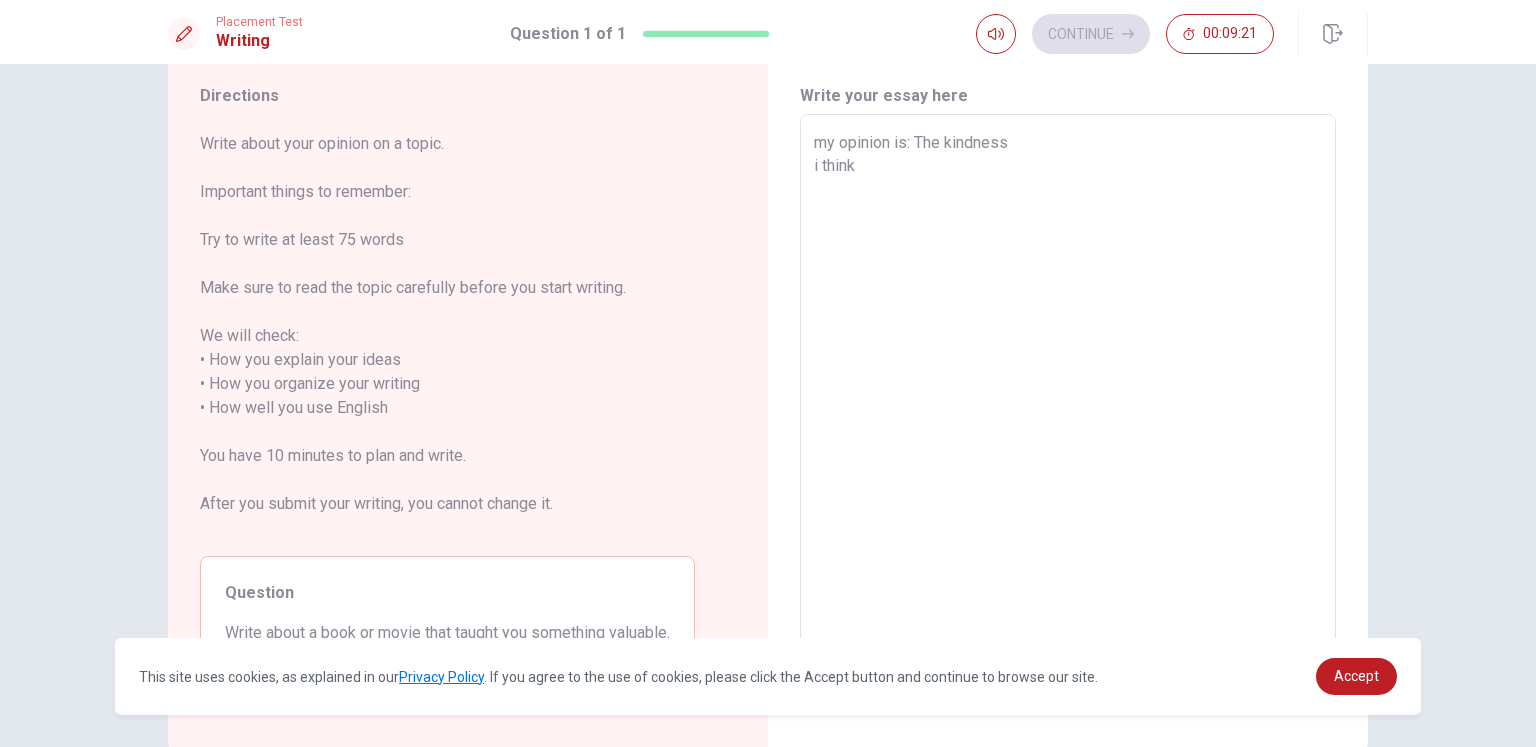 type on "x" 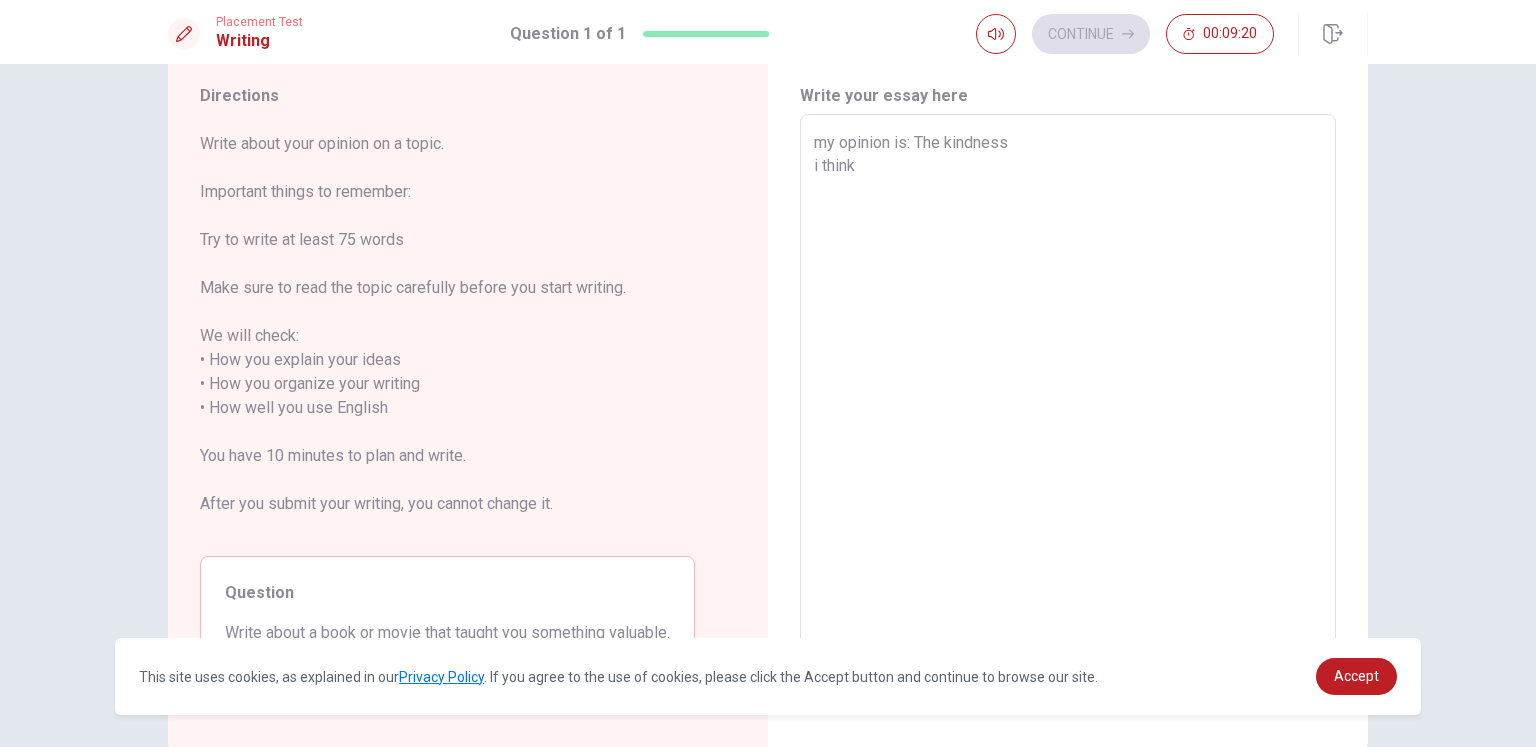 type on "my opinion is: The kindness
i think" 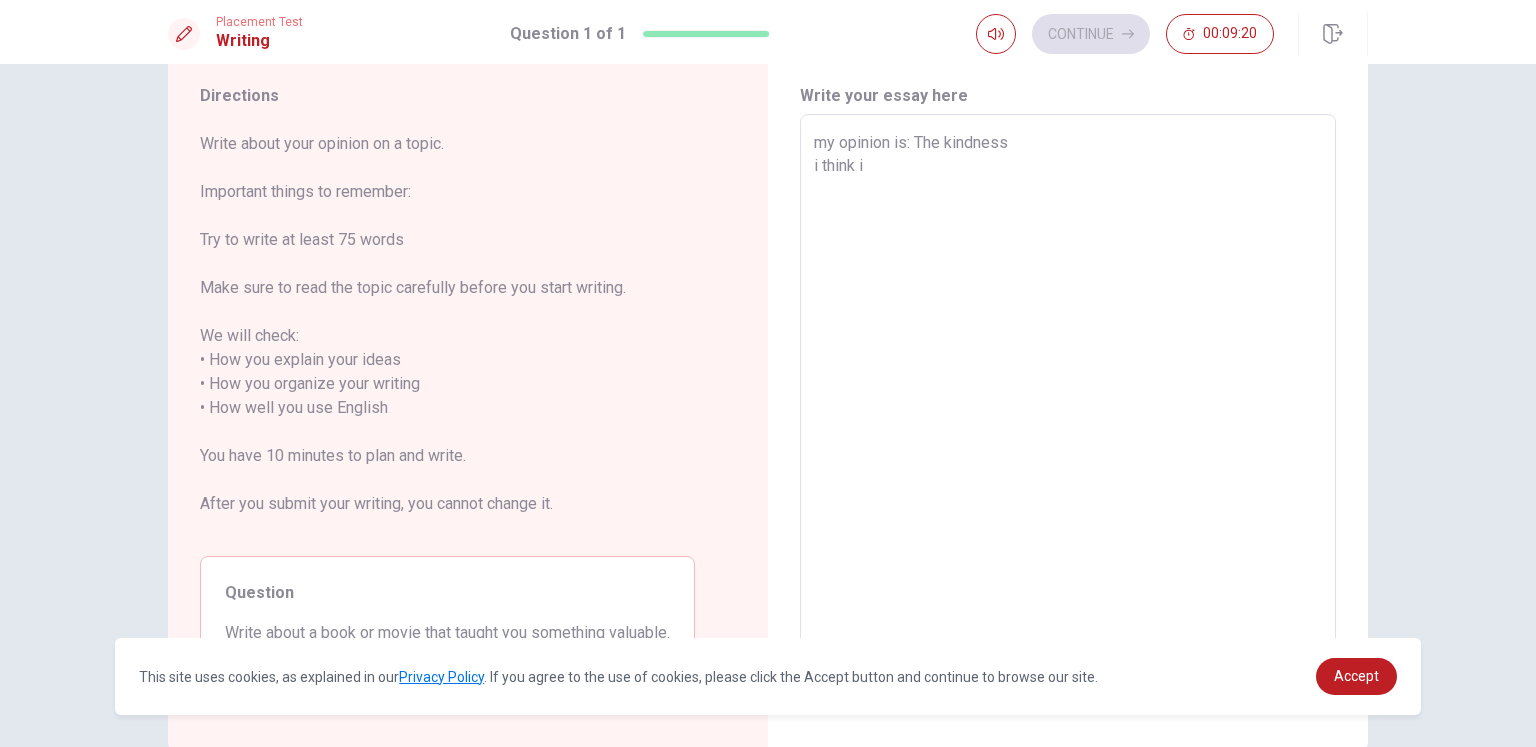 type on "x" 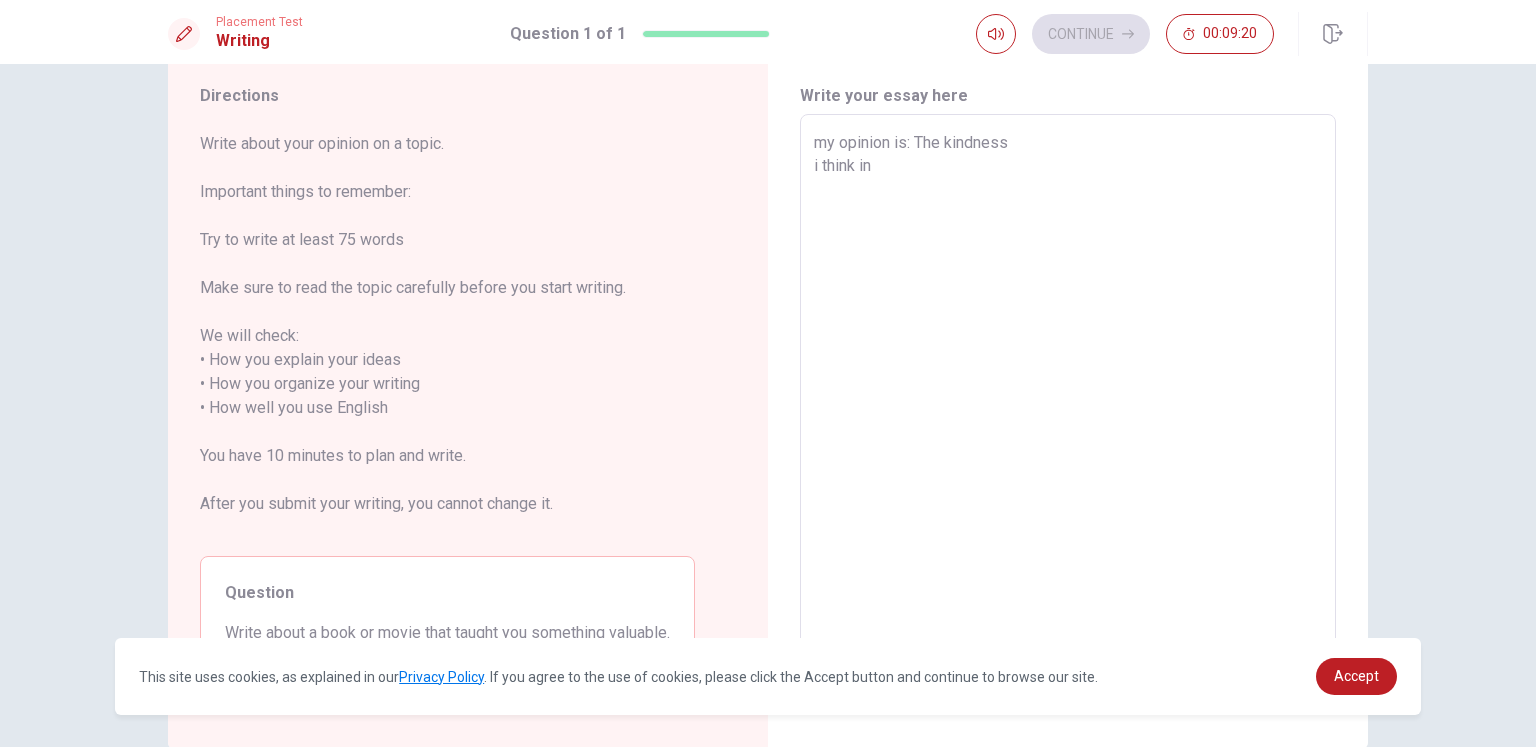 type on "x" 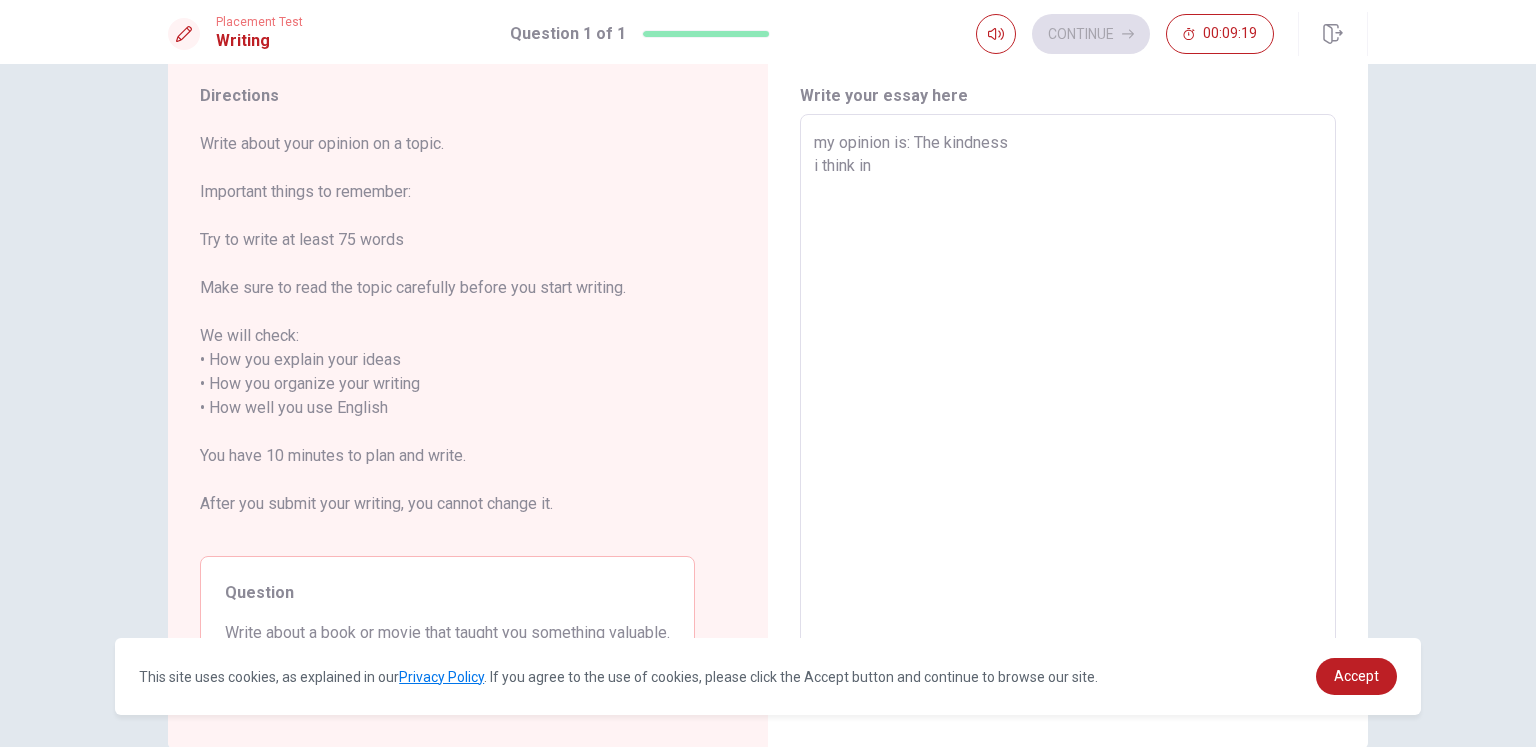 type on "my opinion is: The kindness
i think in" 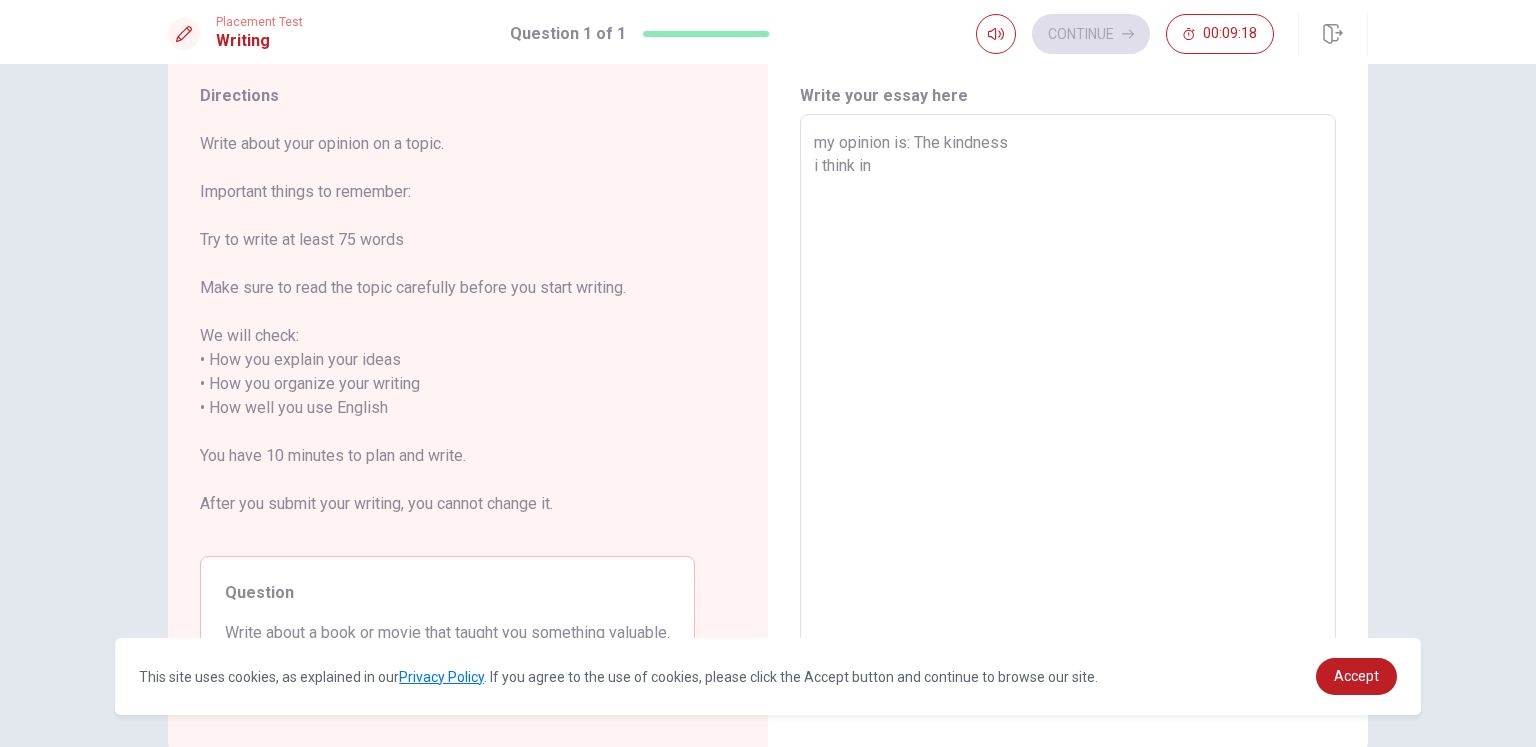 type on "my opinion is: The kindness
i think in" 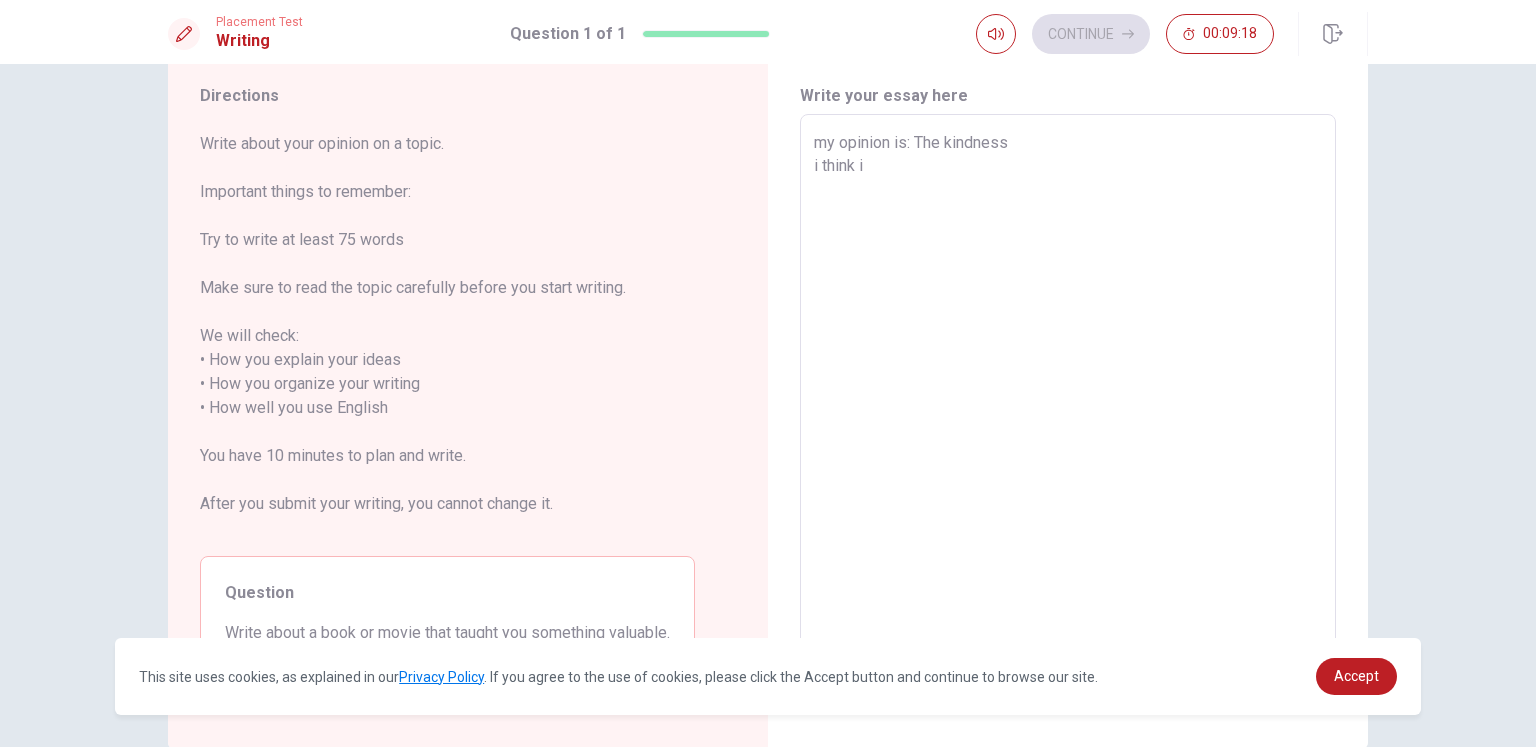 type on "x" 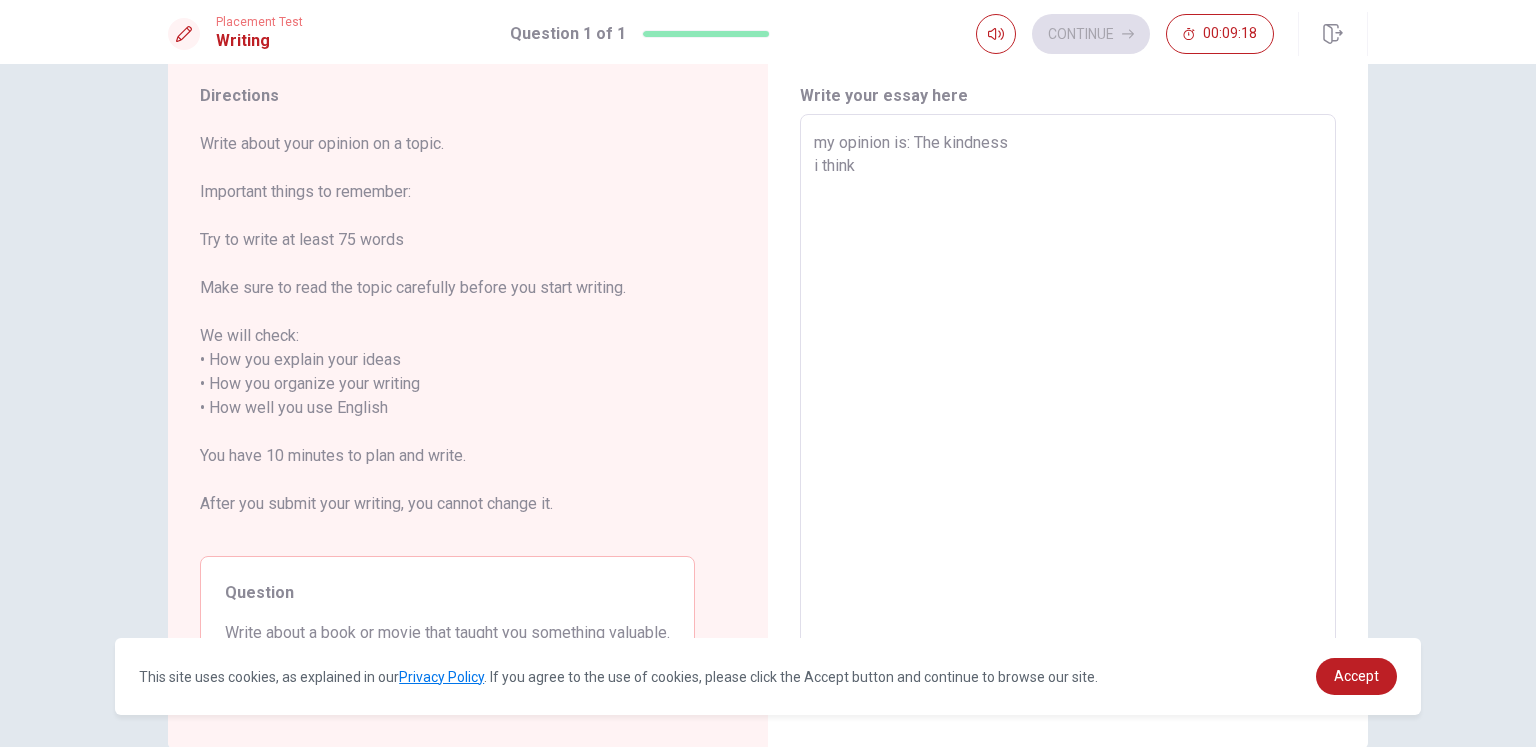 type on "x" 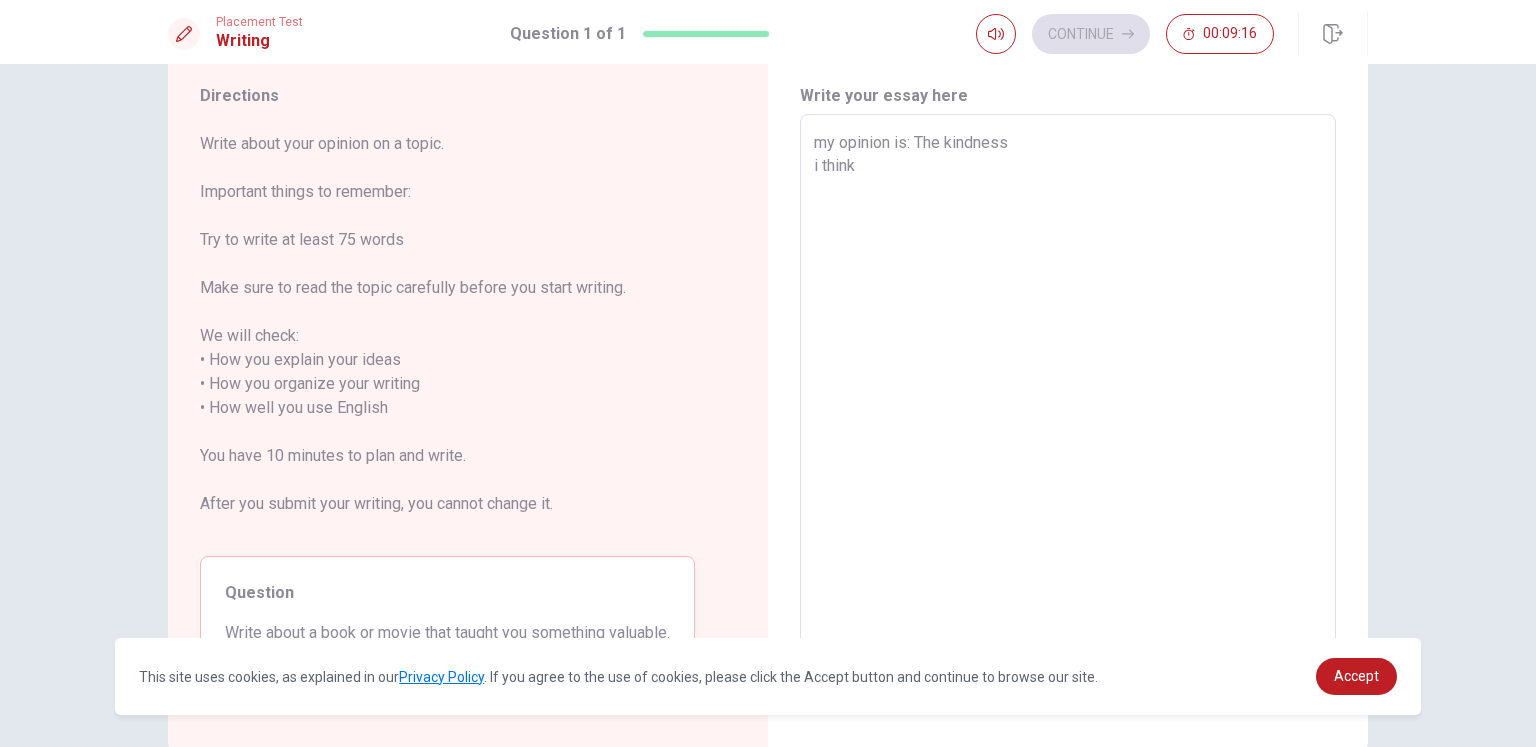 type on "x" 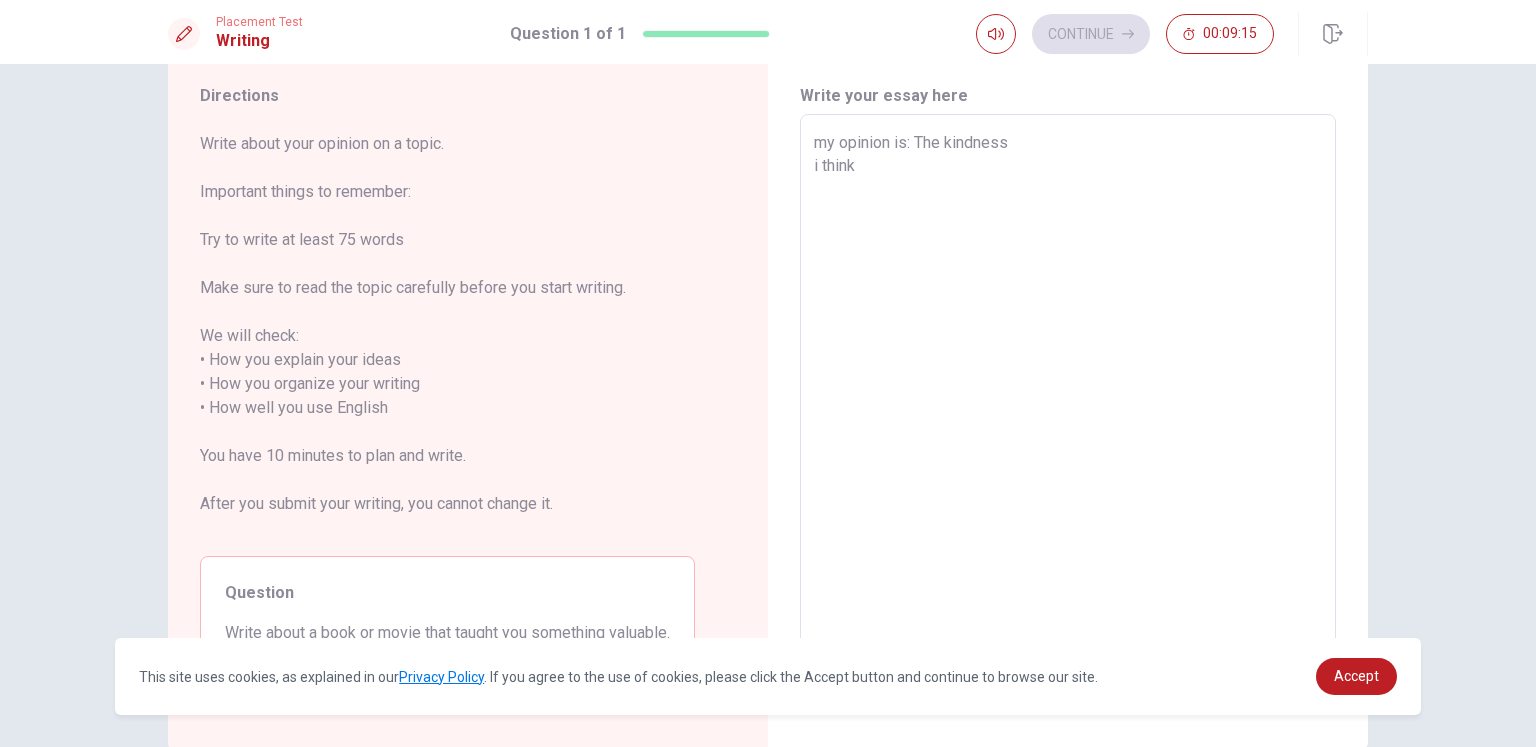 type on "my opinion is: The kindness
i think" 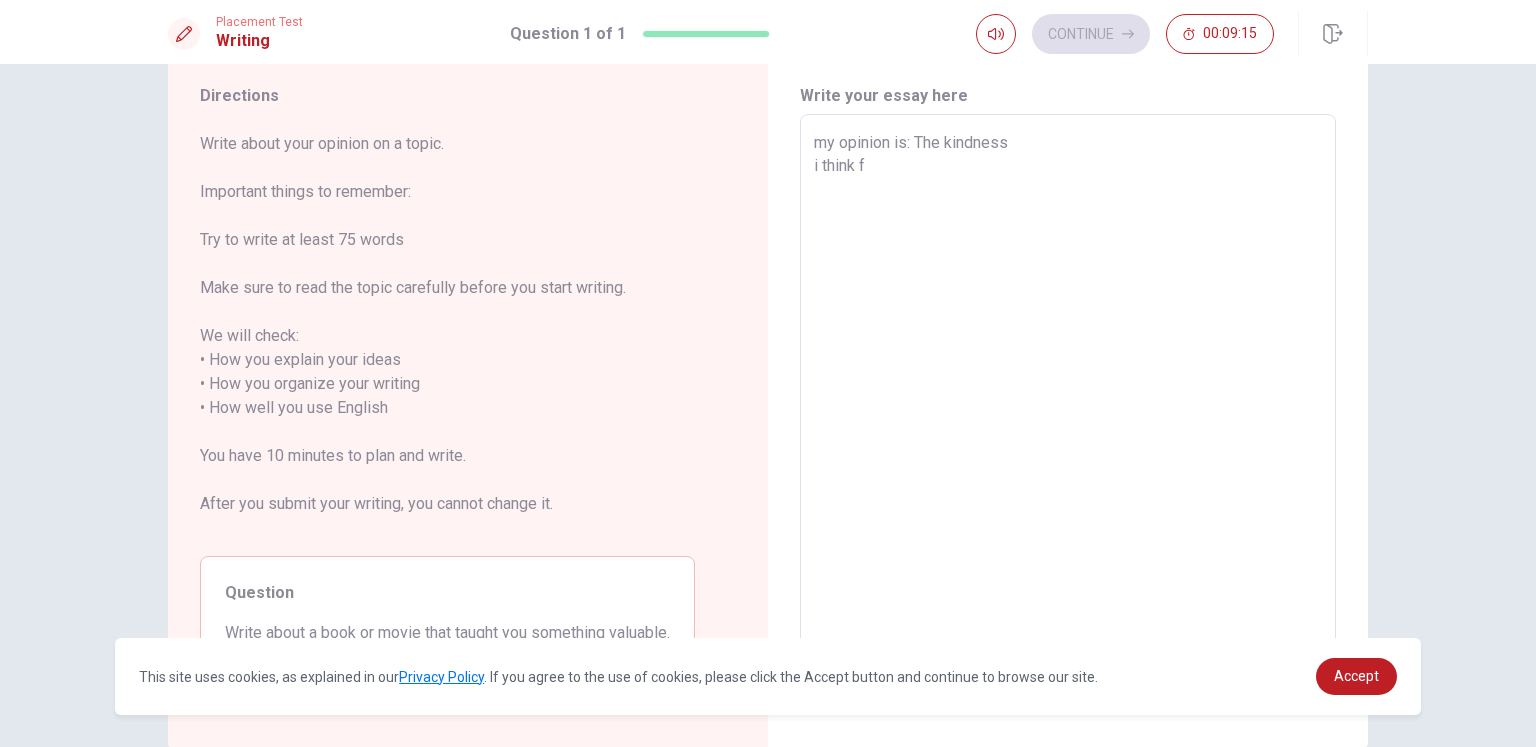 type on "x" 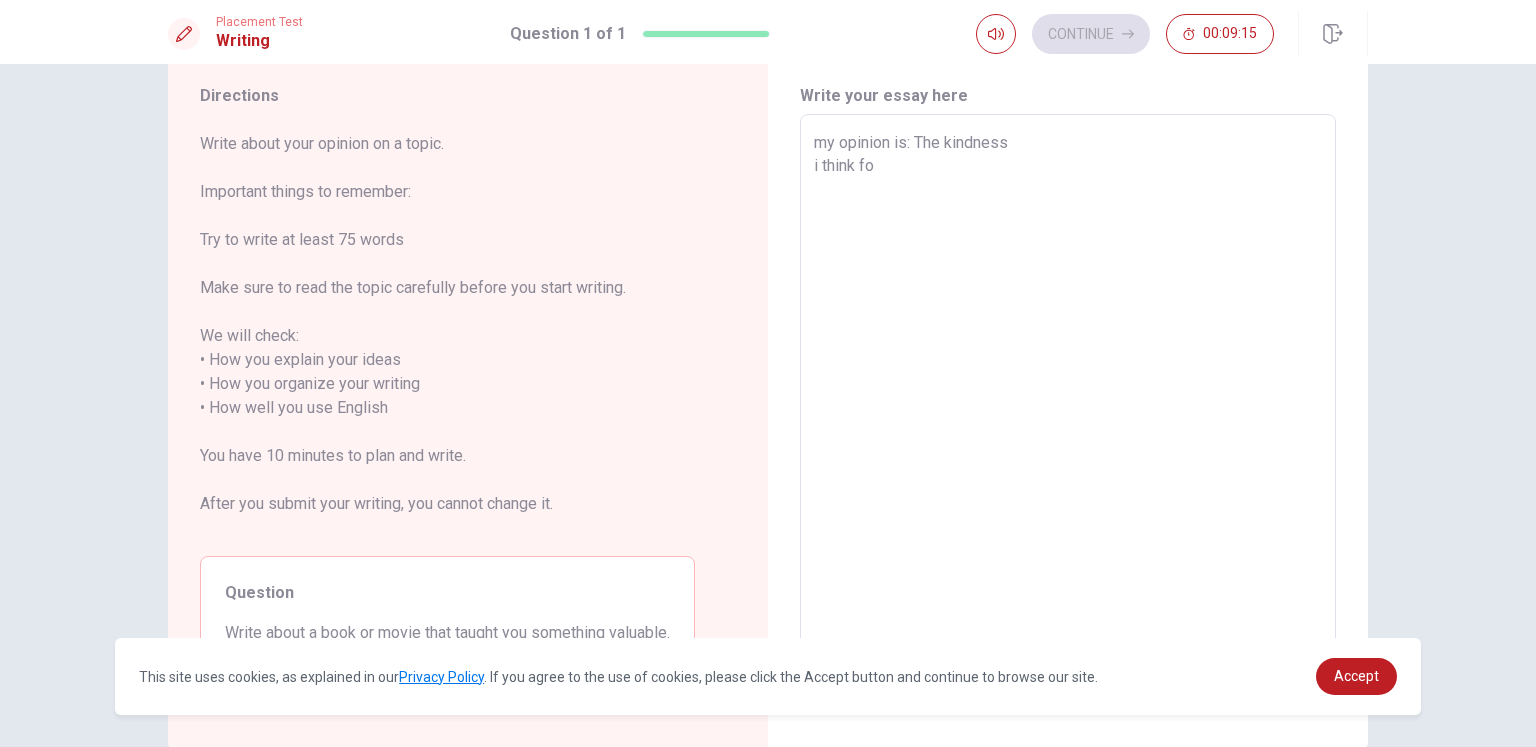 type on "x" 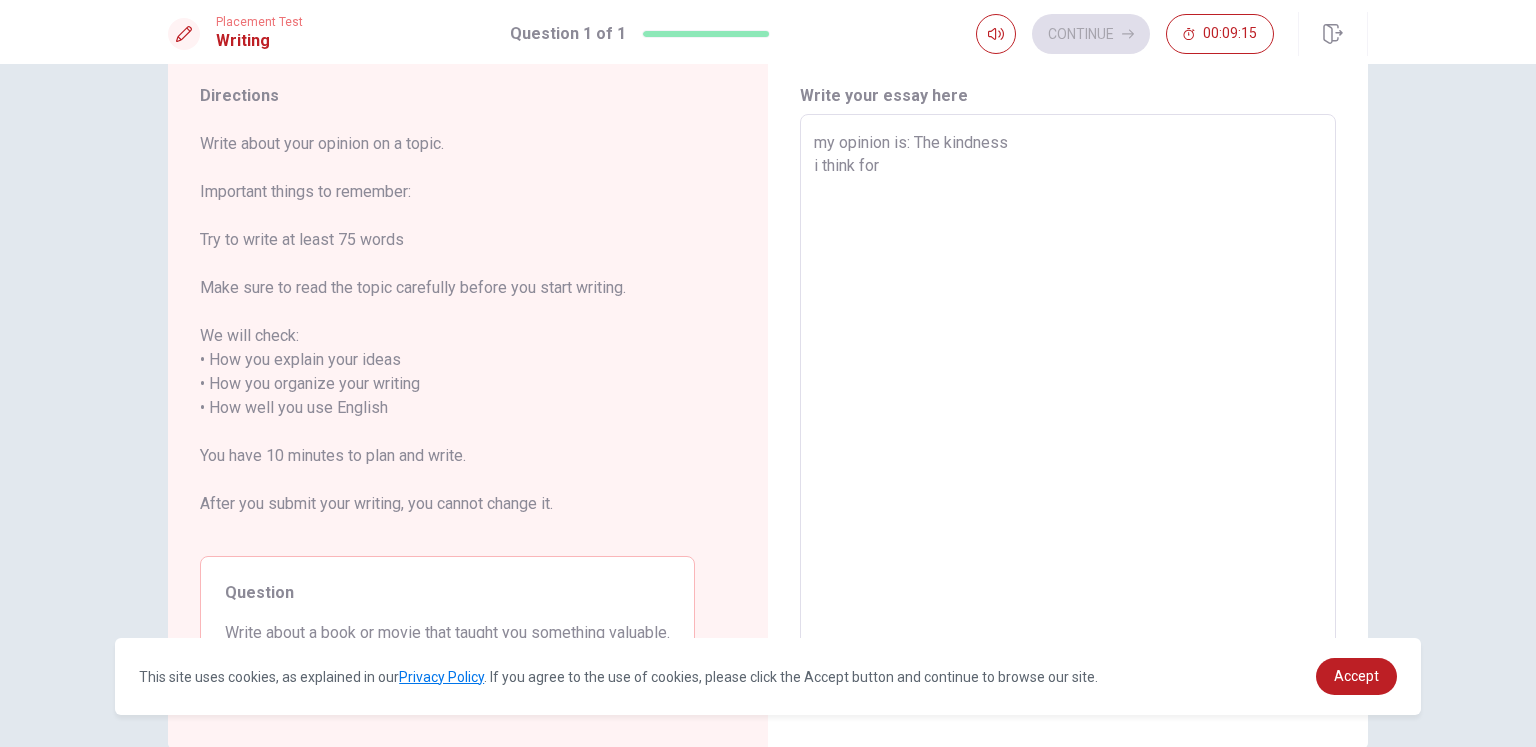 type on "x" 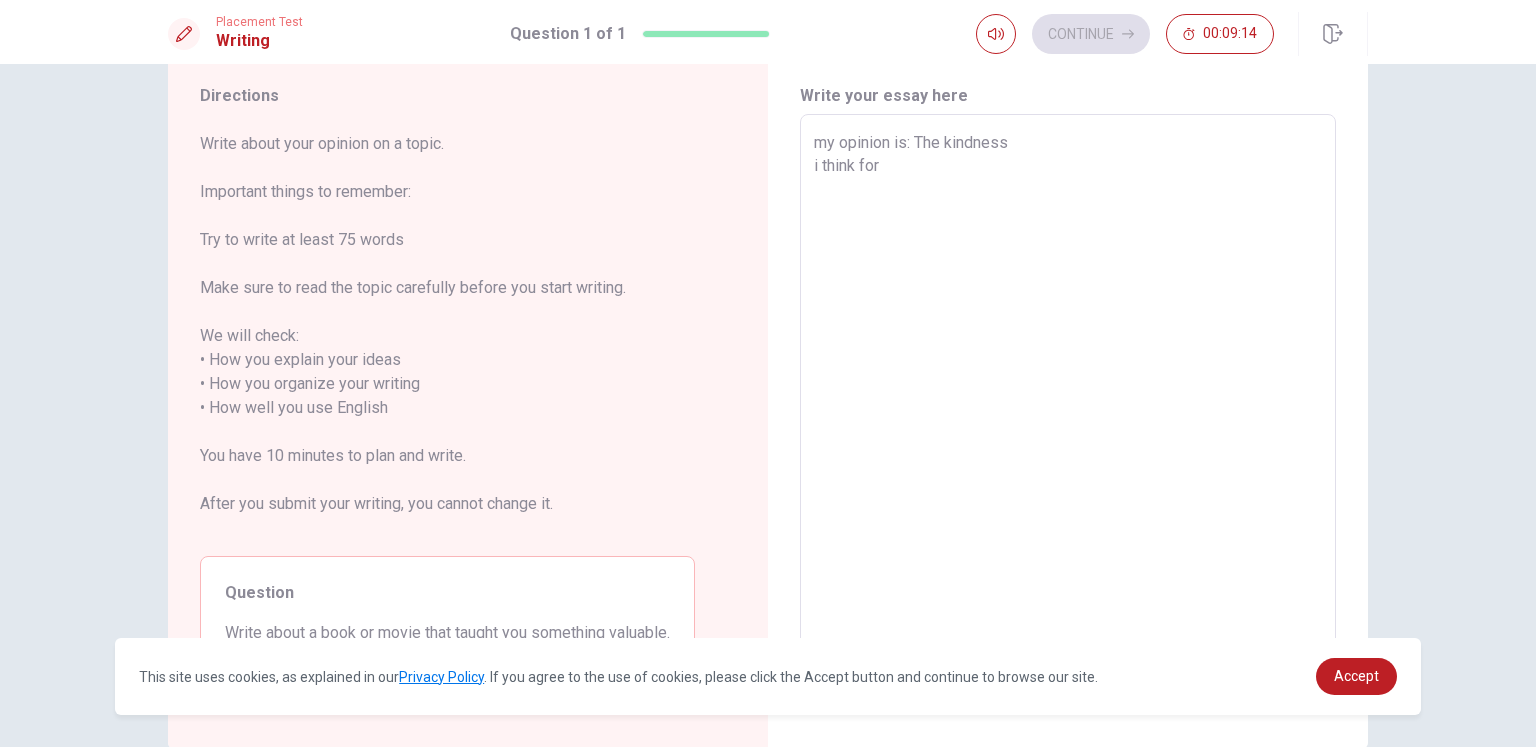 type on "my opinion is: The kindness
i think for n" 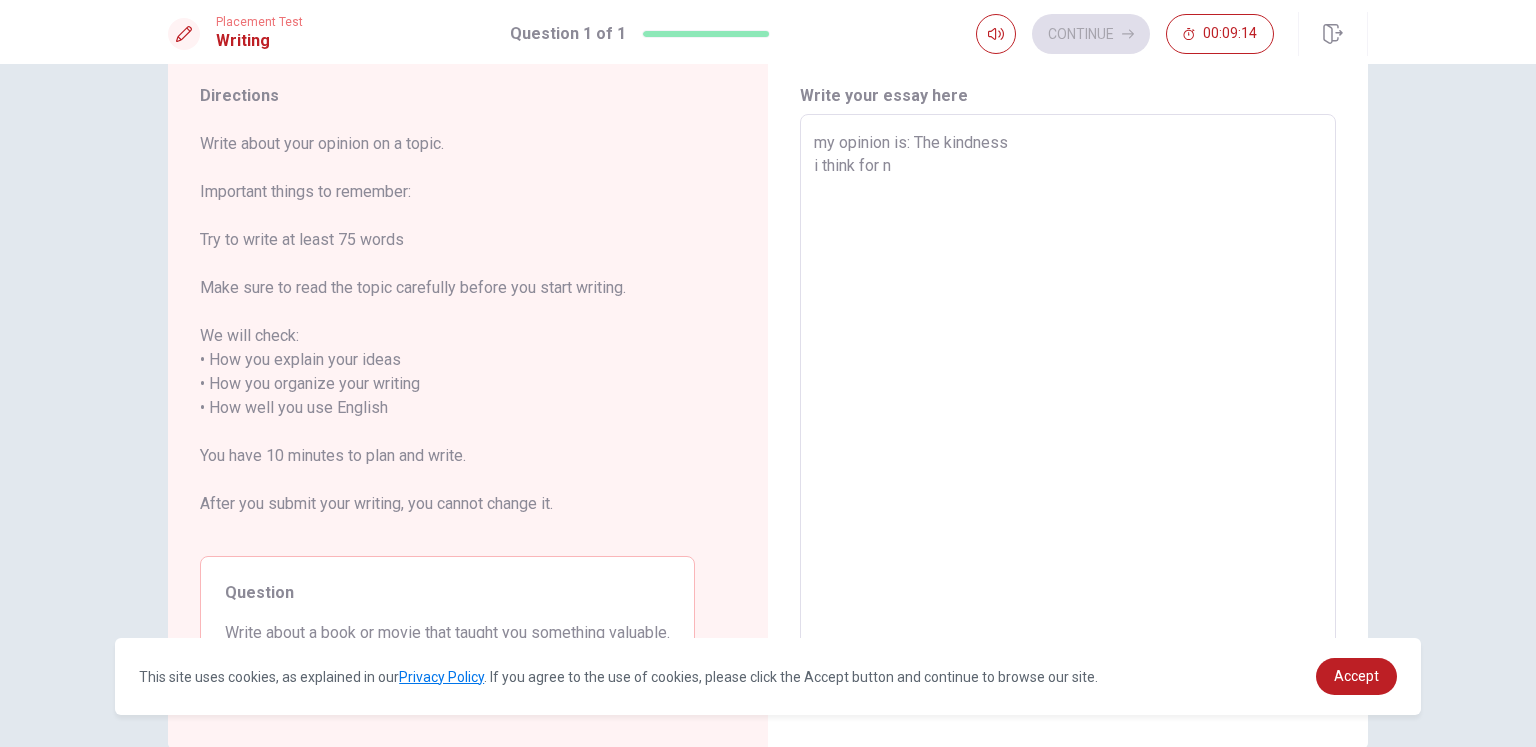 type on "x" 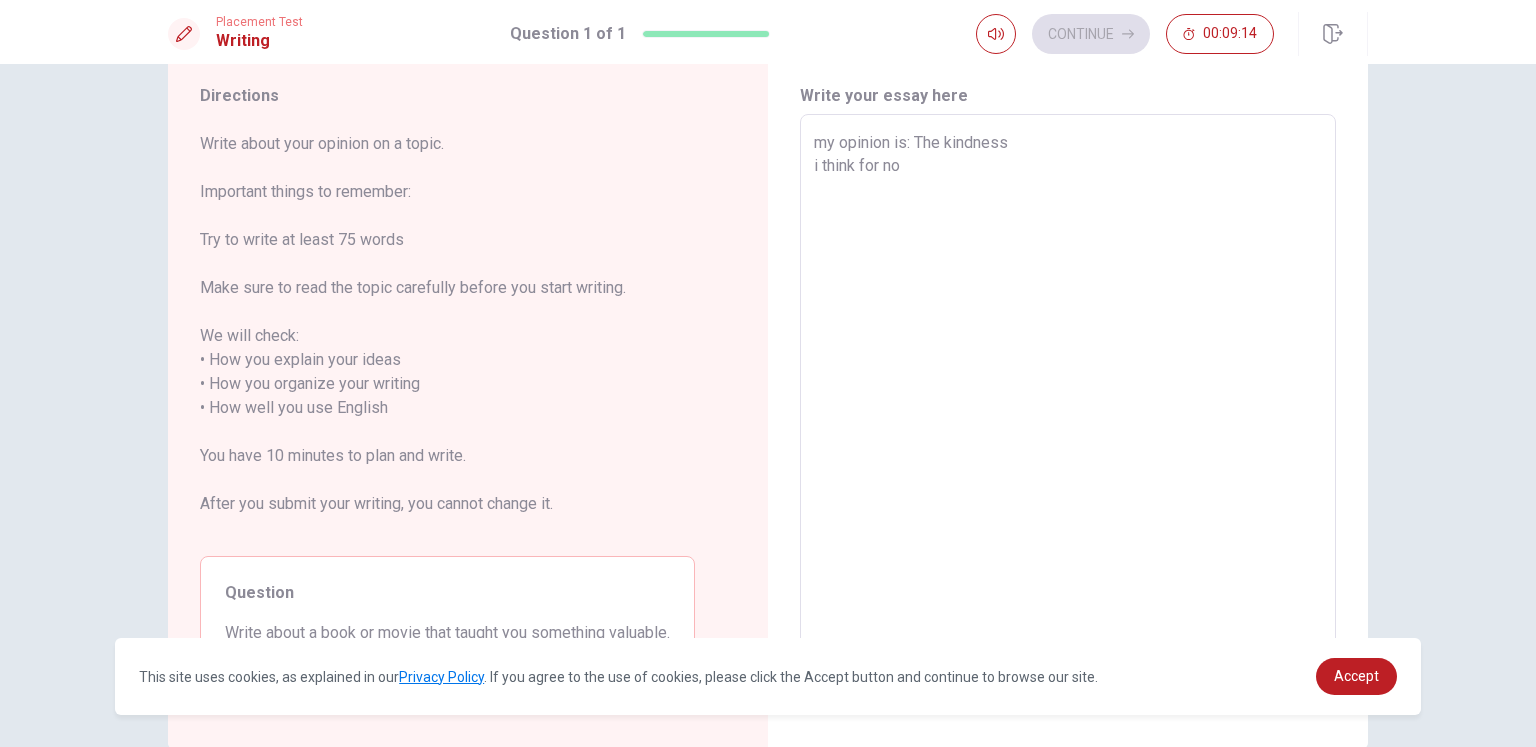 type on "x" 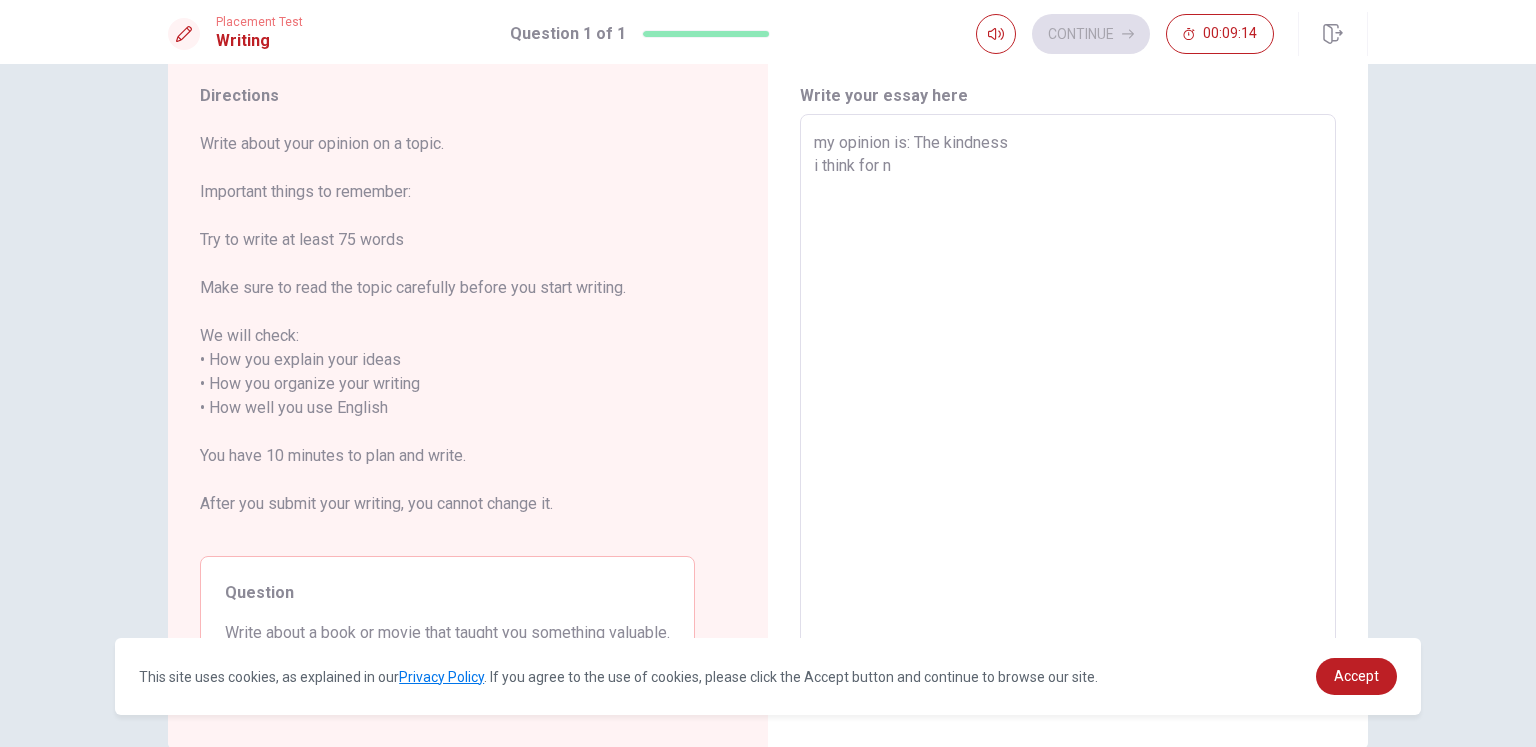 type on "my opinion is: The kindness
i think for nơ" 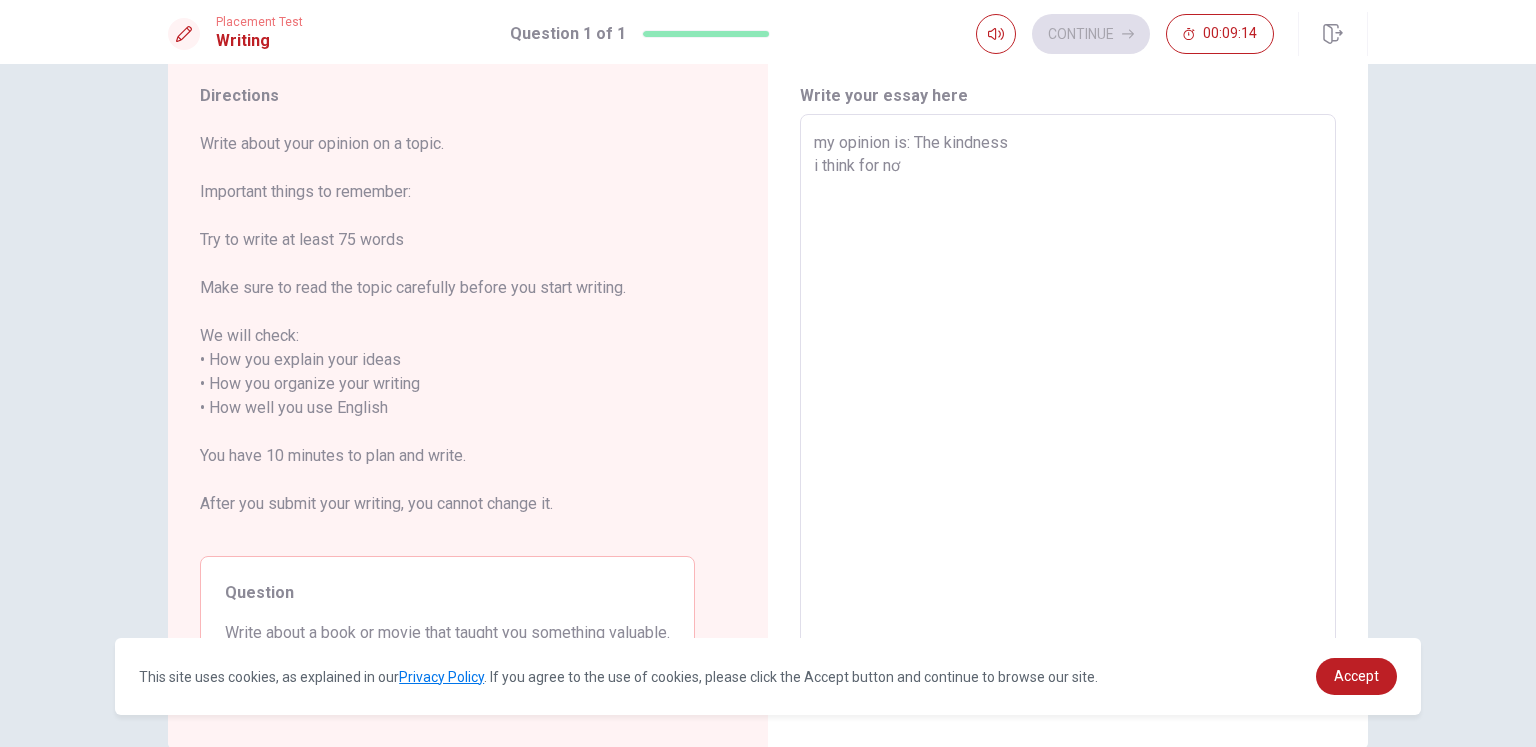 type on "x" 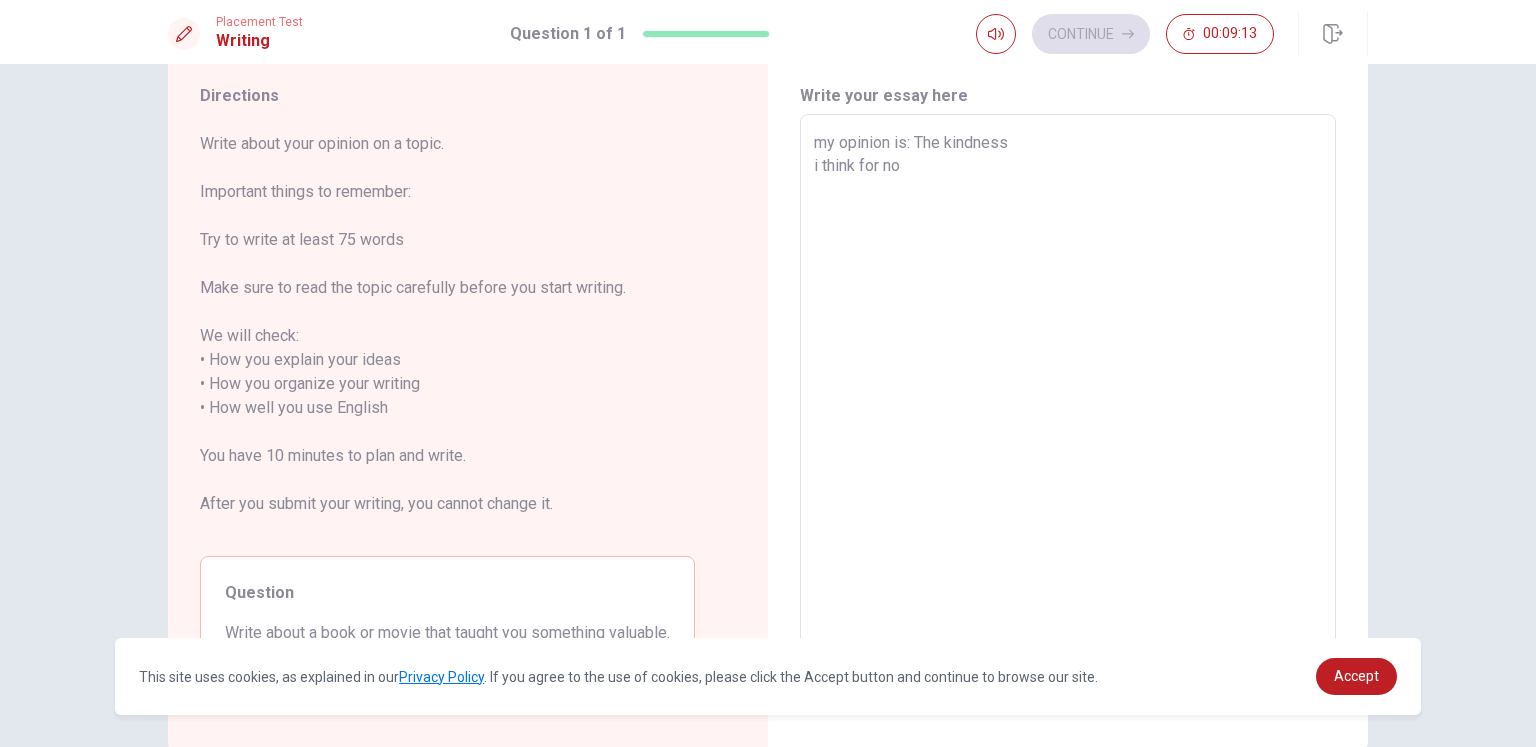 type on "my opinion is: The kindness
i think for now" 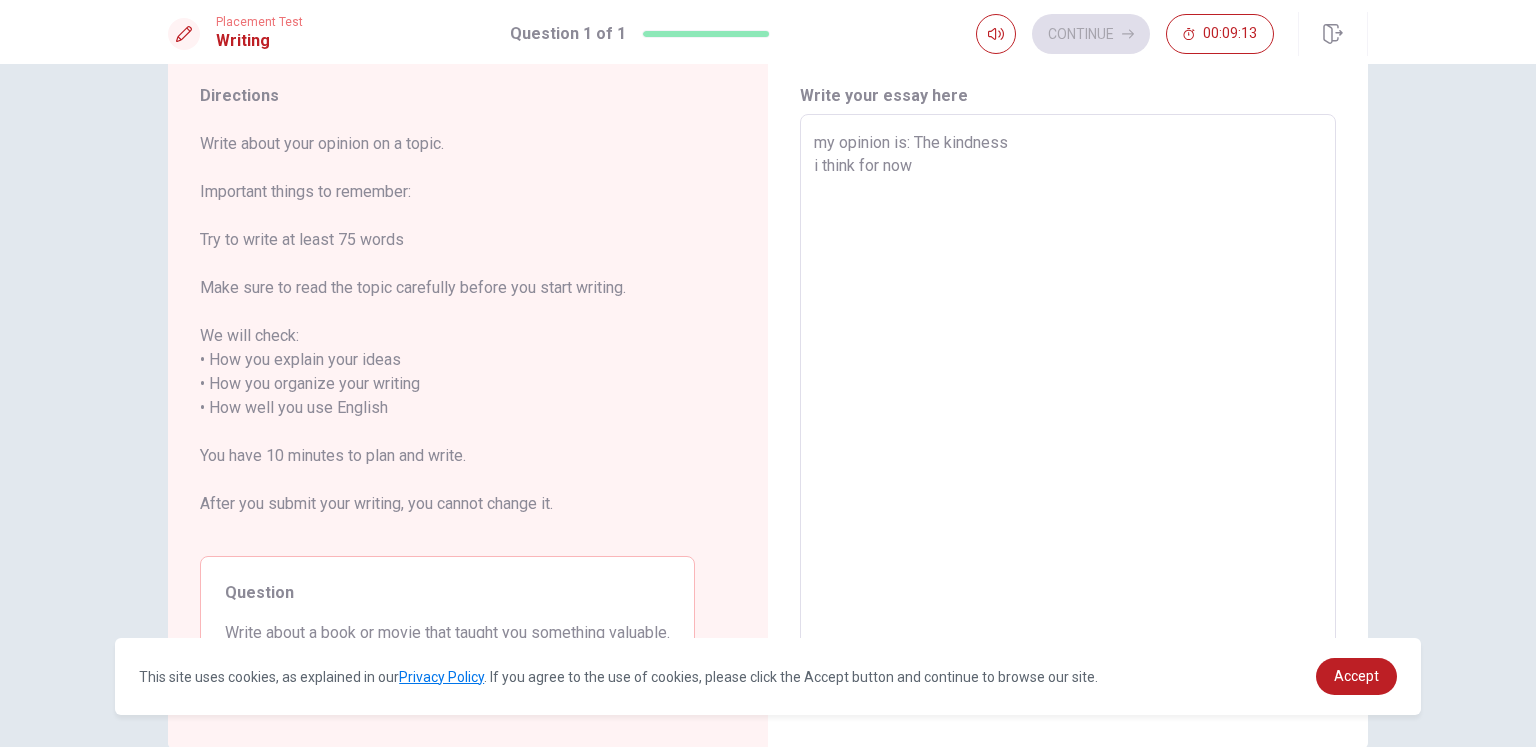 type on "x" 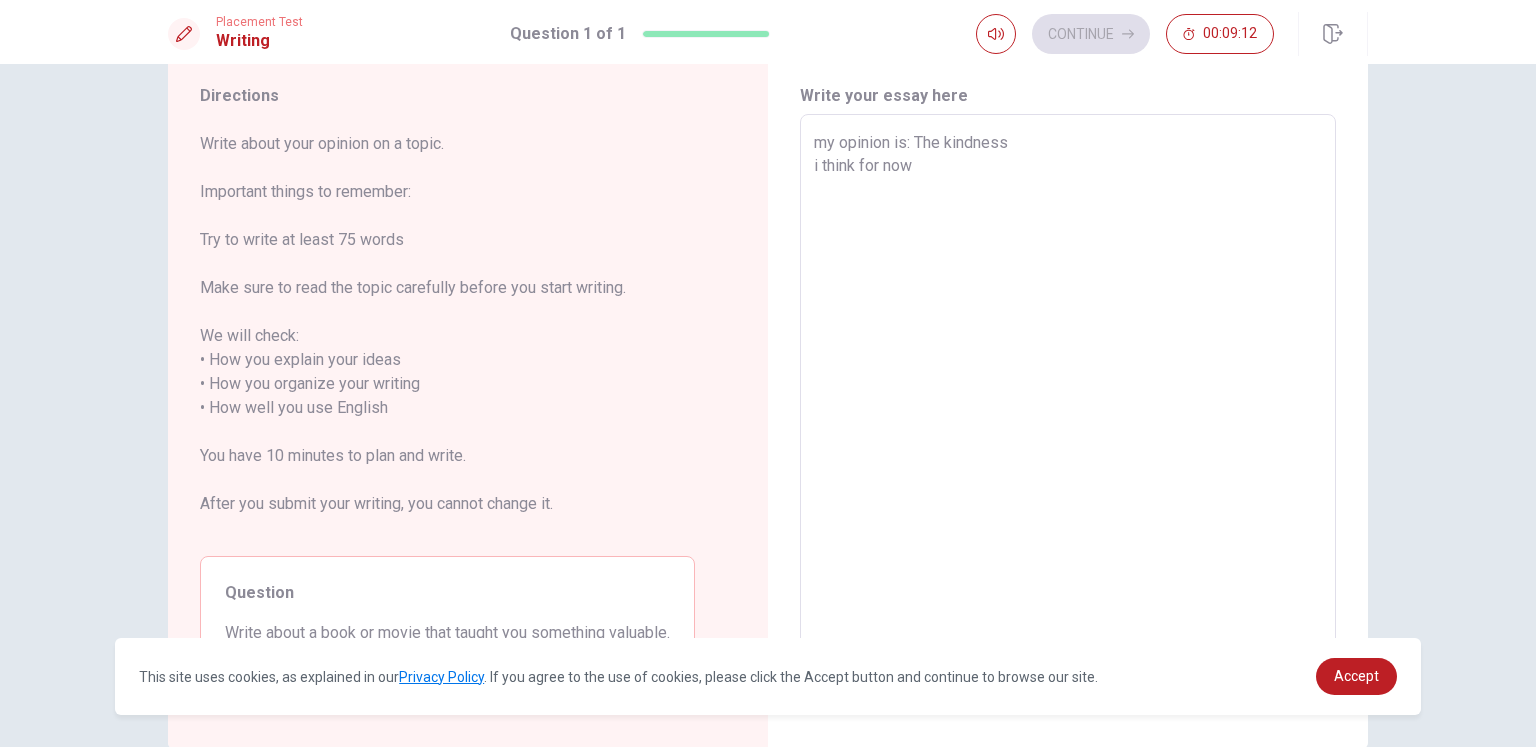 type on "my opinion is: The kindness
i think for now," 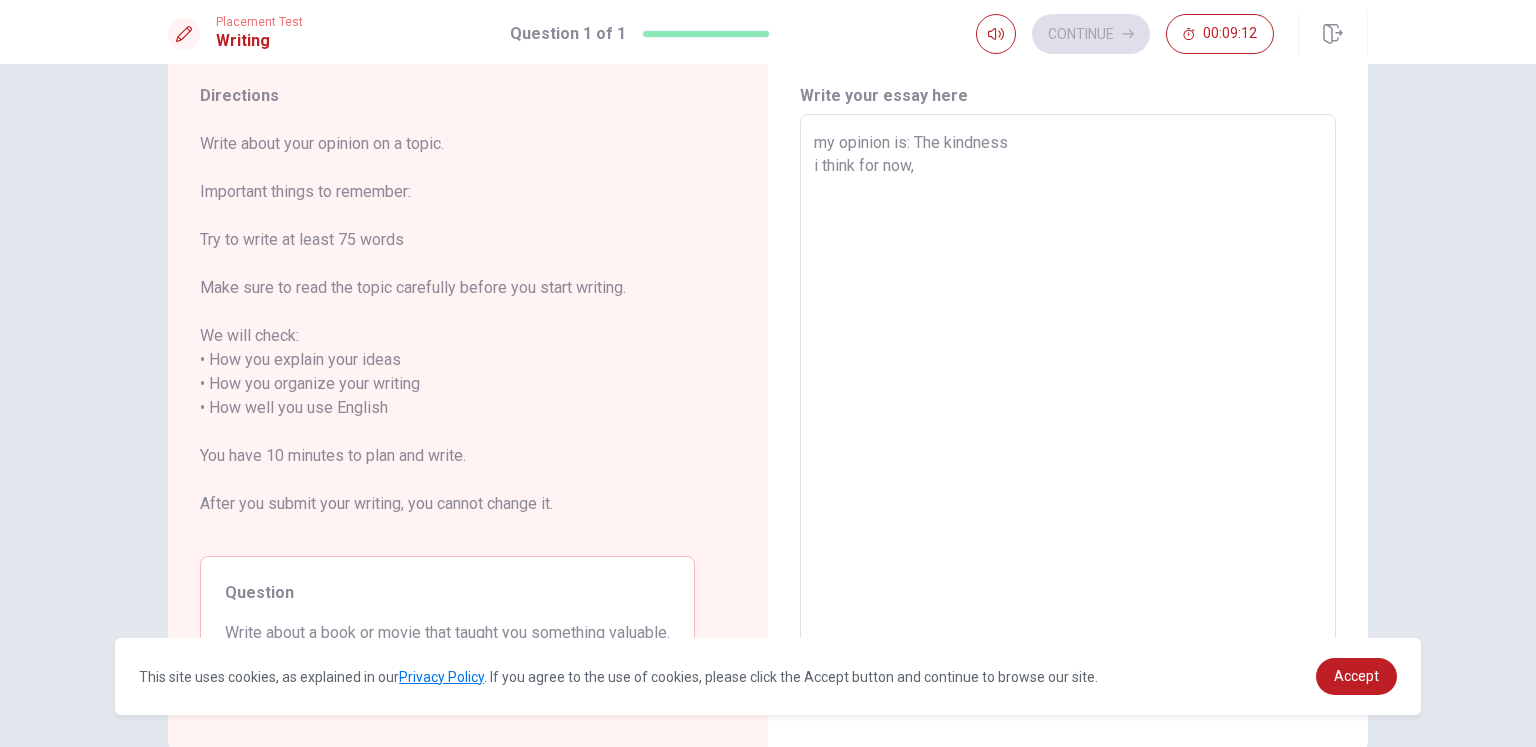 type on "x" 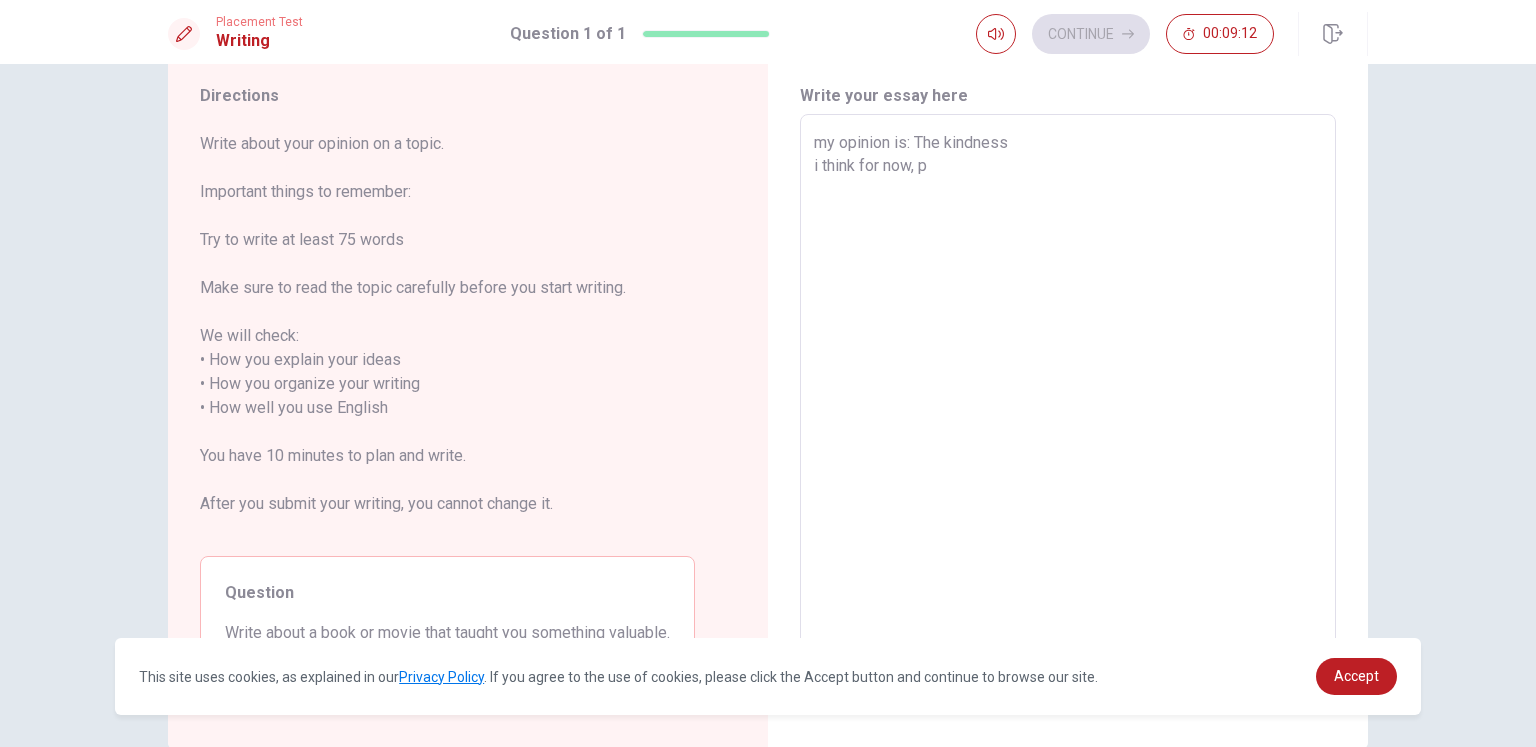 type on "x" 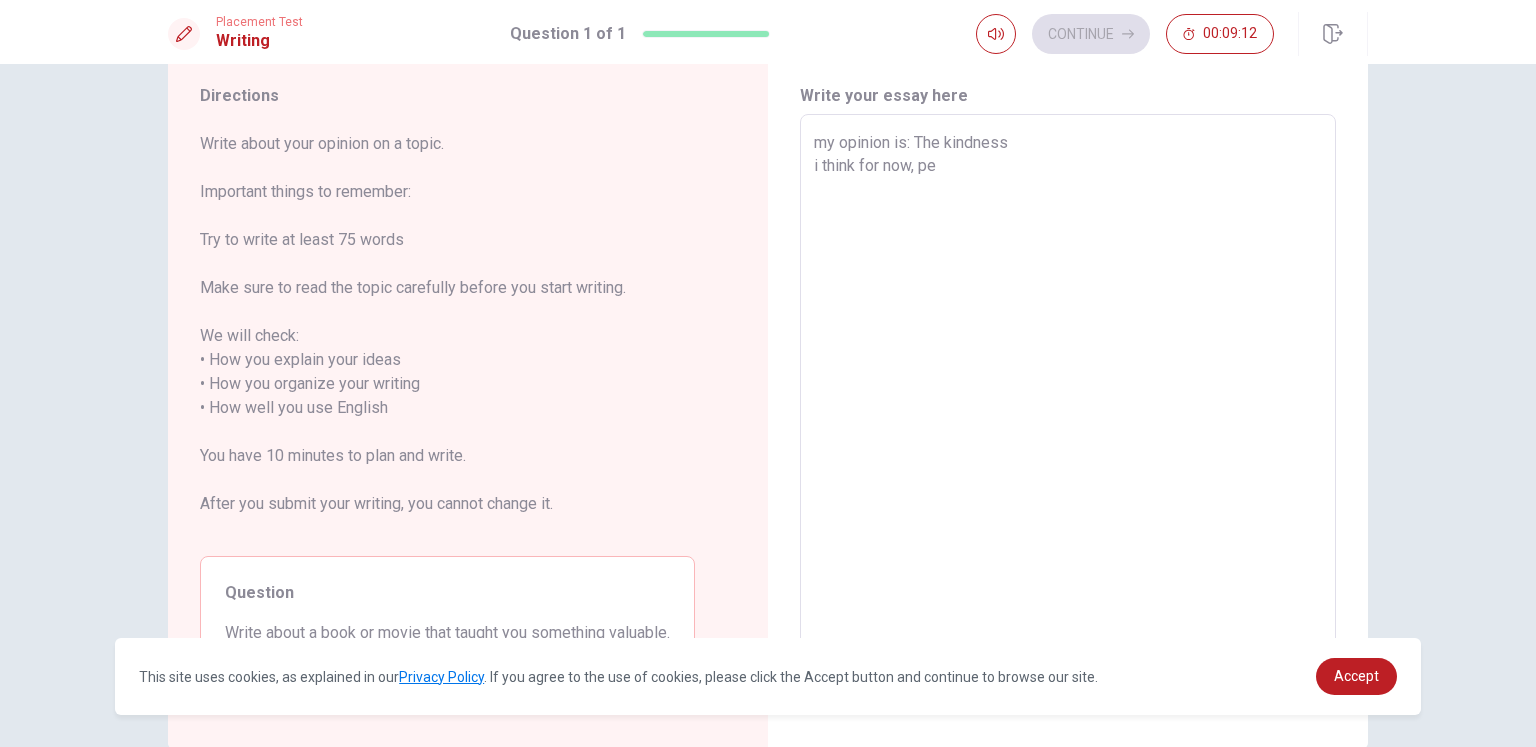 type on "my opinion is: The kindness
i think for now, peo" 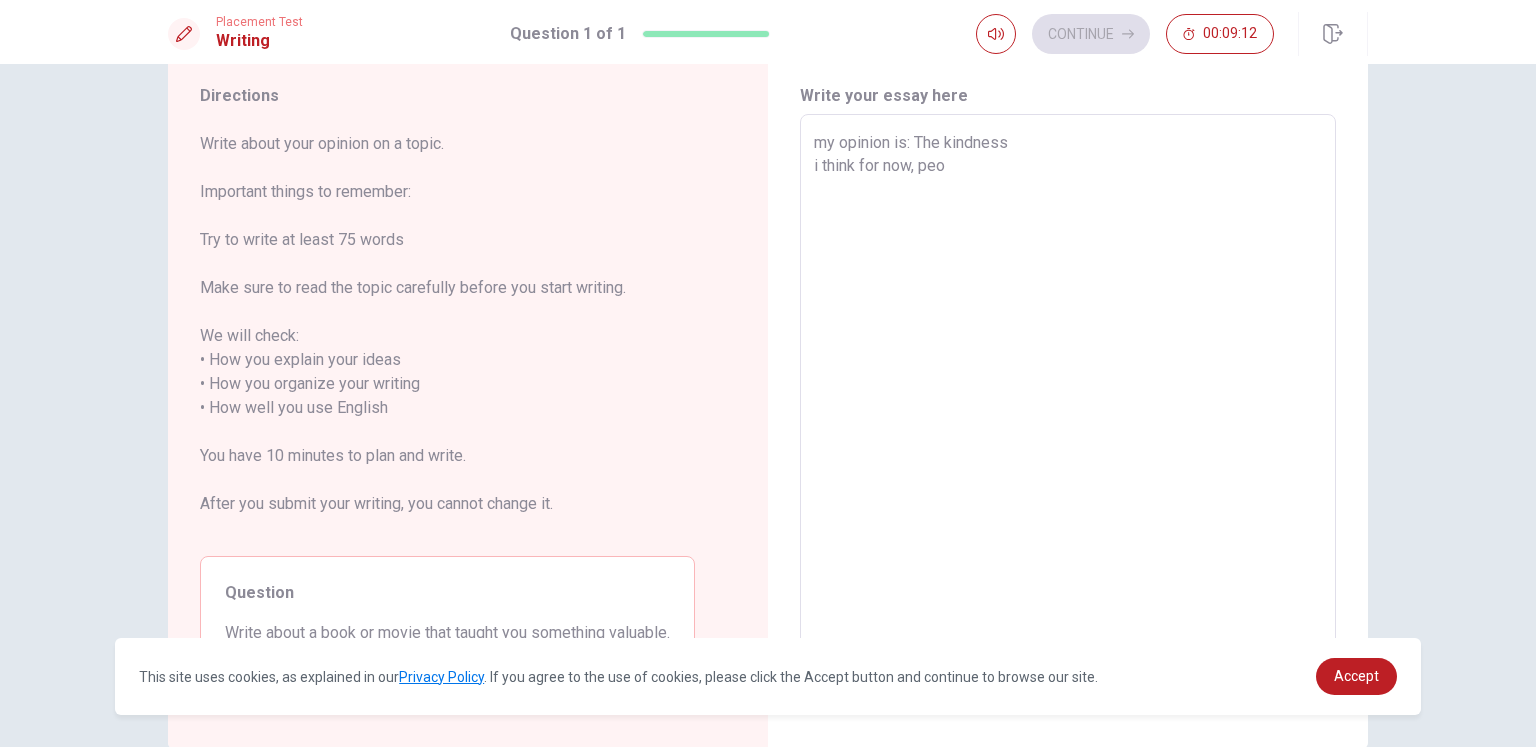 type on "x" 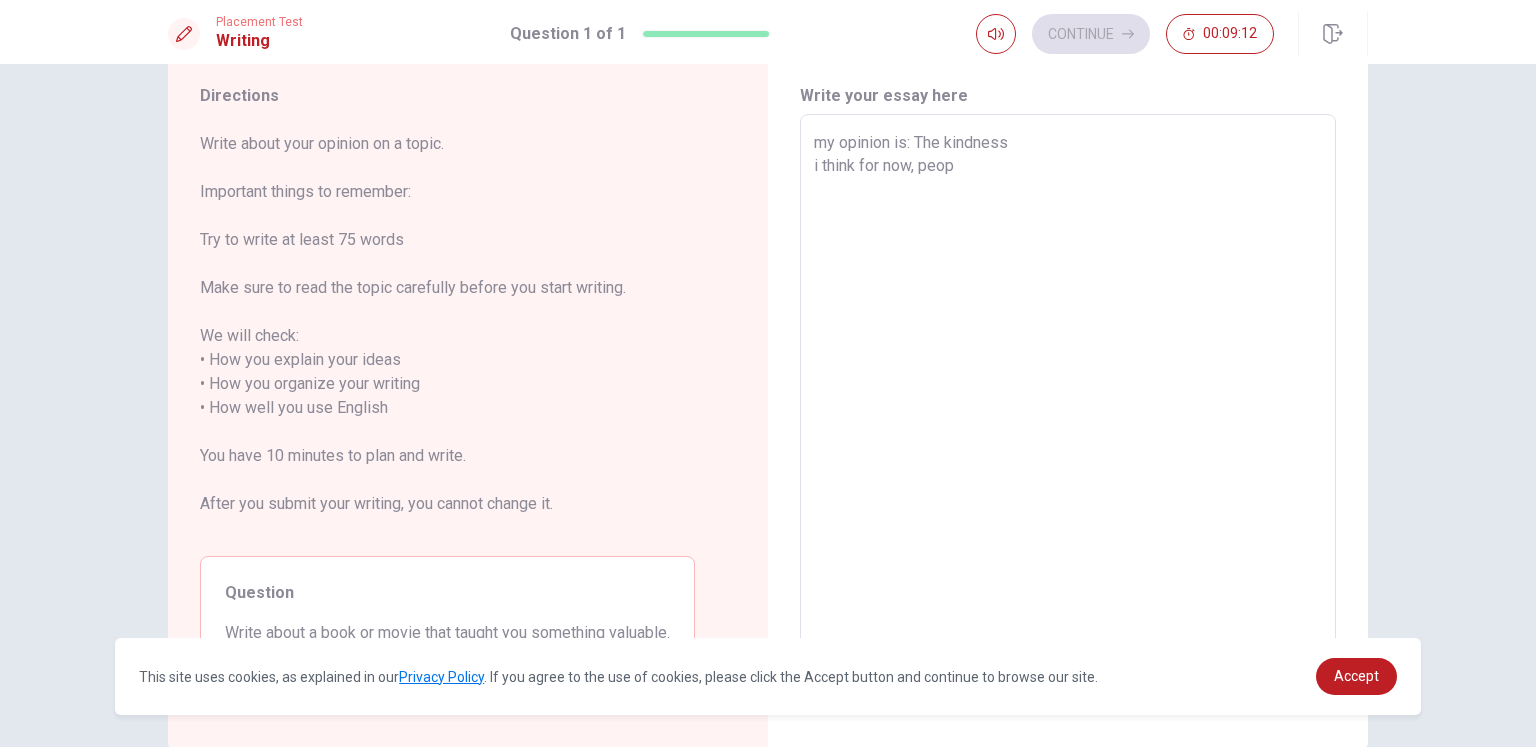 type on "x" 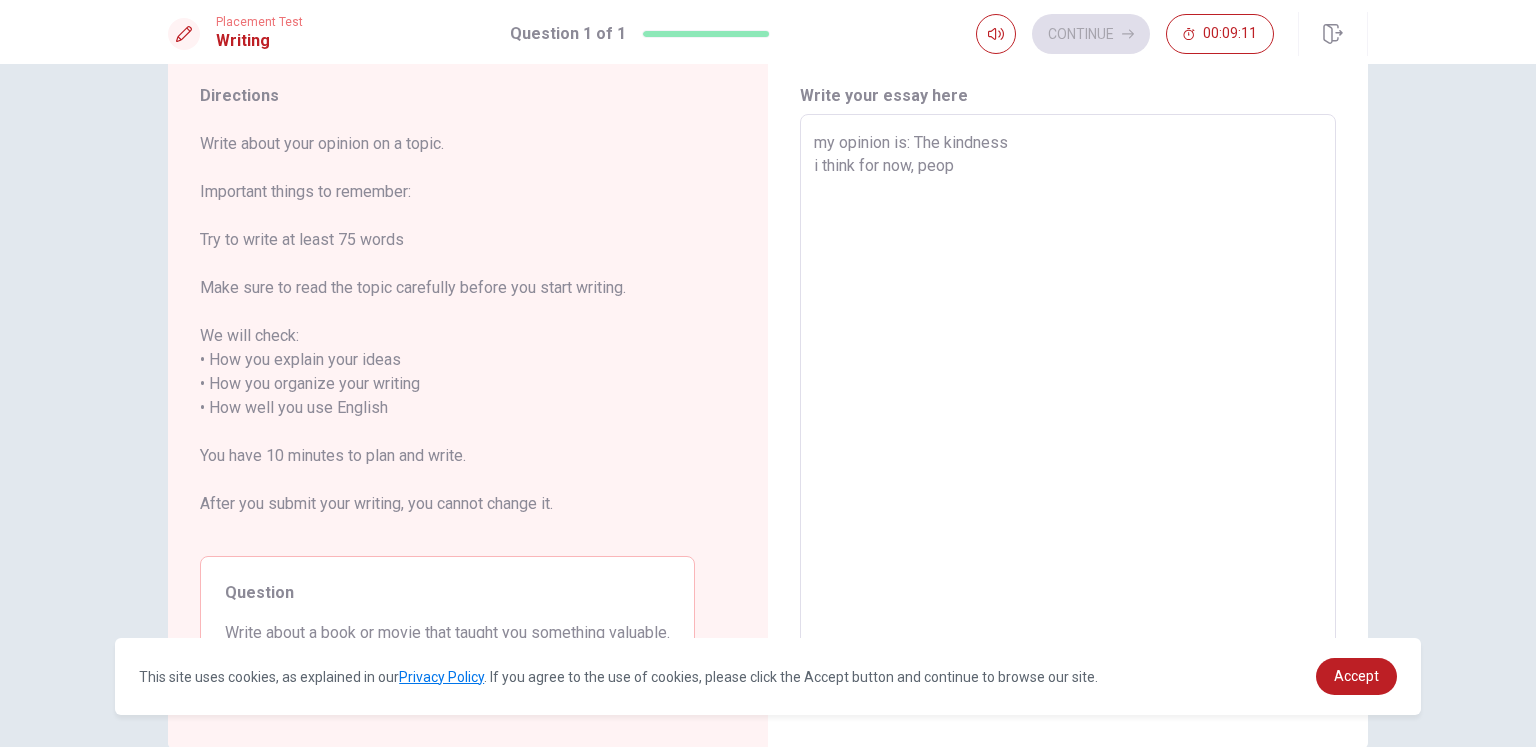 type on "my opinion is: The kindness
i think for now, peopl" 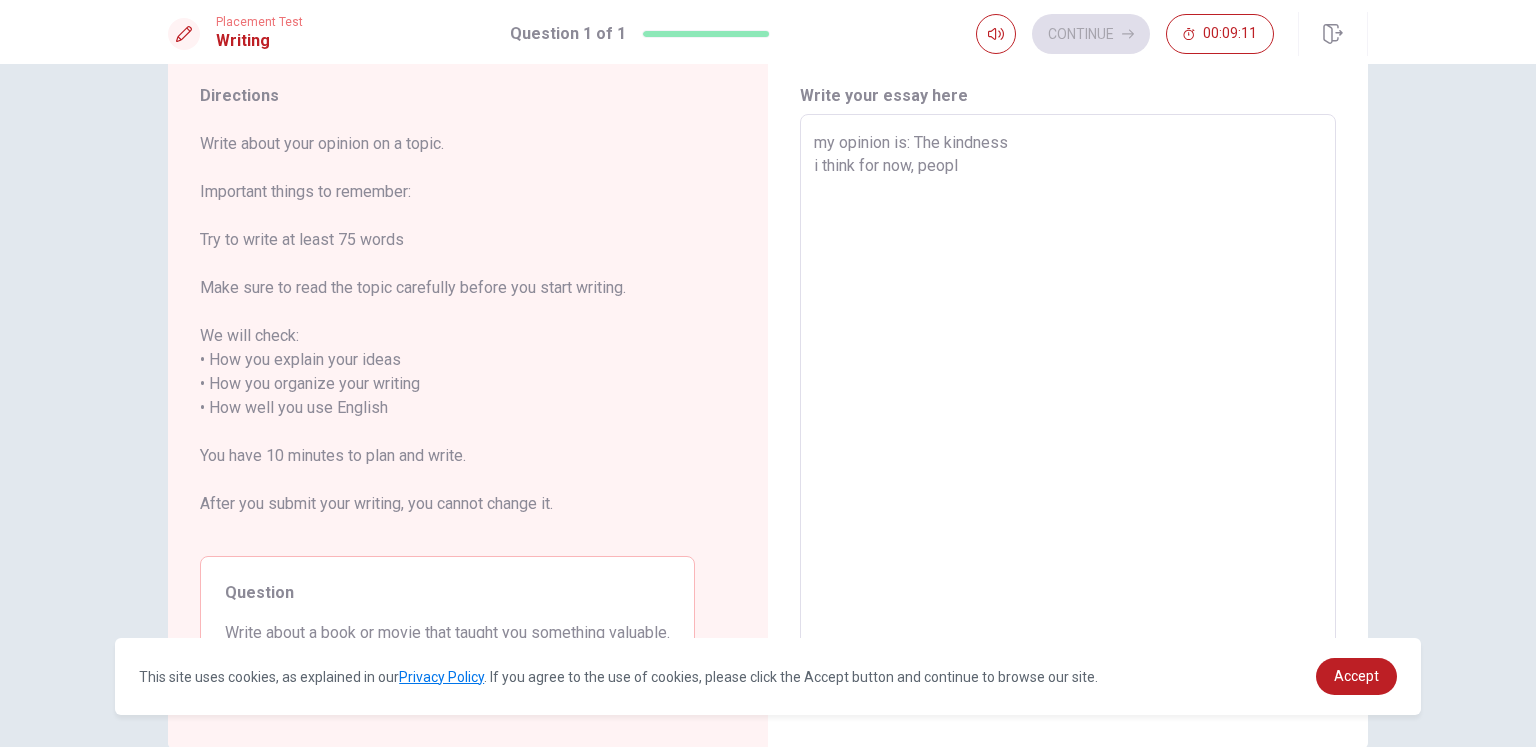 type on "x" 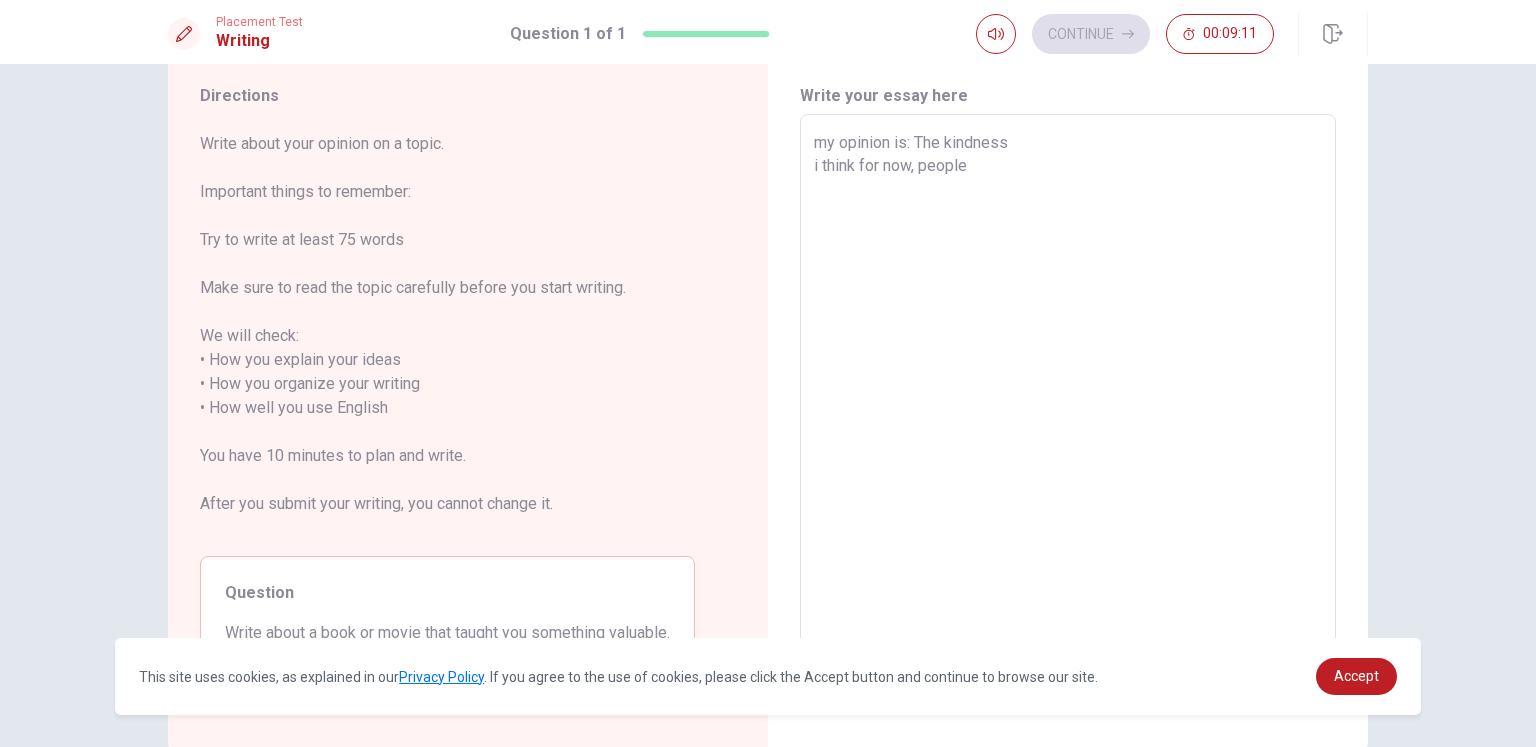 type on "x" 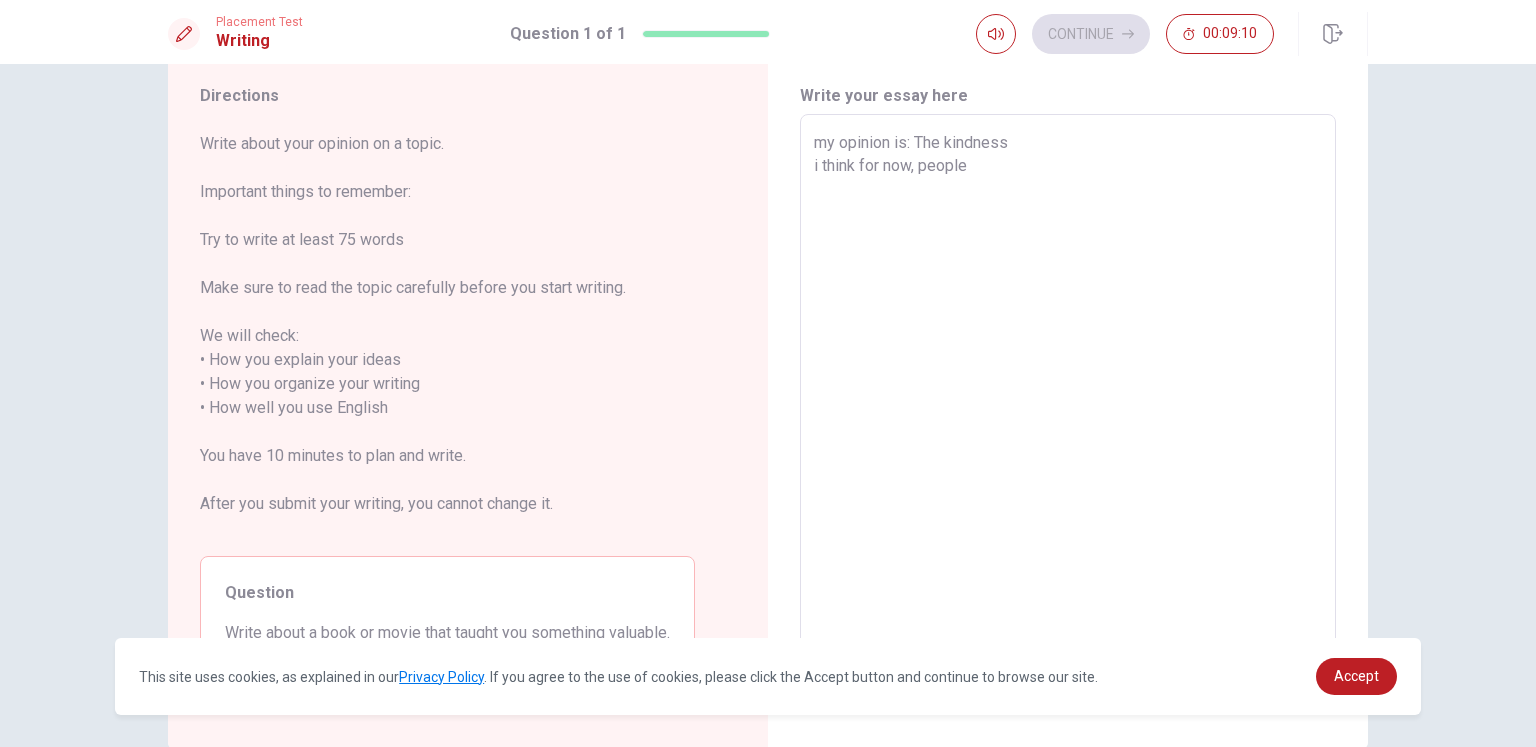 type on "my opinion is: The kindness
i think for now, people" 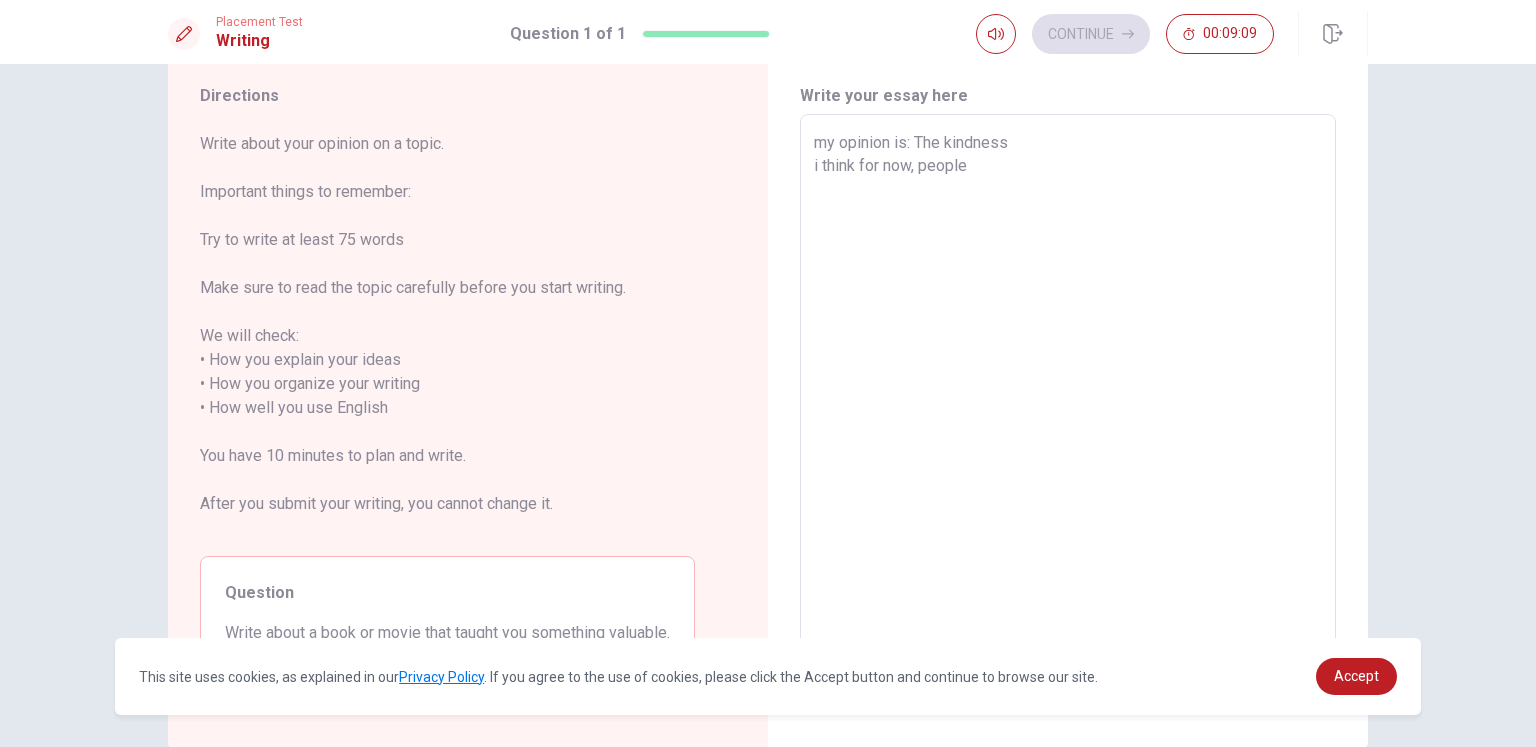 type on "my opinion is: The kindness
i think for now, people t" 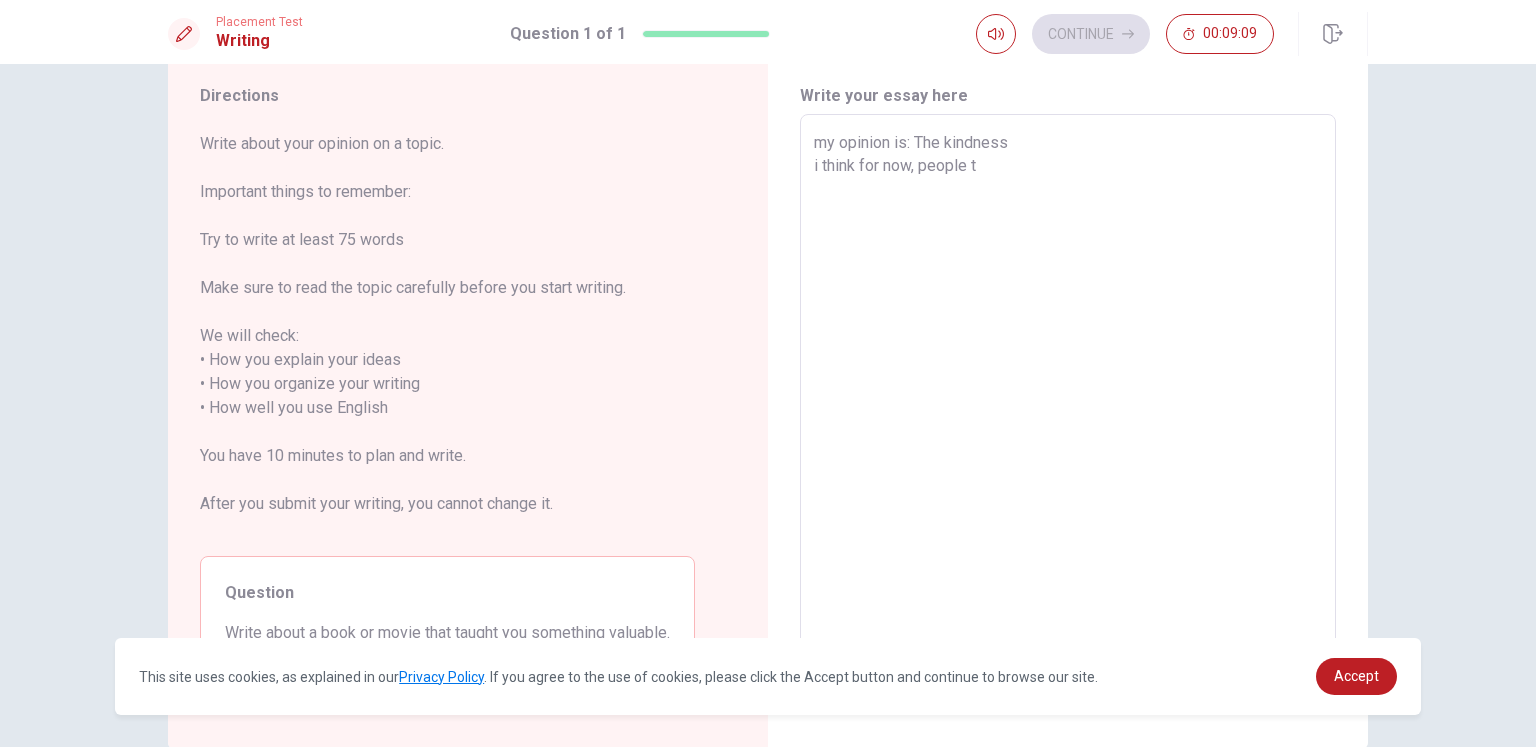 type 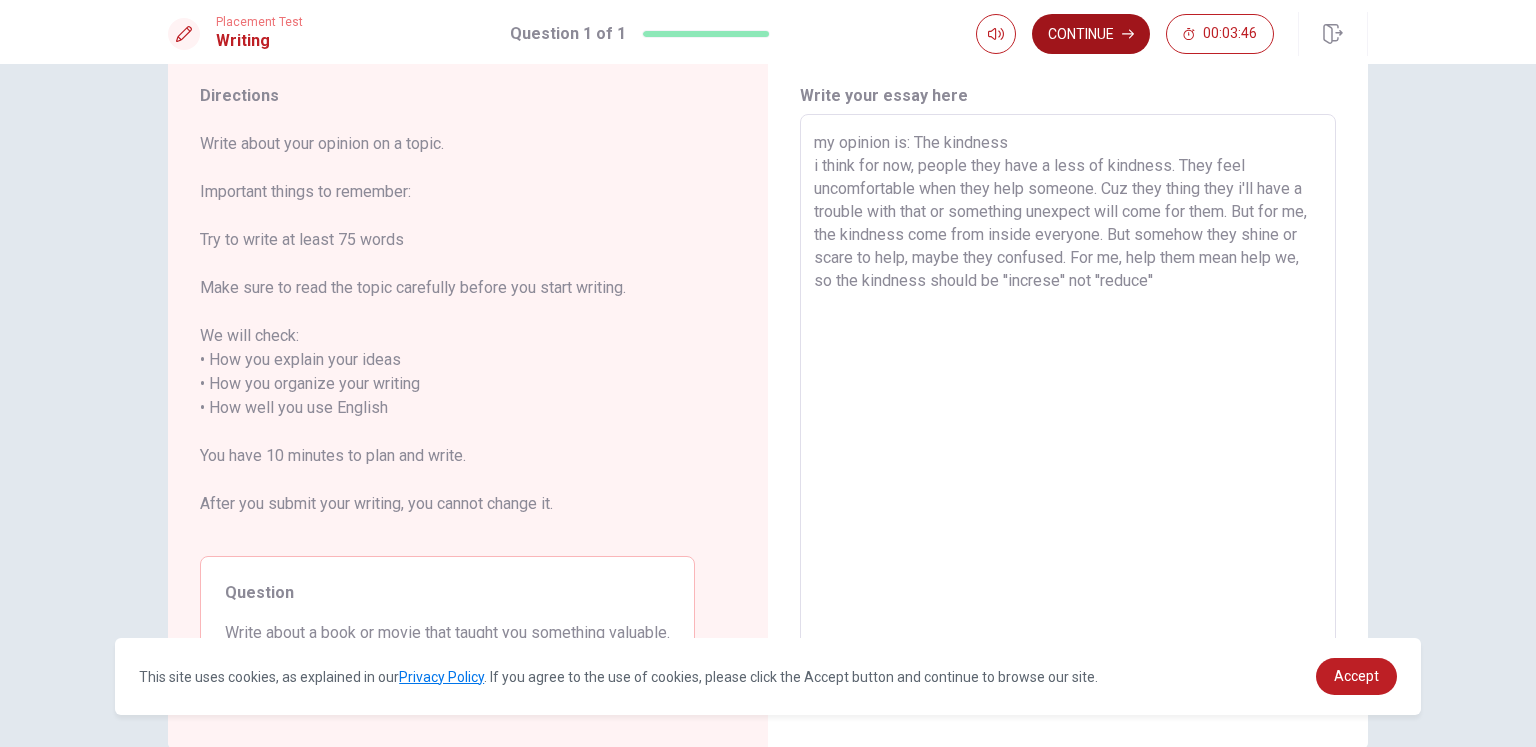 click on "Continue" at bounding box center [1091, 34] 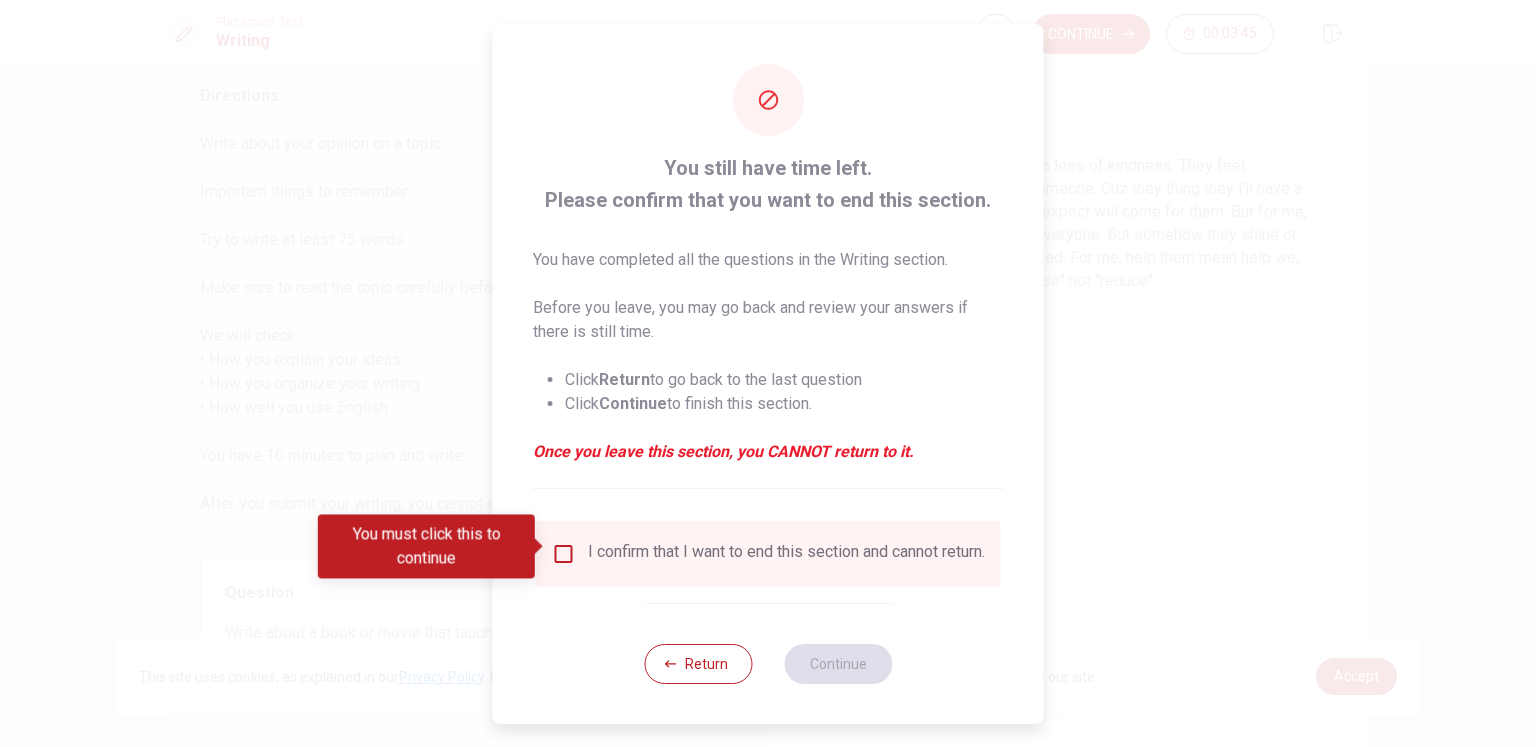 click at bounding box center [564, 554] 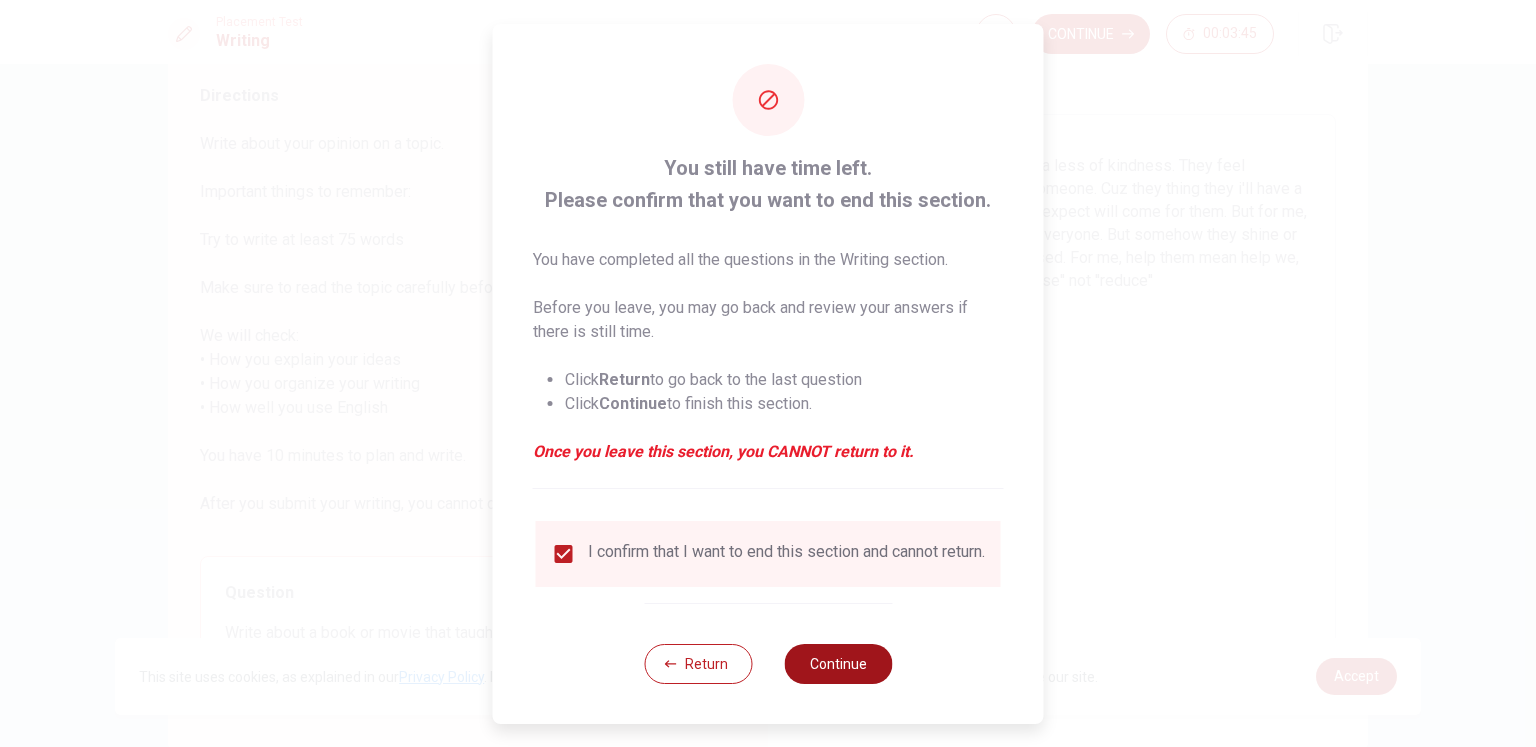 click on "Continue" at bounding box center [838, 664] 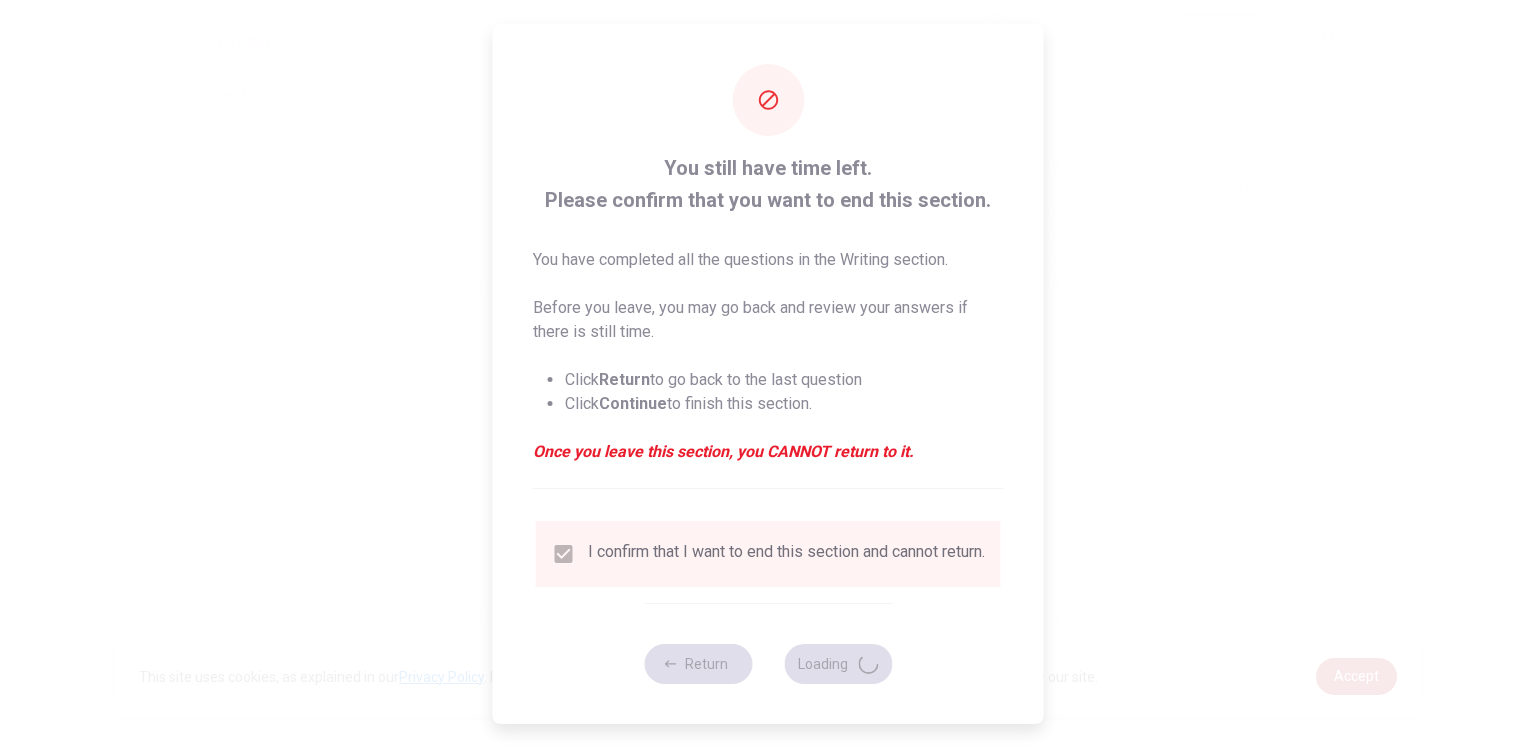 scroll, scrollTop: 0, scrollLeft: 0, axis: both 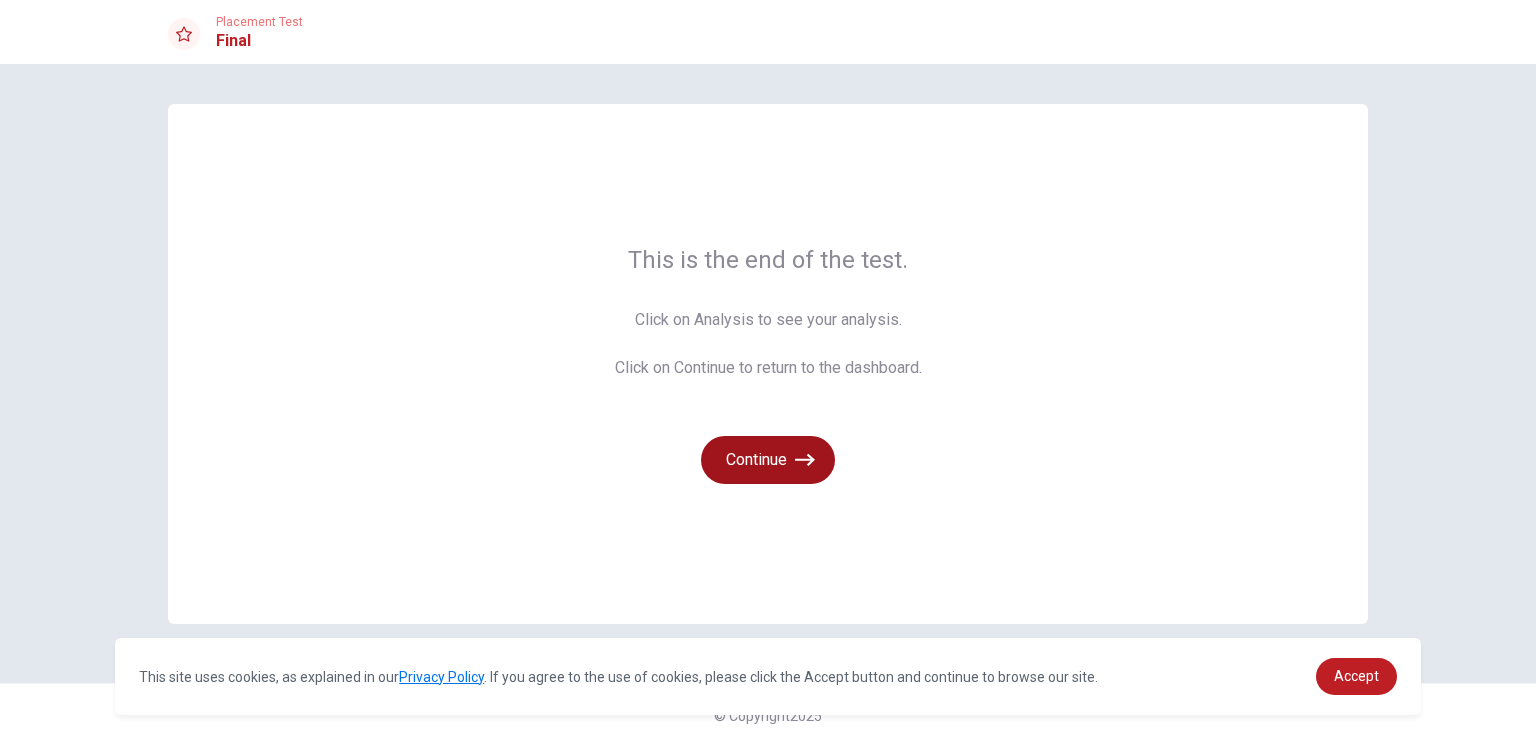 click on "Continue" at bounding box center (768, 460) 